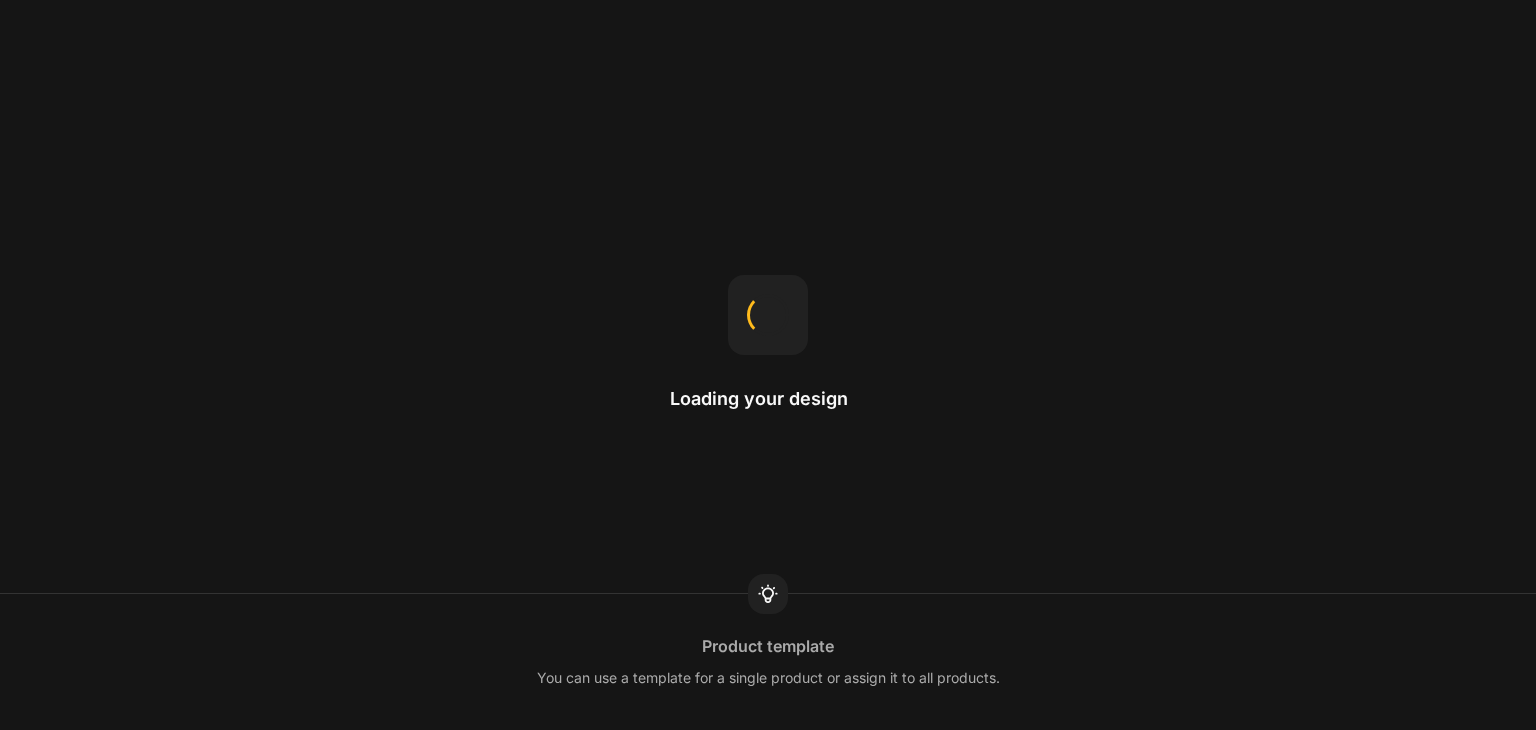 scroll, scrollTop: 0, scrollLeft: 0, axis: both 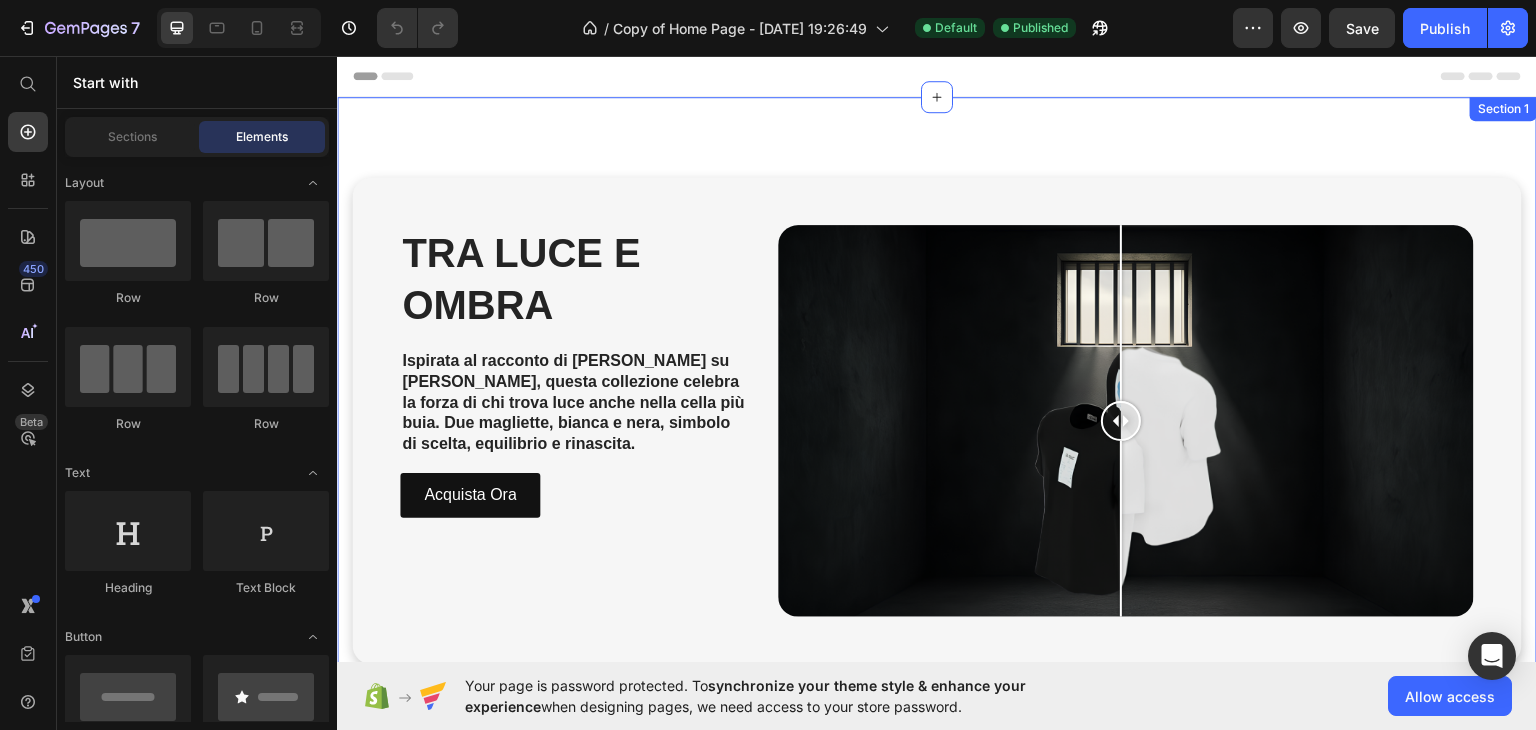 click on "TRA LUCE E OMBRA Heading Ispirata al racconto di [PERSON_NAME] su [PERSON_NAME], questa collezione celebra la forza di chi trova luce anche nella cella più buia. Due magliette, bianca e nera, simbolo di scelta, equilibrio e rinascita. Text Block Acquista Ora Button Image Comparison Row Section 1" at bounding box center (937, 422) 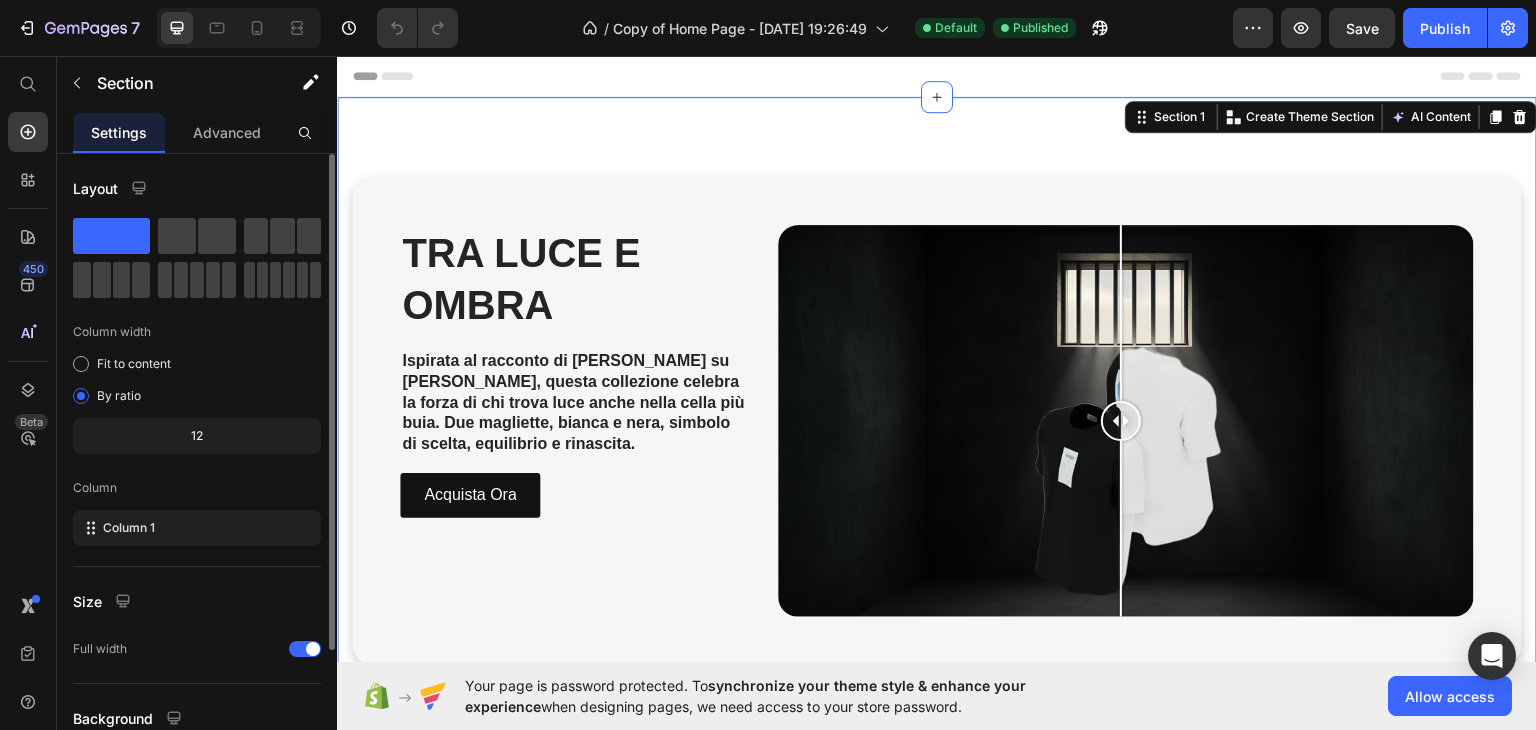 scroll, scrollTop: 173, scrollLeft: 0, axis: vertical 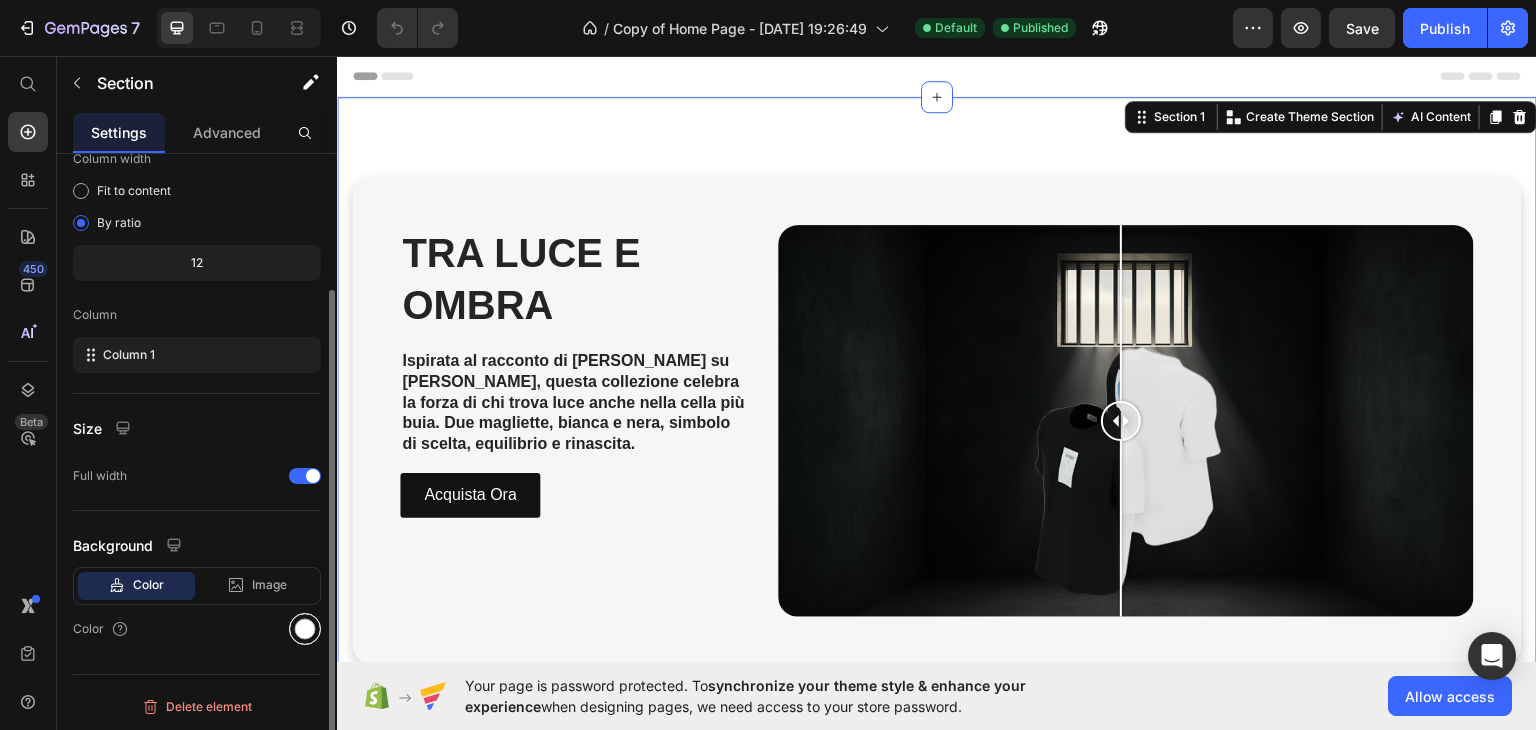 click at bounding box center (305, 629) 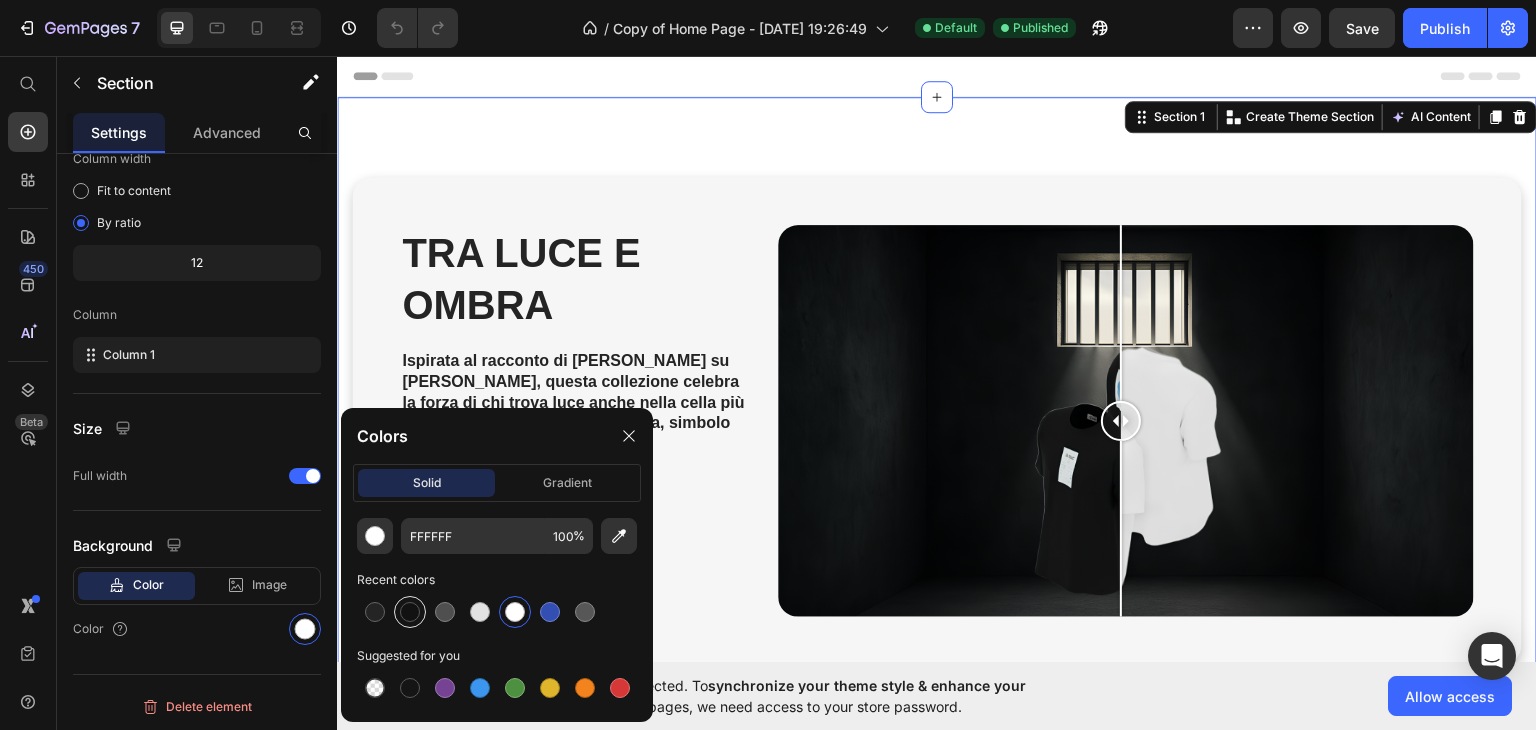 click at bounding box center [410, 612] 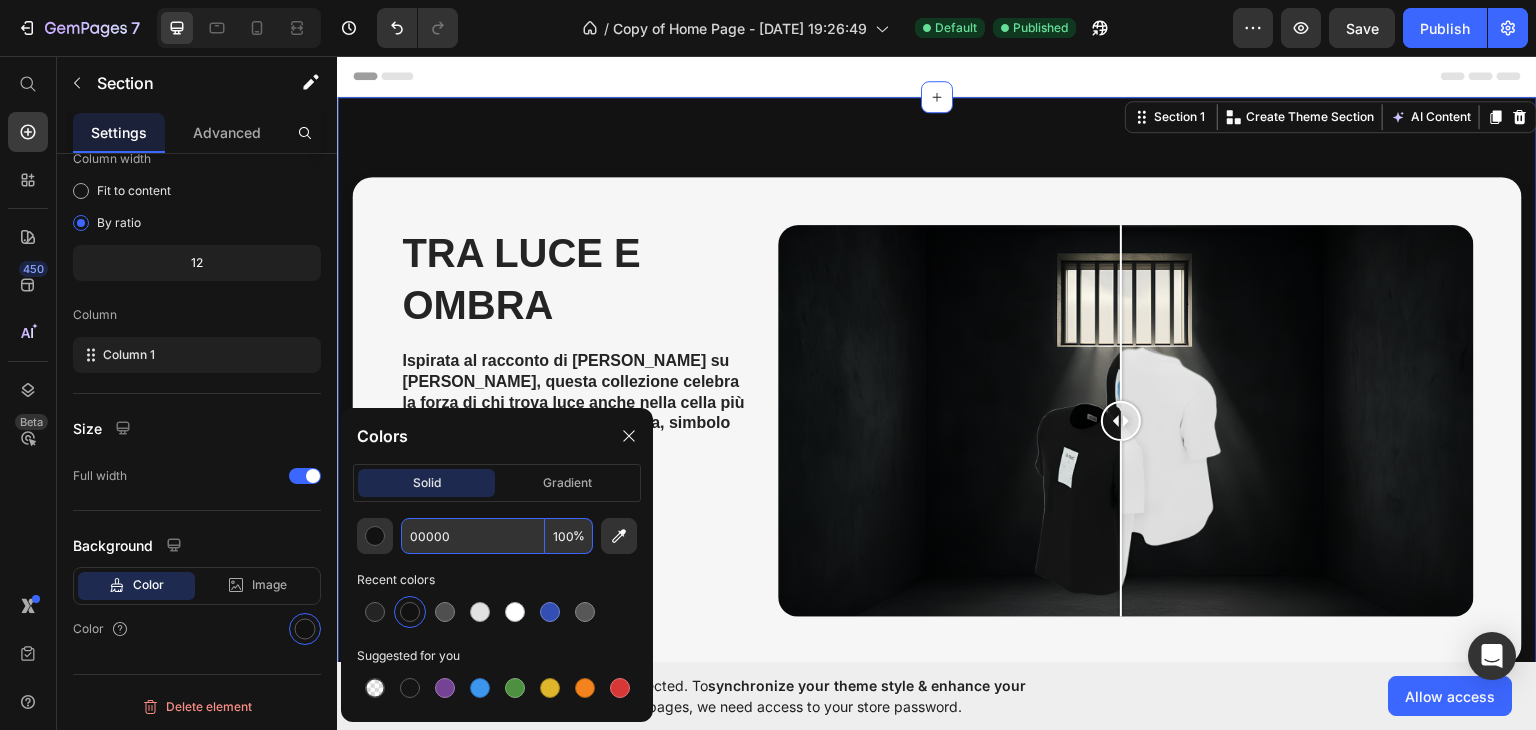 type on "000000" 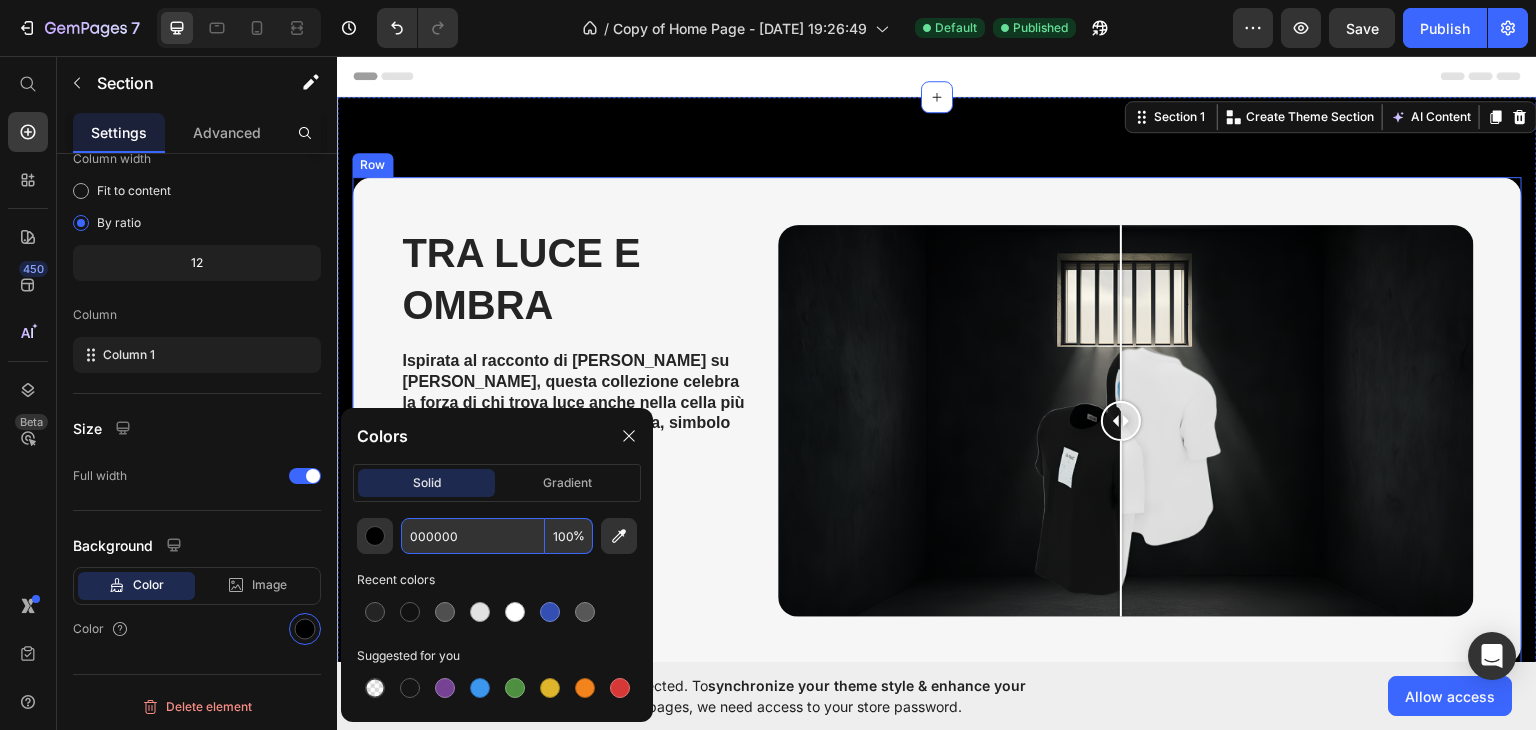 click on "TRA LUCE E OMBRA Heading Ispirata al racconto di [PERSON_NAME] su [PERSON_NAME], questa collezione celebra la forza di chi trova luce anche nella cella più buia. Due magliette, bianca e nera, simbolo di scelta, equilibrio e rinascita. Text Block Acquista Ora Button Image Comparison Row" at bounding box center [937, 420] 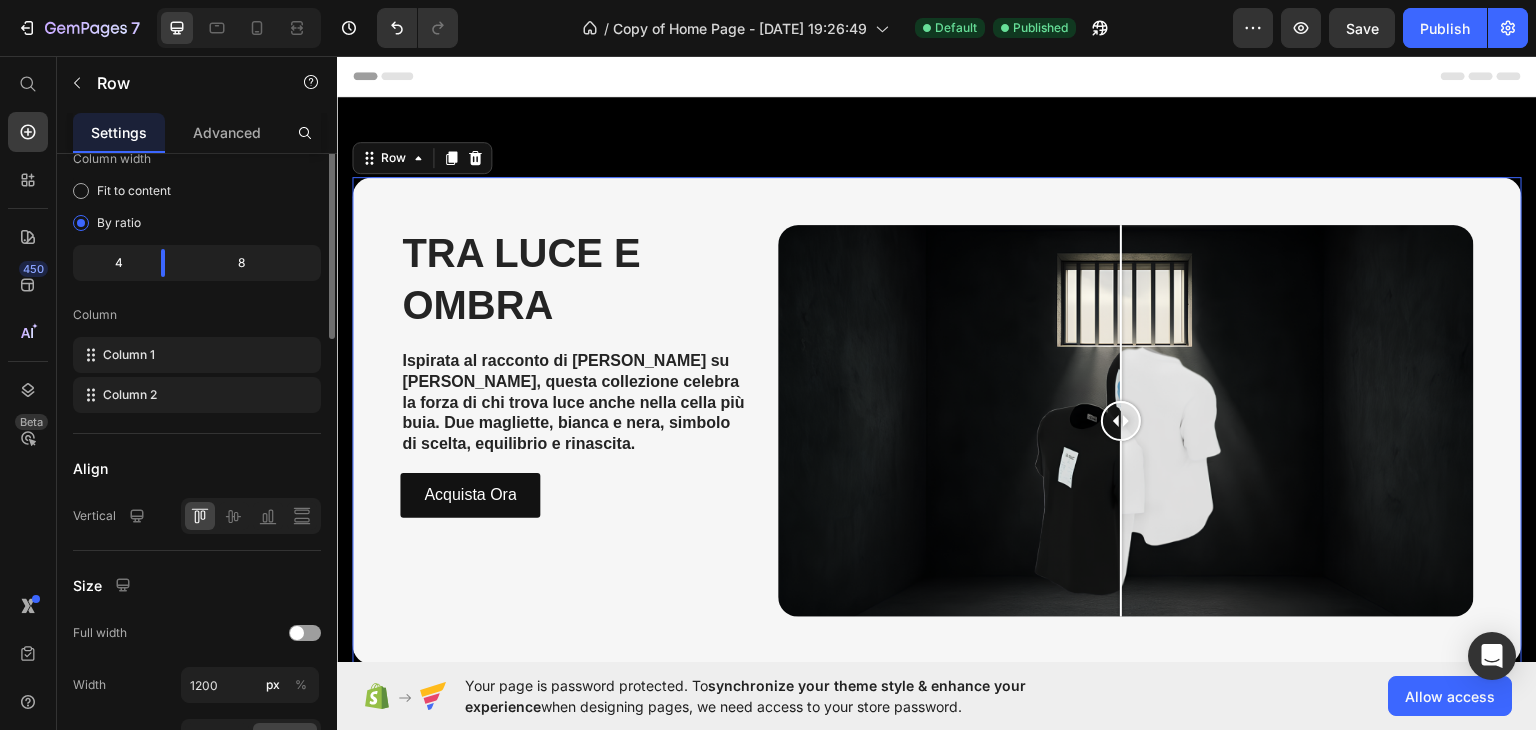 scroll, scrollTop: 0, scrollLeft: 0, axis: both 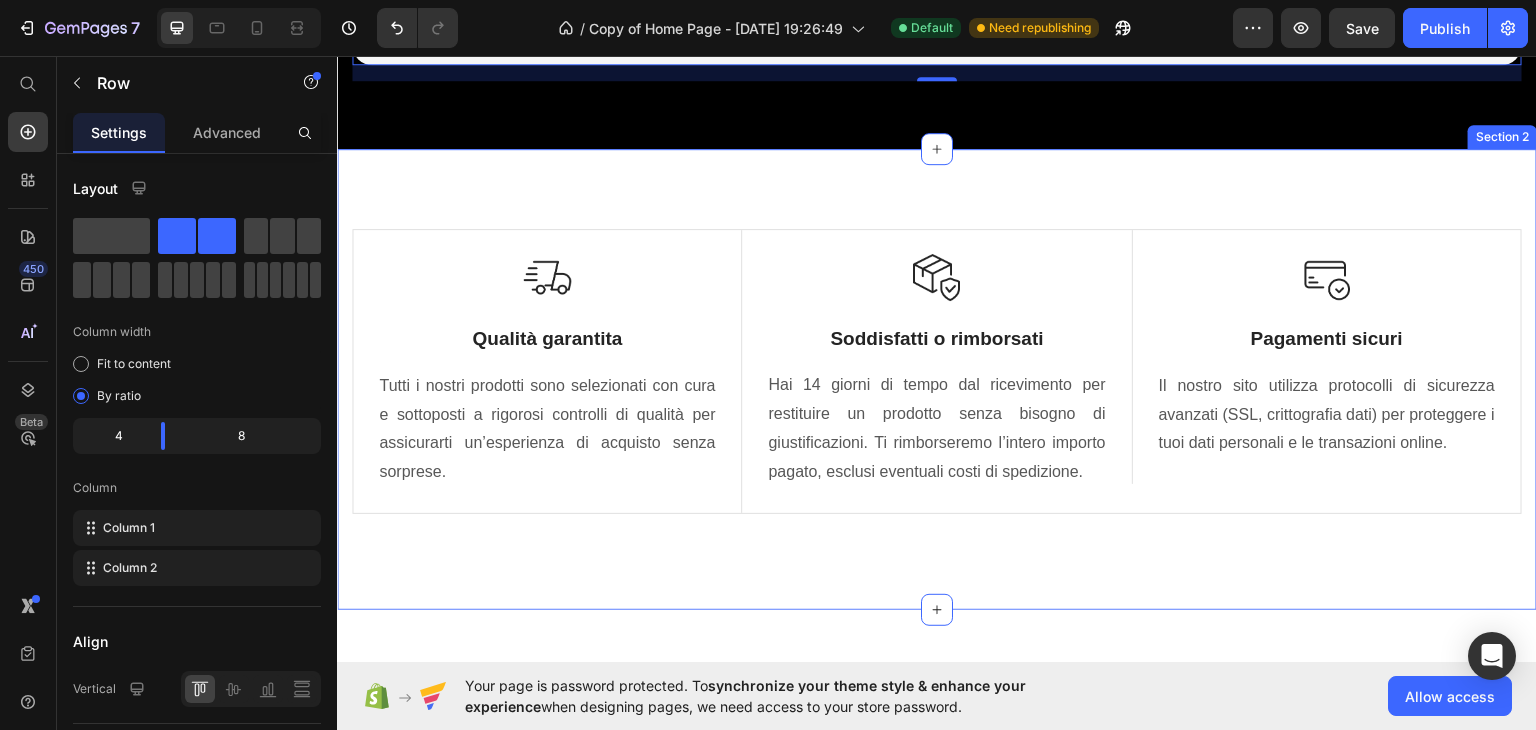 click on "Image Qualità garantita Text Block Tutti i nostri prodotti sono selezionati con cura e sottoposti a rigorosi controlli di qualità per assicurarti un’esperienza di acquisto senza sorprese. Text block Row Image Soddisfatti o rimborsati Text Block Hai 14 giorni di tempo dal ricevimento per restituire un prodotto senza bisogno di giustificazioni. Ti rimborseremo l’intero importo pagato, esclusi eventuali costi di spedizione. Text block Row Image Pagamenti sicuri Text Block Il nostro sito utilizza protocolli di sicurezza avanzati (SSL, crittografia dati) per proteggere i tuoi dati personali e le transazioni online. Text block Row Row Image Free Shipping Text Block Free shipping on any order of $150  or more. Text block Row Image Full Refund Text Block If your product aren’t perfect, return them for a full refund Text block Row Image Secure Online Payment Text Block secure payment worldwide Text block Row Row Section 2" at bounding box center [937, 379] 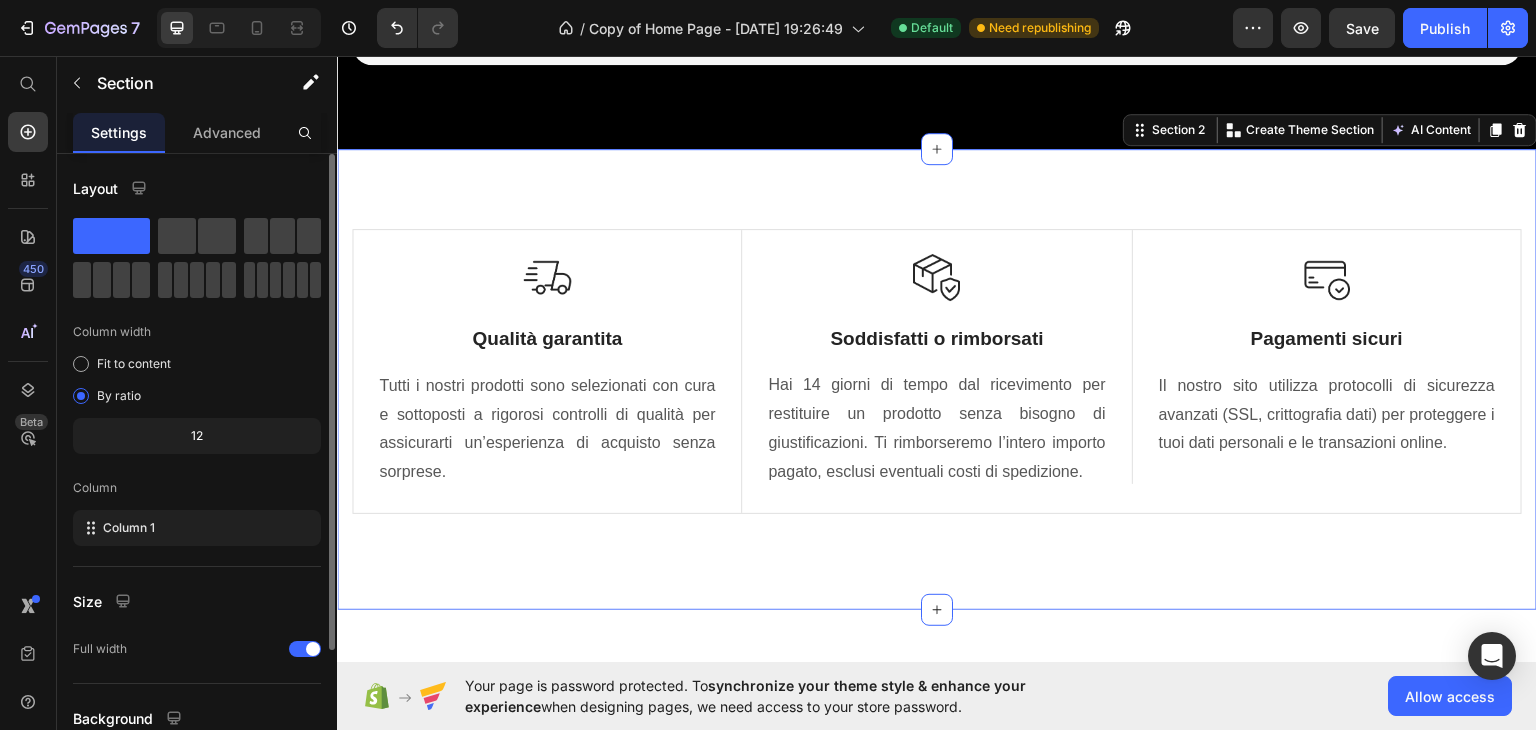 scroll, scrollTop: 173, scrollLeft: 0, axis: vertical 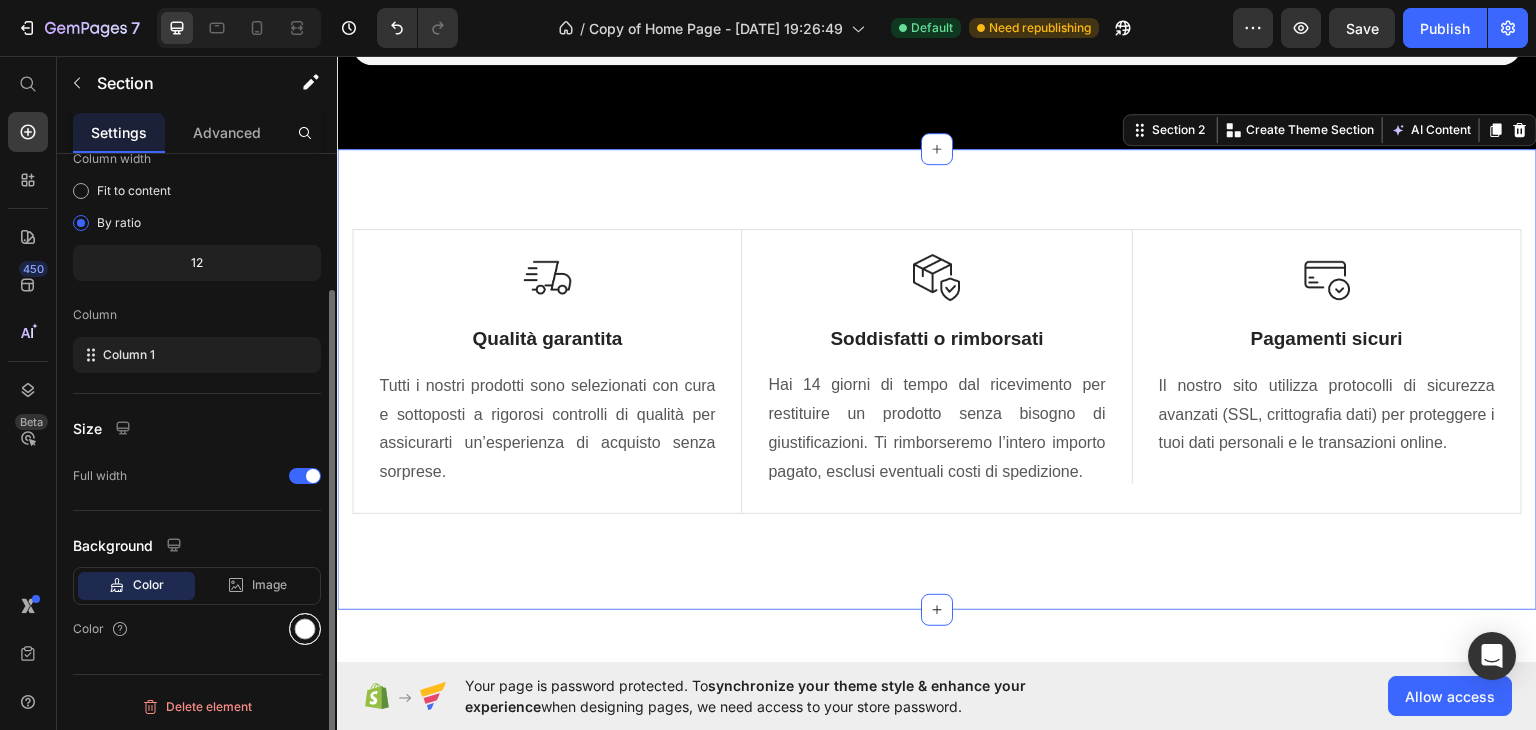 click at bounding box center (305, 629) 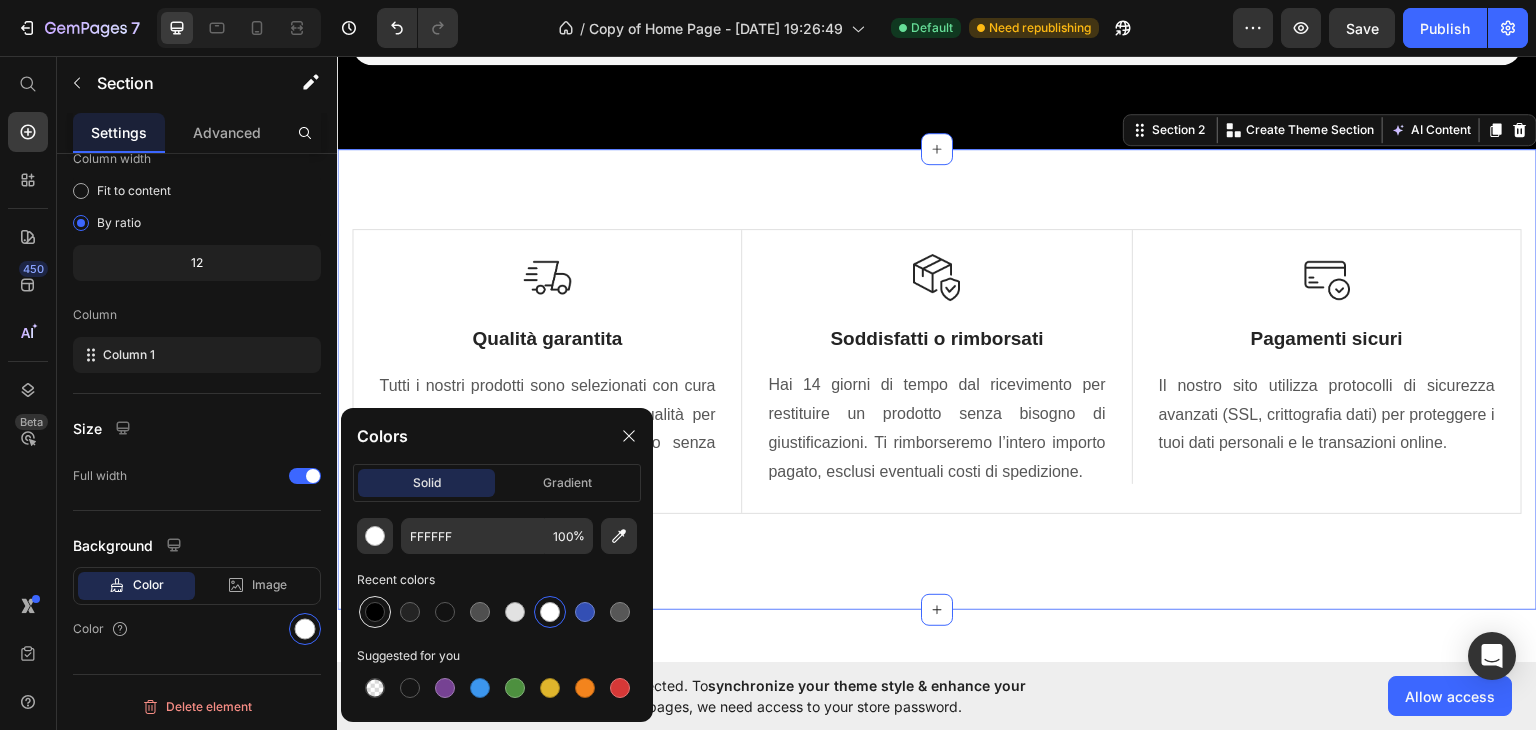 click at bounding box center (375, 612) 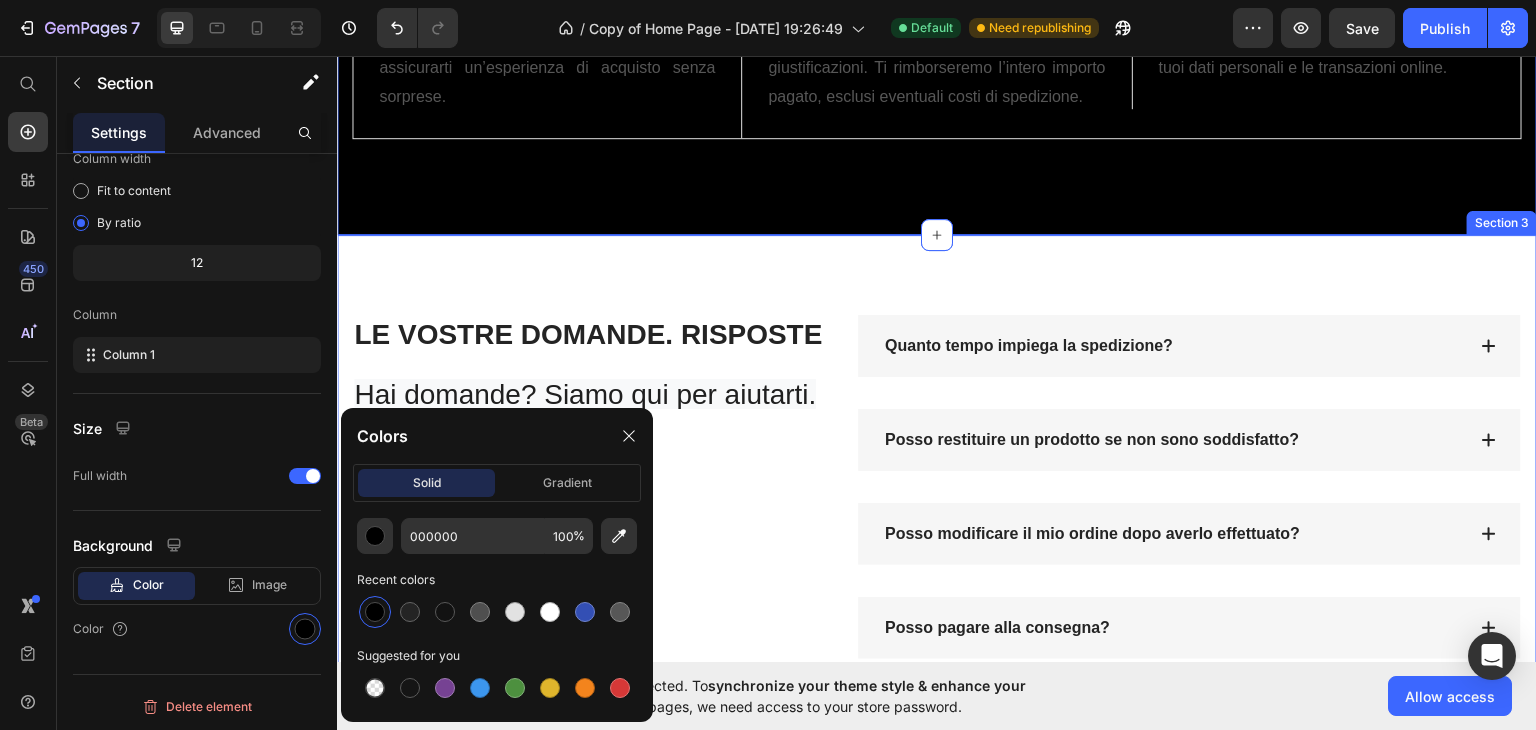 scroll, scrollTop: 1000, scrollLeft: 0, axis: vertical 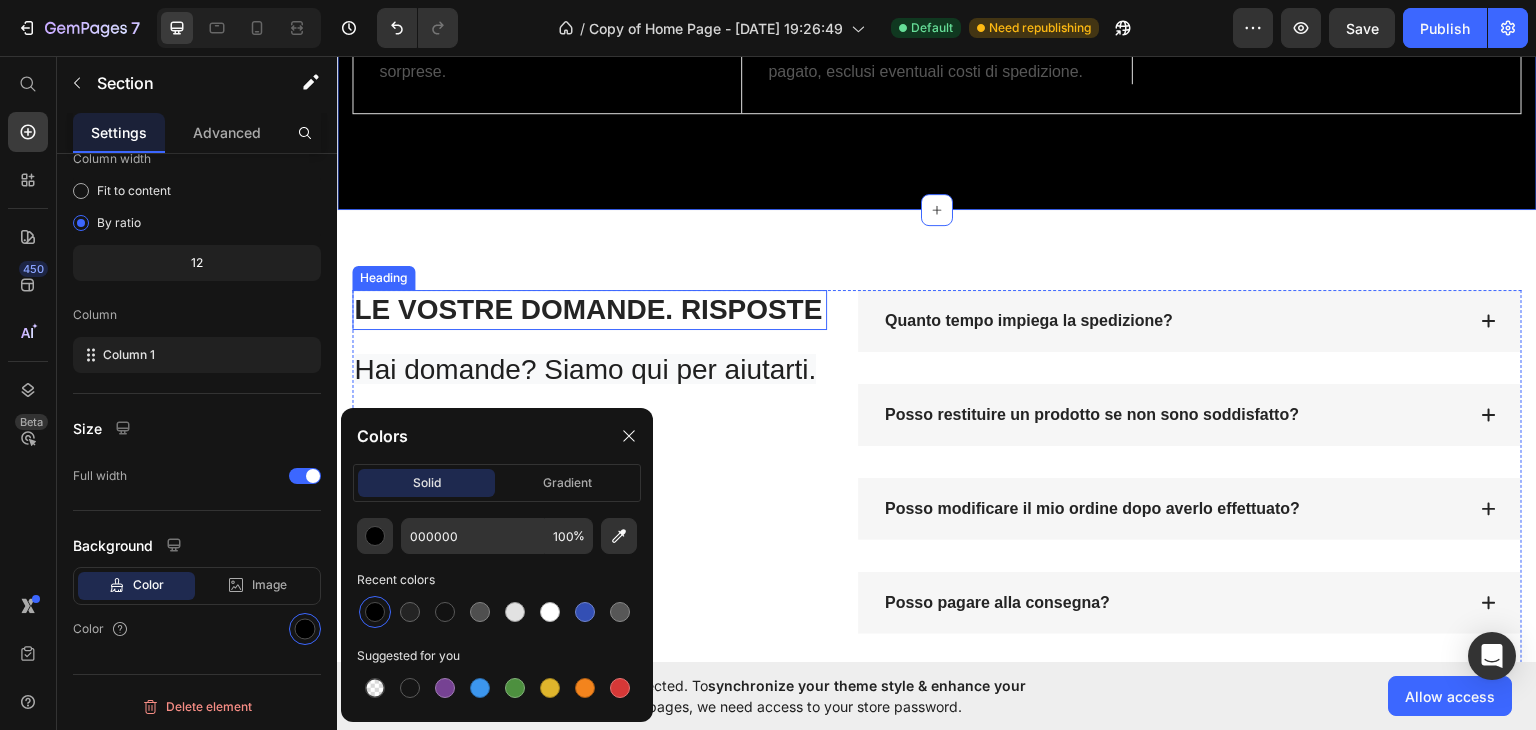 click on "LE VOSTRE DOMANDE. RISPOSTE Heading Hai domande? Siamo qui per aiutarti. Text block Telefono: Text block [PHONE_NUMBER] Text block EMAIL: Text block [EMAIL_ADDRESS][DOMAIN_NAME] Text block Contattaci Button Quanto tempo impiega la spedizione? Posso restituire un prodotto se non sono soddisfatto? Posso modificare il mio ordine dopo averlo effettuato? Posso pagare alla consegna? Riceverò un codice di tracking? Accordion Row Section 3" at bounding box center [937, 508] 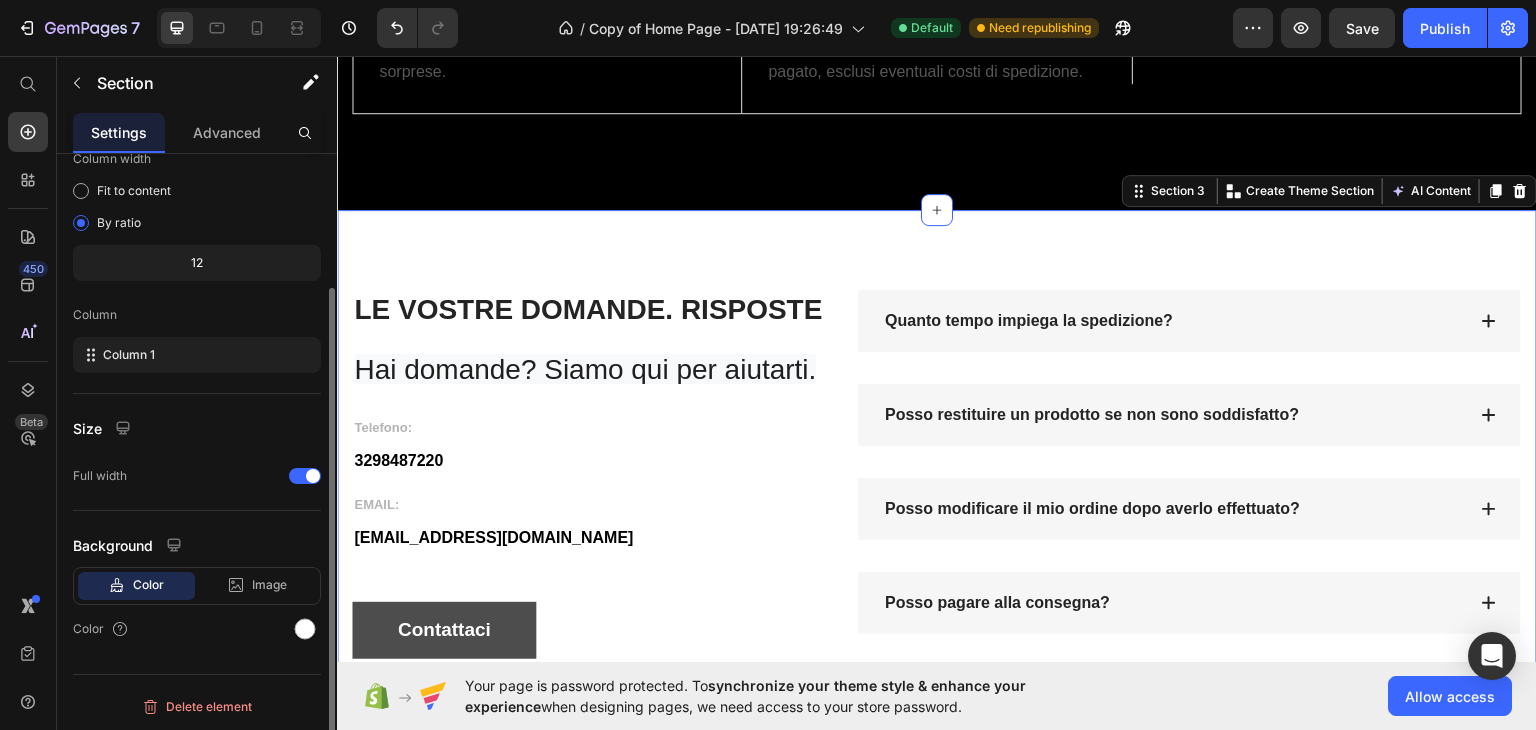 scroll, scrollTop: 172, scrollLeft: 0, axis: vertical 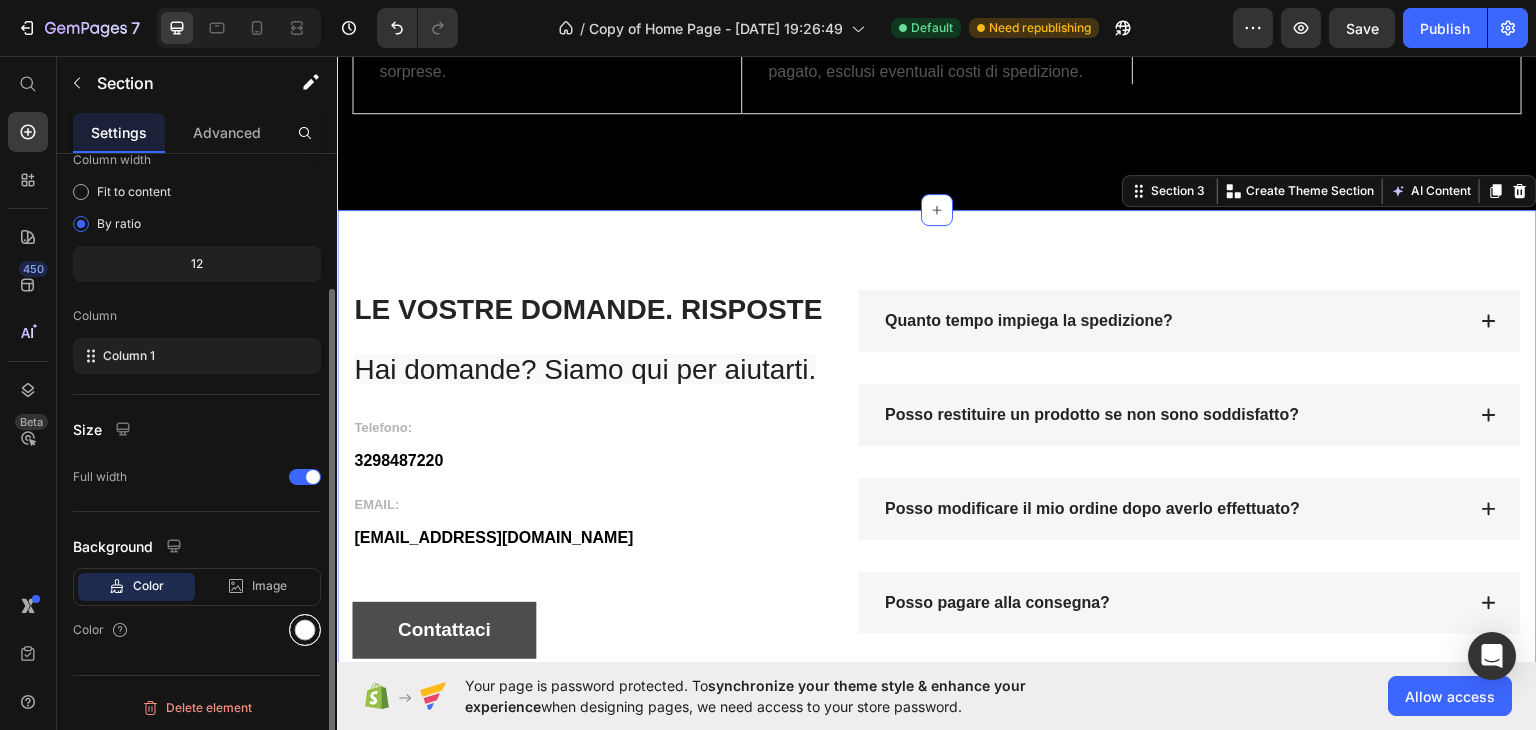 click at bounding box center (305, 630) 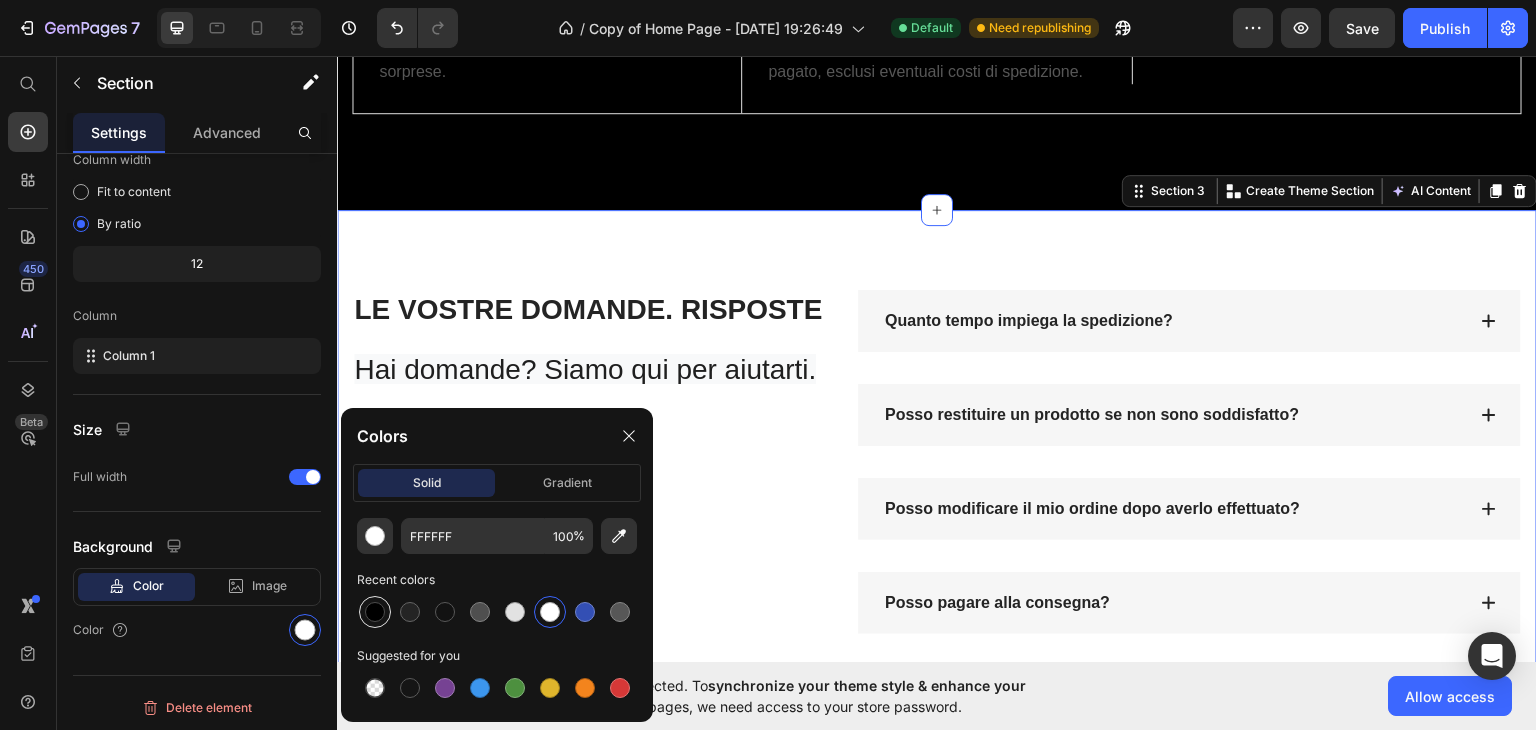 click at bounding box center (375, 612) 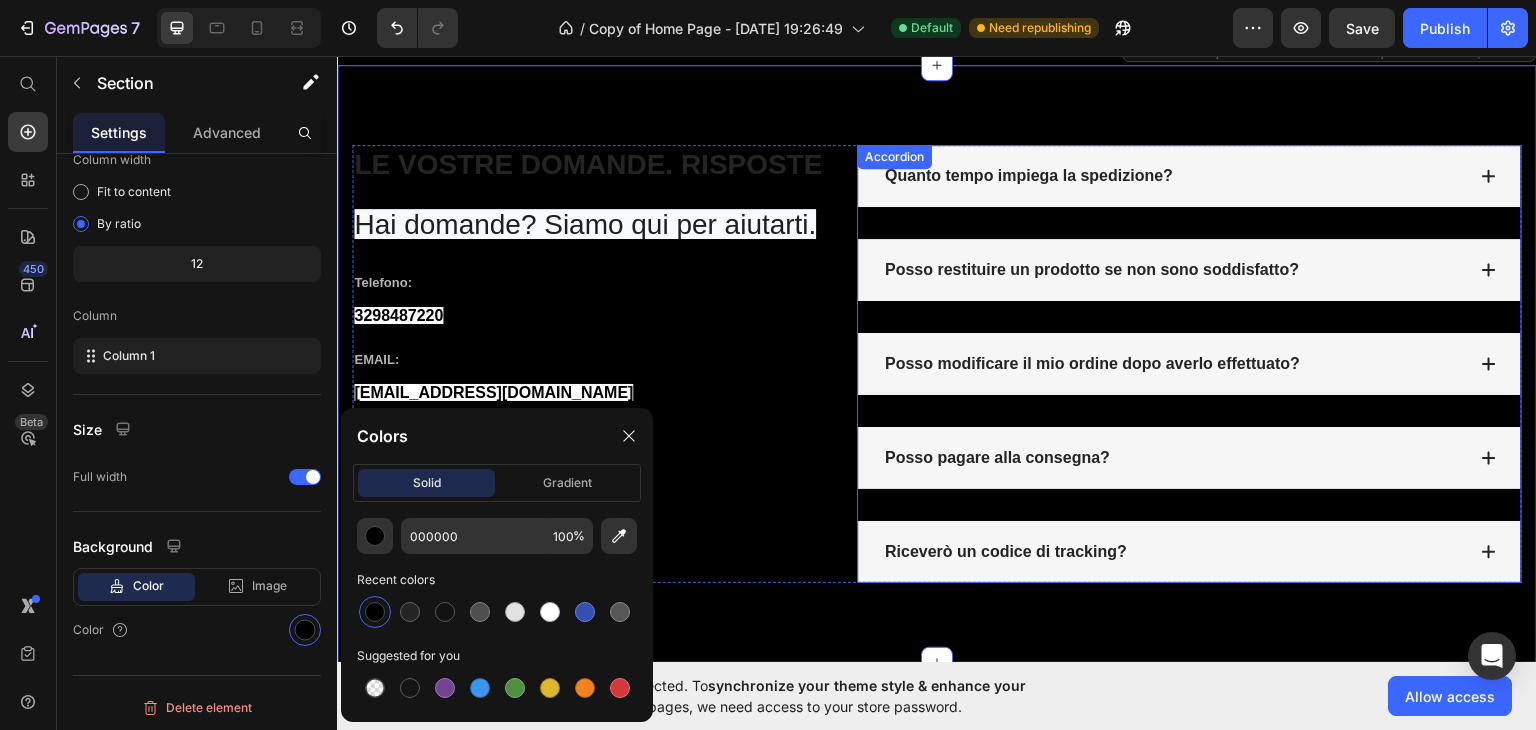 scroll, scrollTop: 1011, scrollLeft: 0, axis: vertical 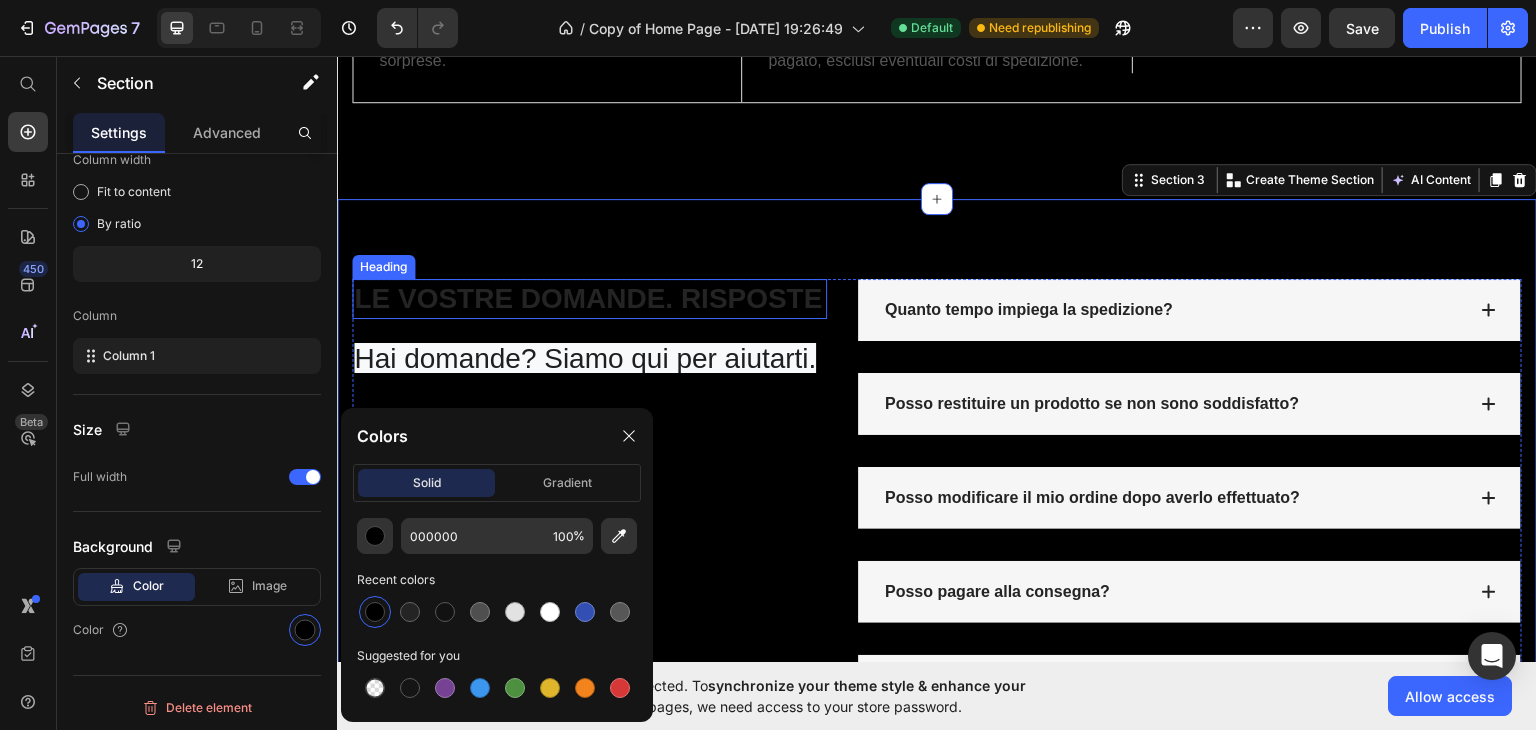 click on "LE VOSTRE DOMANDE. RISPOSTE" at bounding box center (589, 298) 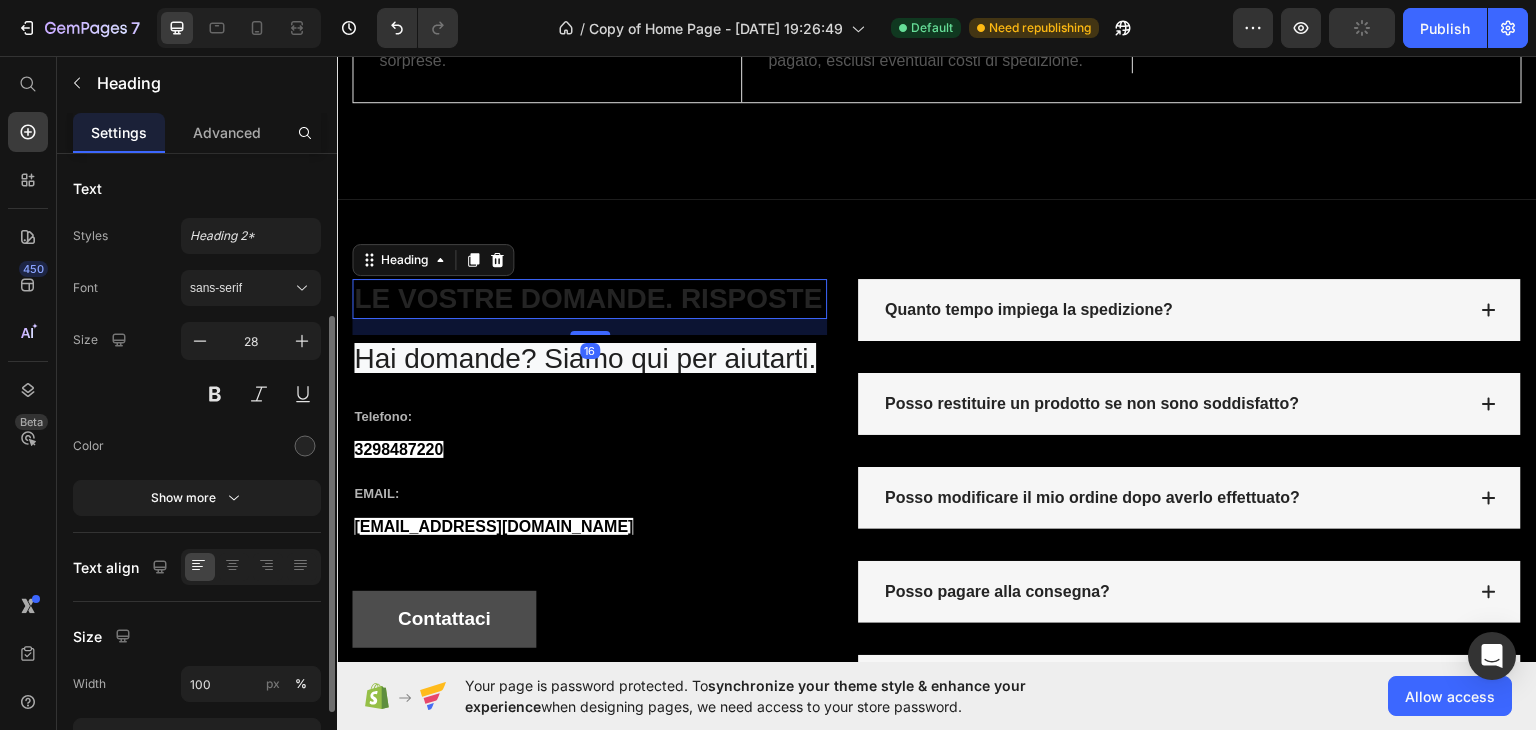scroll, scrollTop: 100, scrollLeft: 0, axis: vertical 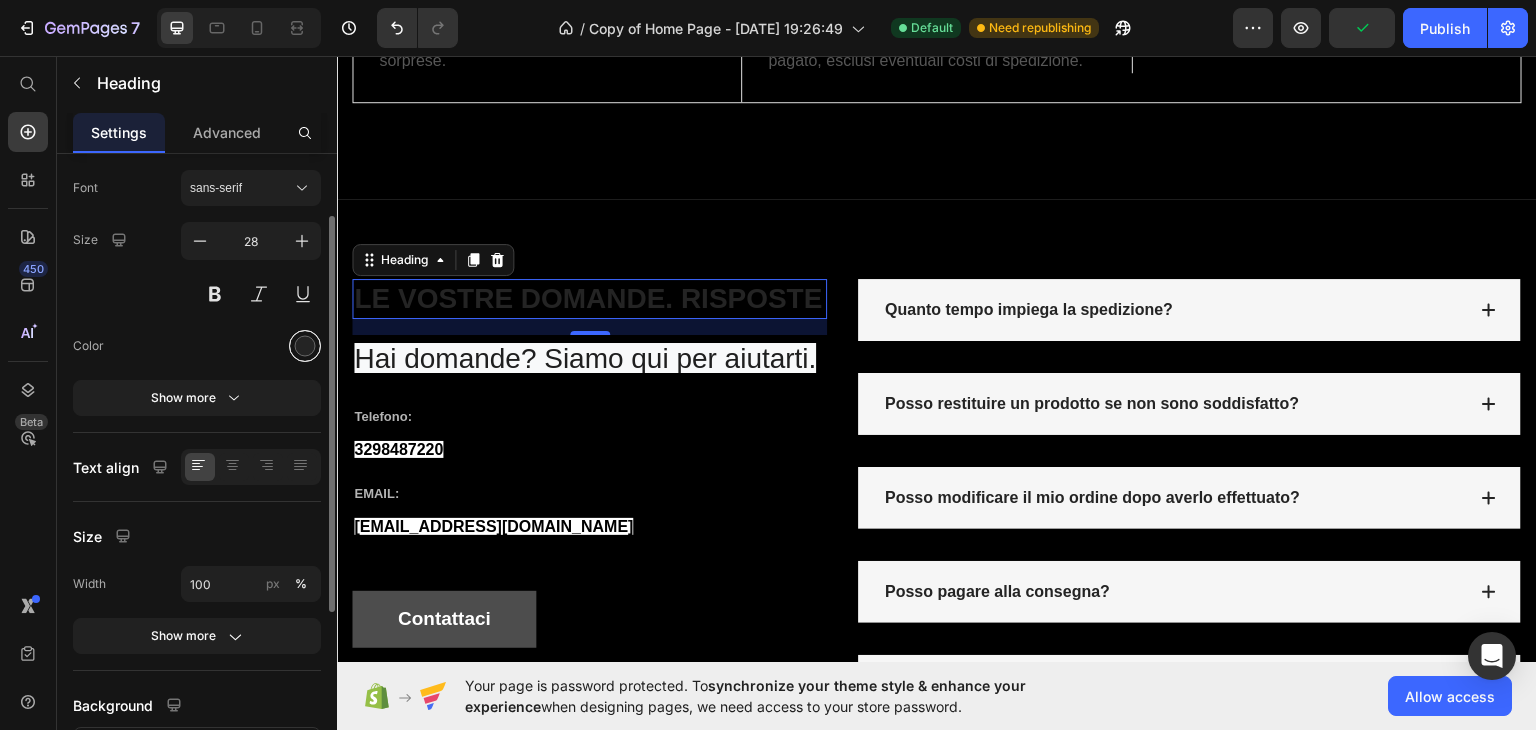 click at bounding box center [305, 346] 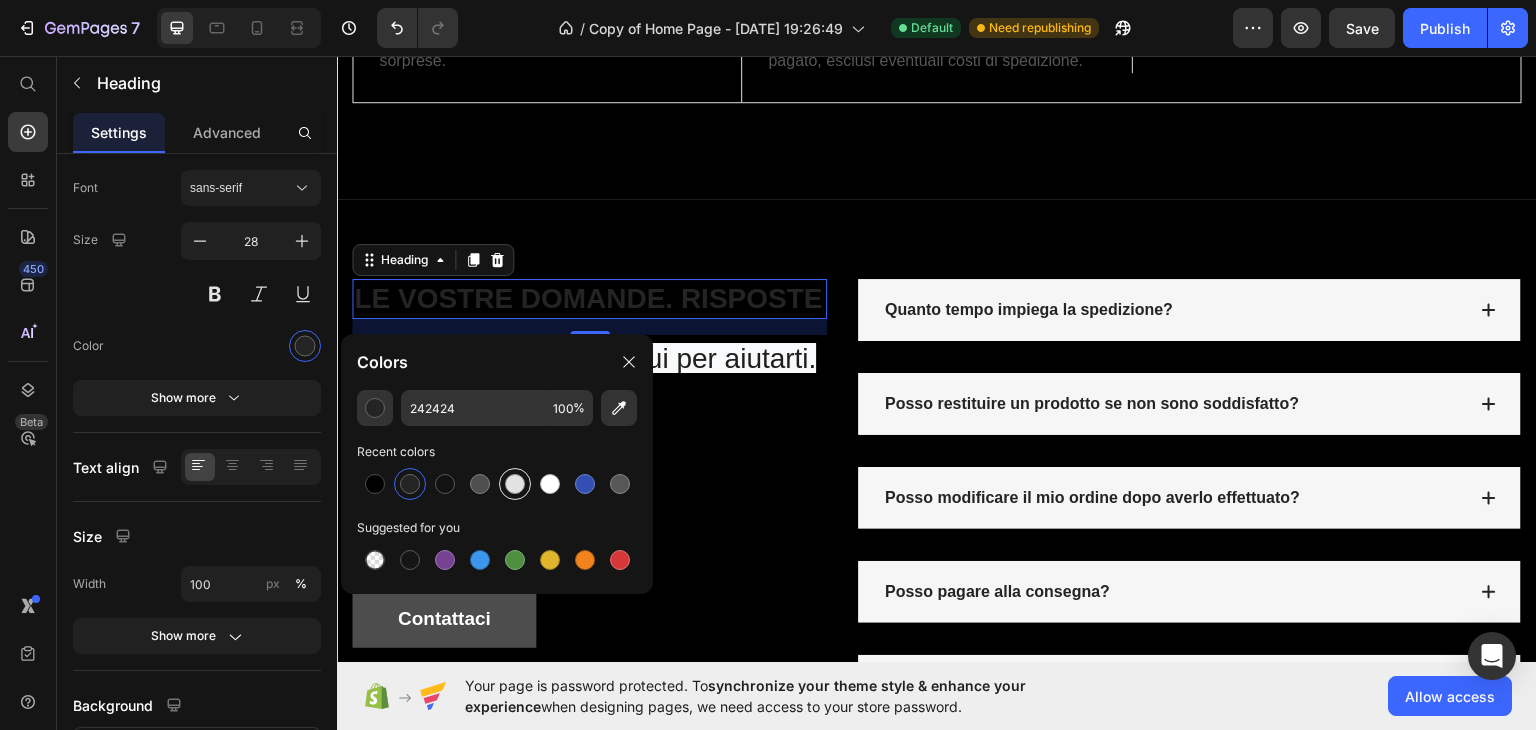 click at bounding box center [515, 484] 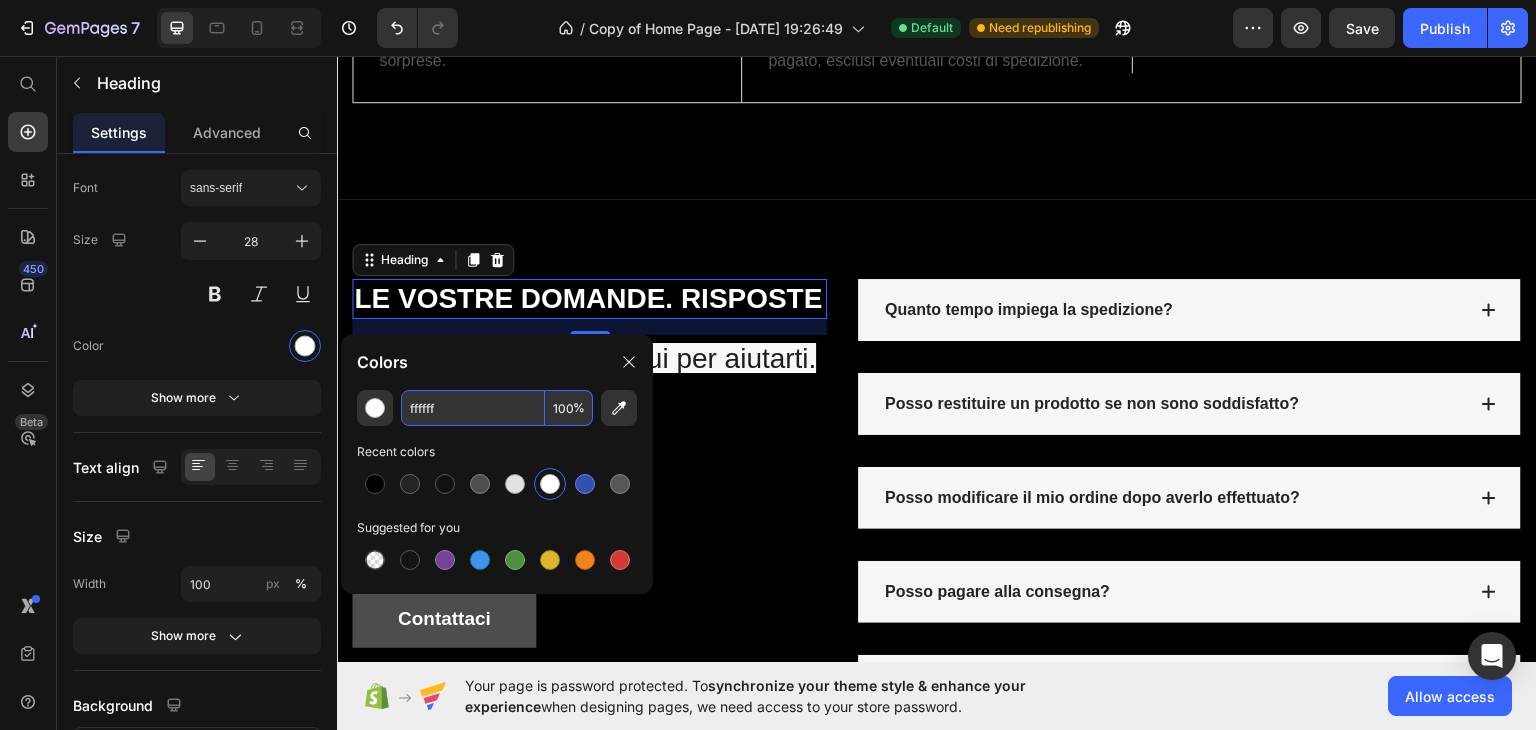 type on "FFFFFF" 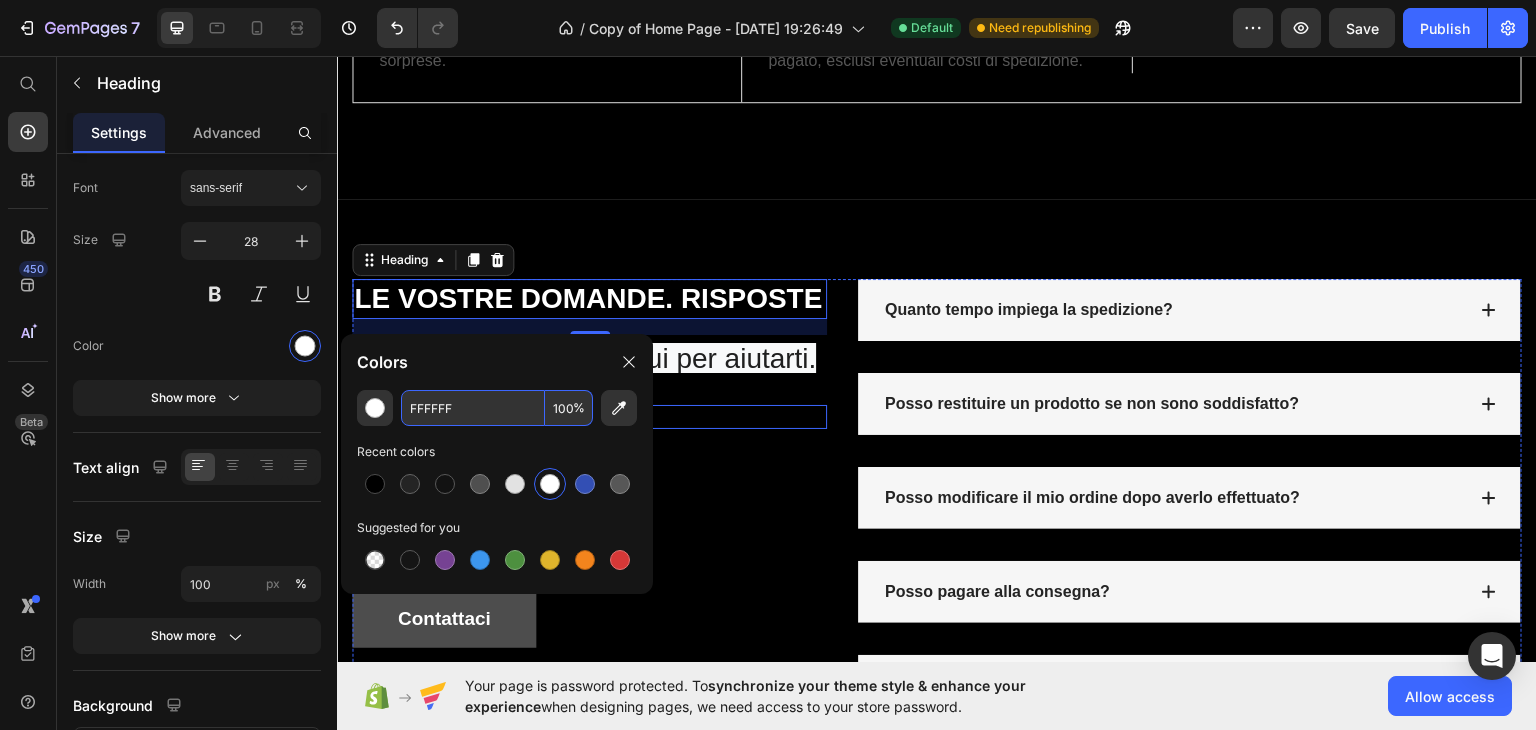 click on "Telefono:" at bounding box center [589, 416] 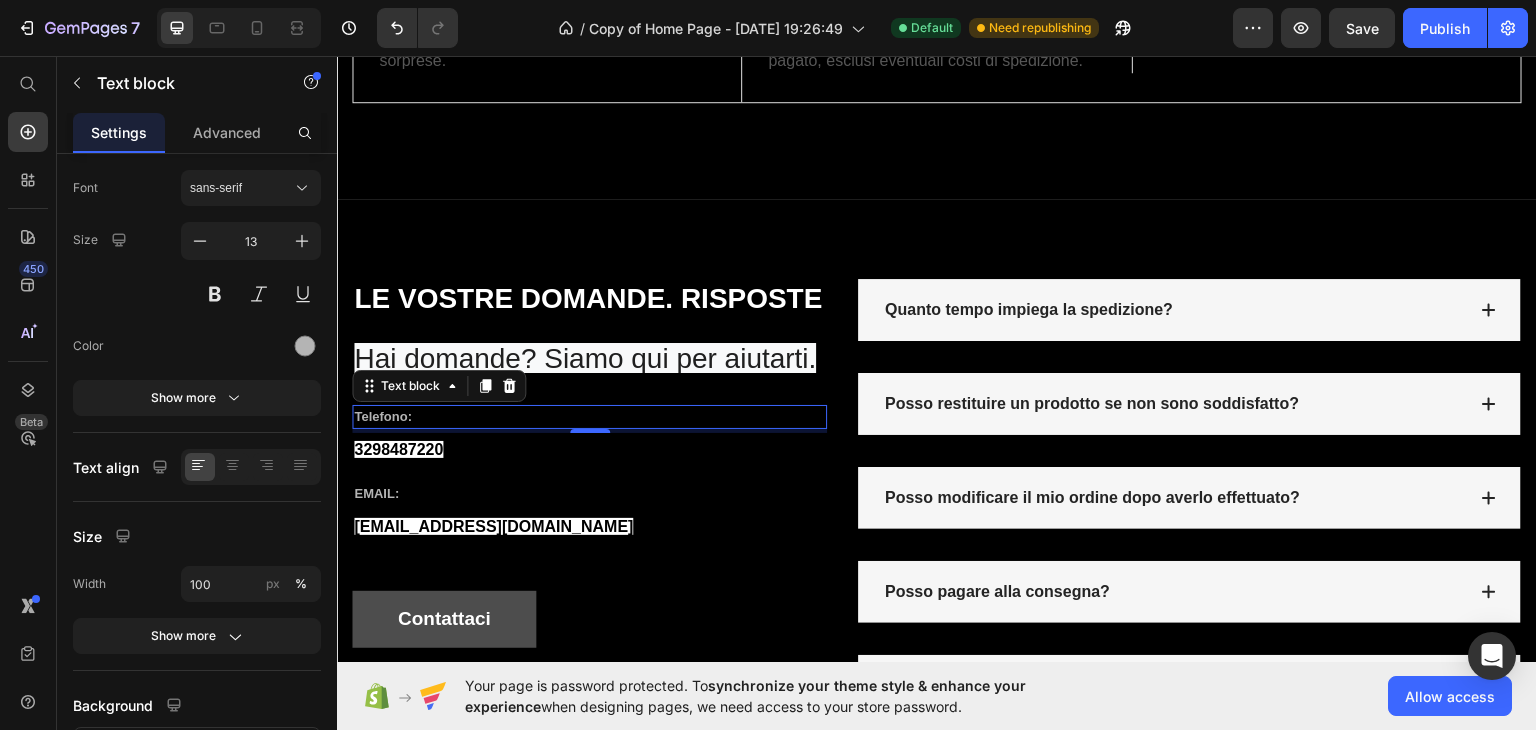 scroll, scrollTop: 0, scrollLeft: 0, axis: both 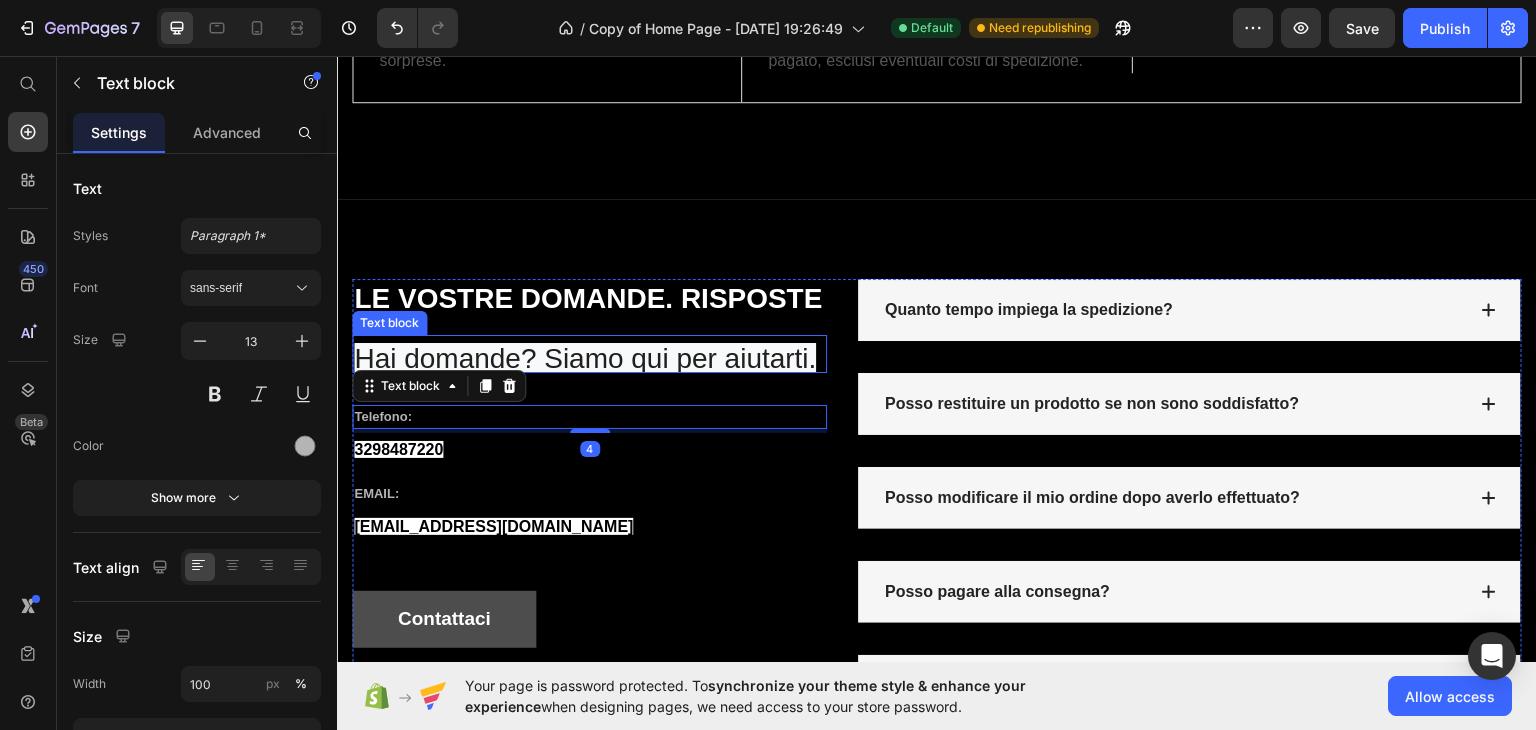 click on "Hai domande? Siamo qui per aiutarti." at bounding box center [585, 357] 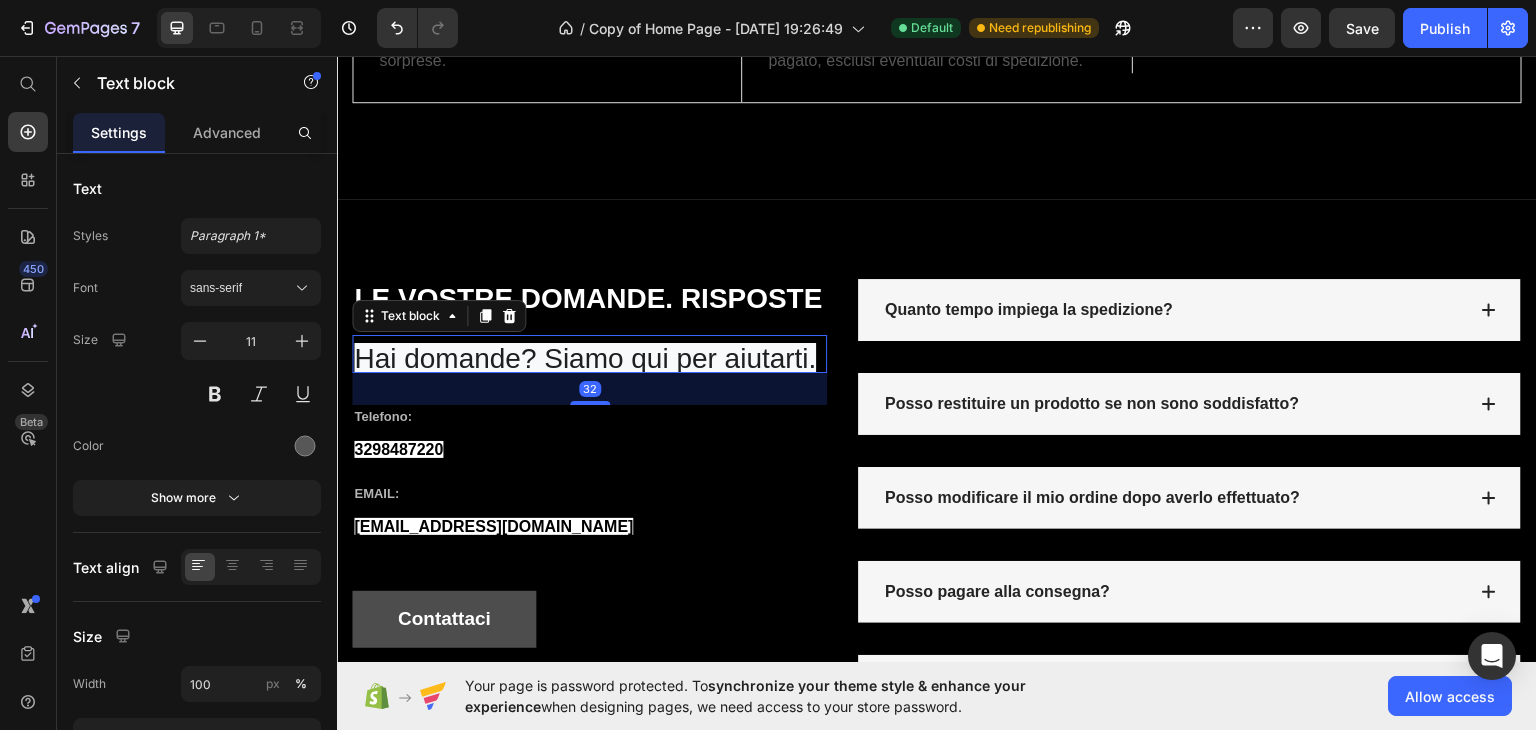 click on "Hai domande? Siamo qui per aiutarti." at bounding box center (585, 357) 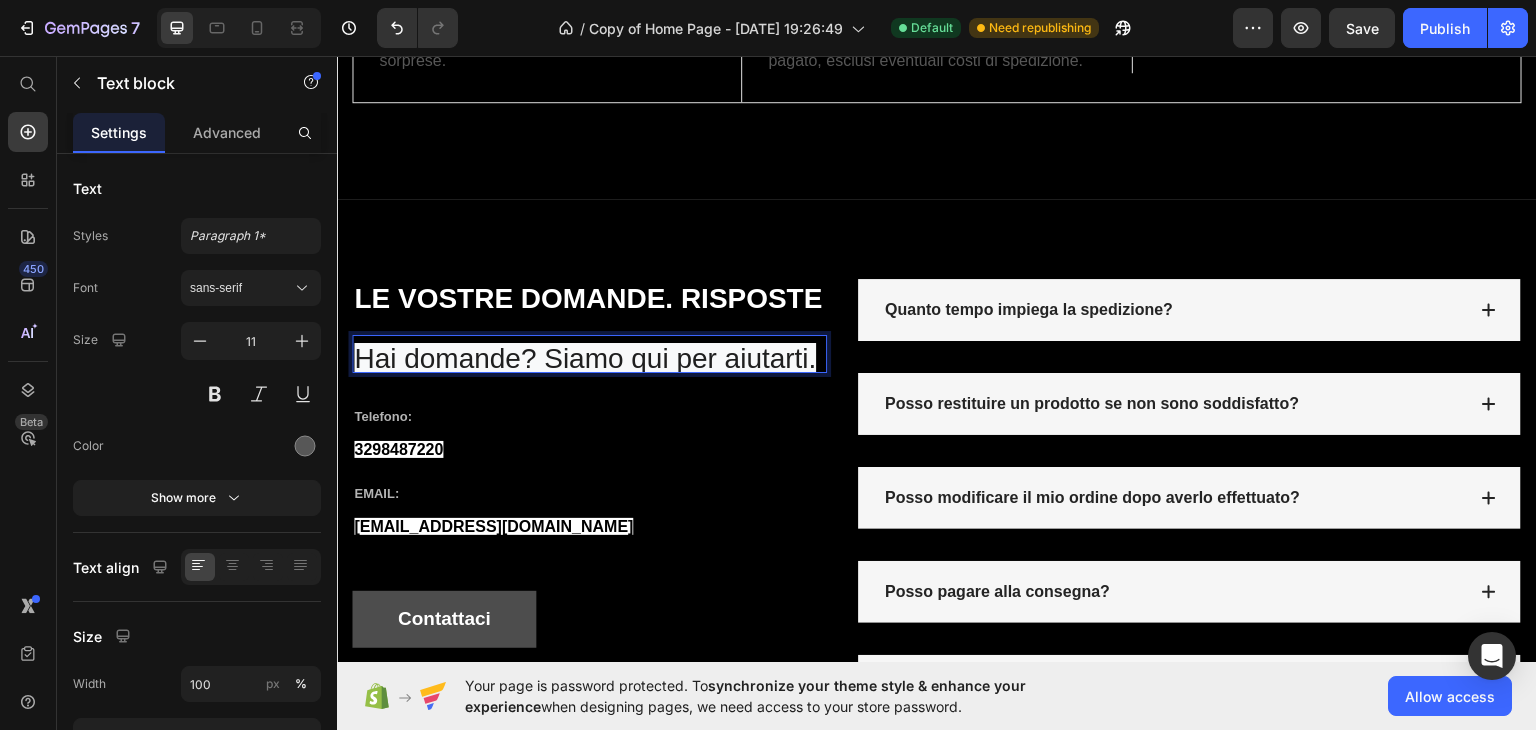 click on "Hai domande? Siamo qui per aiutarti." at bounding box center (585, 357) 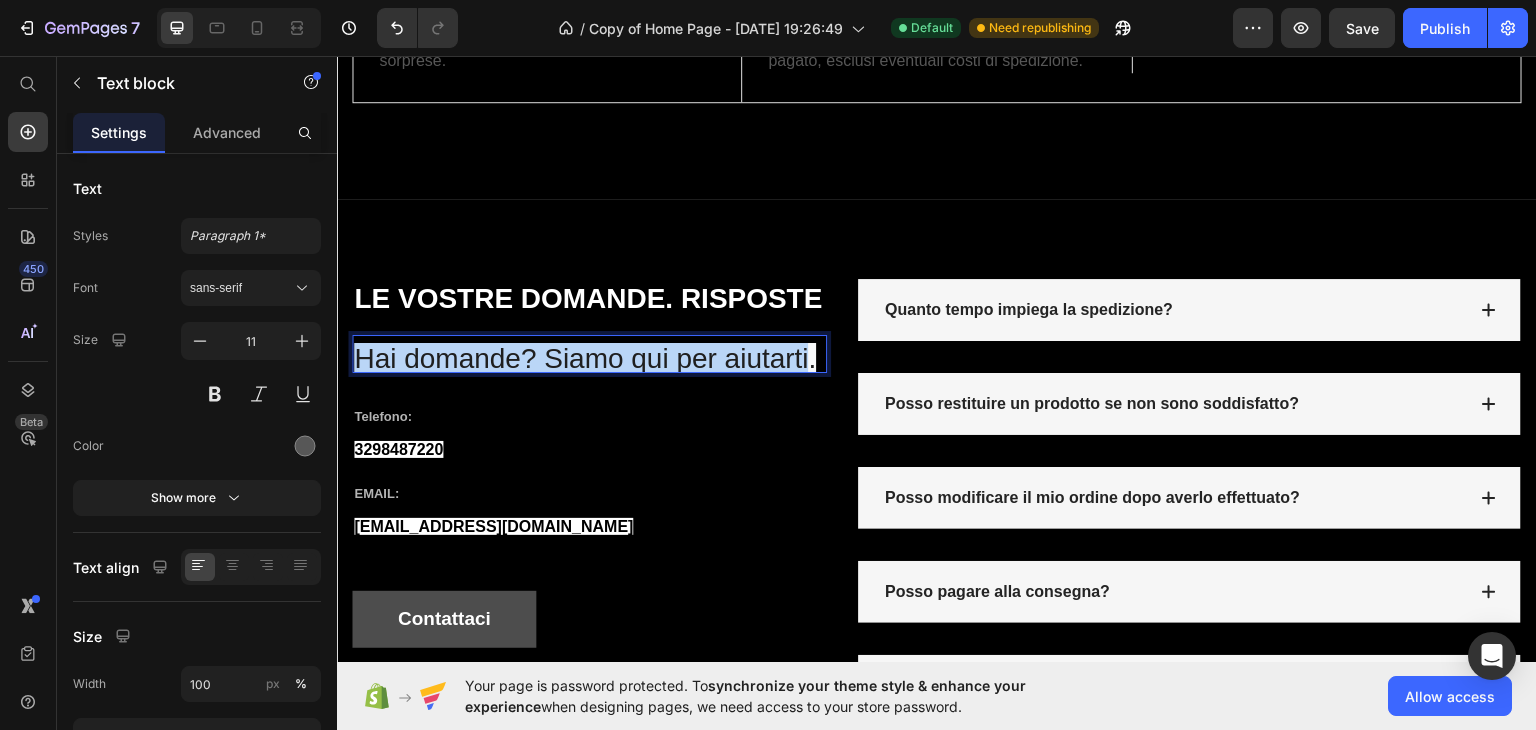 drag, startPoint x: 812, startPoint y: 396, endPoint x: 359, endPoint y: 386, distance: 453.11035 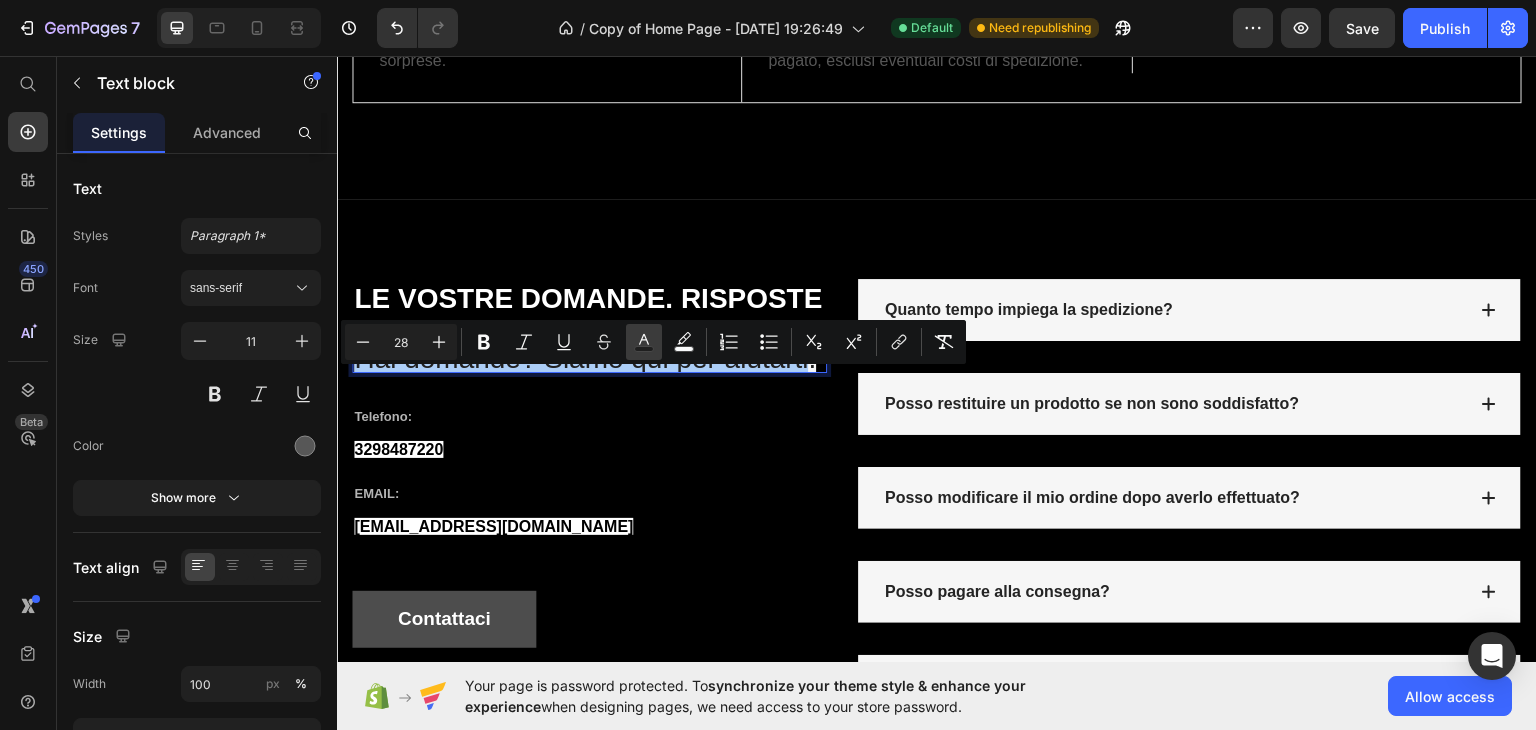 click on "color" at bounding box center (644, 342) 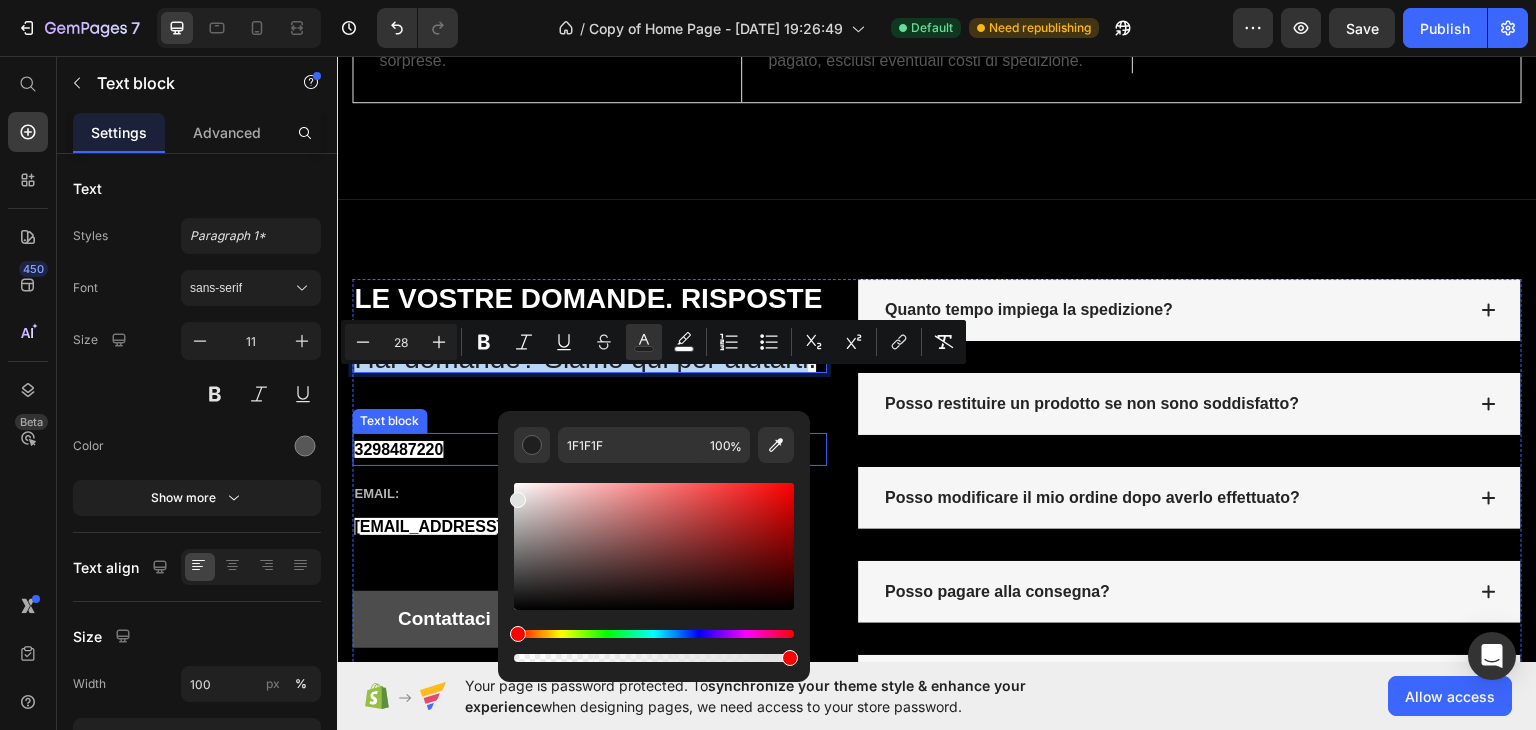 type on "E8E8E8" 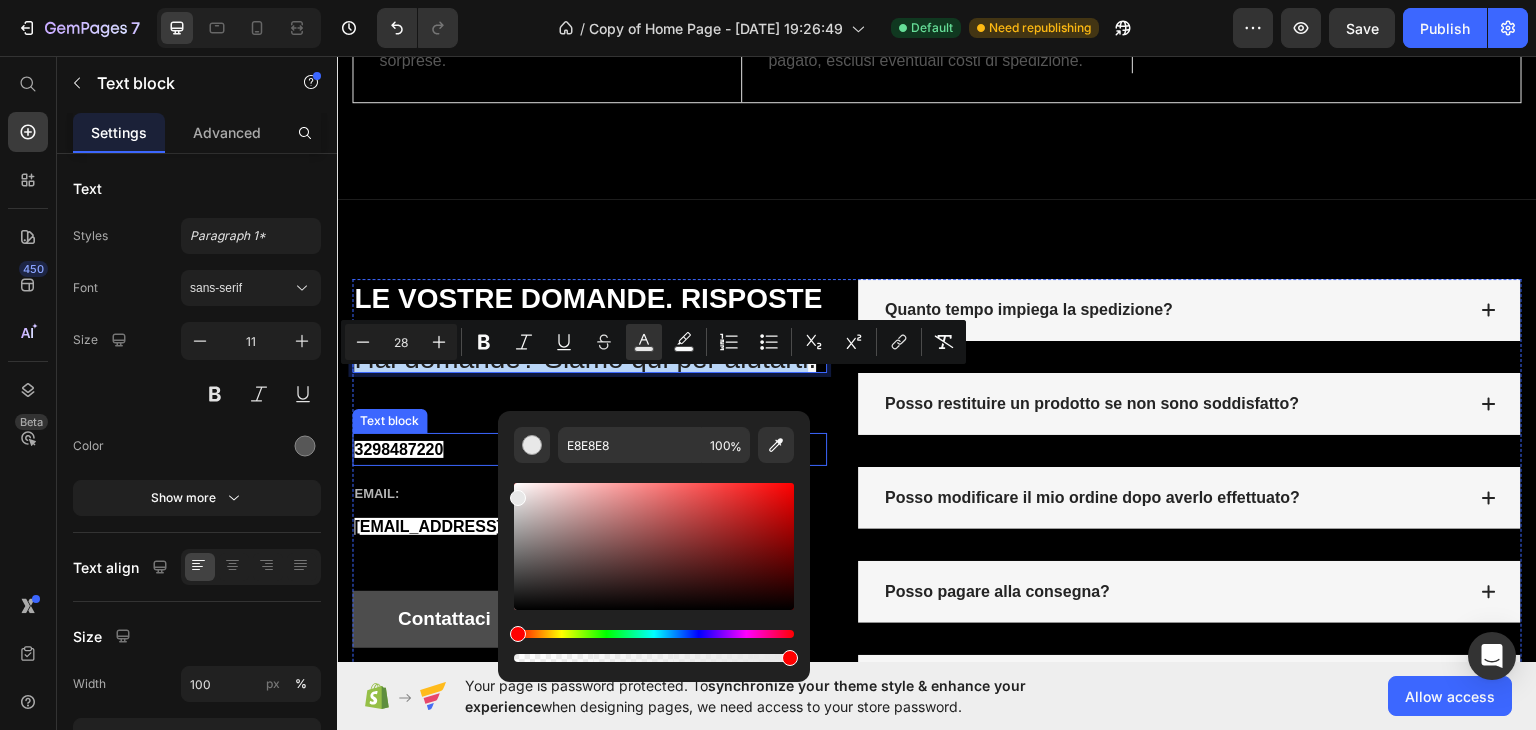 drag, startPoint x: 870, startPoint y: 566, endPoint x: 477, endPoint y: 456, distance: 408.10416 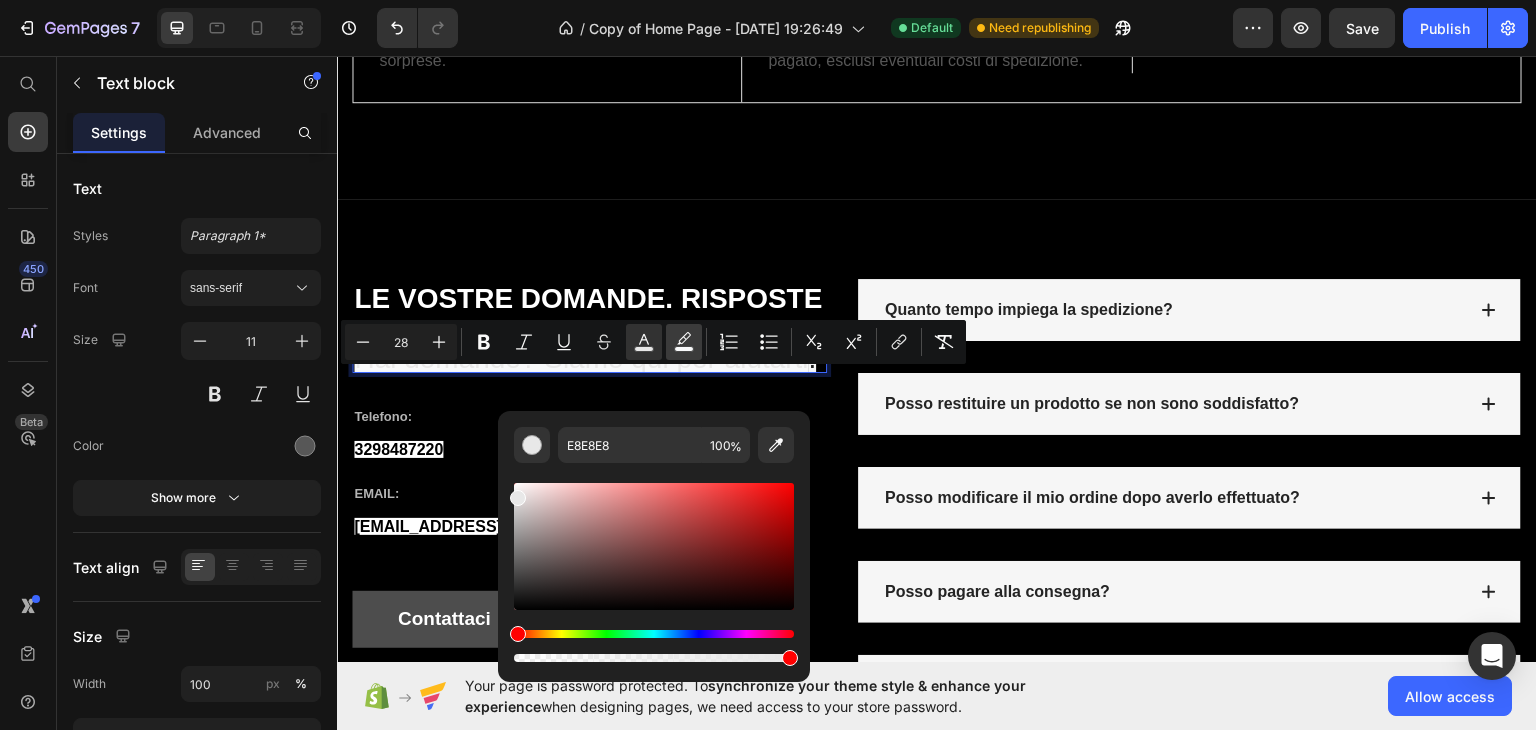 click 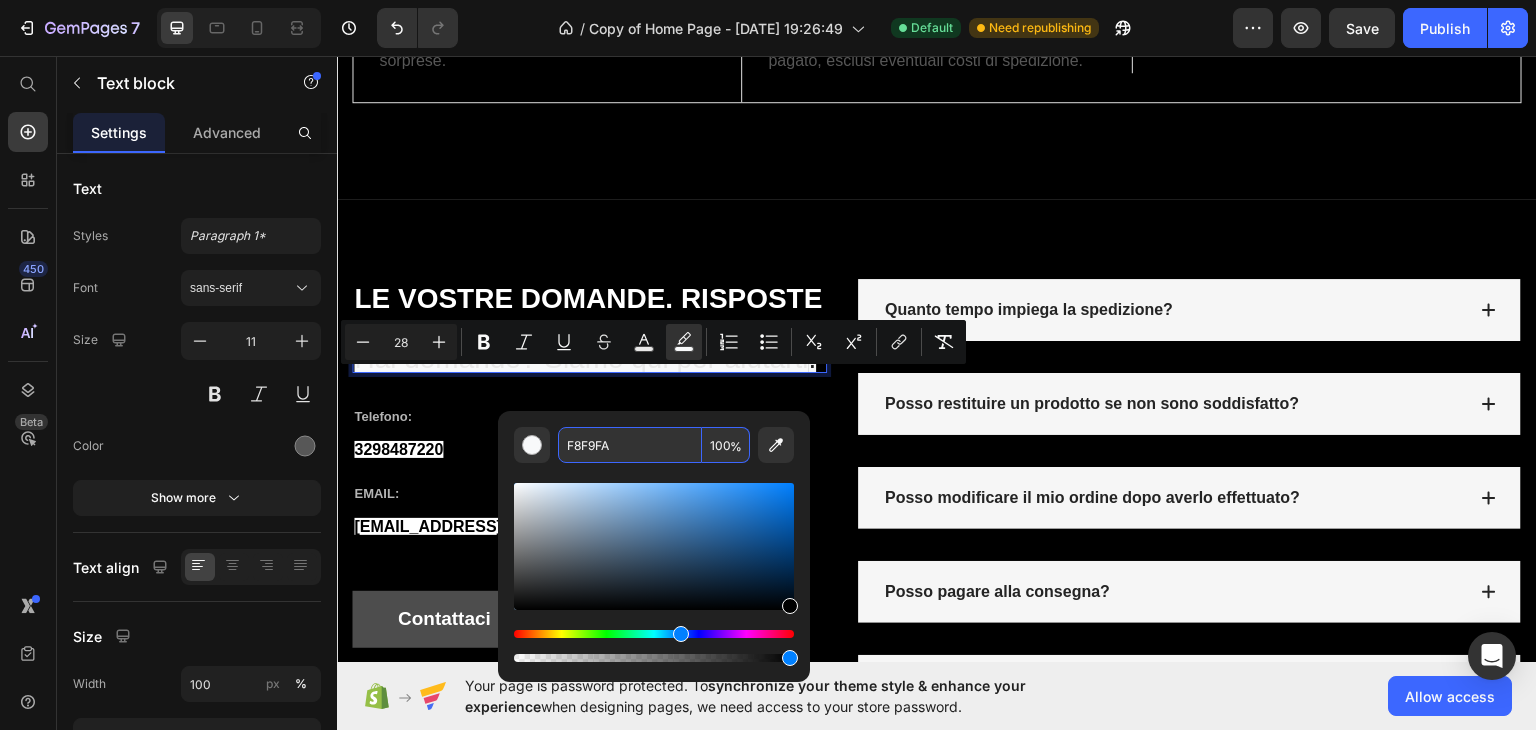 drag, startPoint x: 578, startPoint y: 579, endPoint x: 806, endPoint y: 639, distance: 235.76259 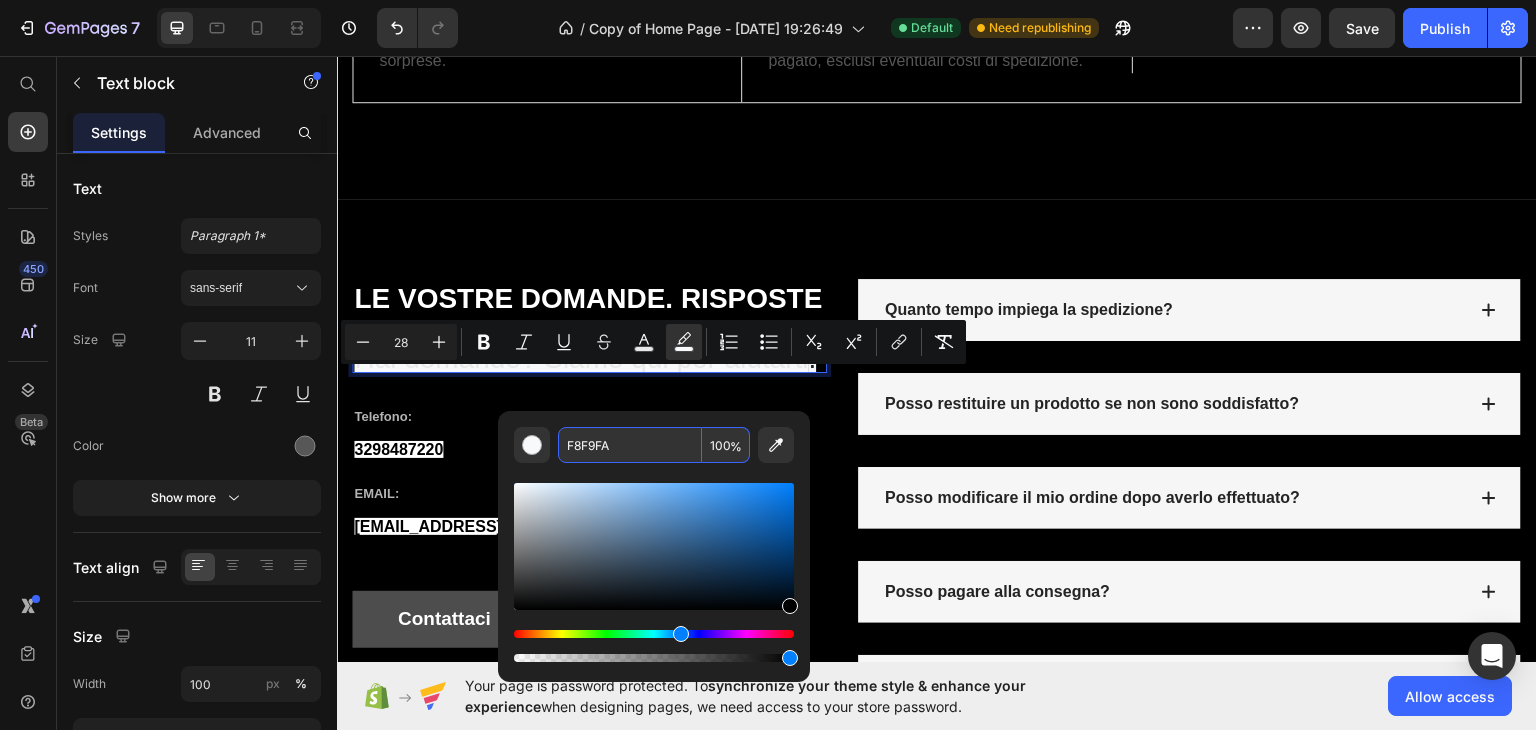 type on "000000" 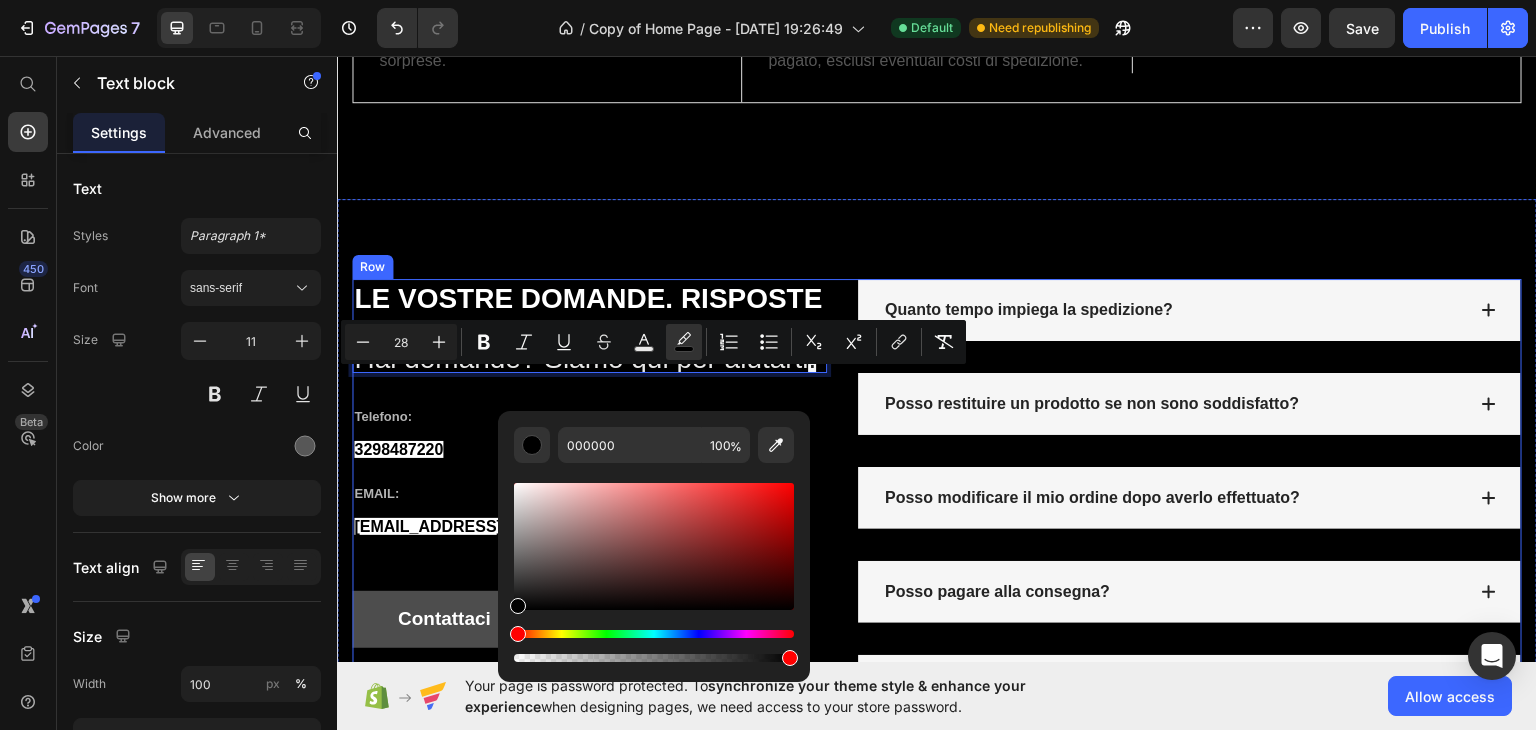 click on "3298487220" at bounding box center (589, 449) 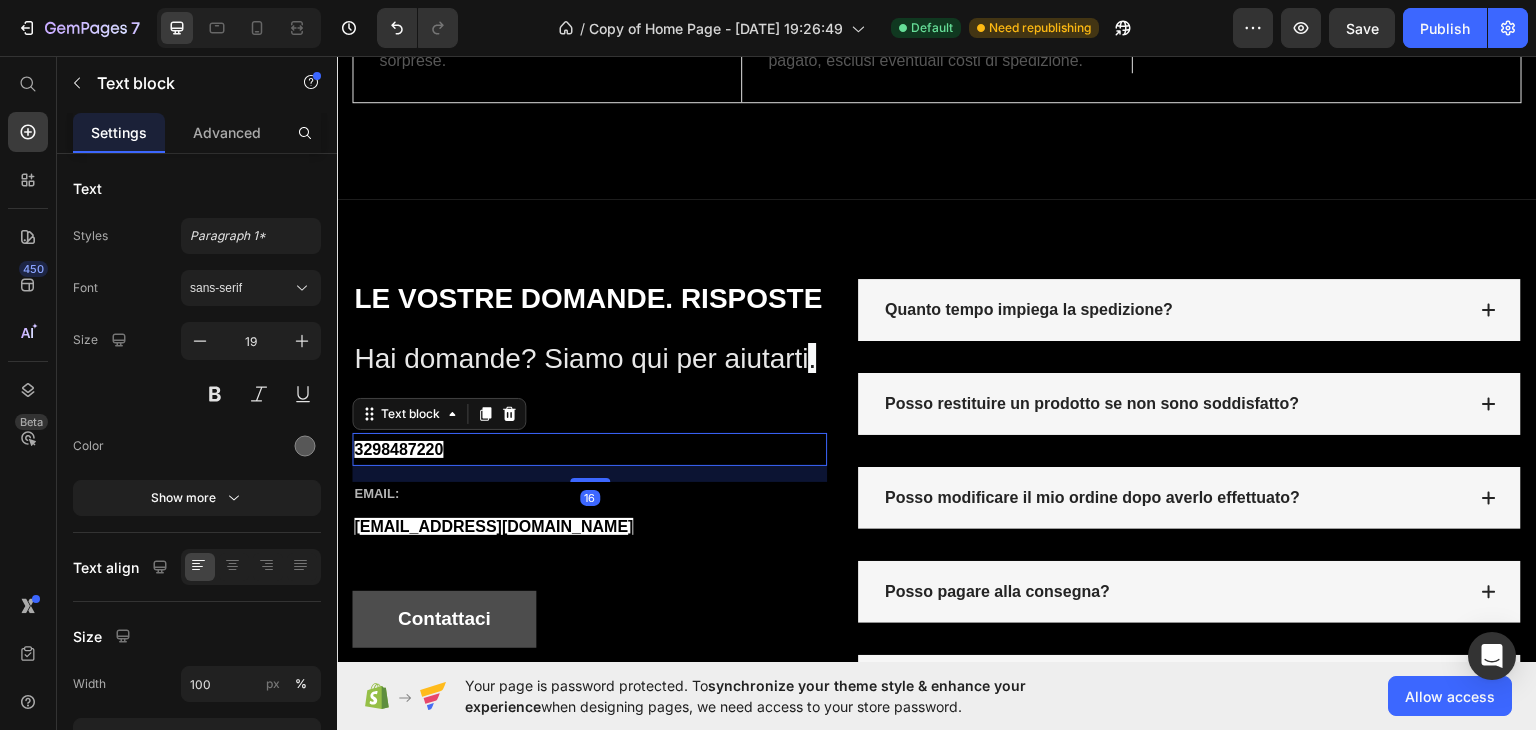 click on "3298487220" at bounding box center (398, 448) 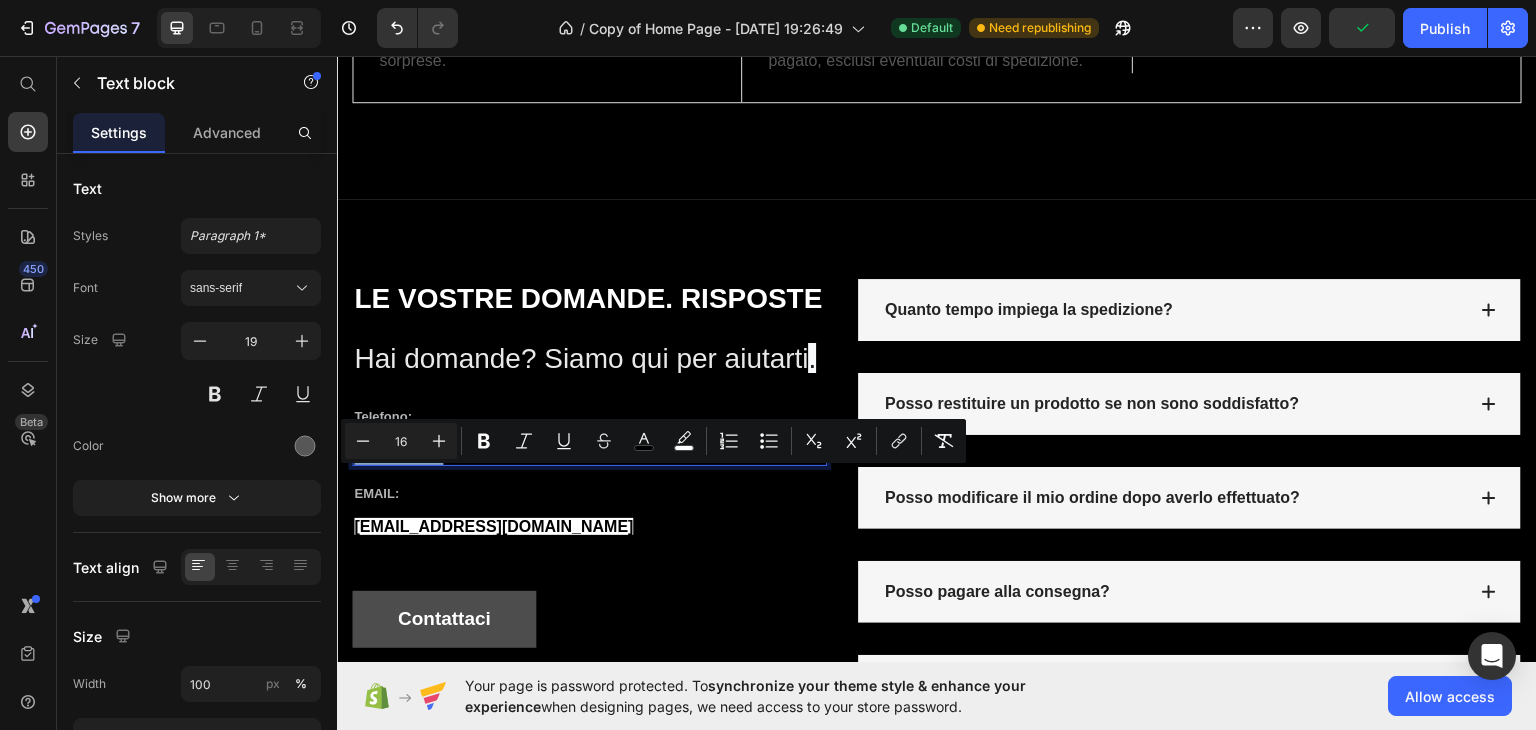 drag, startPoint x: 457, startPoint y: 480, endPoint x: 356, endPoint y: 487, distance: 101.24229 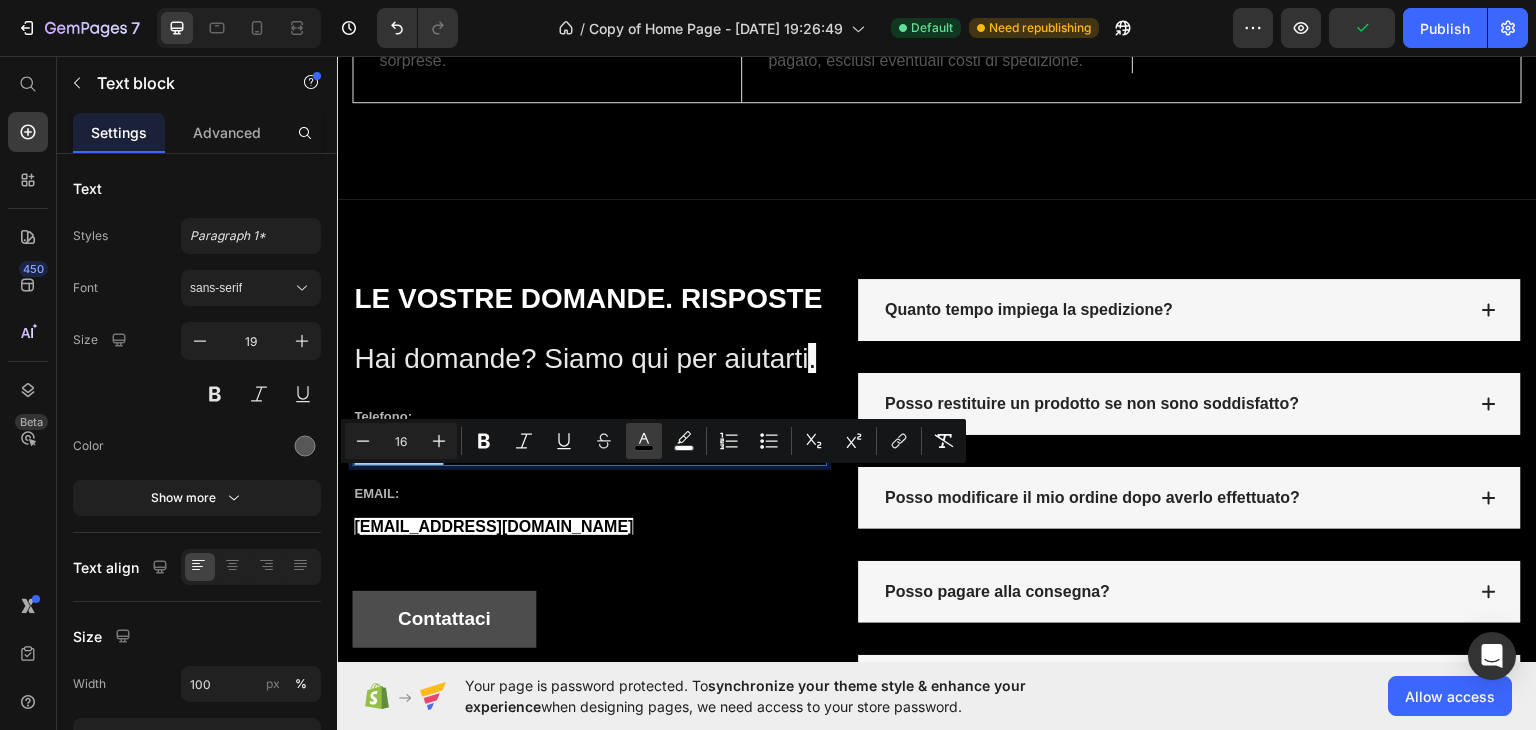 click 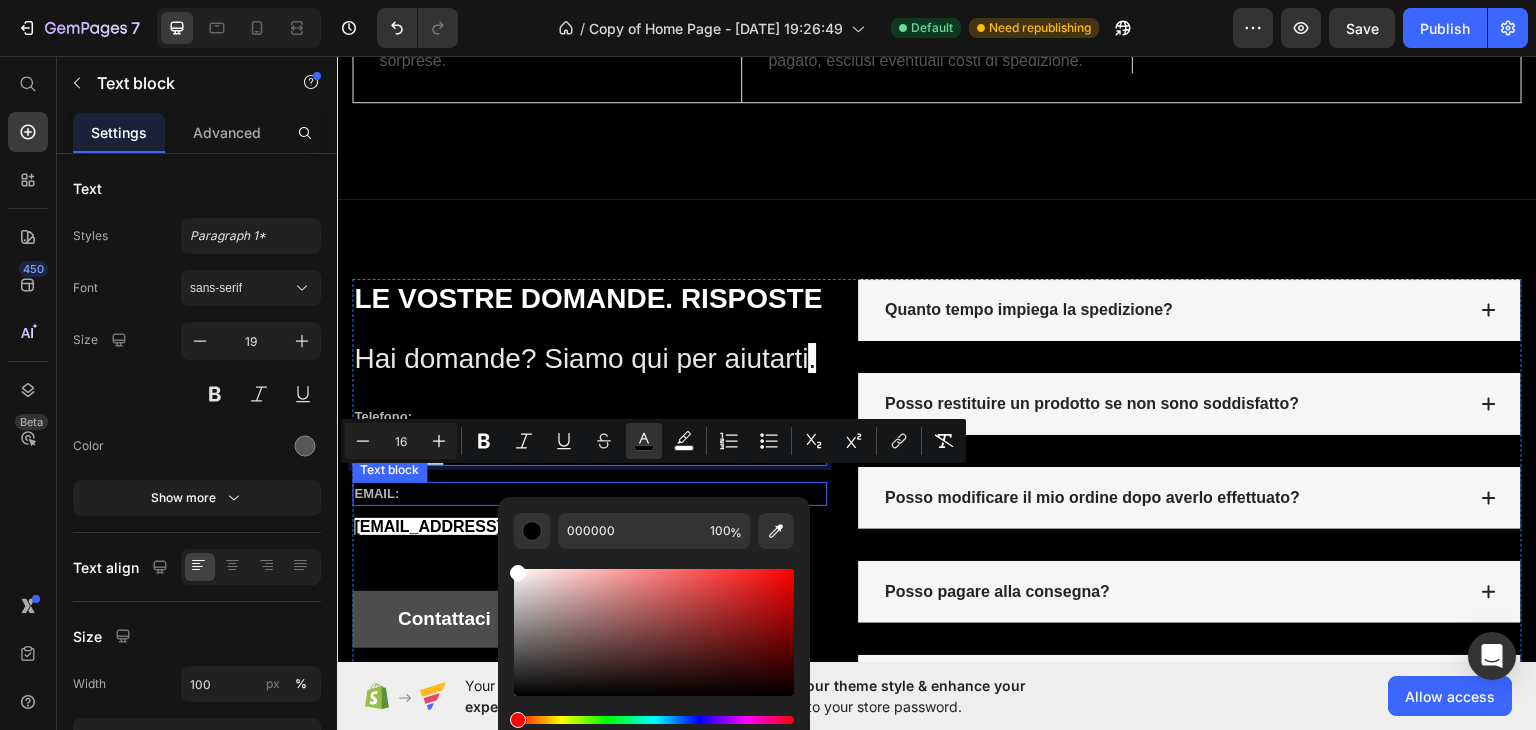 drag, startPoint x: 852, startPoint y: 692, endPoint x: 496, endPoint y: 510, distance: 399.82495 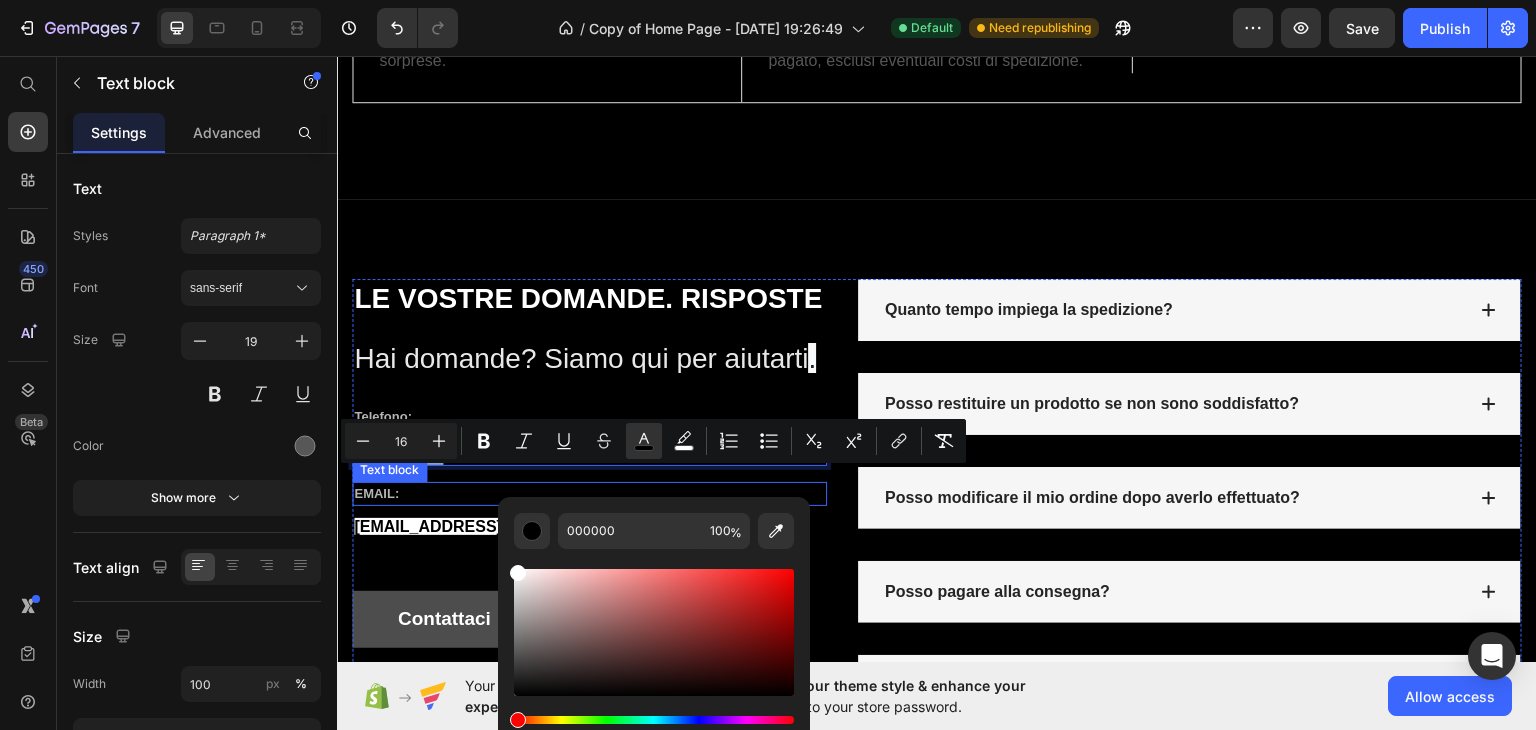 type on "FFFFFF" 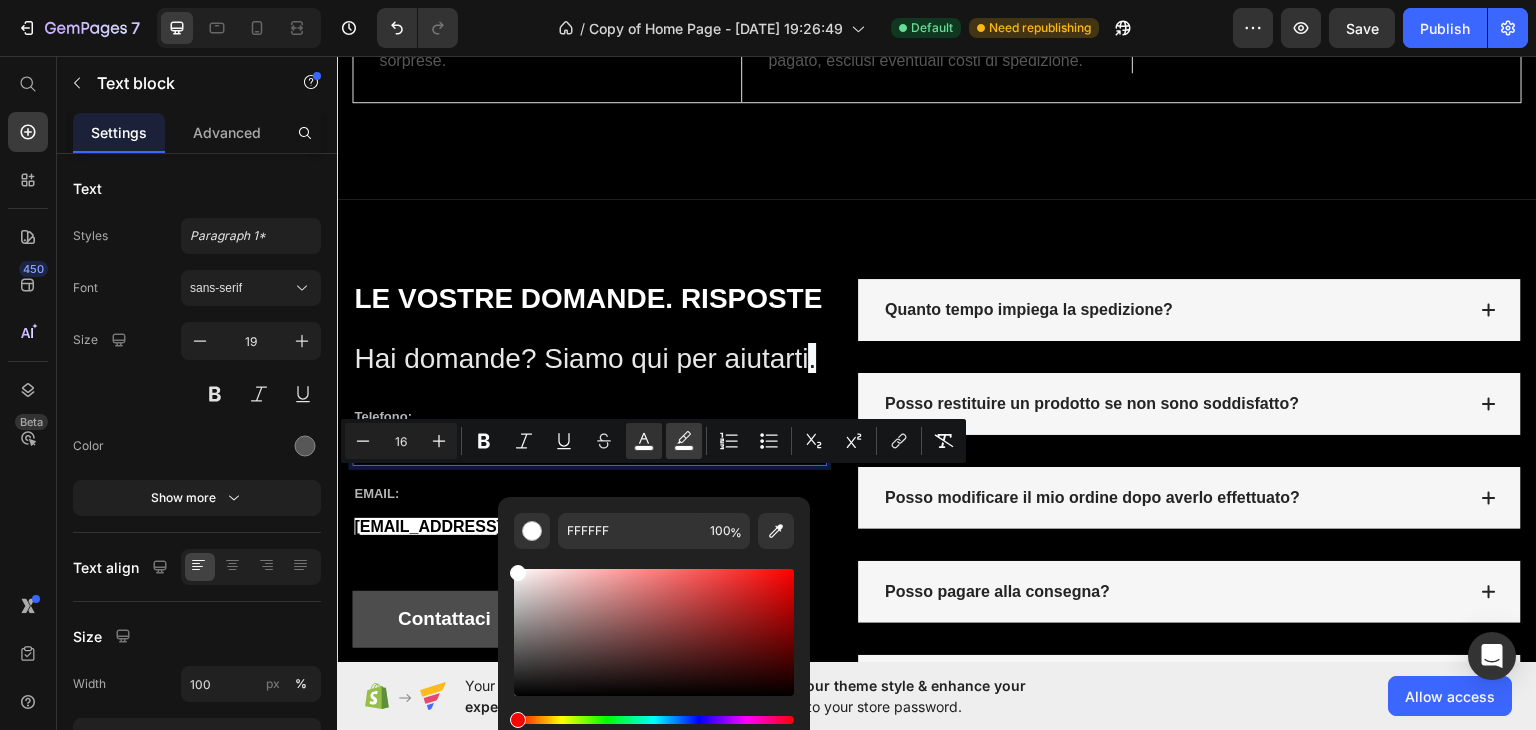 click 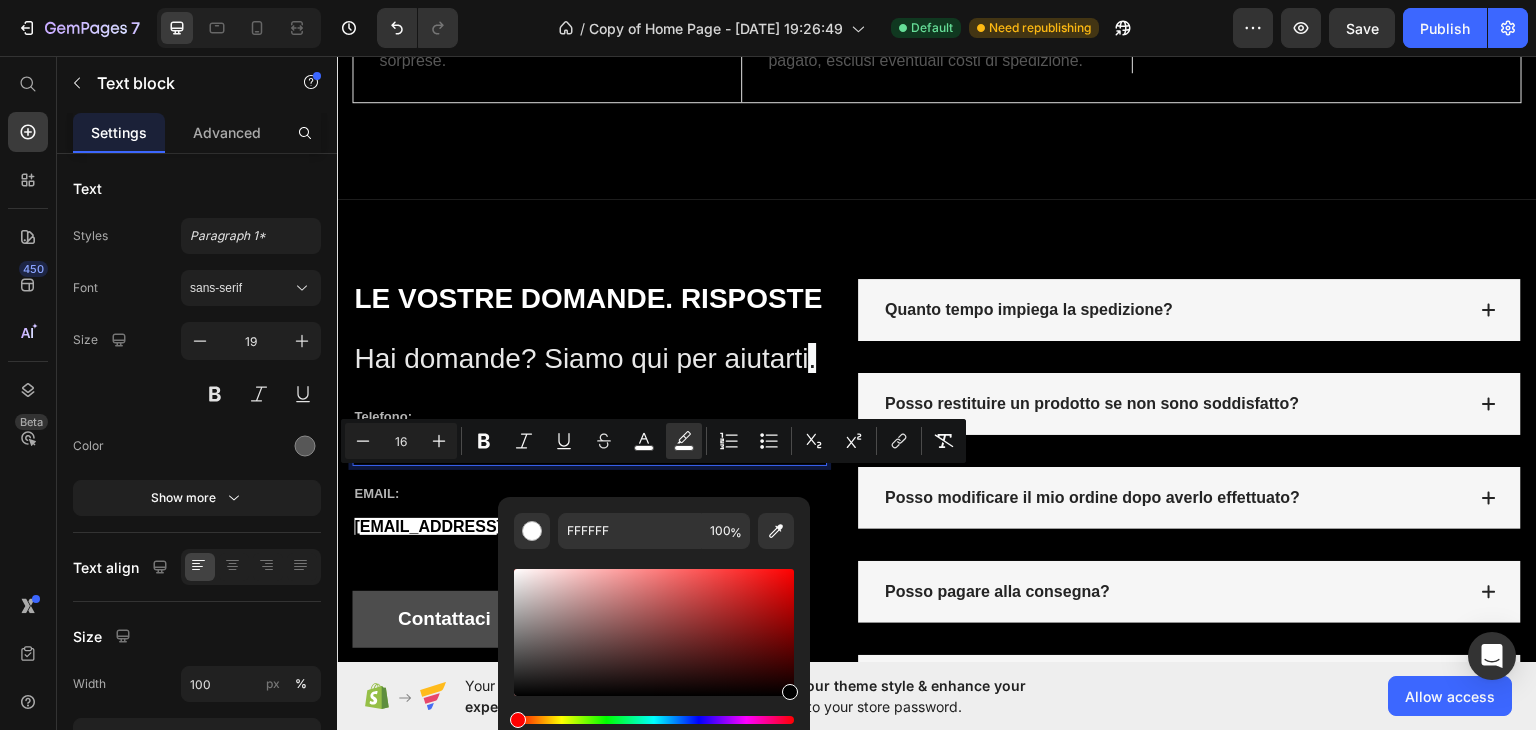 drag, startPoint x: 577, startPoint y: 629, endPoint x: 814, endPoint y: 705, distance: 248.88753 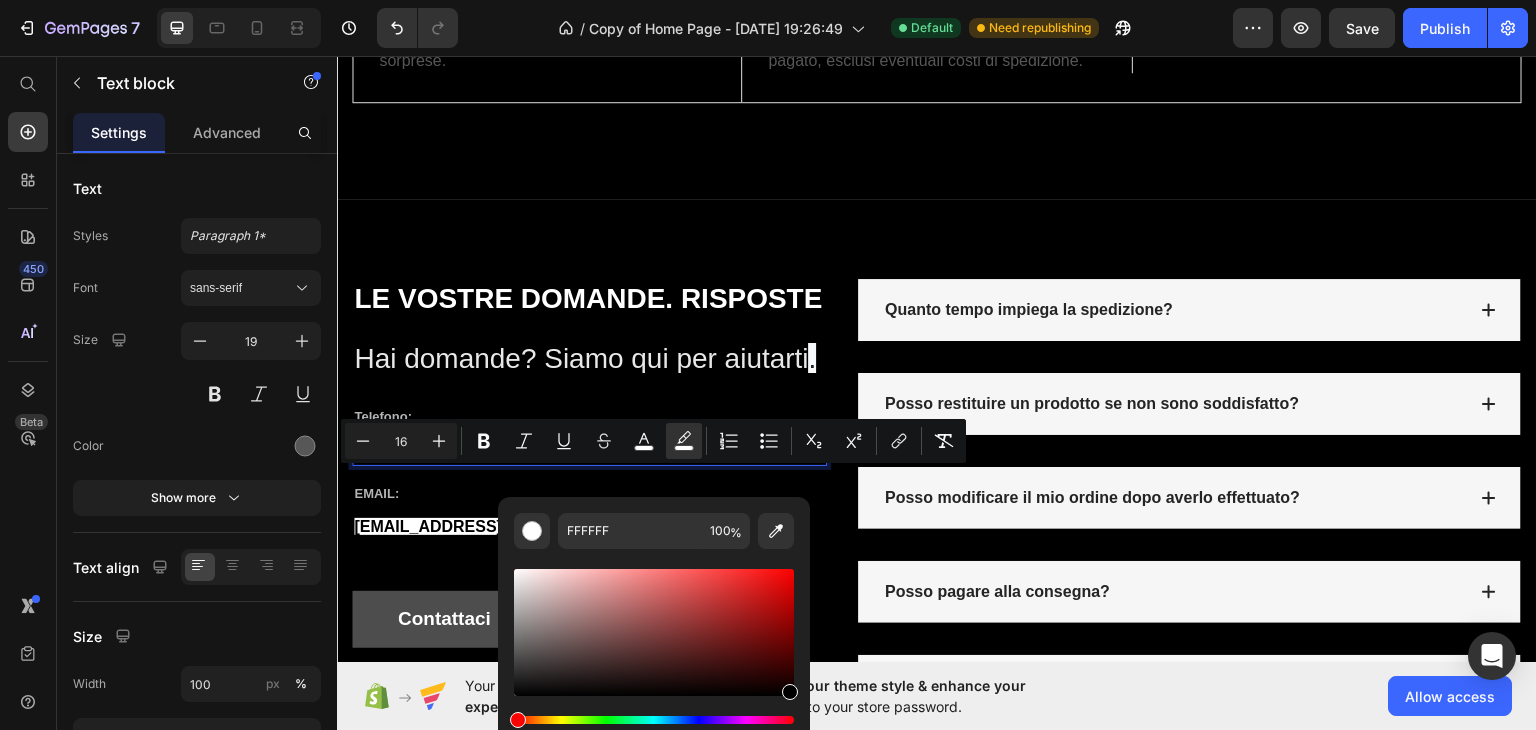 type on "000000" 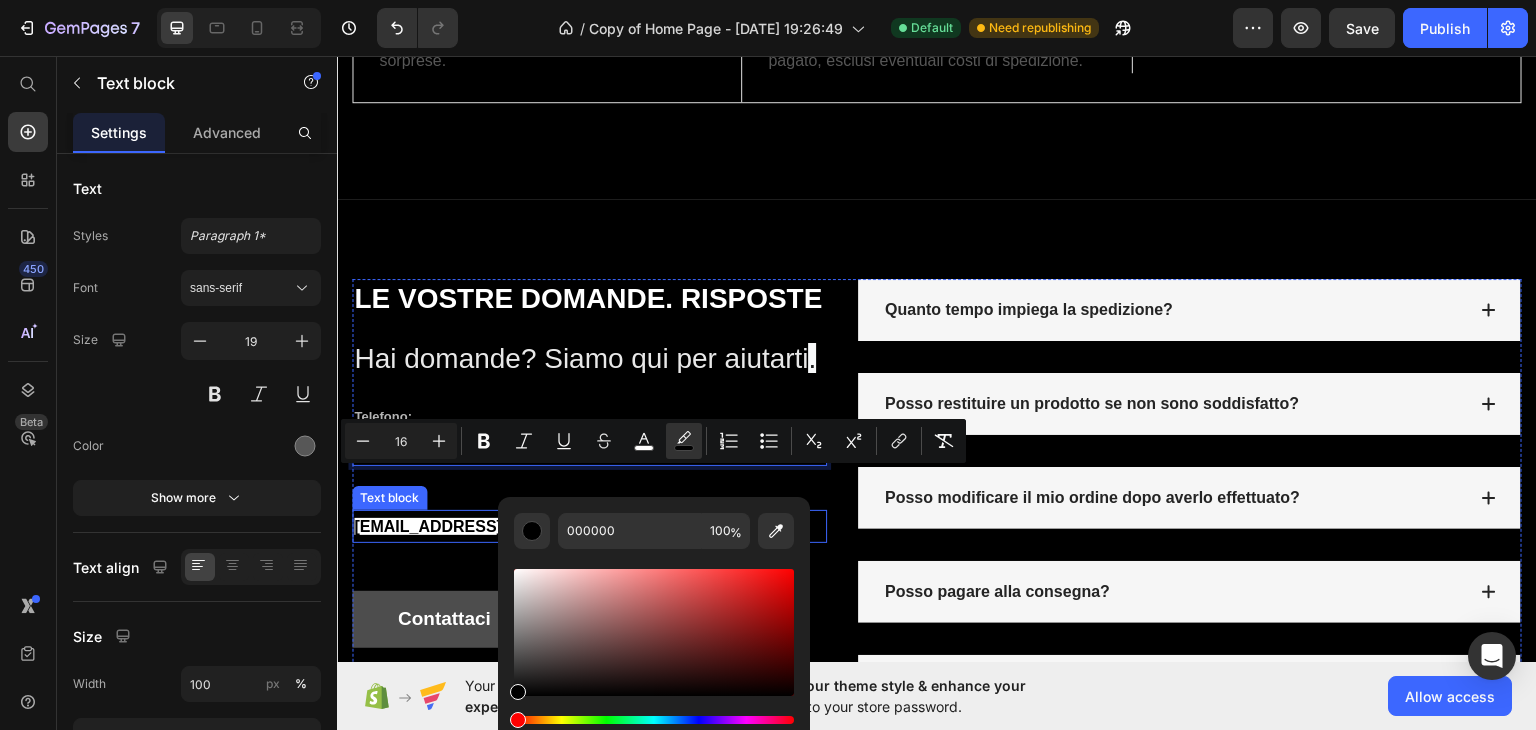 click on "[EMAIL_ADDRESS][DOMAIN_NAME]" at bounding box center [493, 525] 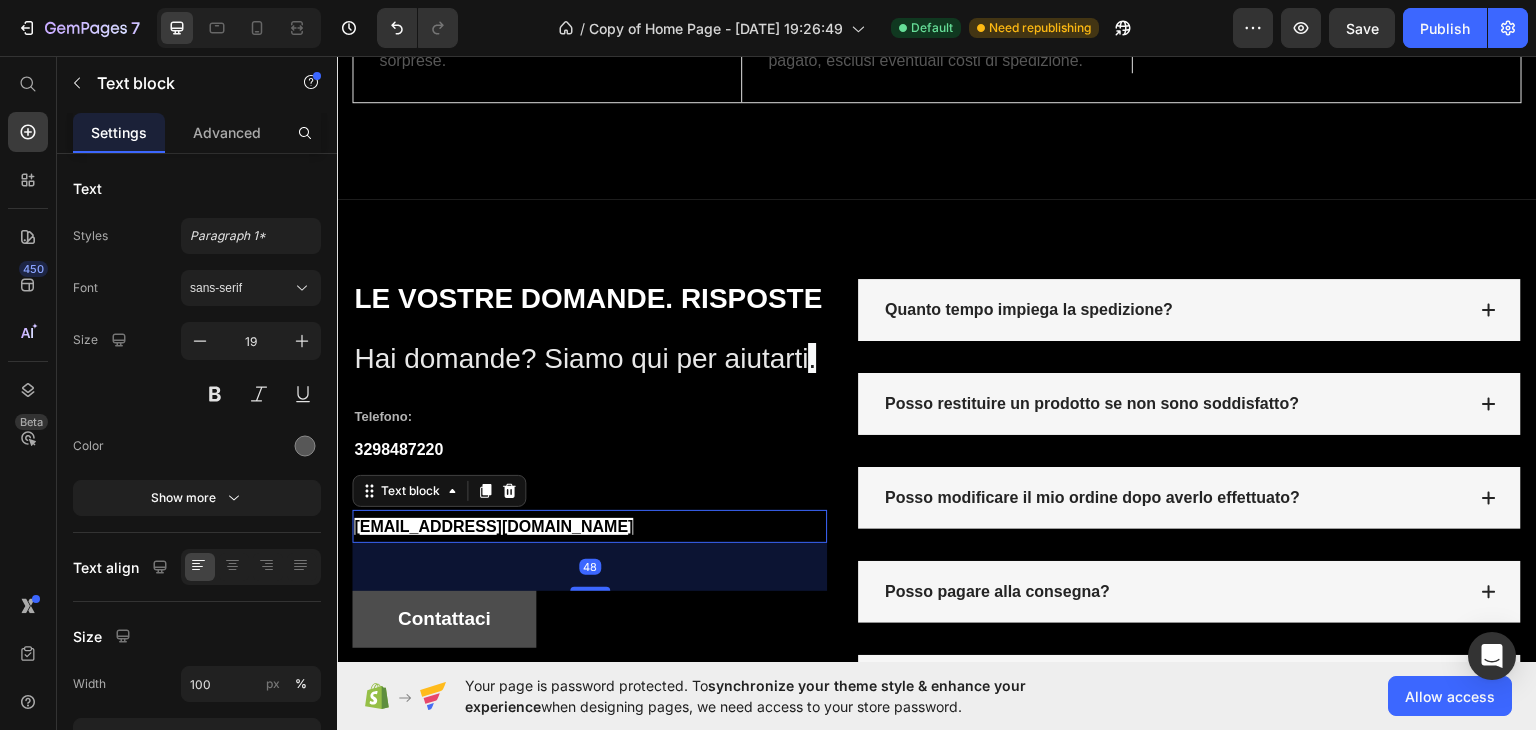 click on "[EMAIL_ADDRESS][DOMAIN_NAME]" at bounding box center [589, 526] 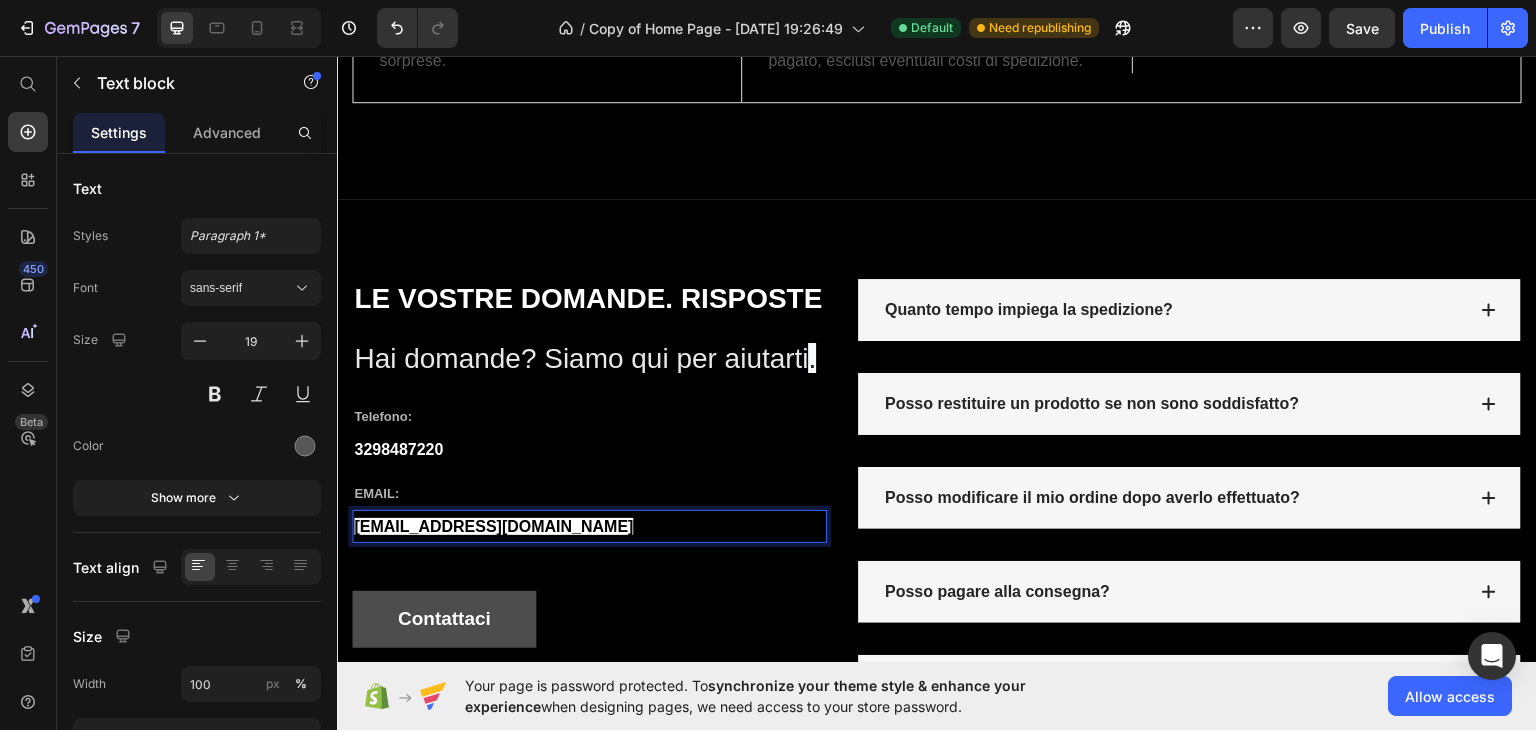drag, startPoint x: 625, startPoint y: 554, endPoint x: 357, endPoint y: 558, distance: 268.02985 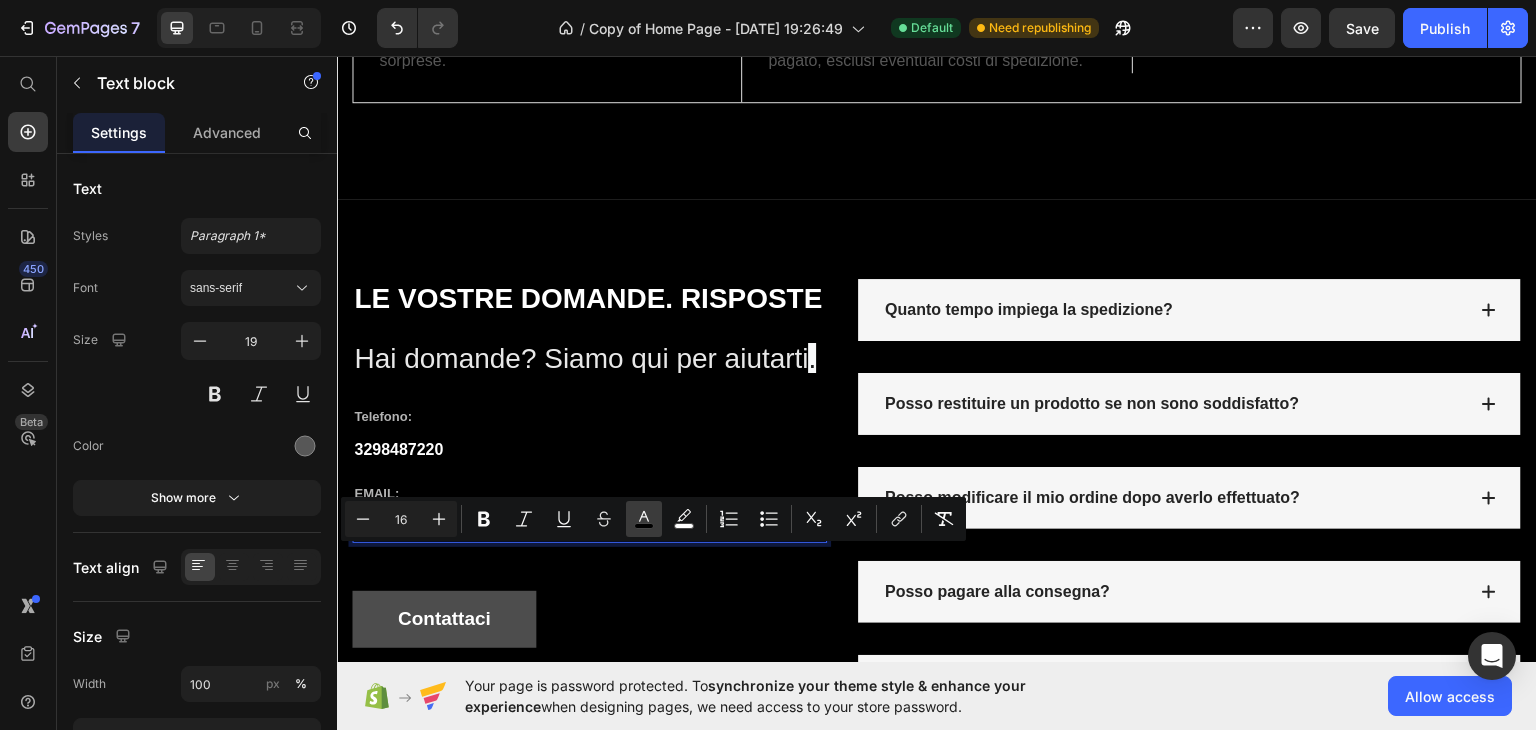 click 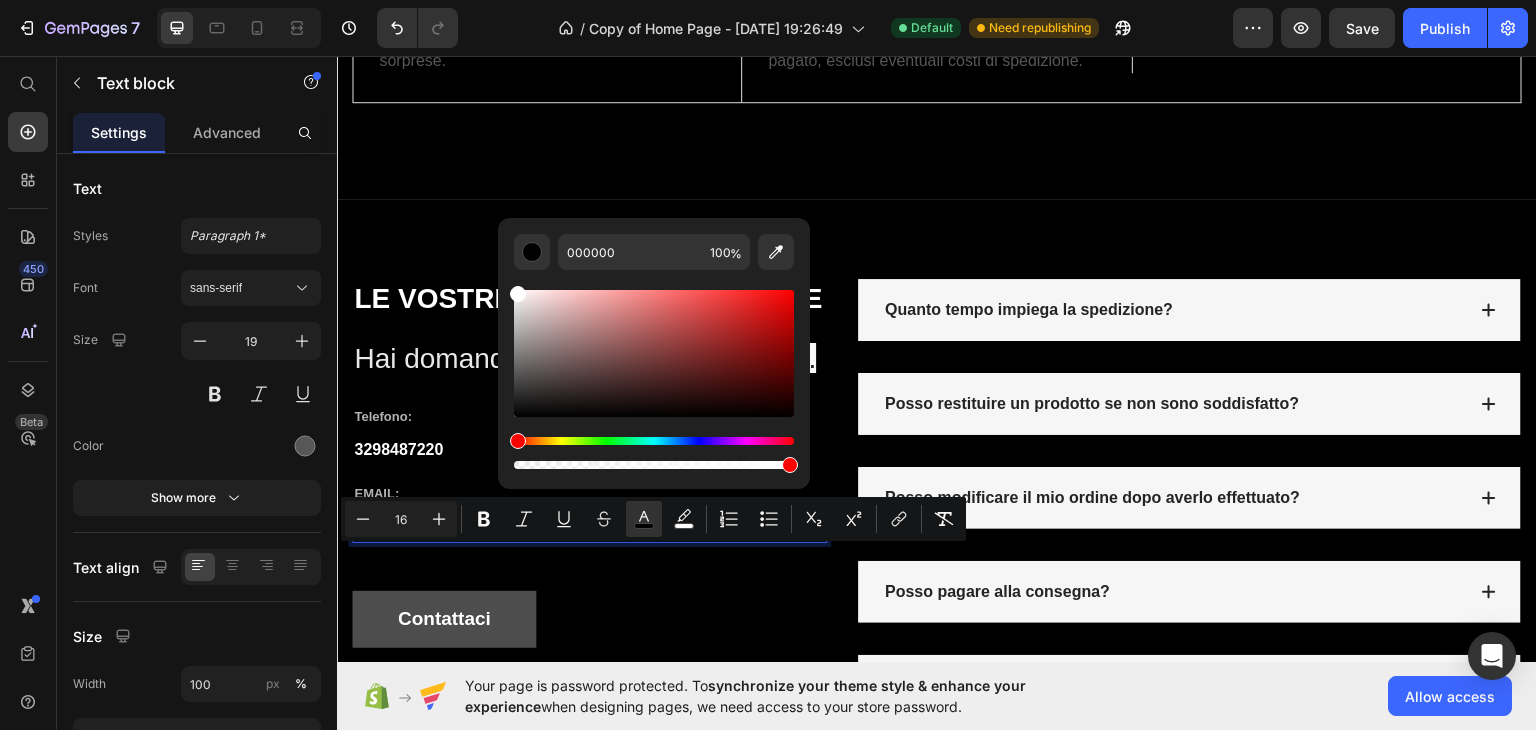drag, startPoint x: 859, startPoint y: 364, endPoint x: 442, endPoint y: 210, distance: 444.52783 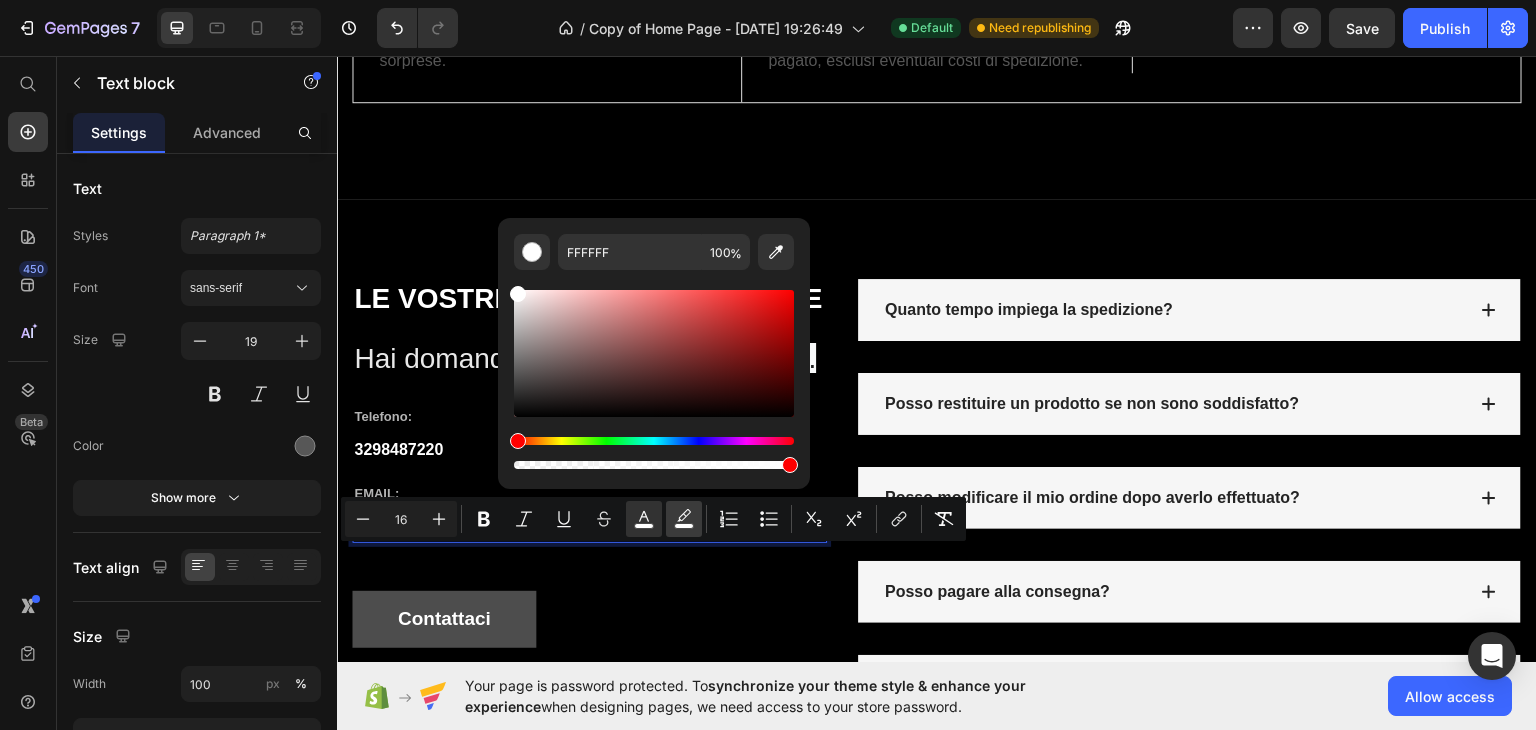 click on "color" at bounding box center (684, 519) 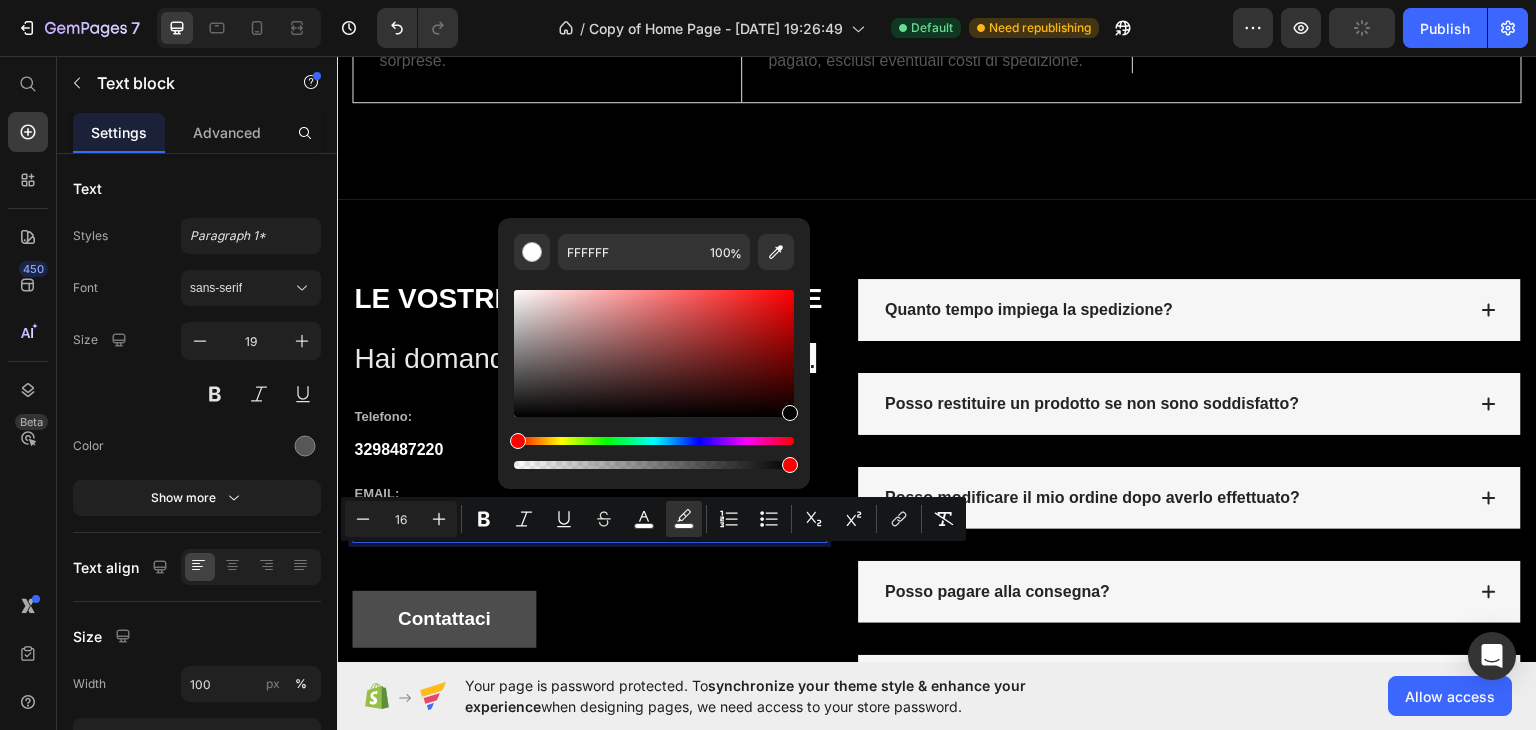 drag, startPoint x: 668, startPoint y: 384, endPoint x: 807, endPoint y: 445, distance: 151.79591 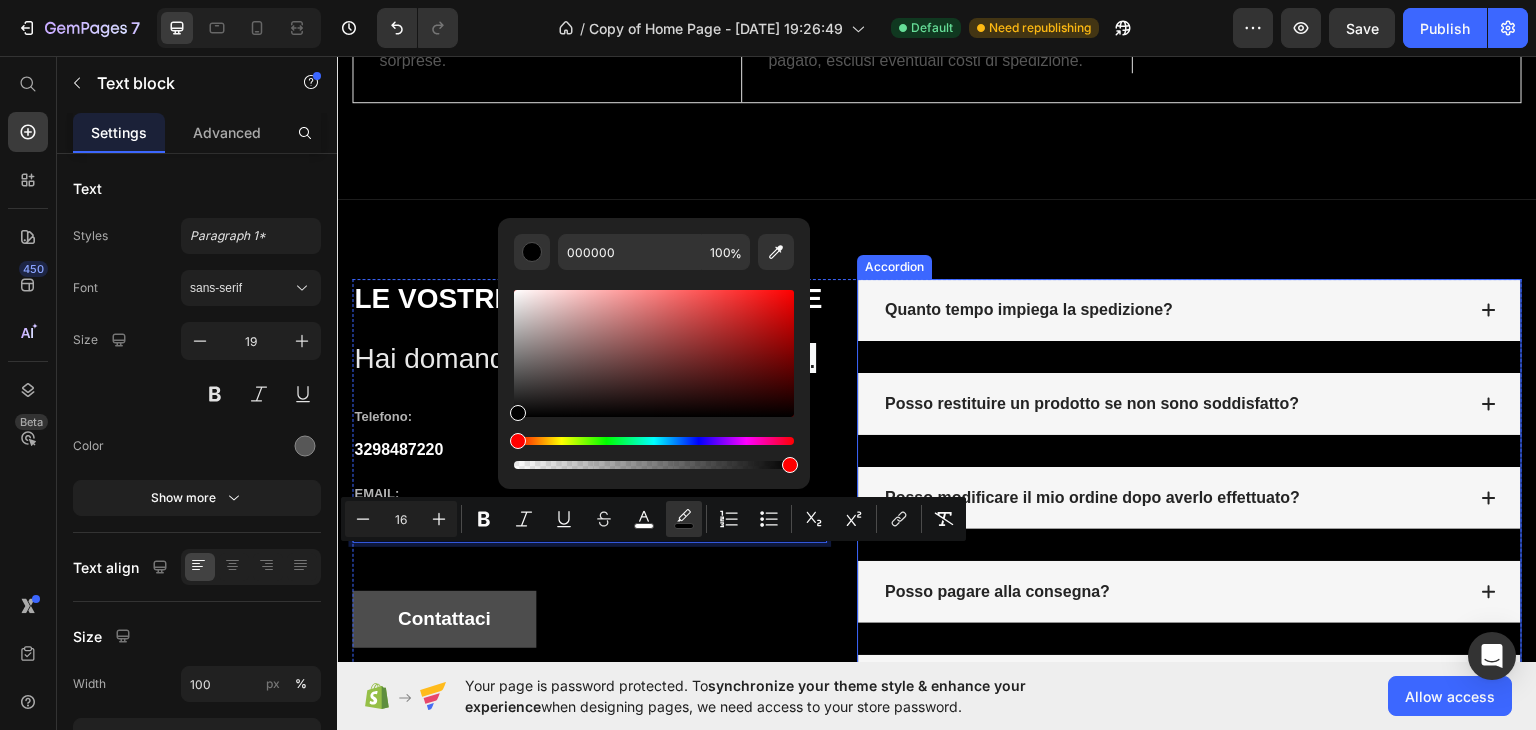 click on "Quanto tempo impiega la spedizione?" at bounding box center (1189, 309) 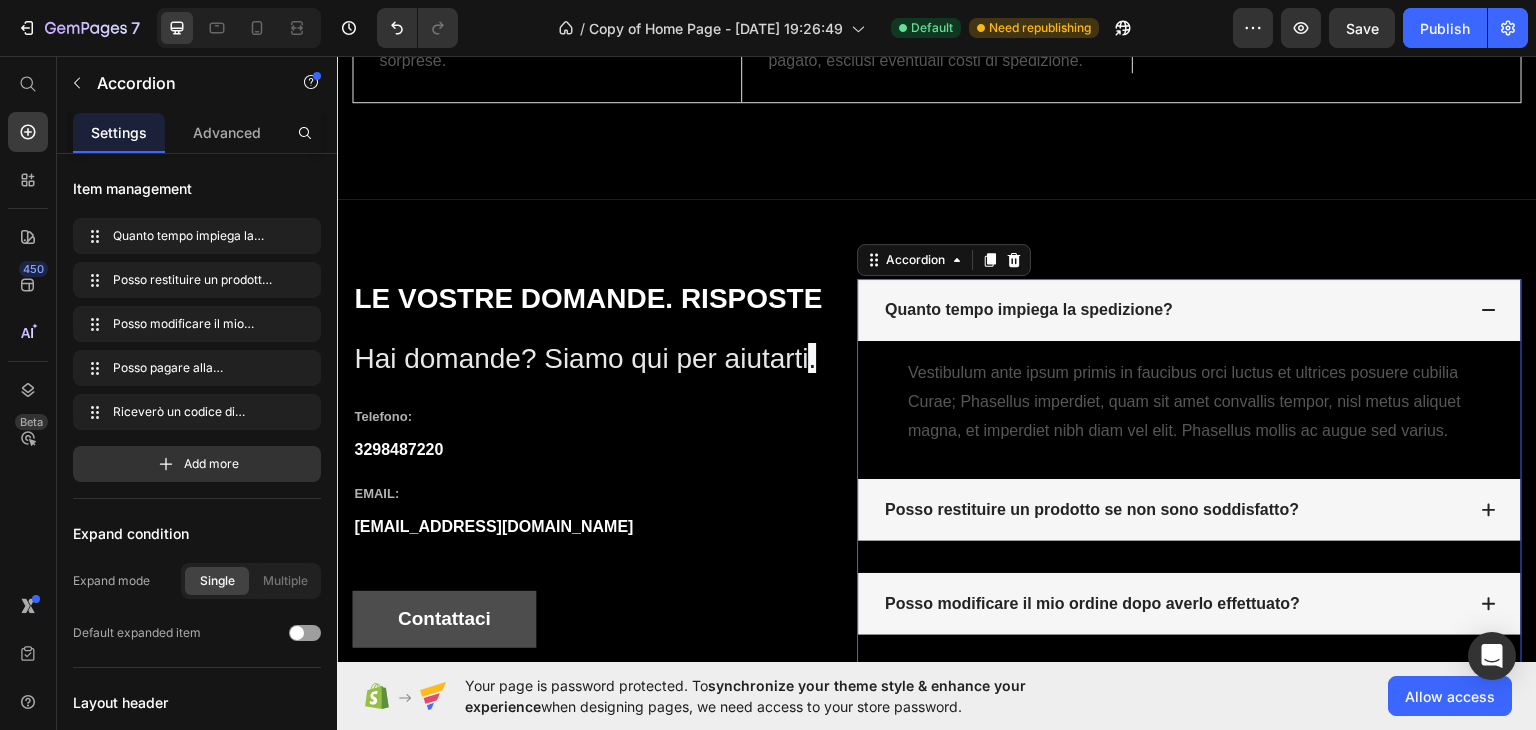click on "Quanto tempo impiega la spedizione?" at bounding box center [1189, 309] 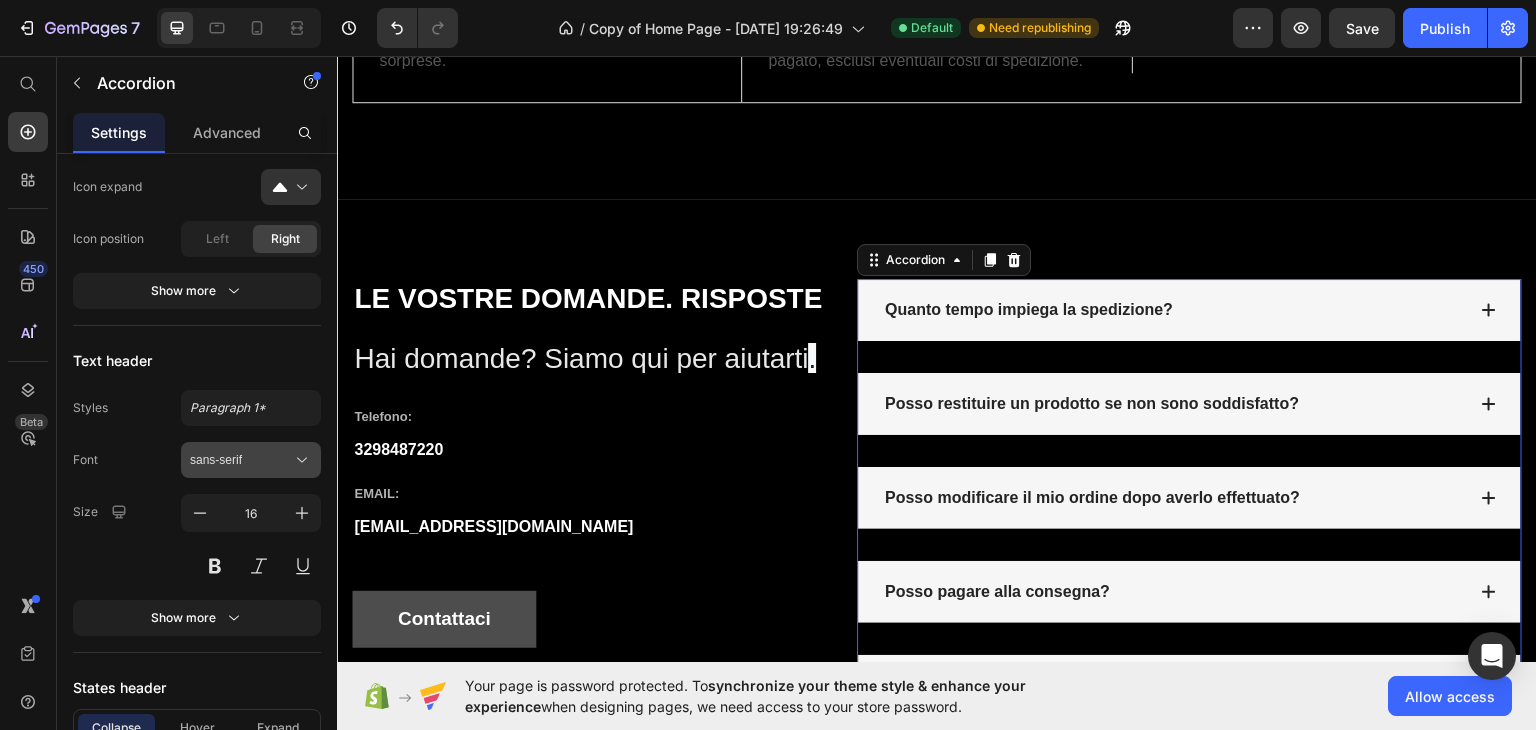 scroll, scrollTop: 1200, scrollLeft: 0, axis: vertical 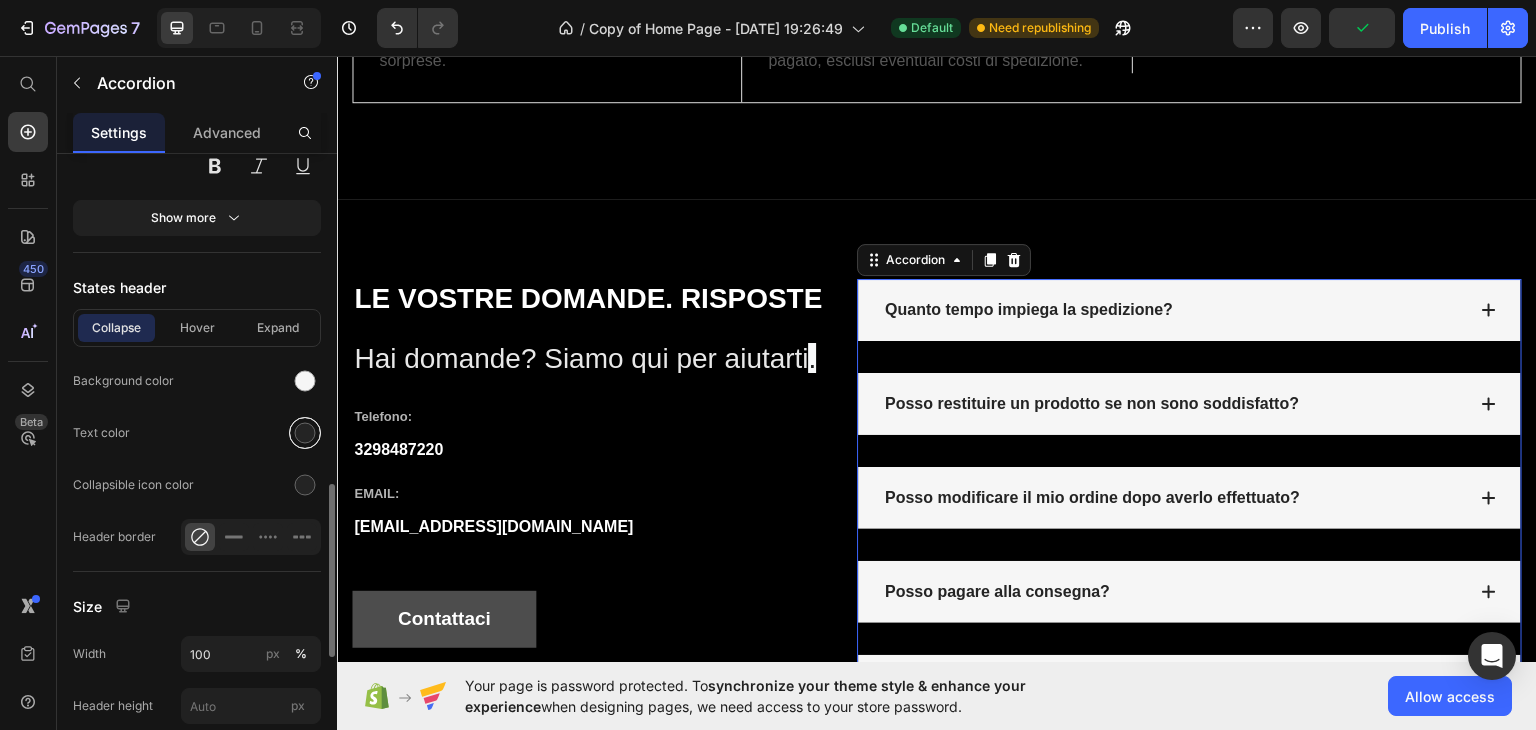 click at bounding box center (305, 433) 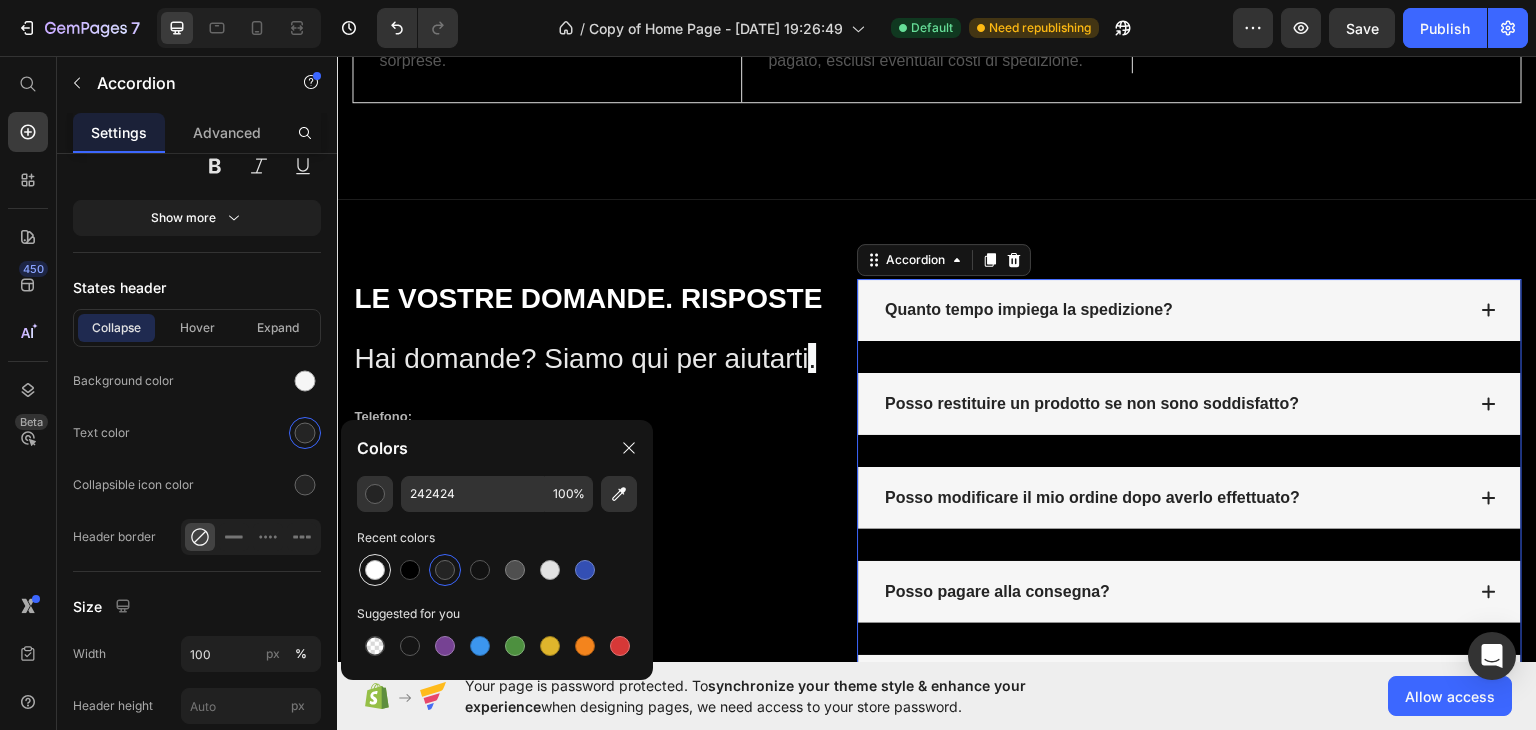 click at bounding box center [375, 570] 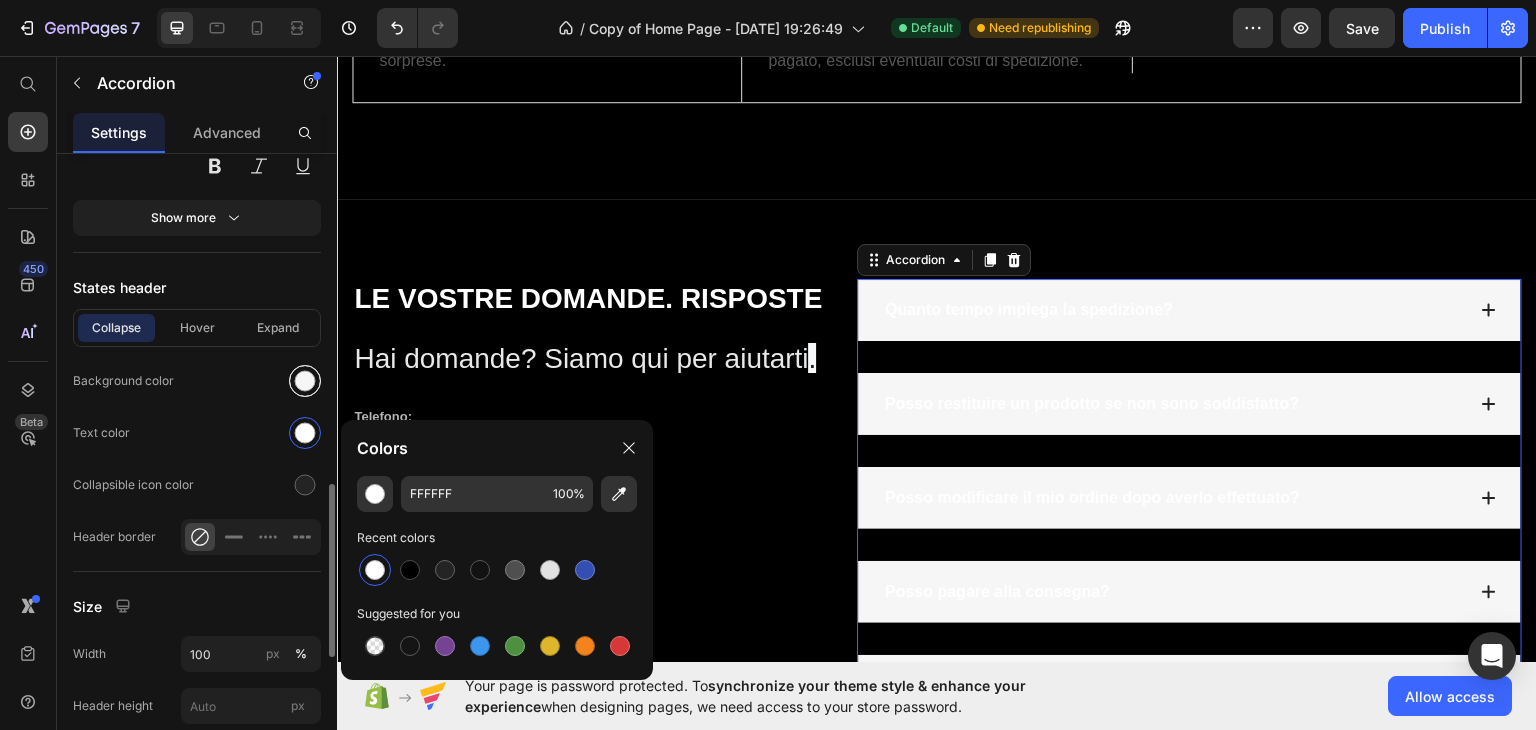 click at bounding box center [305, 381] 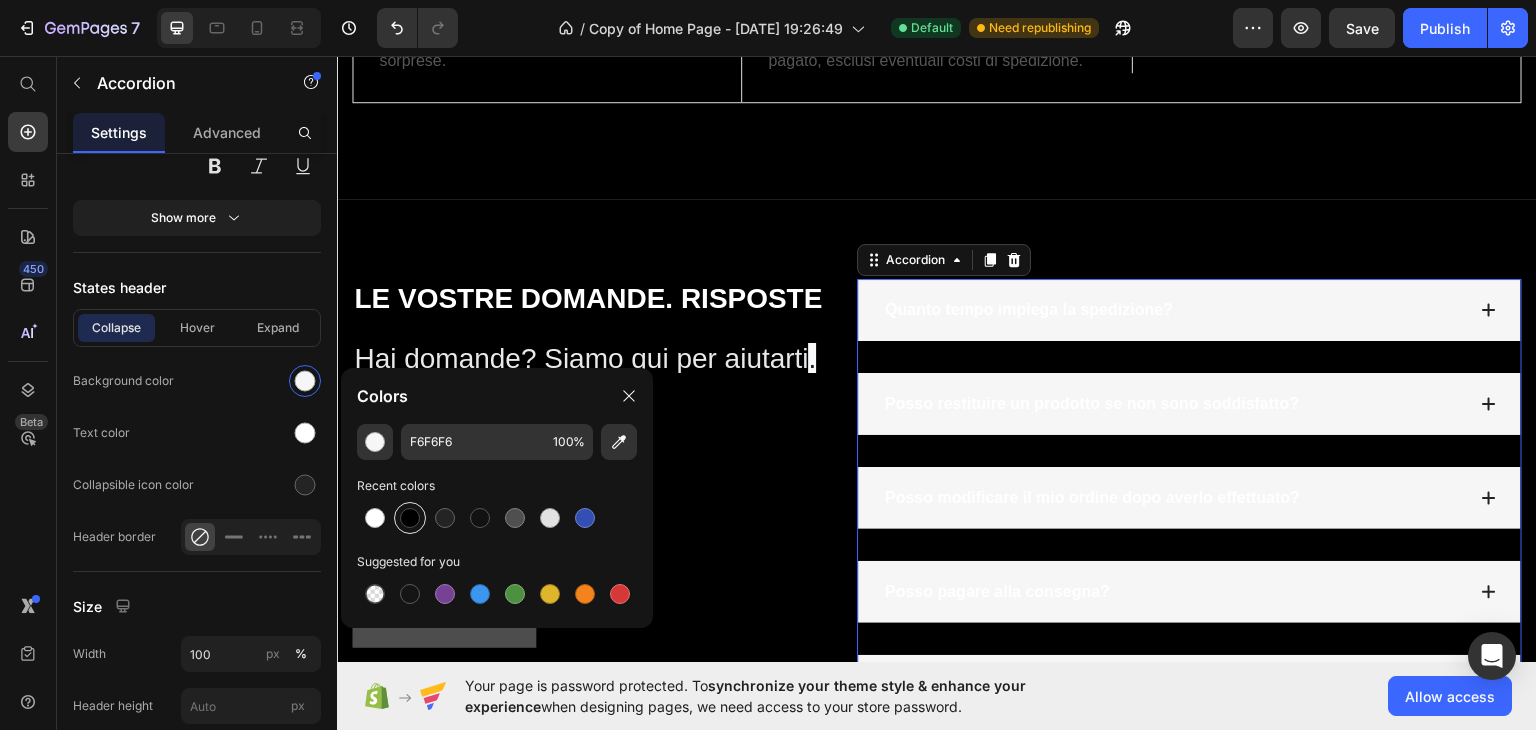 click at bounding box center (410, 518) 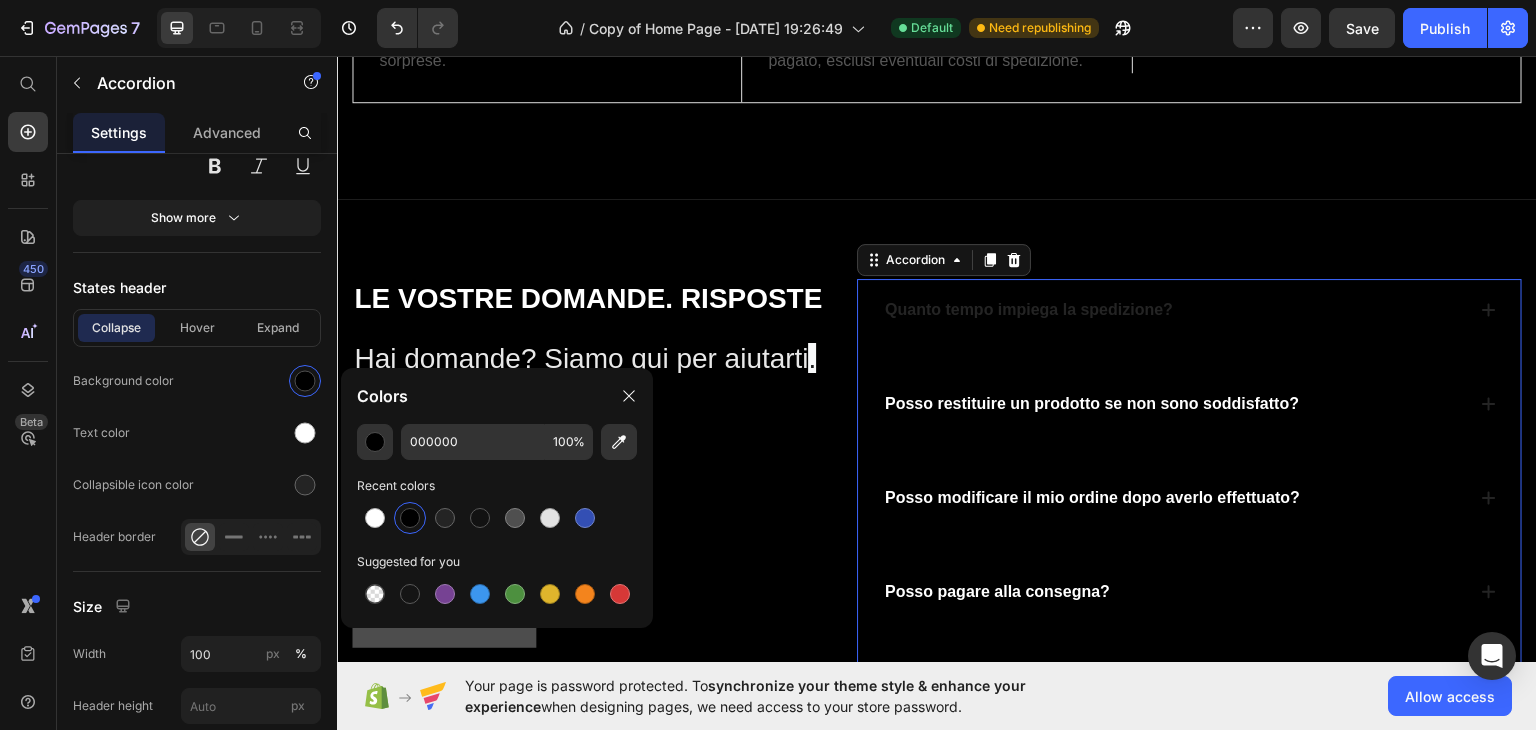 click 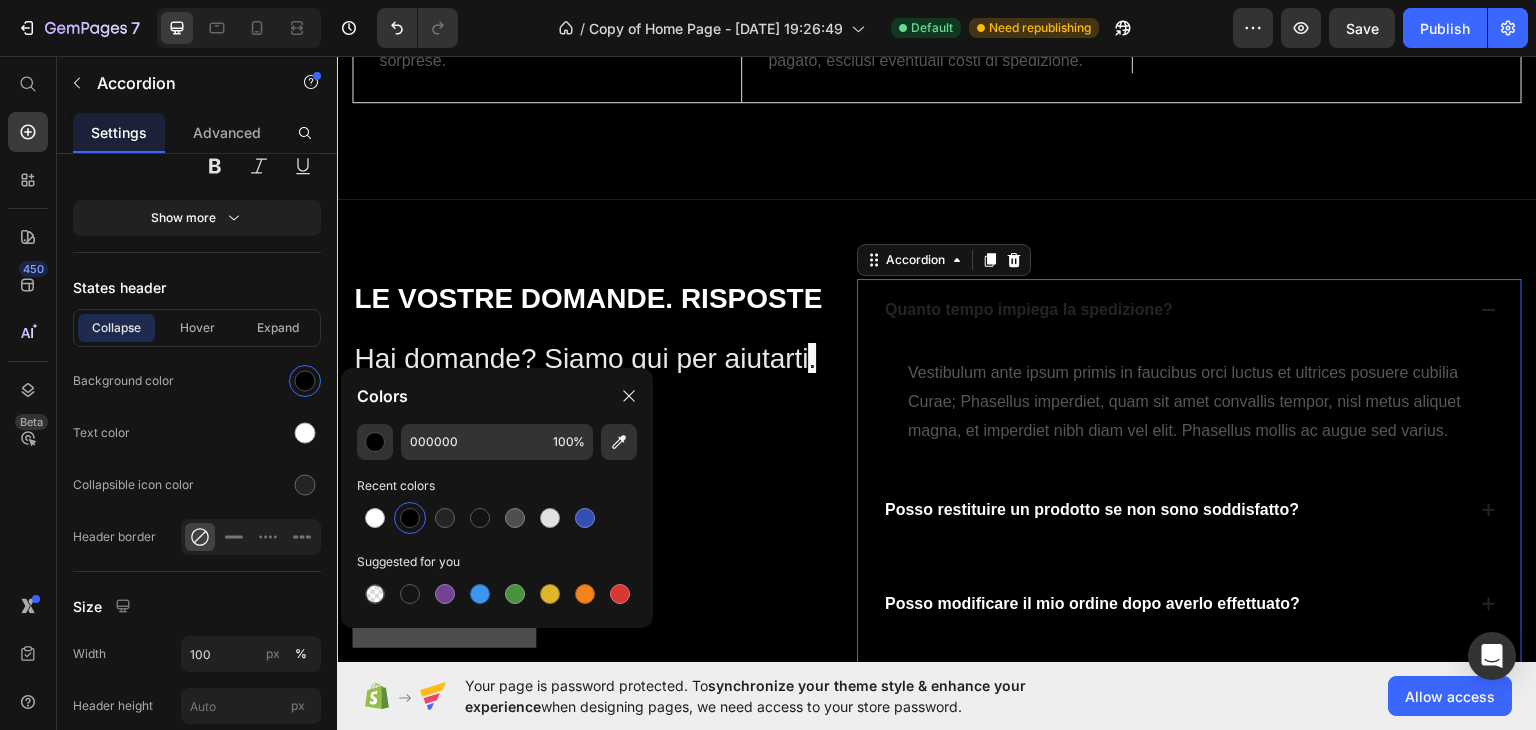 click on "Quanto tempo impiega la spedizione?" at bounding box center (1189, 309) 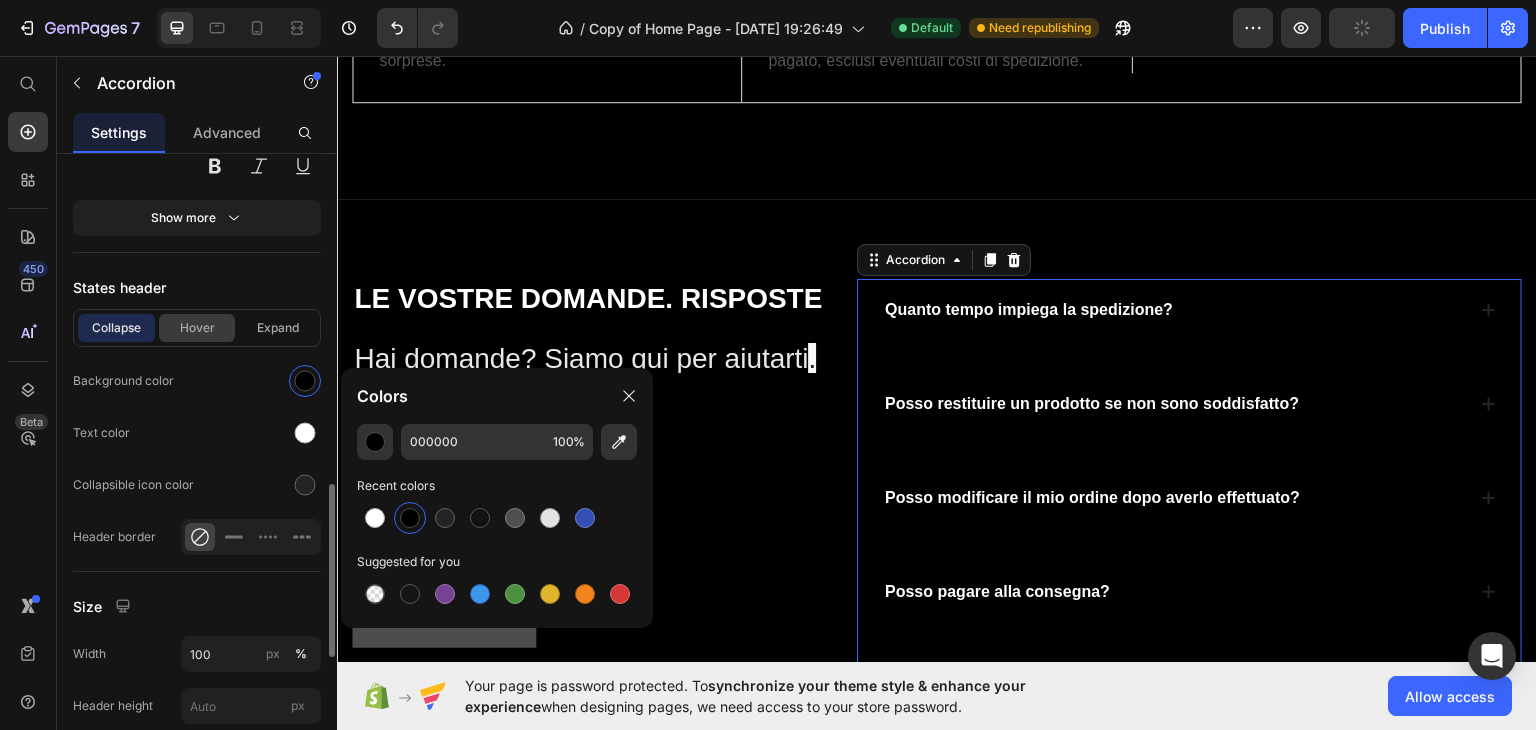 click on "Hover" at bounding box center [197, 328] 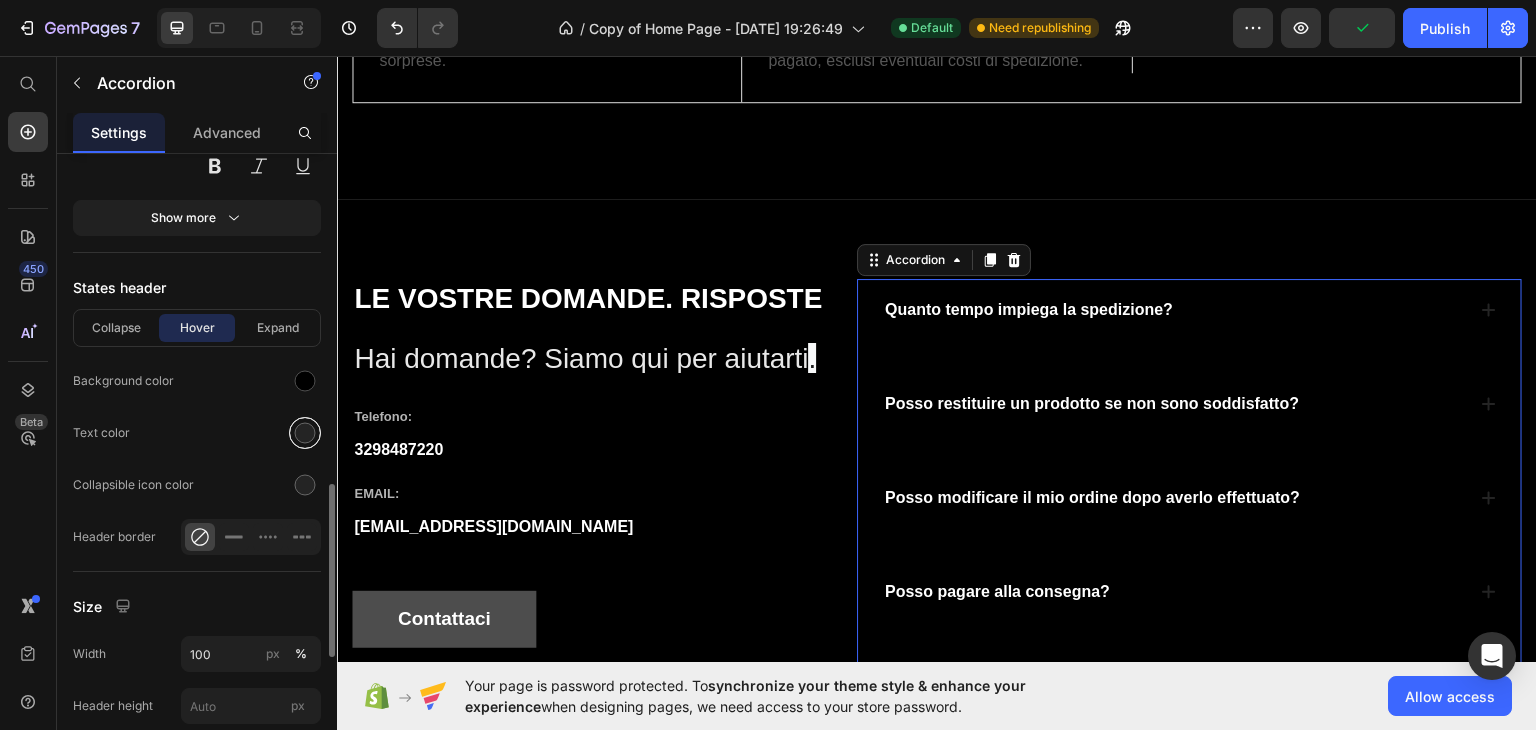 click at bounding box center (305, 433) 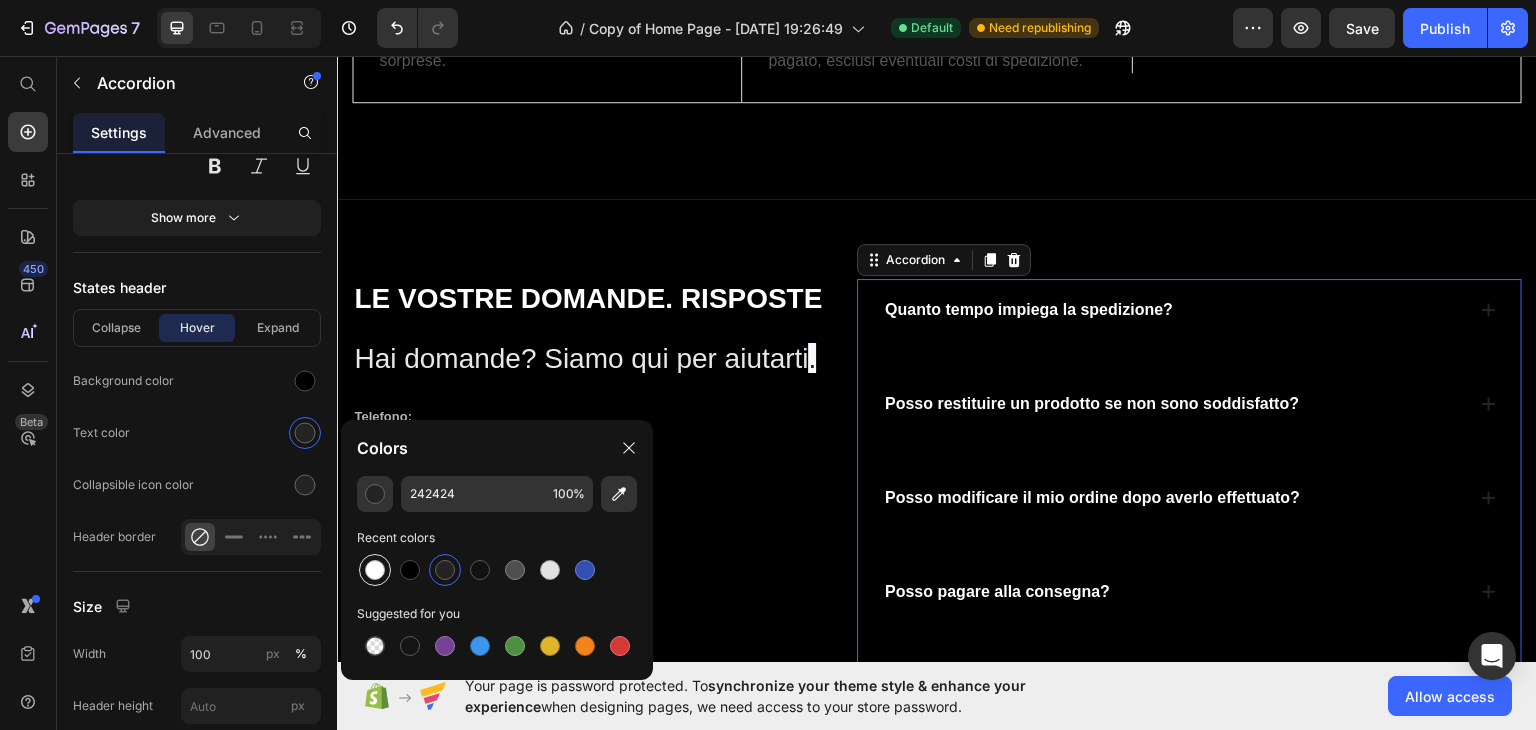 click at bounding box center [375, 570] 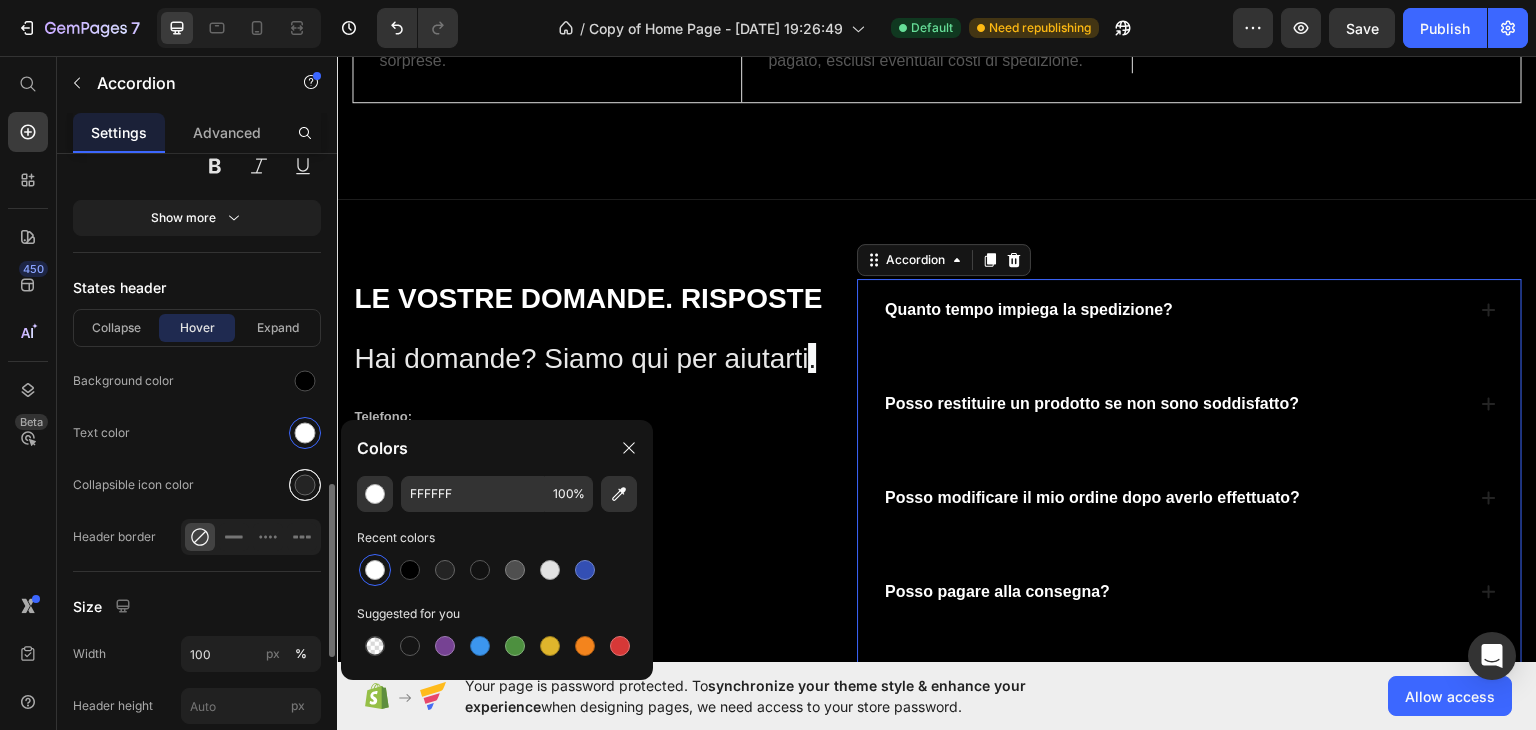 click at bounding box center (305, 485) 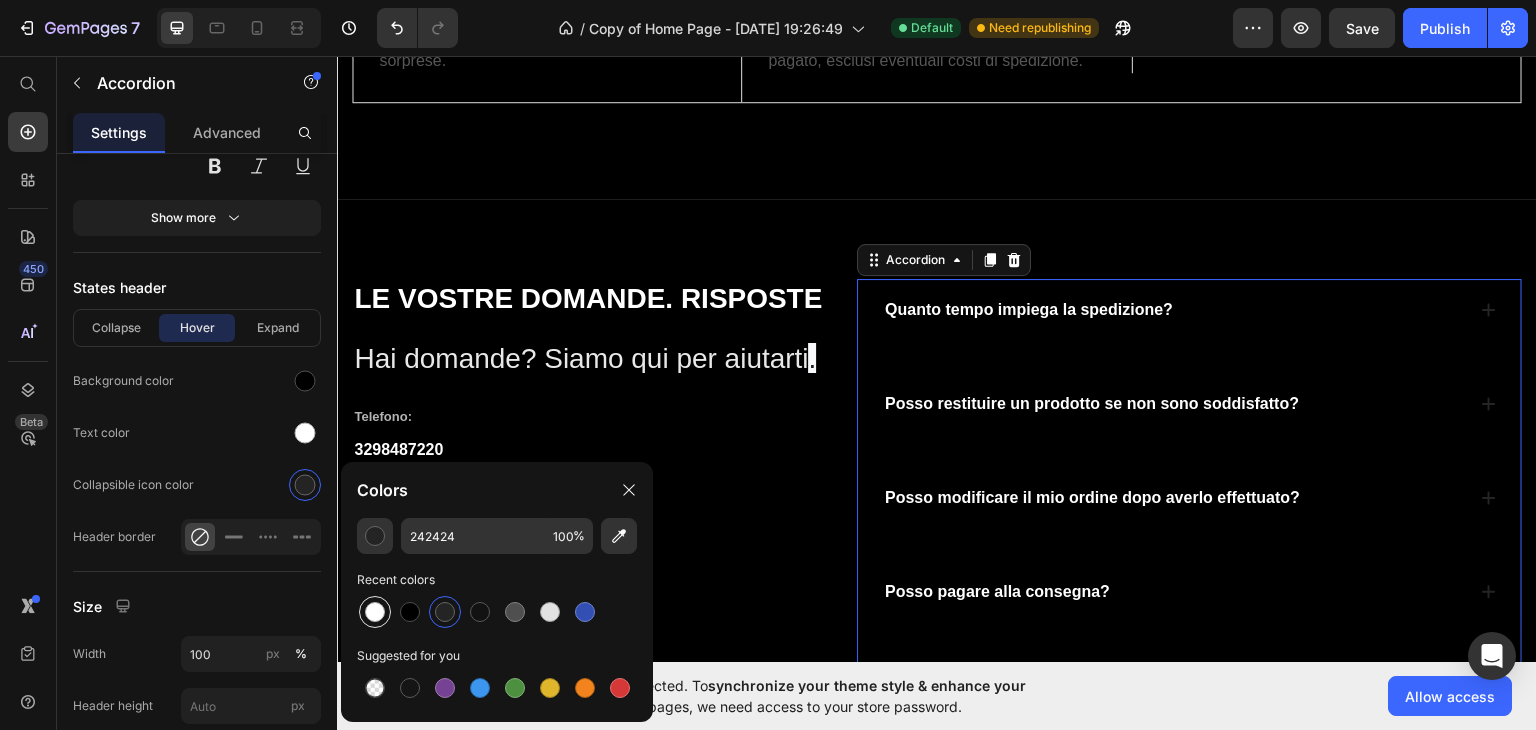 click at bounding box center (375, 612) 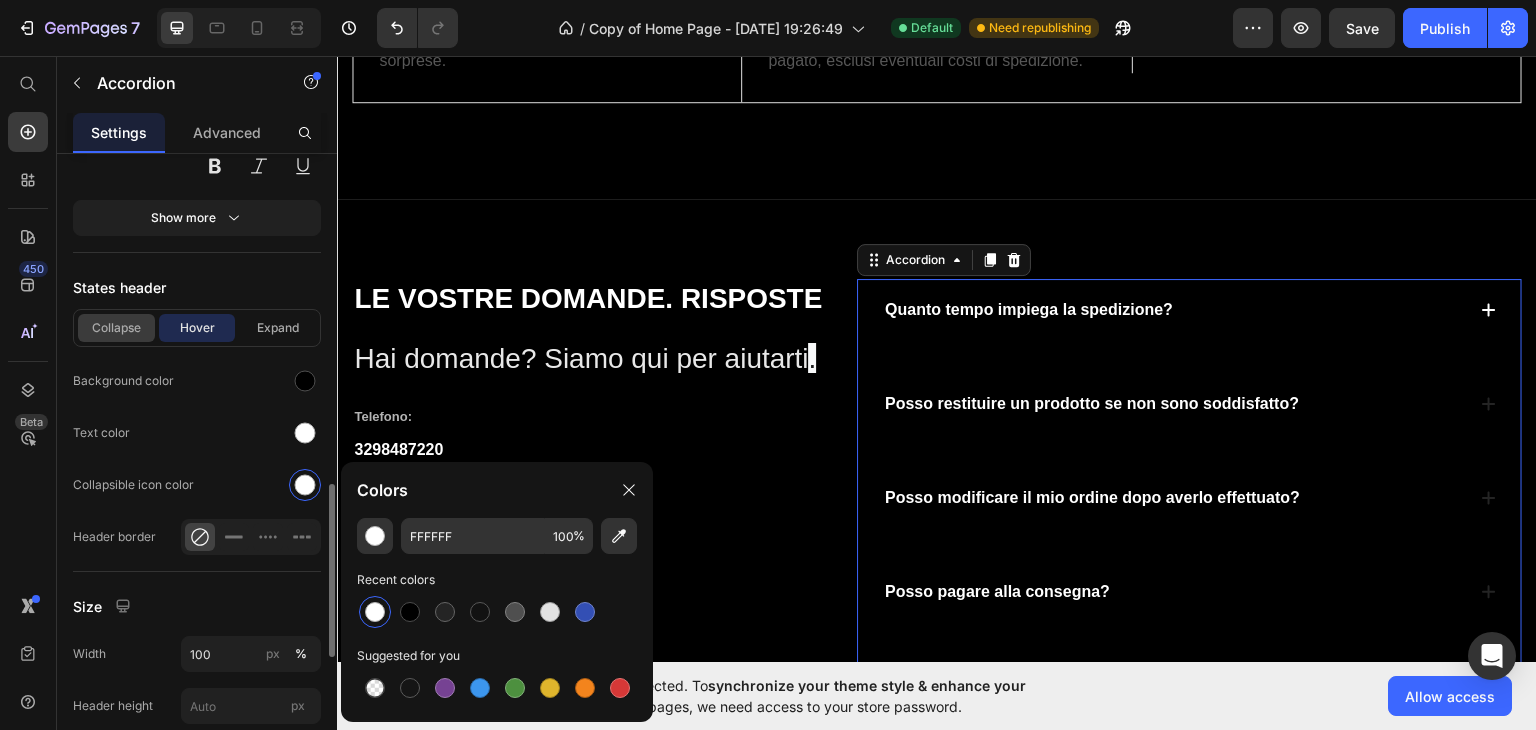 click on "Collapse" at bounding box center [116, 328] 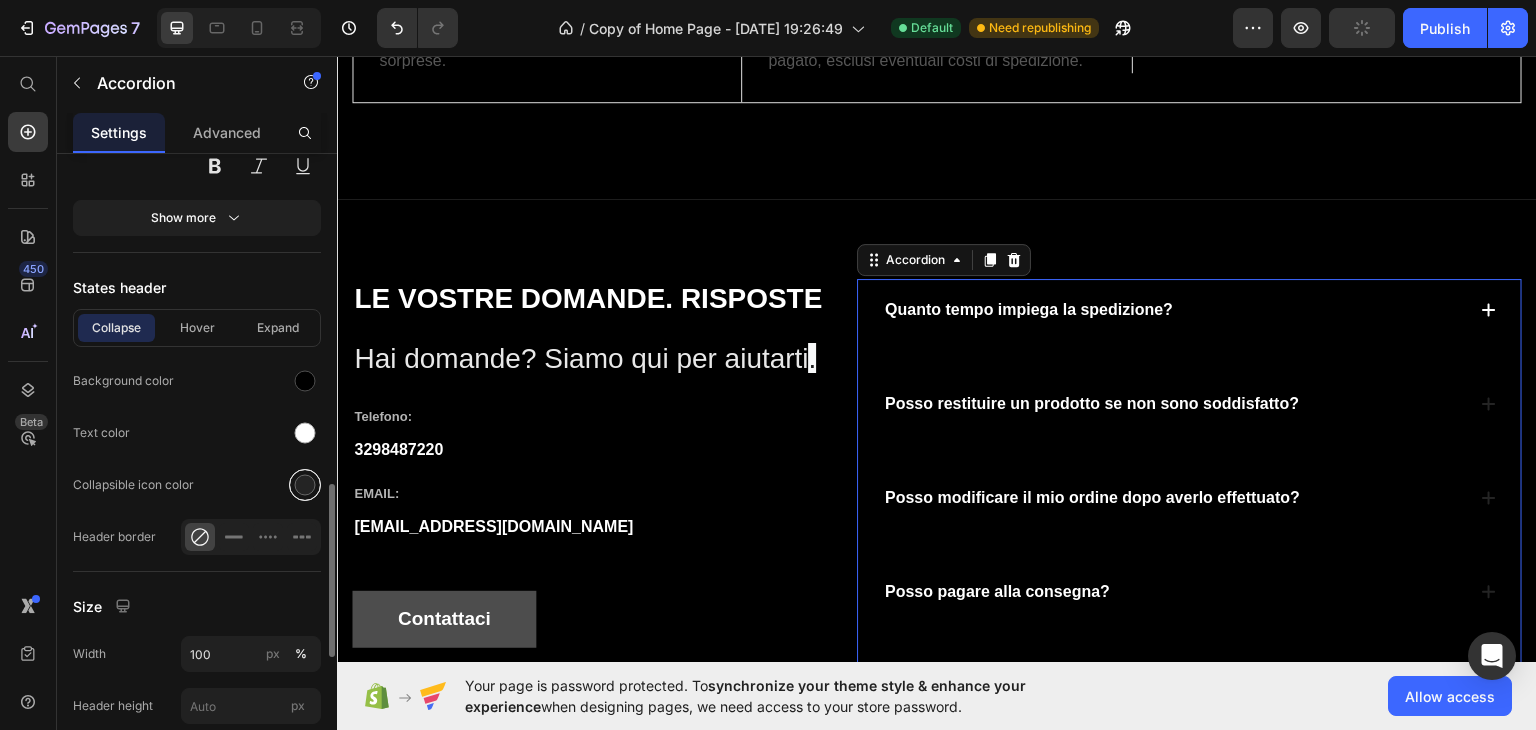 click at bounding box center (305, 485) 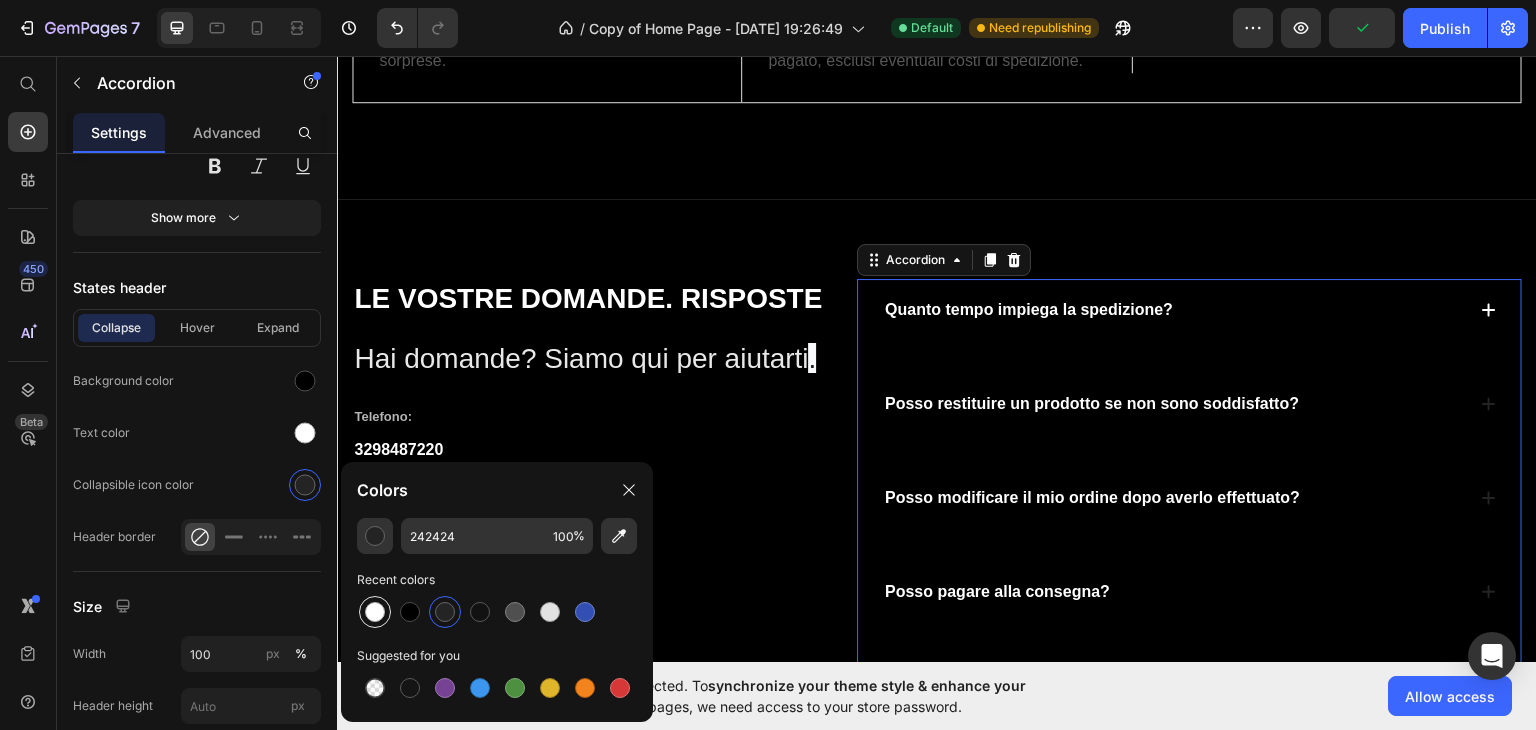 click at bounding box center [375, 612] 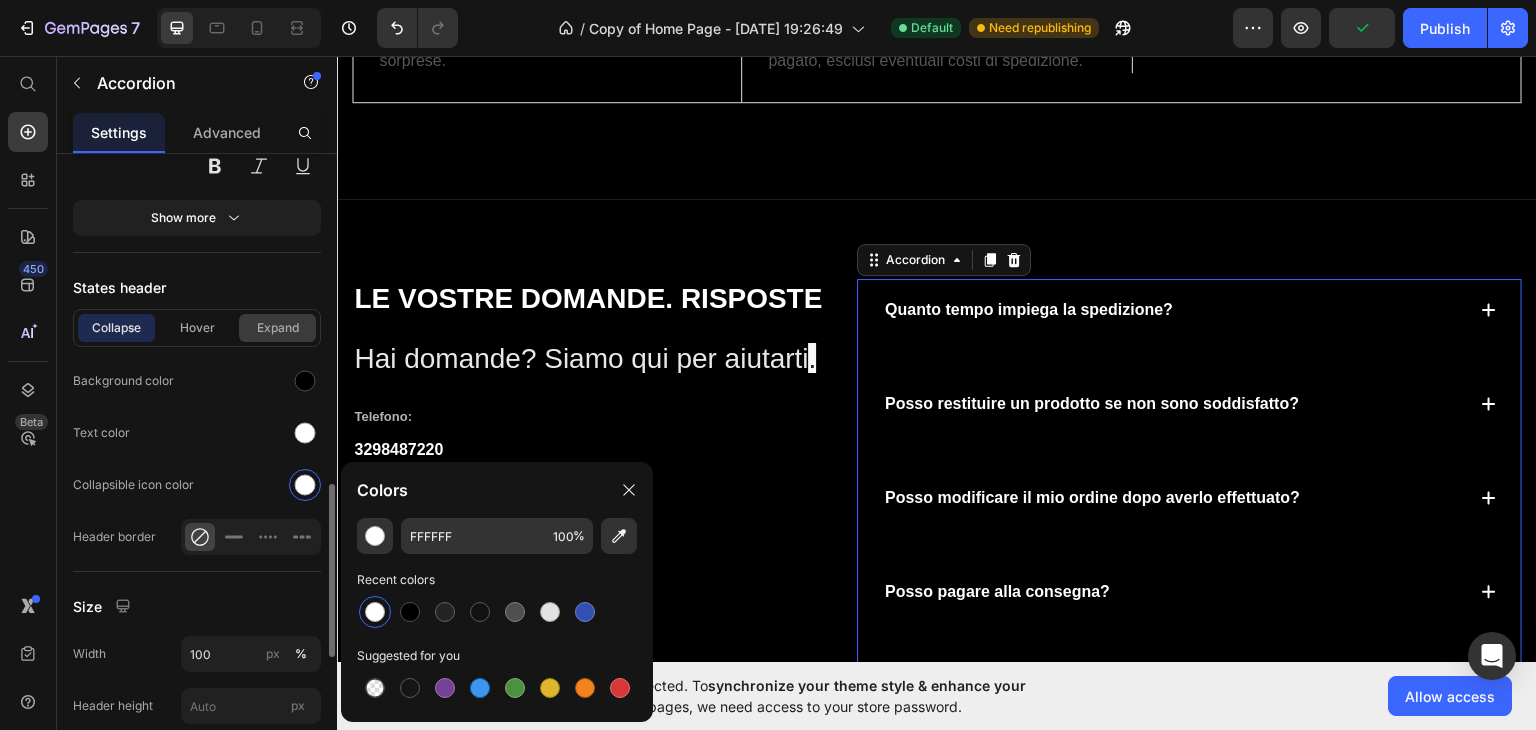 click on "Expand" at bounding box center (277, 328) 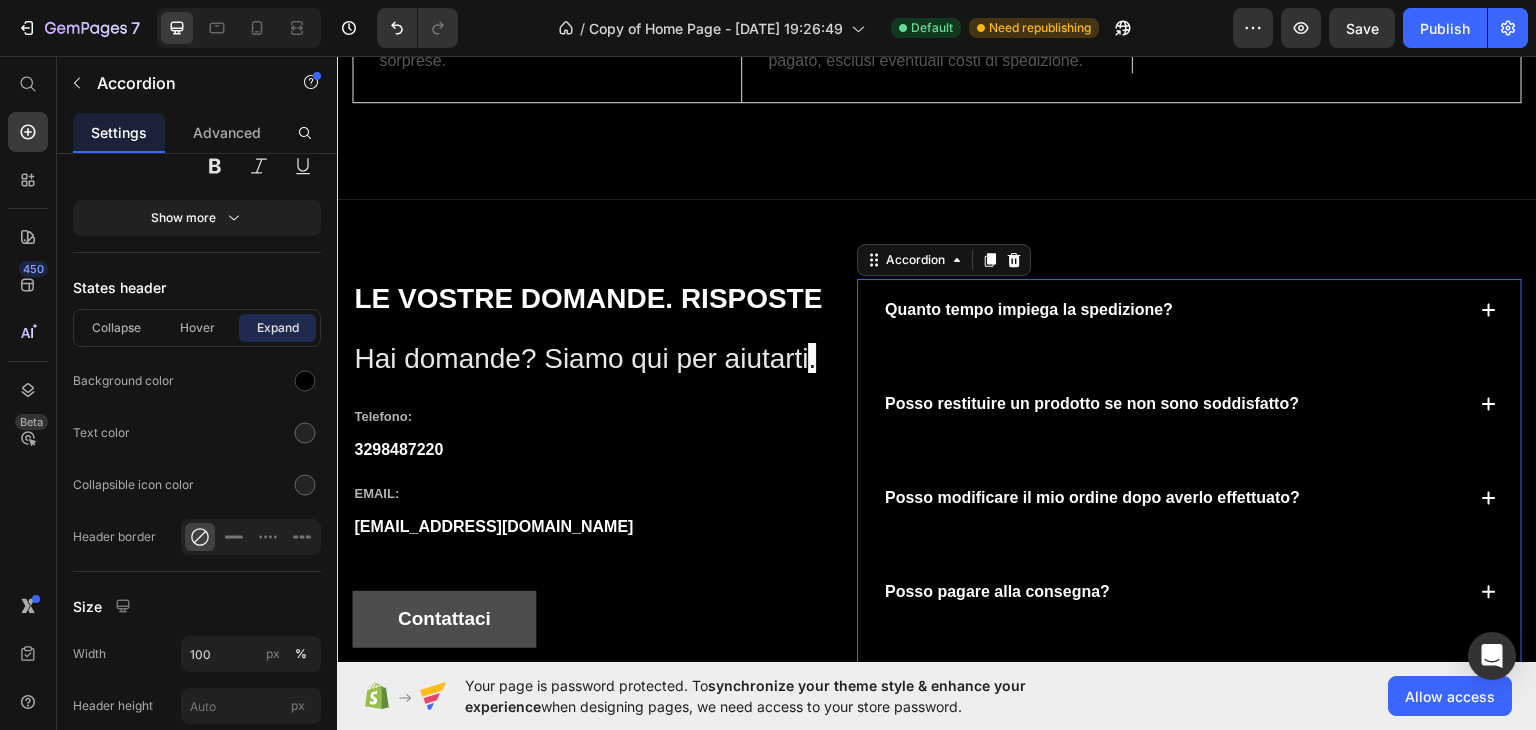 click on "Quanto tempo impiega la spedizione?" at bounding box center [1189, 309] 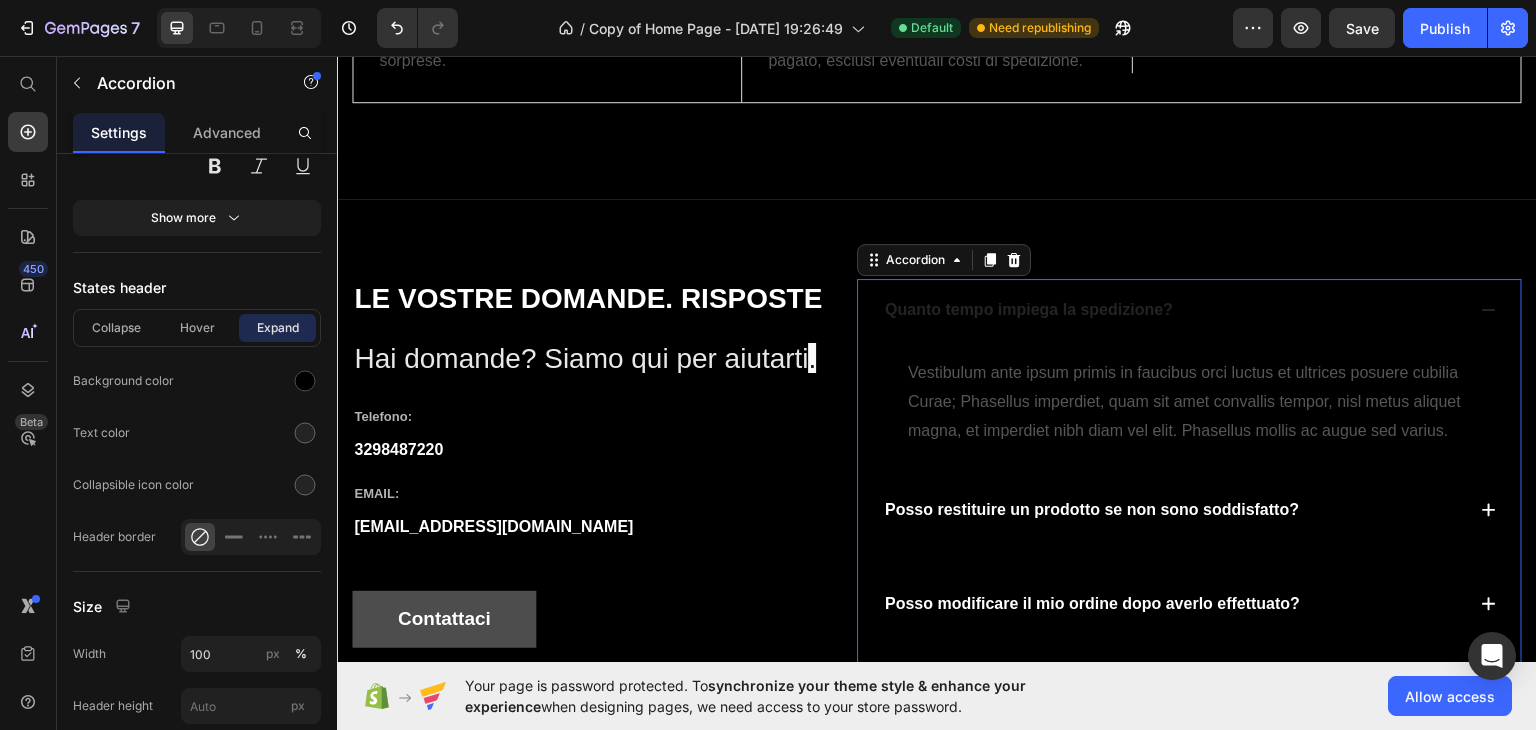 click on "Quanto tempo impiega la spedizione?" at bounding box center (1173, 309) 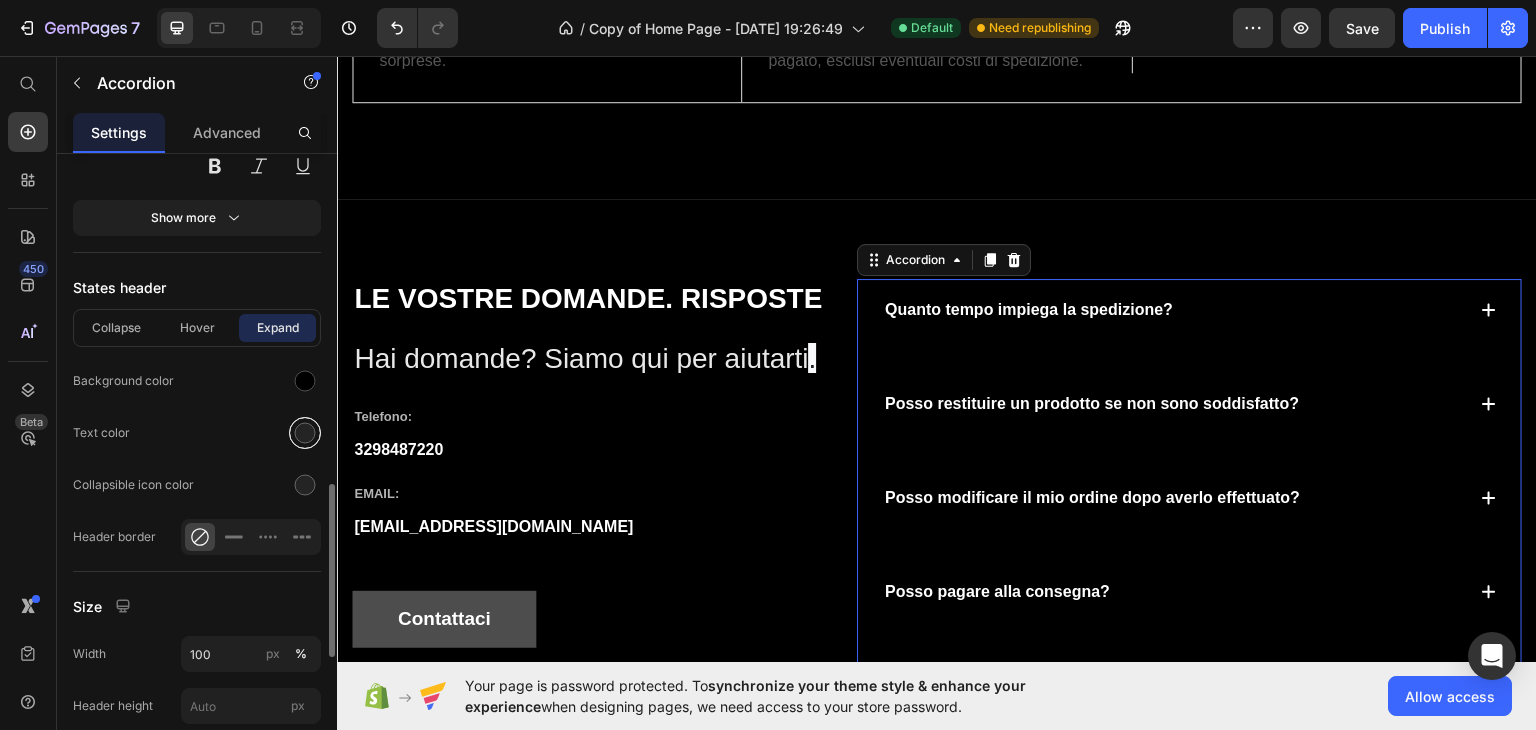 click at bounding box center [305, 433] 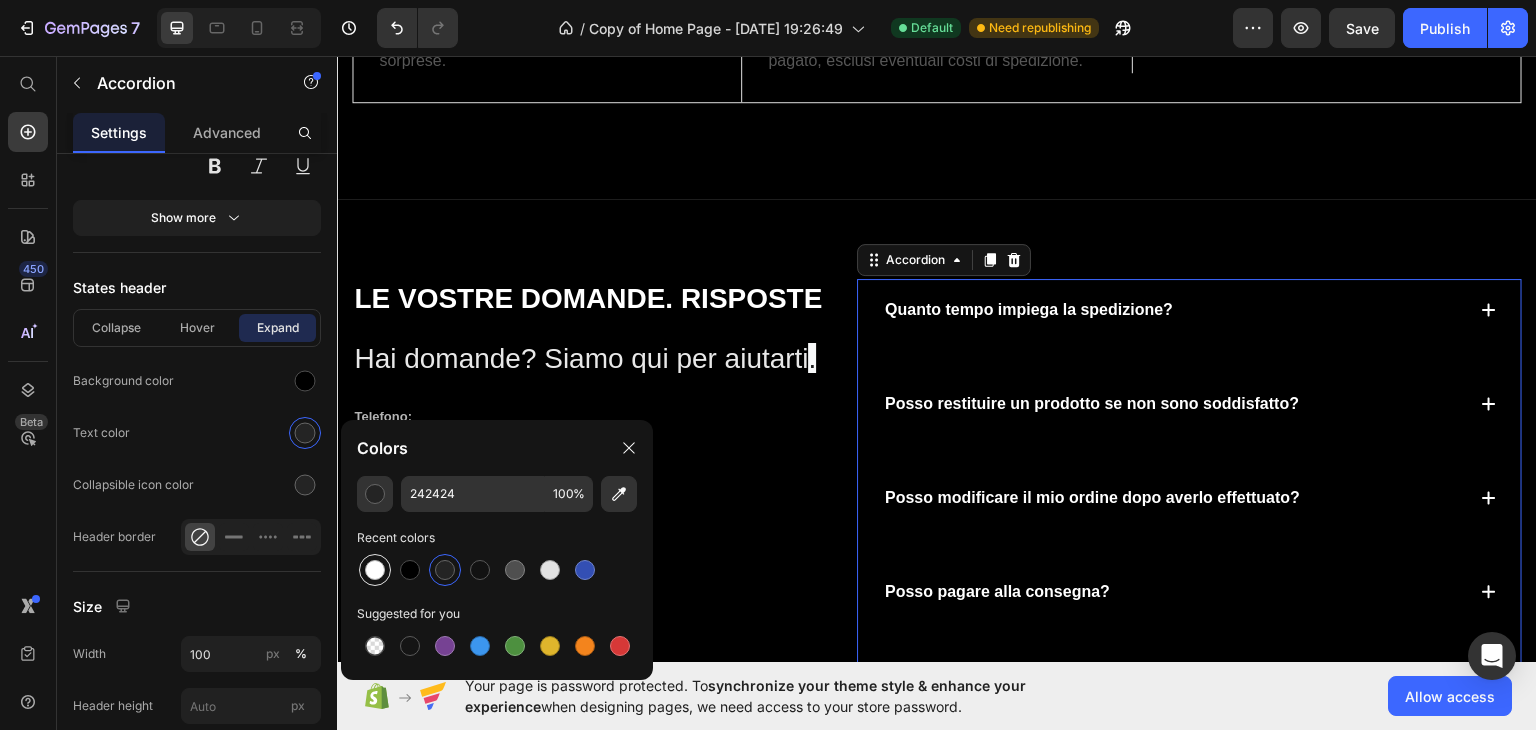 click at bounding box center (375, 570) 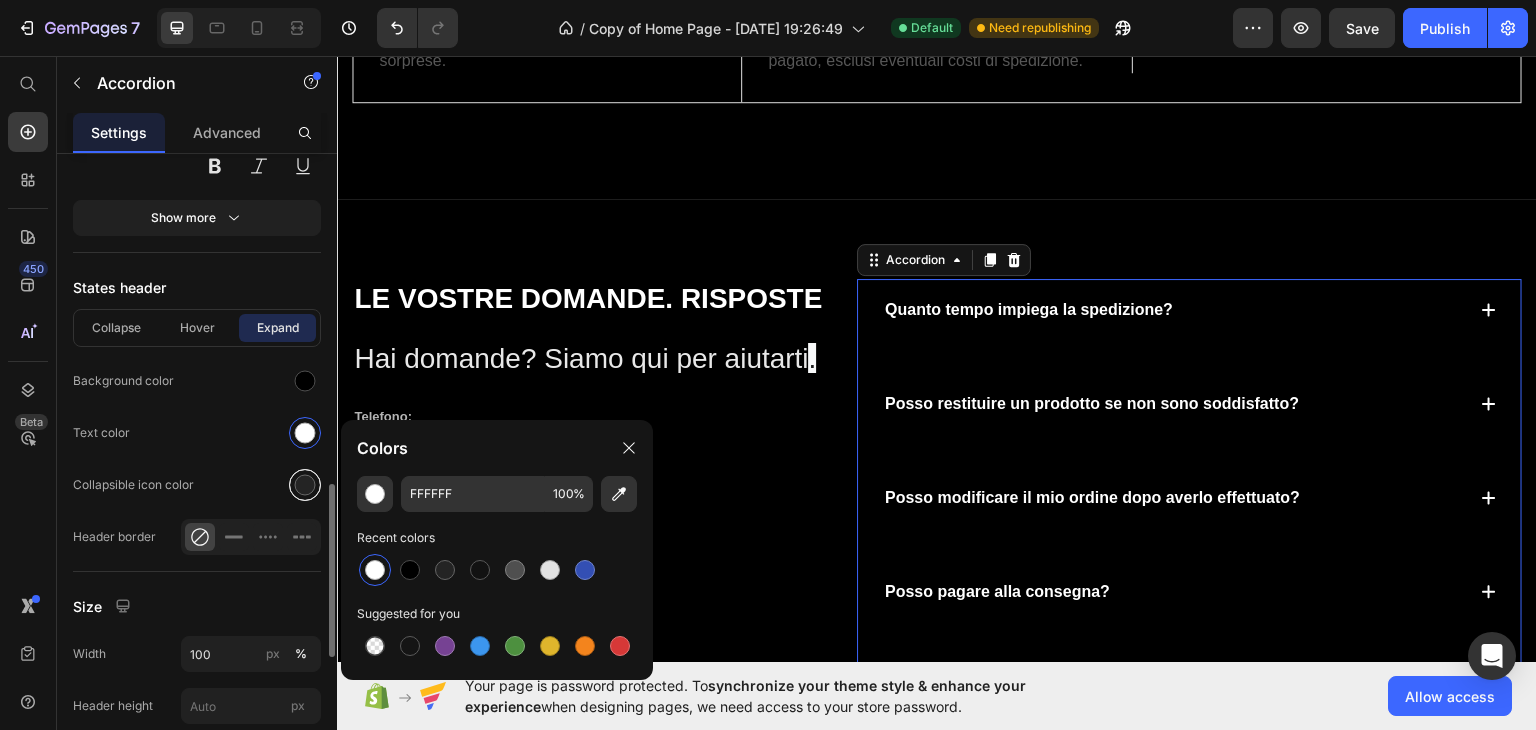click at bounding box center [305, 485] 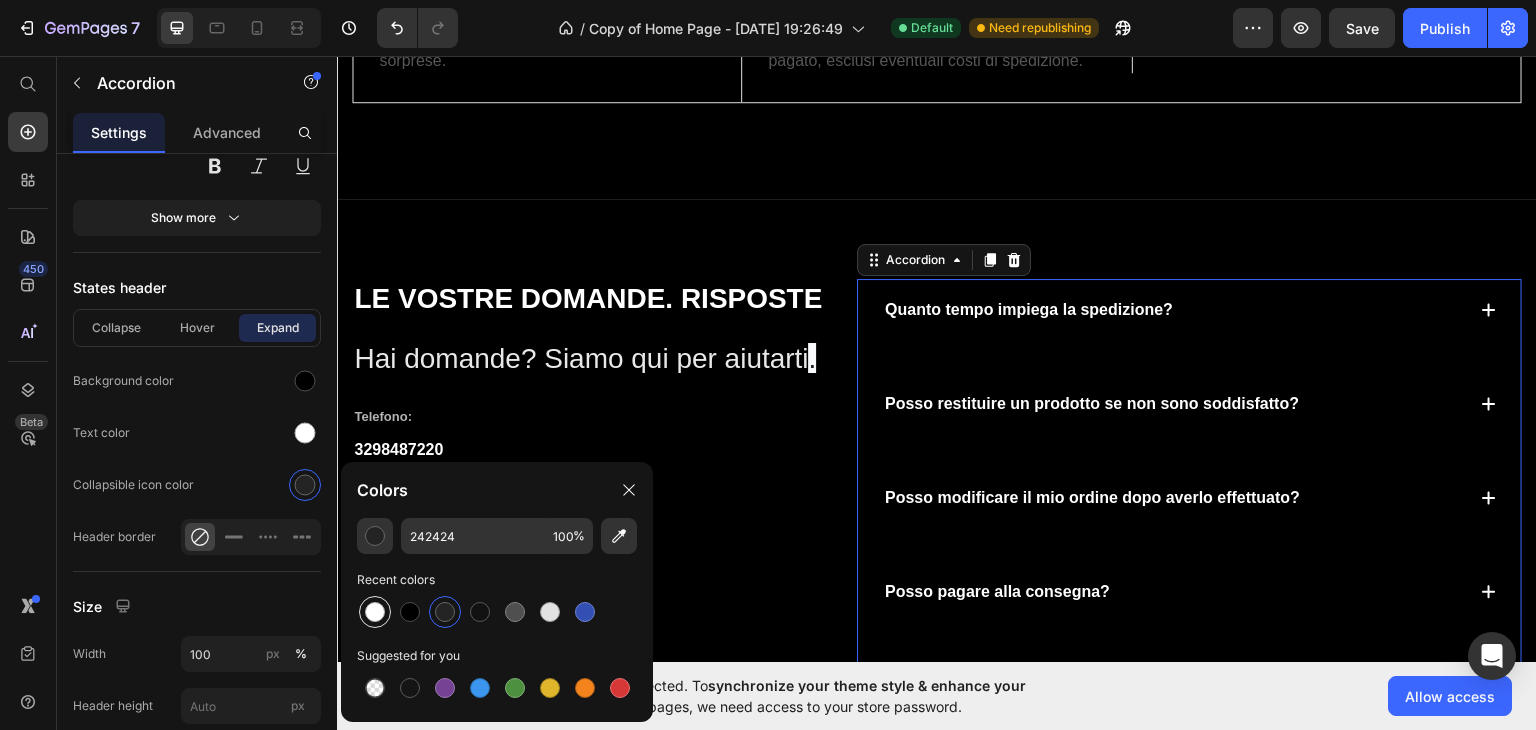 click at bounding box center (375, 612) 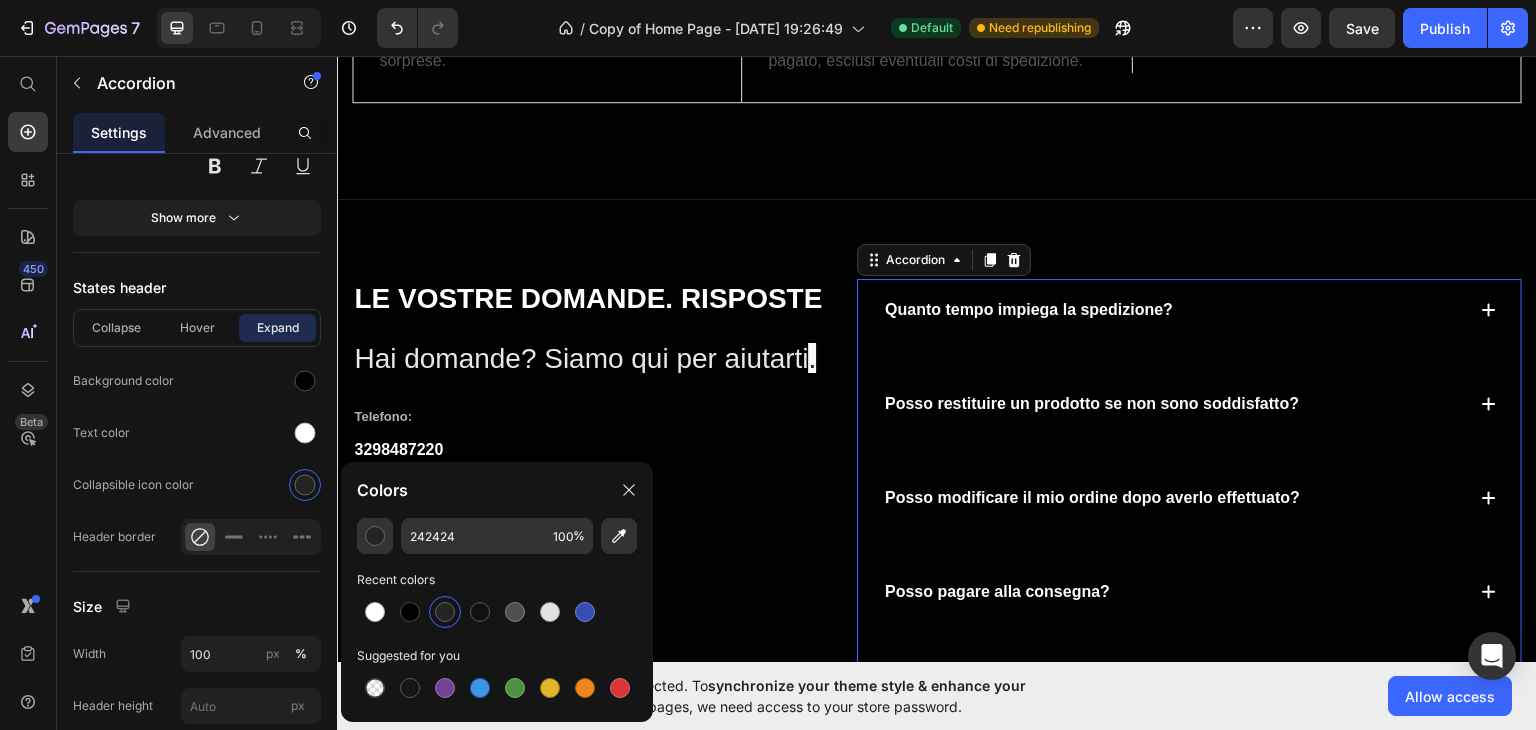 type on "FFFFFF" 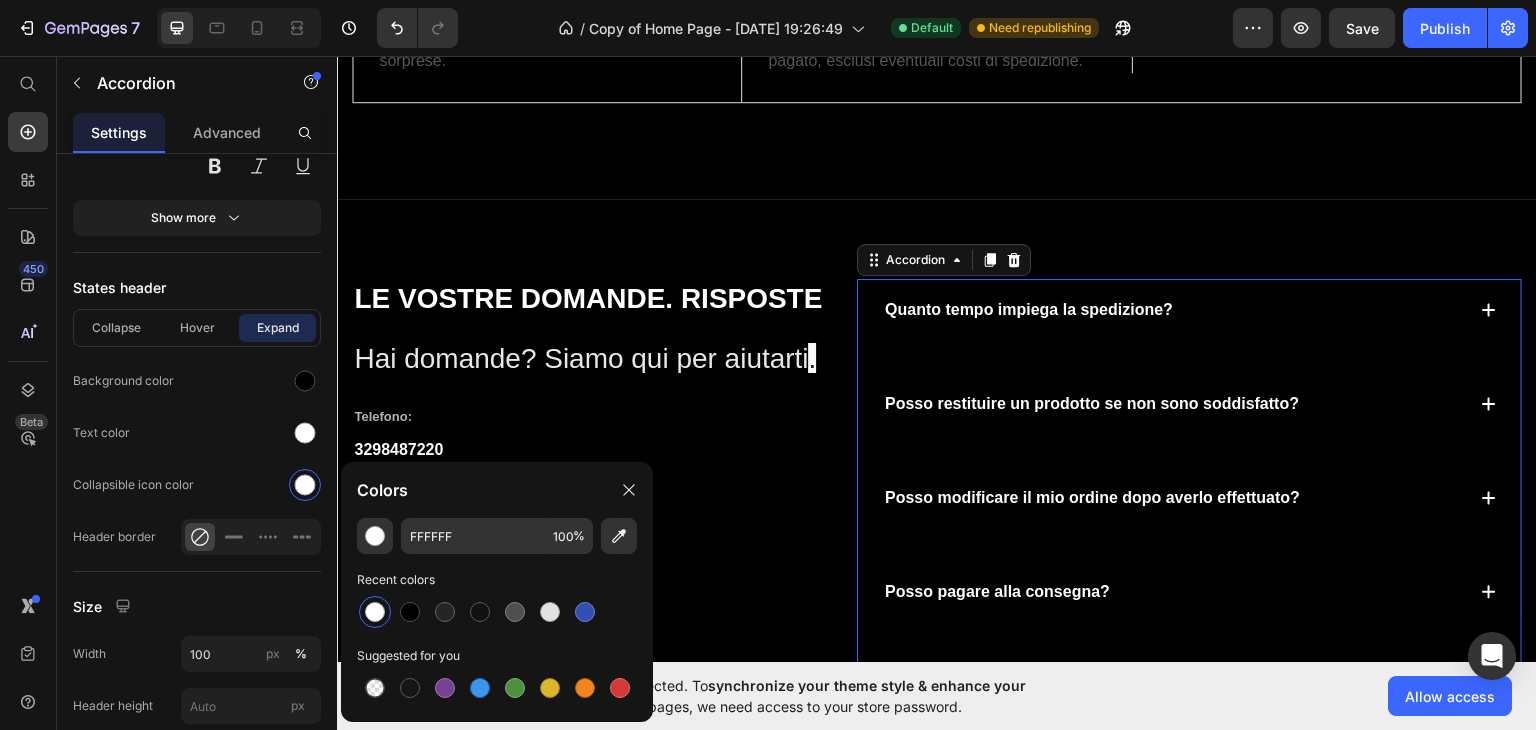 click on "Quanto tempo impiega la spedizione?" at bounding box center (1173, 309) 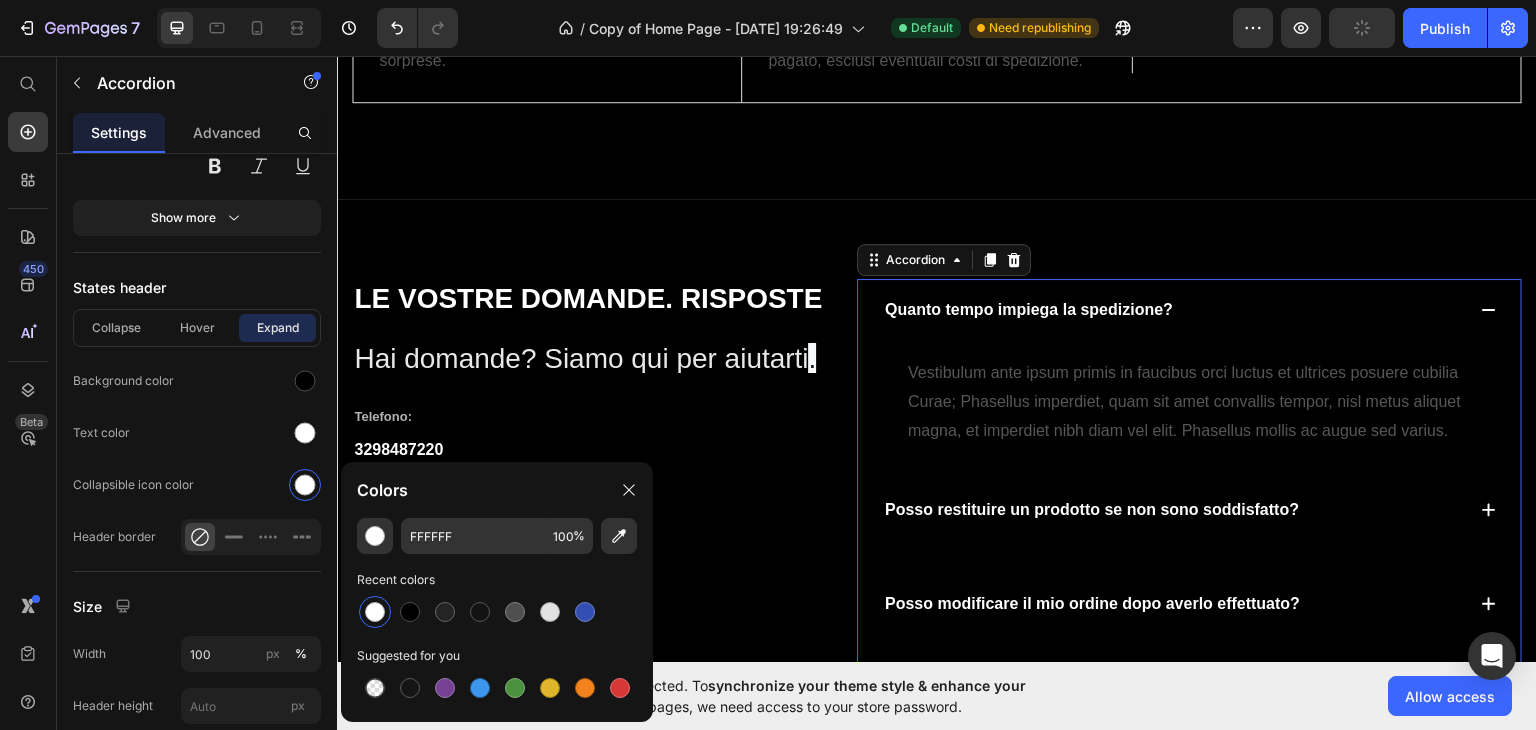 click on "Quanto tempo impiega la spedizione?" at bounding box center [1173, 309] 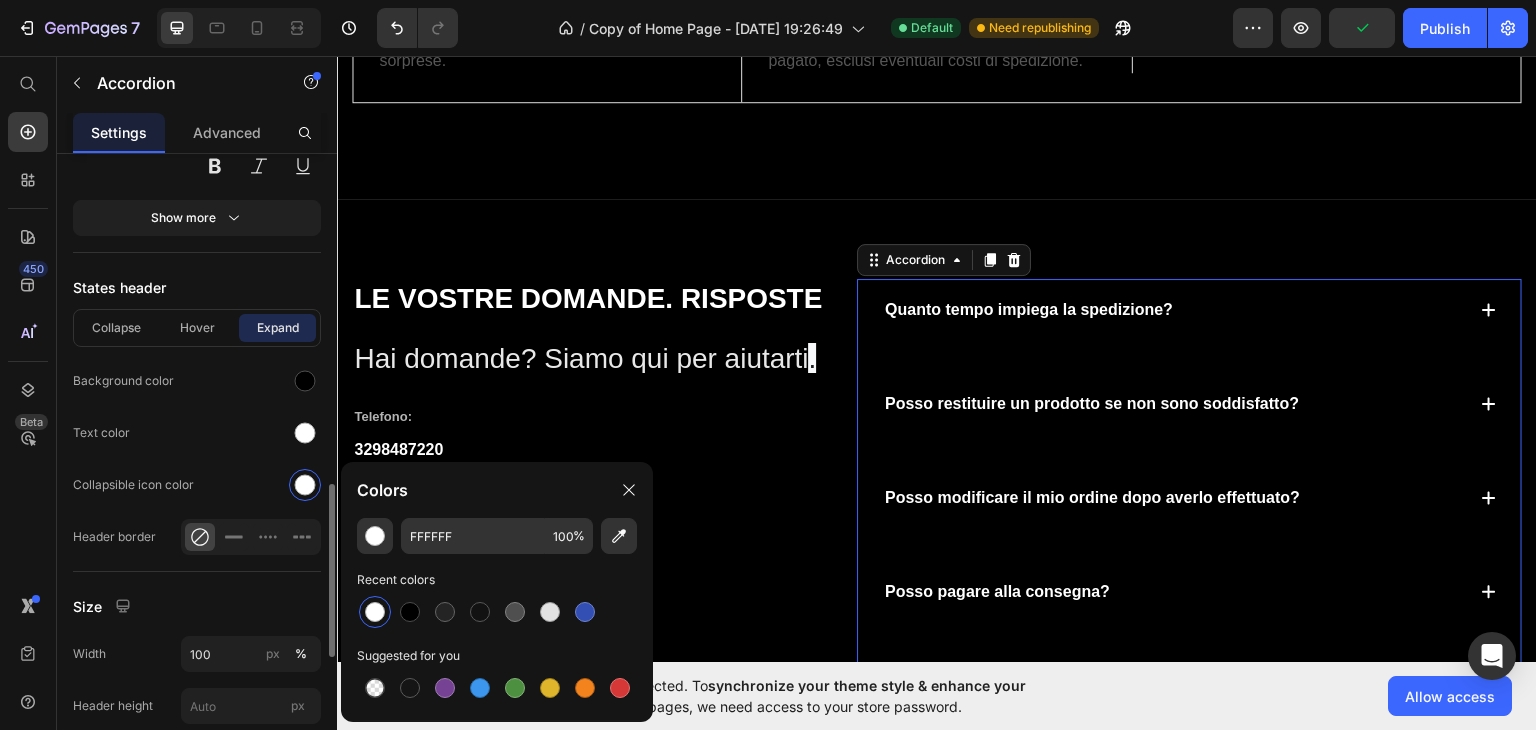click on "Text color" 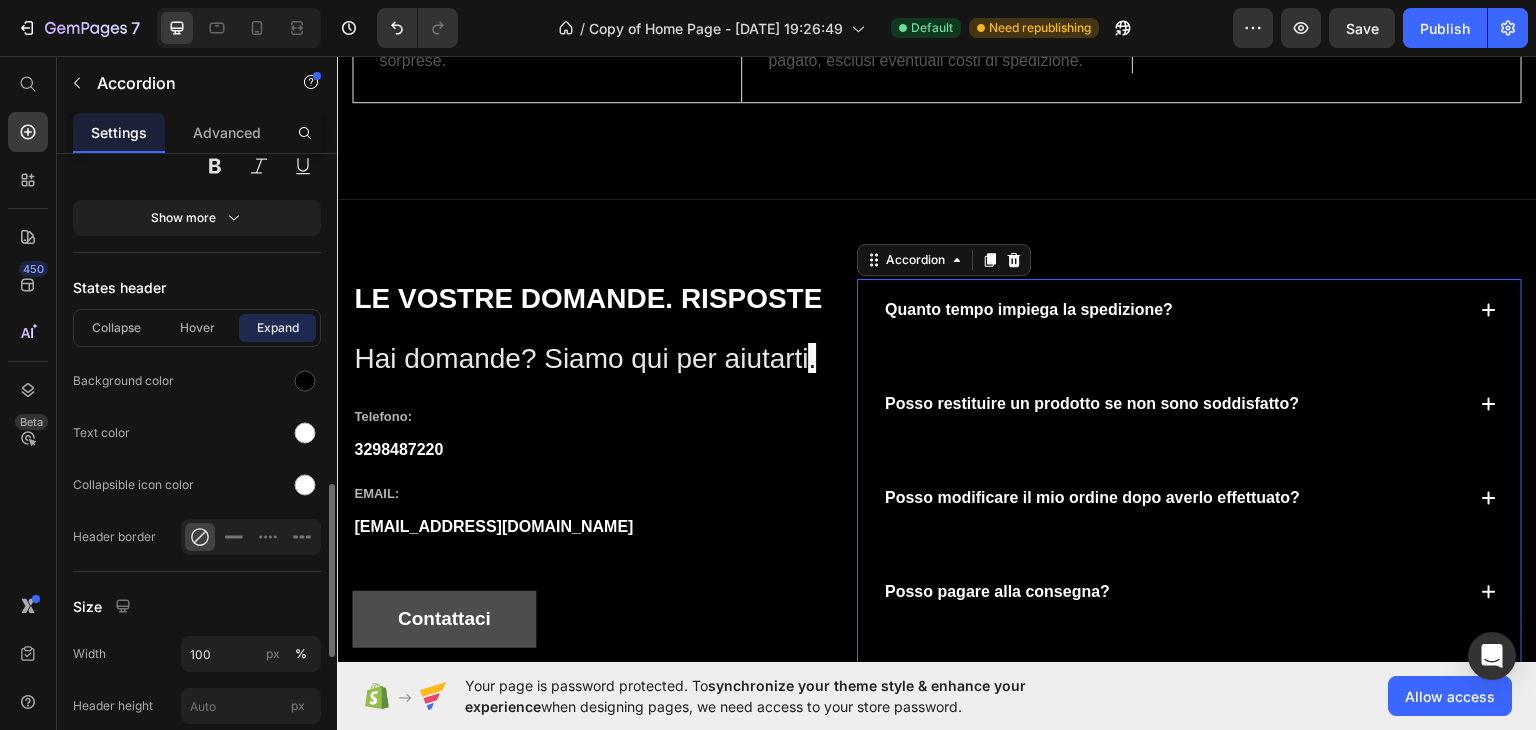 click on "Text color" 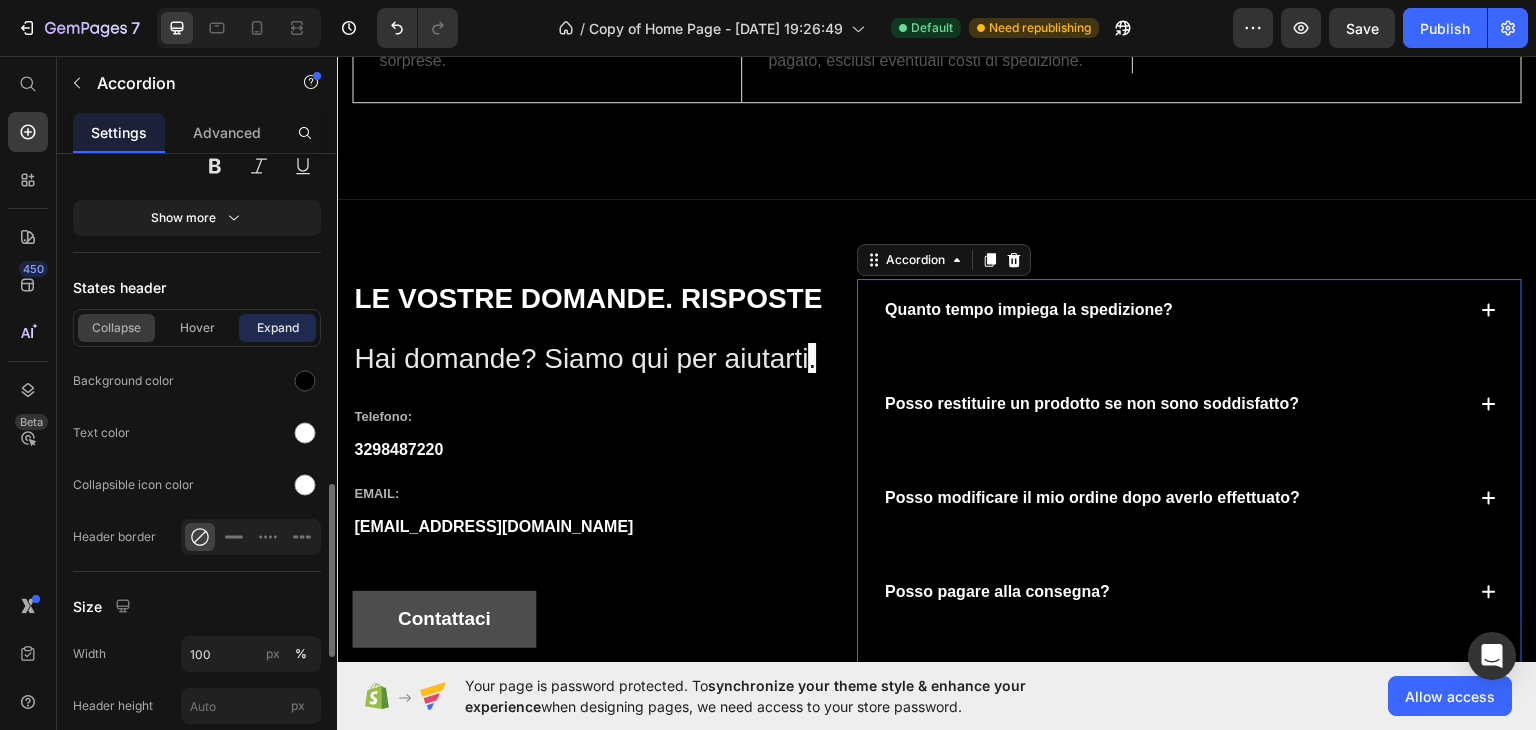 click on "Collapse" at bounding box center (116, 328) 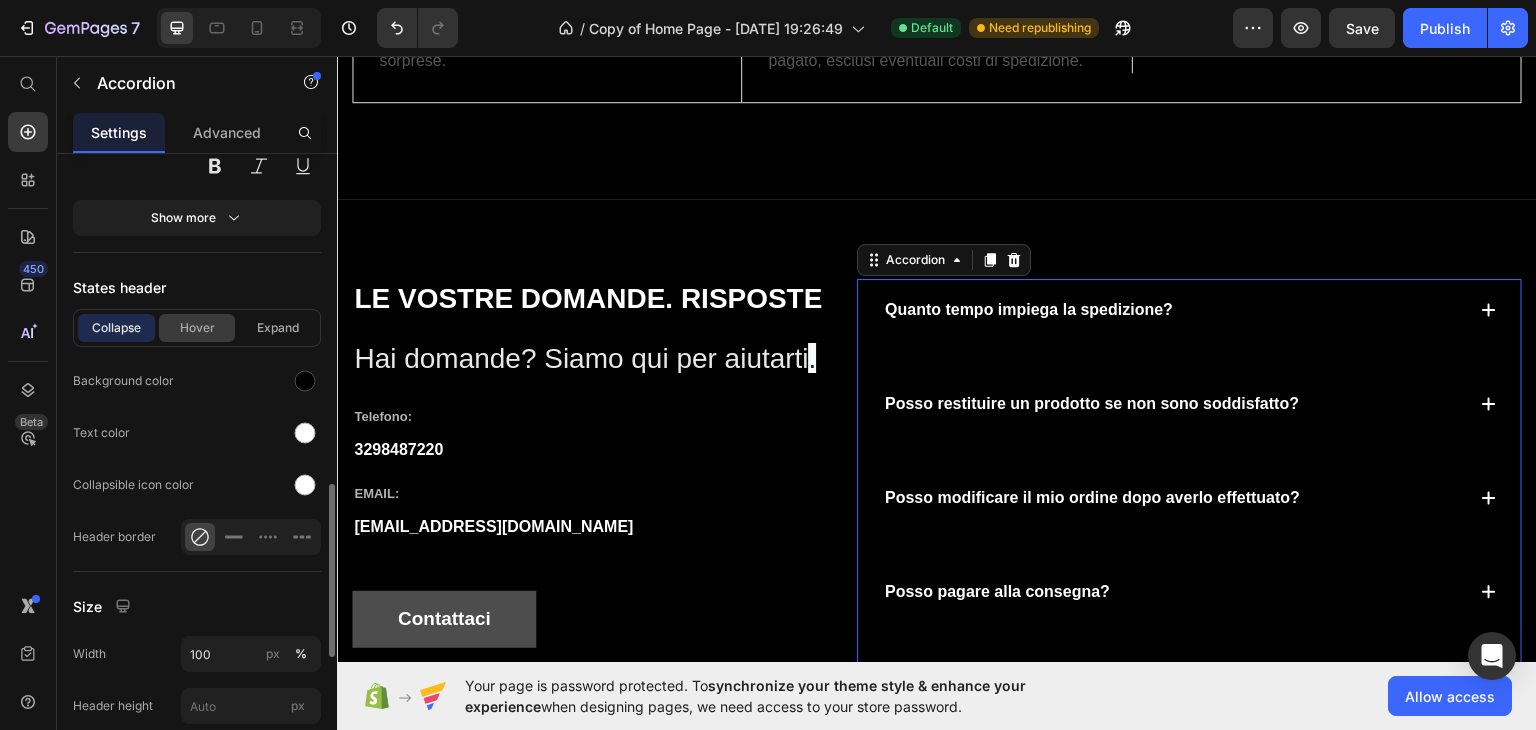 click on "Hover" at bounding box center (197, 328) 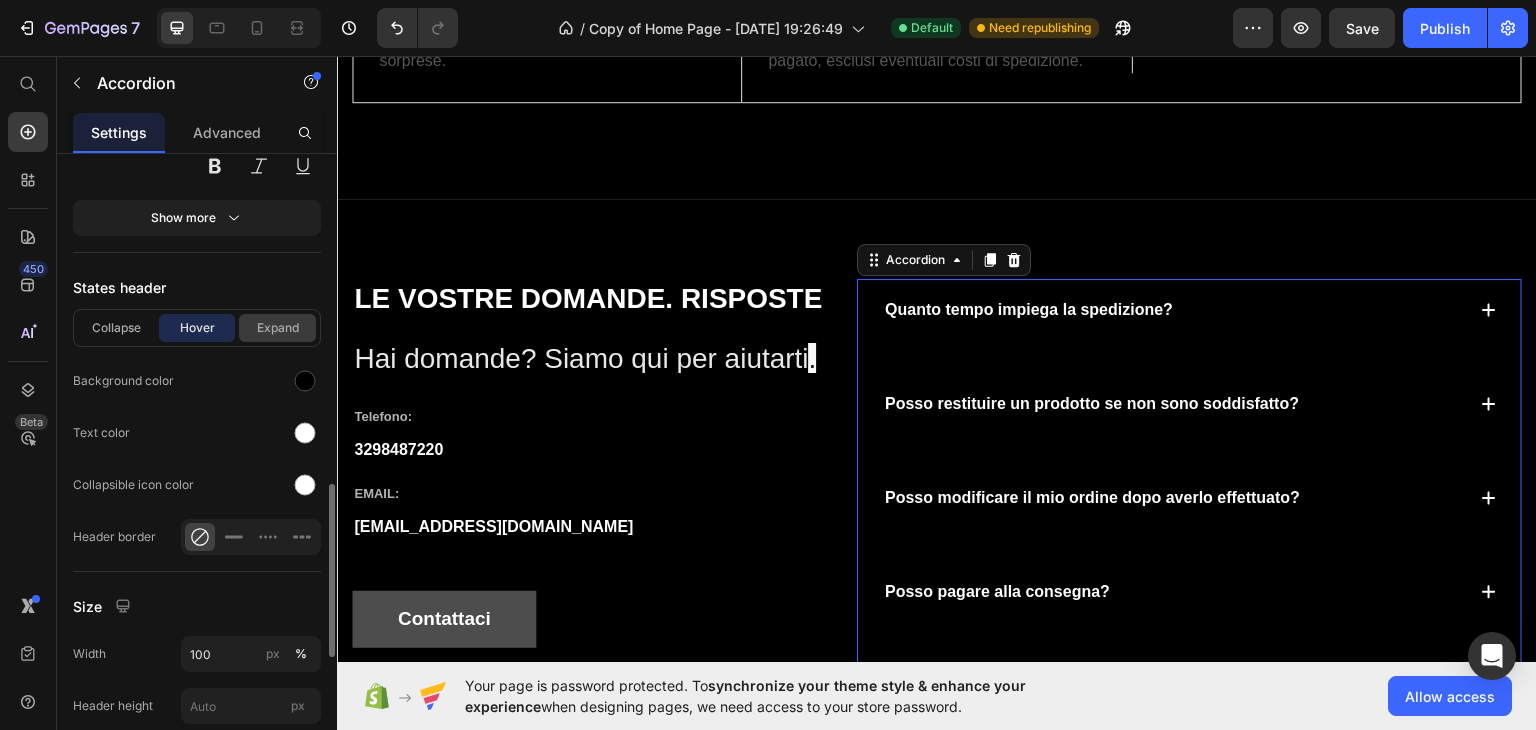 click on "Expand" at bounding box center [277, 328] 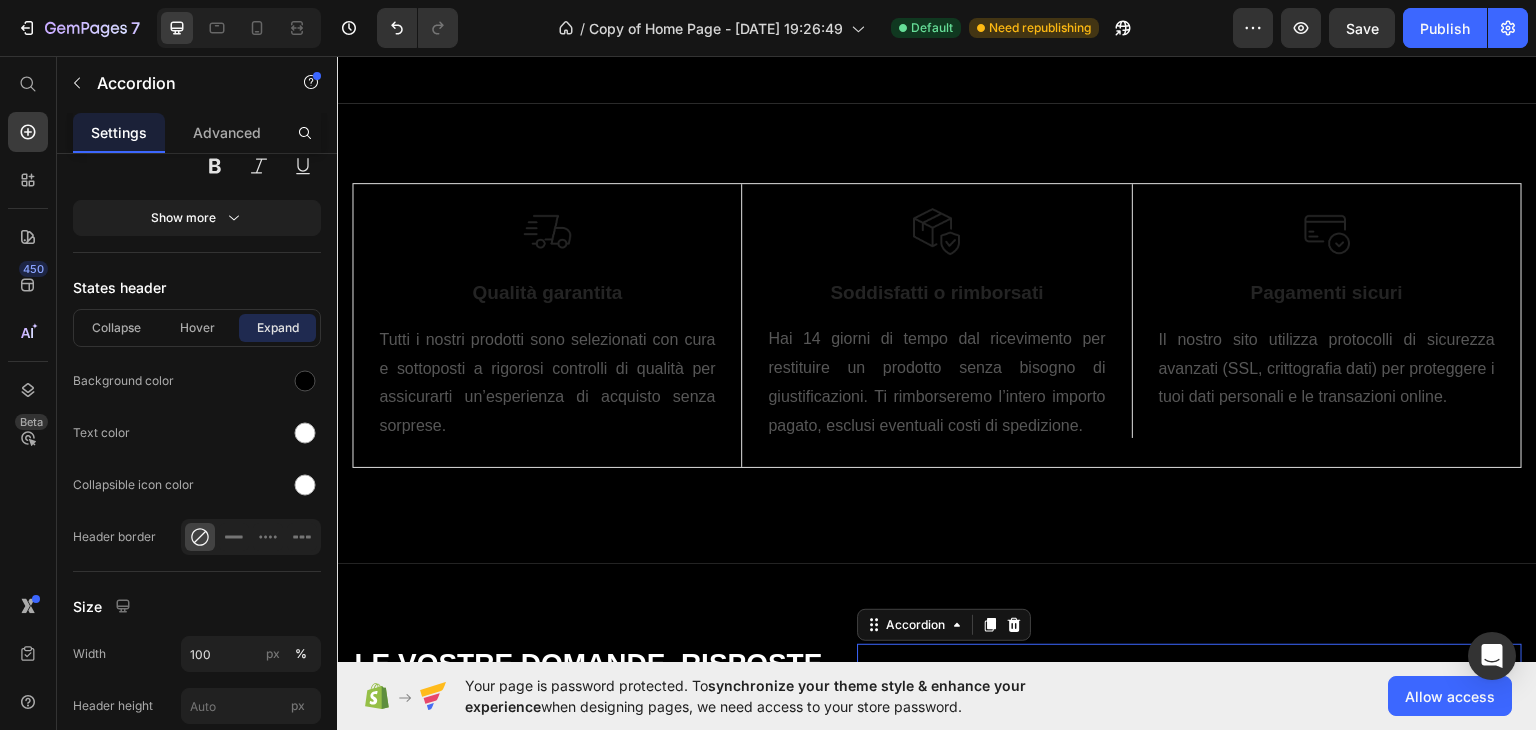 scroll, scrollTop: 611, scrollLeft: 0, axis: vertical 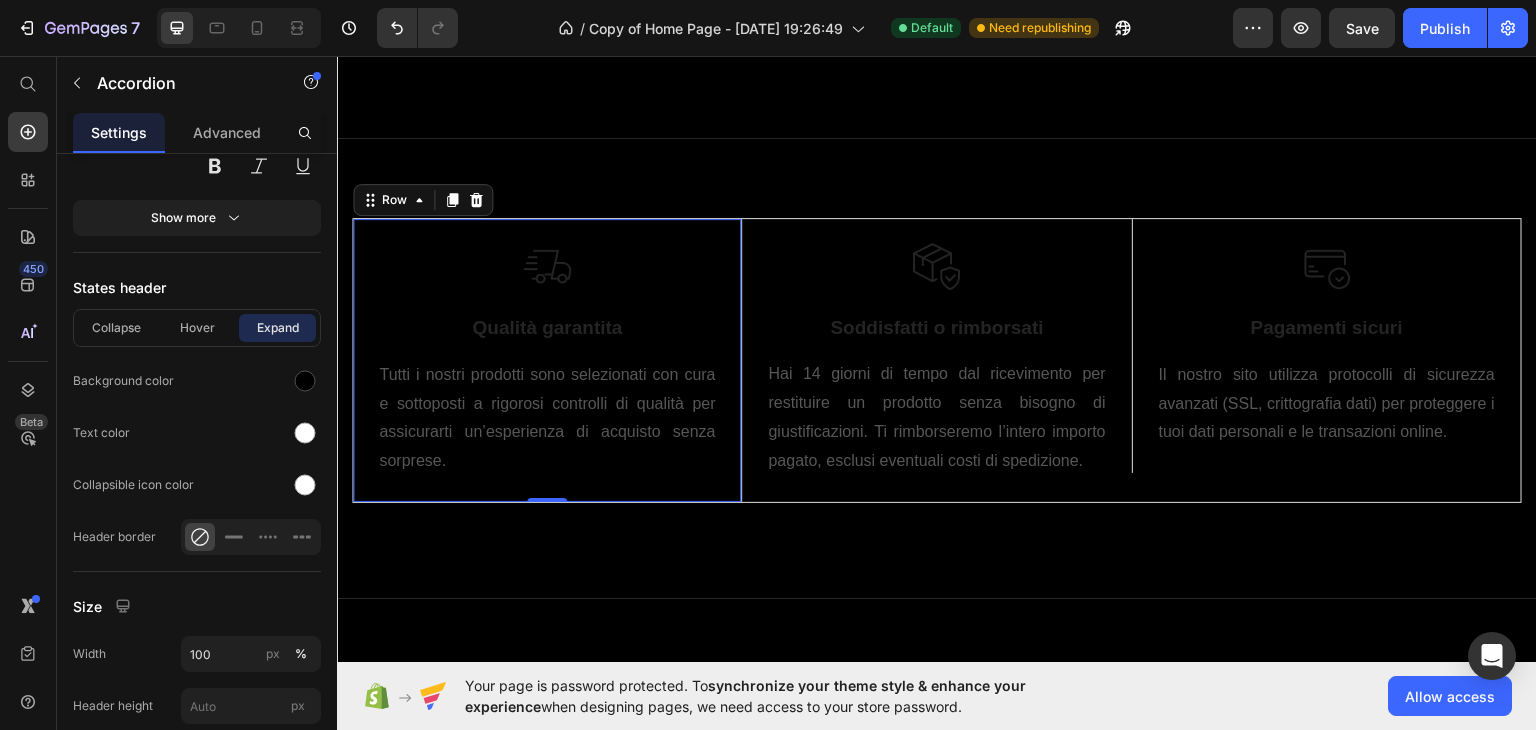 click on "Image Qualità garantita Text Block Tutti i nostri prodotti sono selezionati con cura e sottoposti a rigorosi controlli di qualità per assicurarti un’esperienza di acquisto senza sorprese. Text block Row   0" at bounding box center (547, 360) 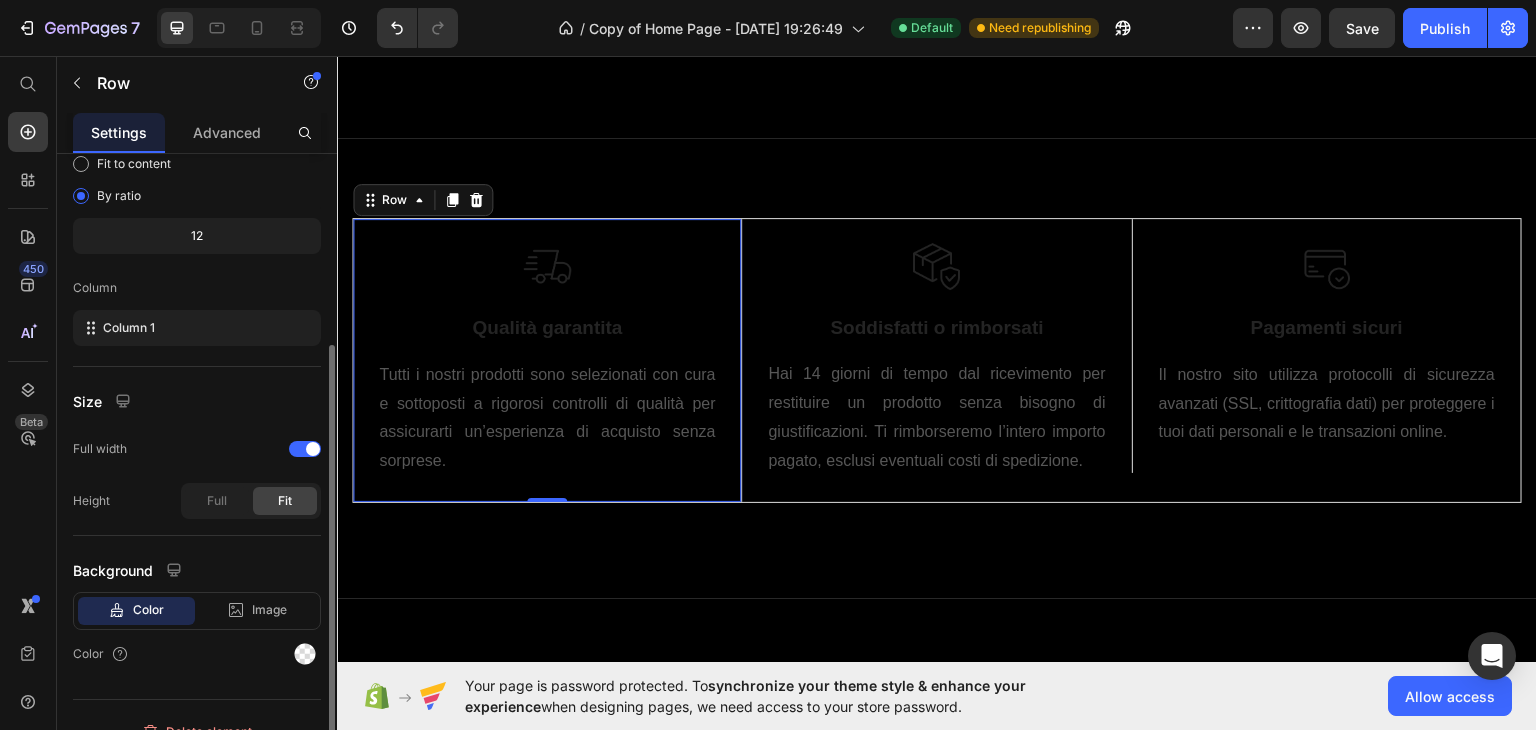 scroll, scrollTop: 225, scrollLeft: 0, axis: vertical 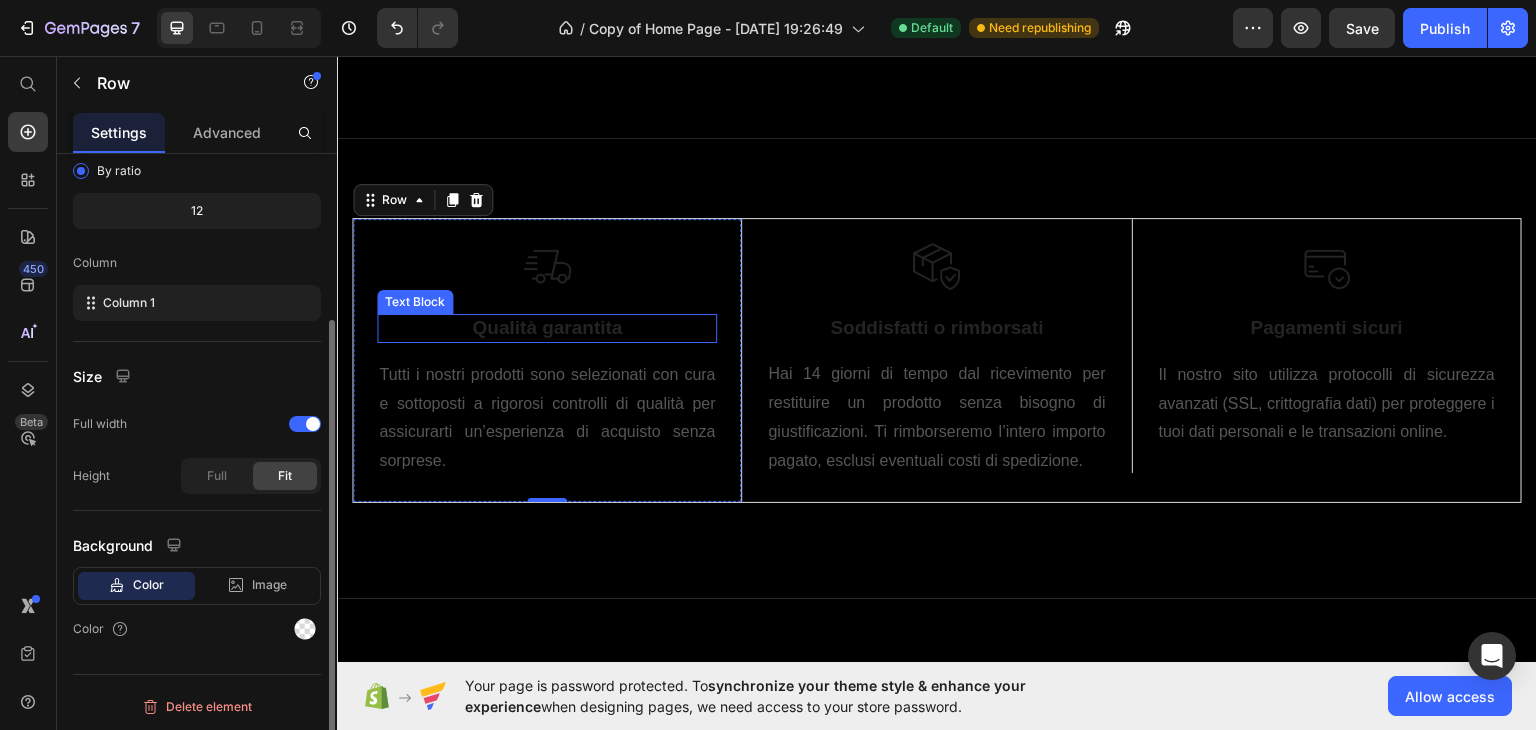 click on "Qualità garantita" at bounding box center (547, 327) 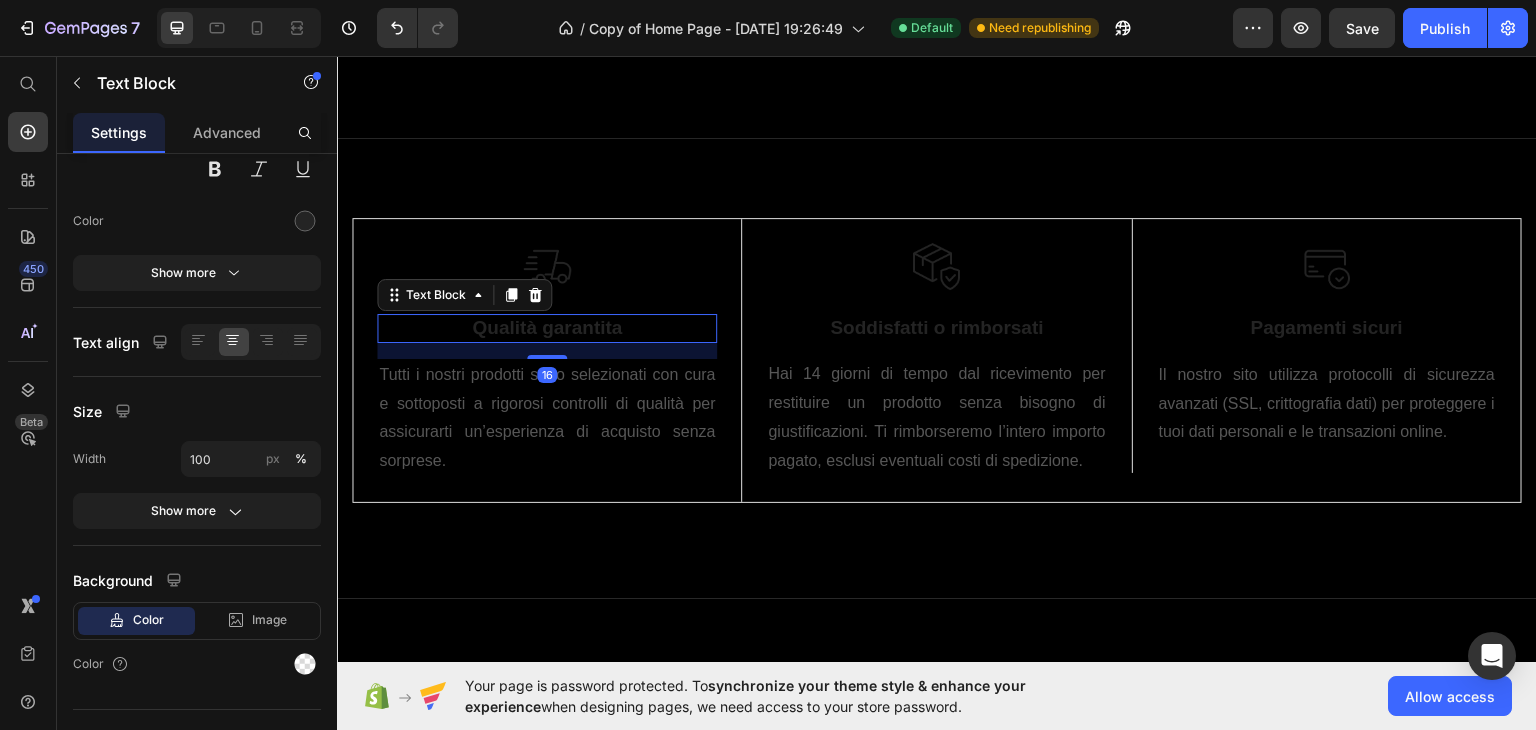 scroll, scrollTop: 0, scrollLeft: 0, axis: both 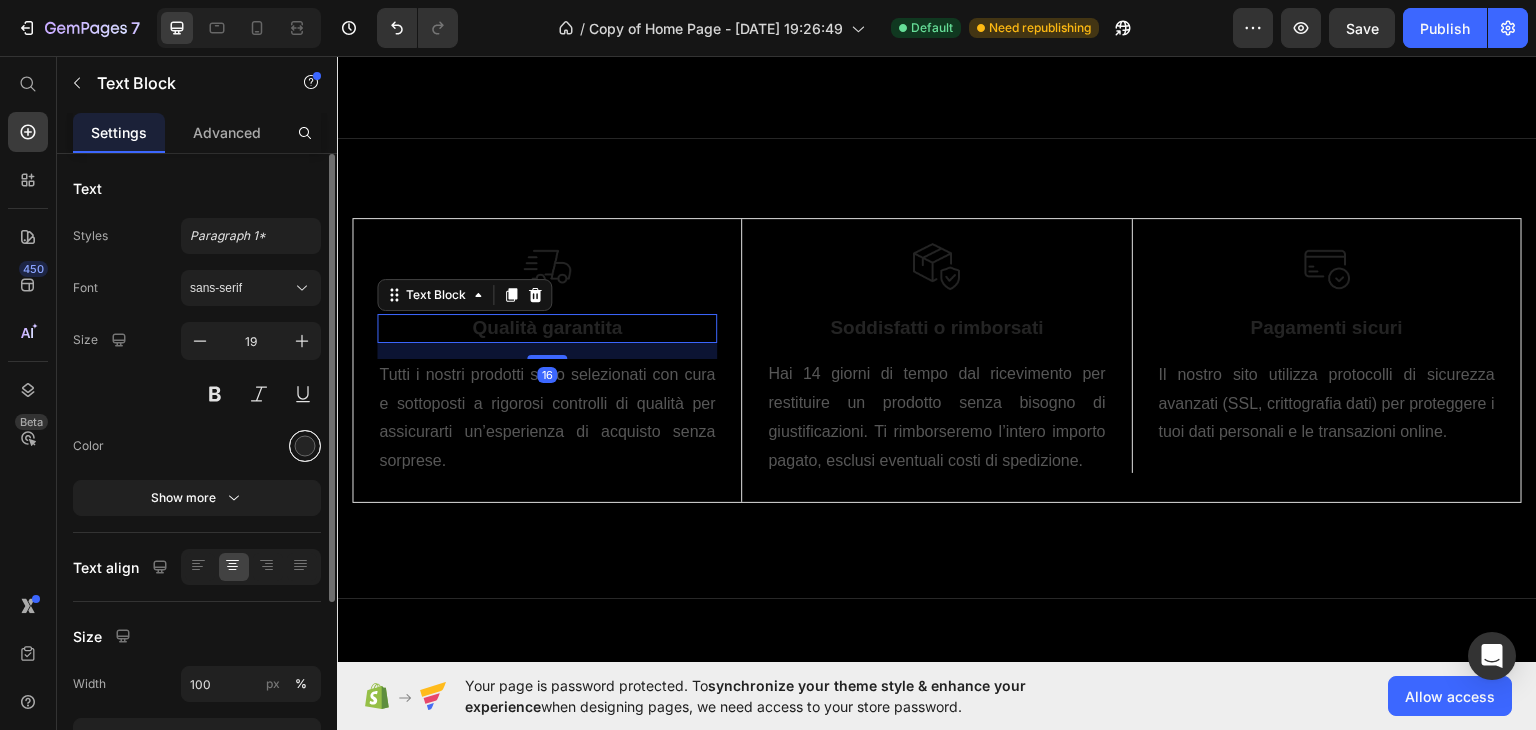 click at bounding box center [305, 446] 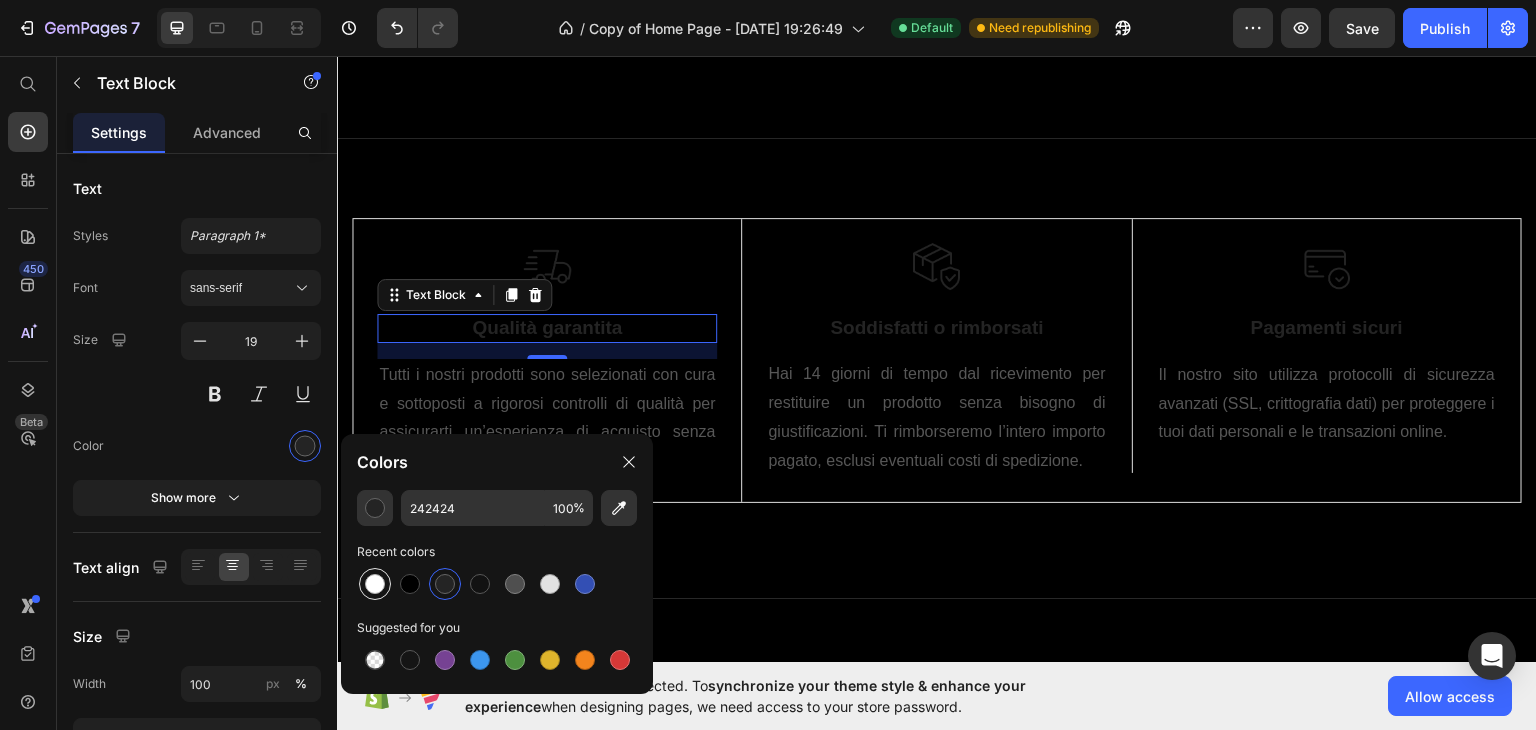 click at bounding box center [375, 584] 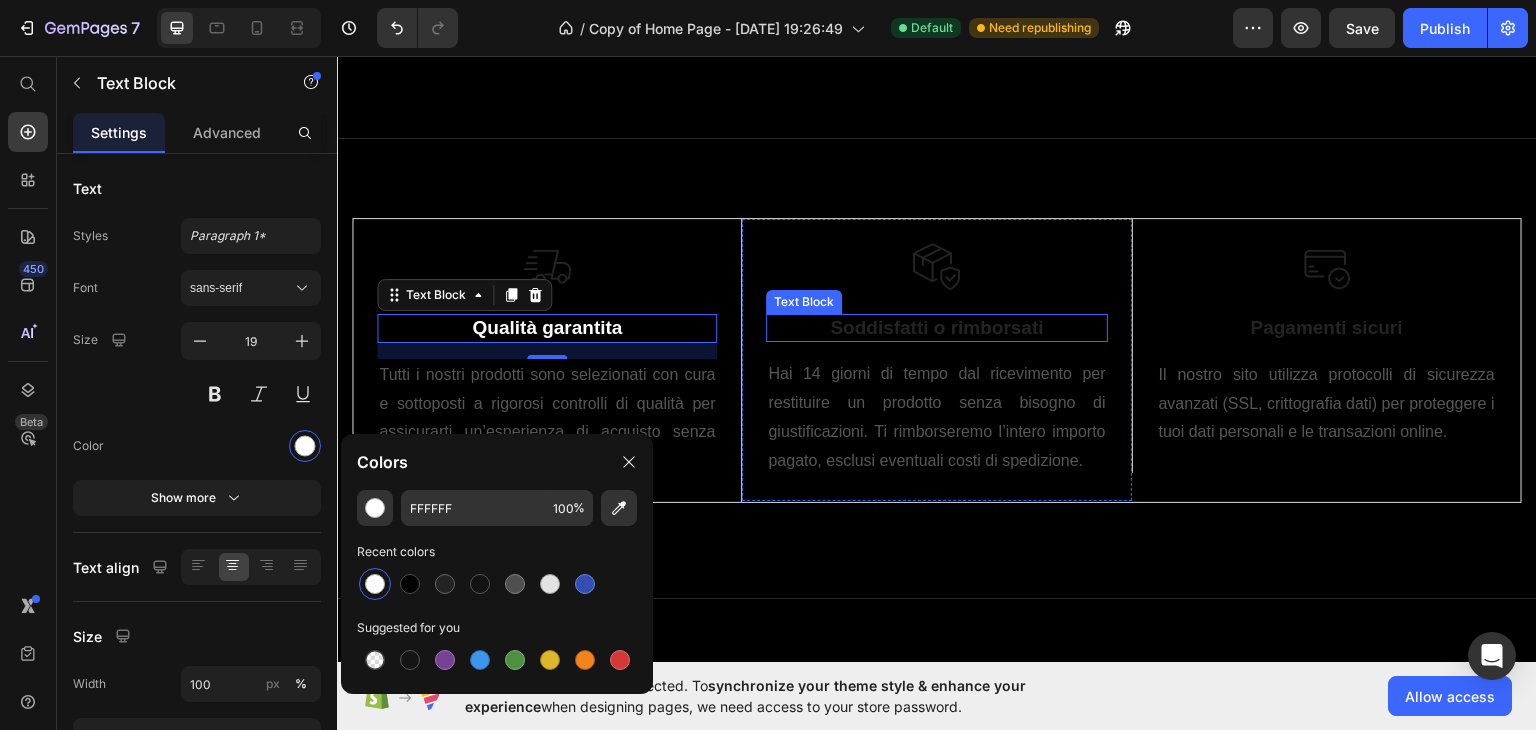 click on "Soddisfatti o rimborsati" at bounding box center [936, 326] 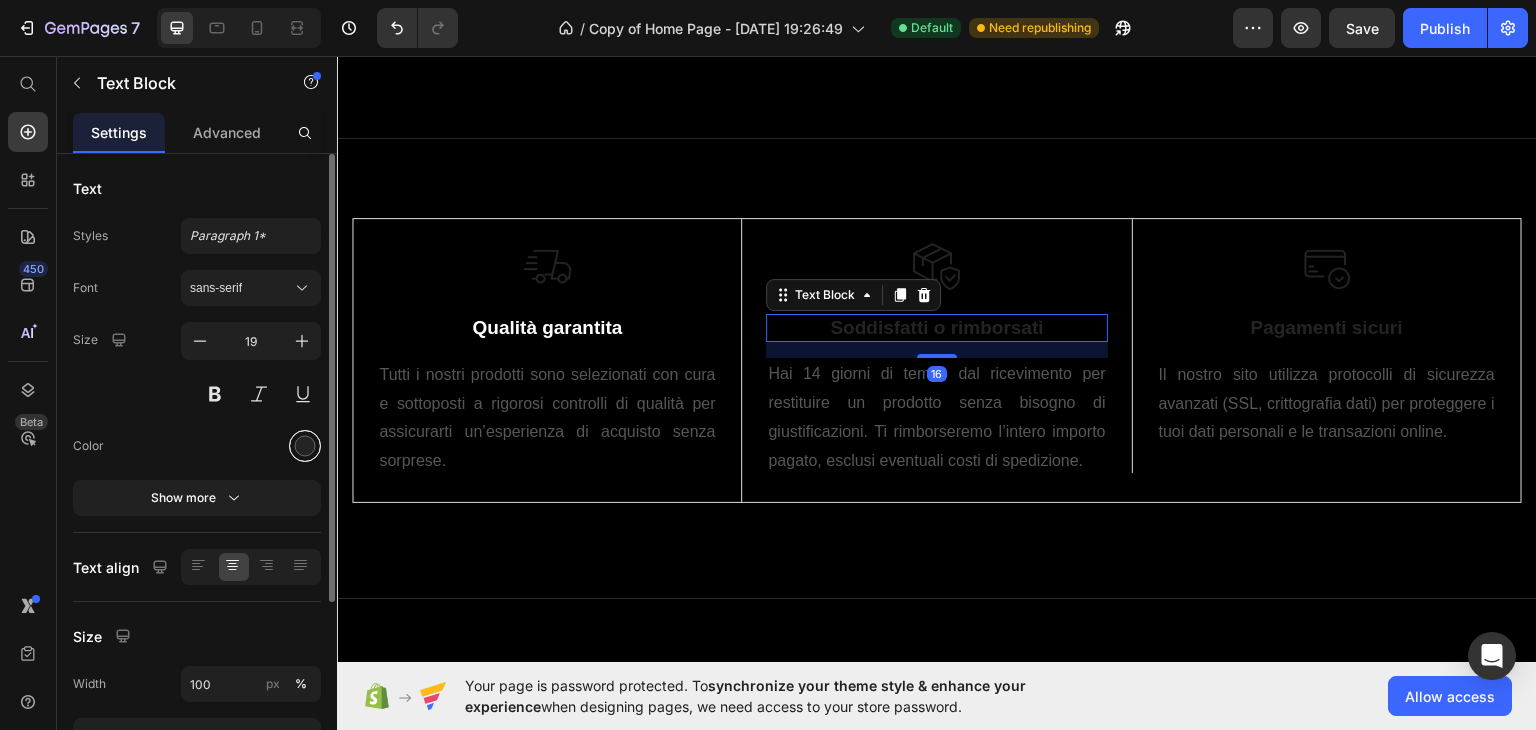 click at bounding box center [305, 446] 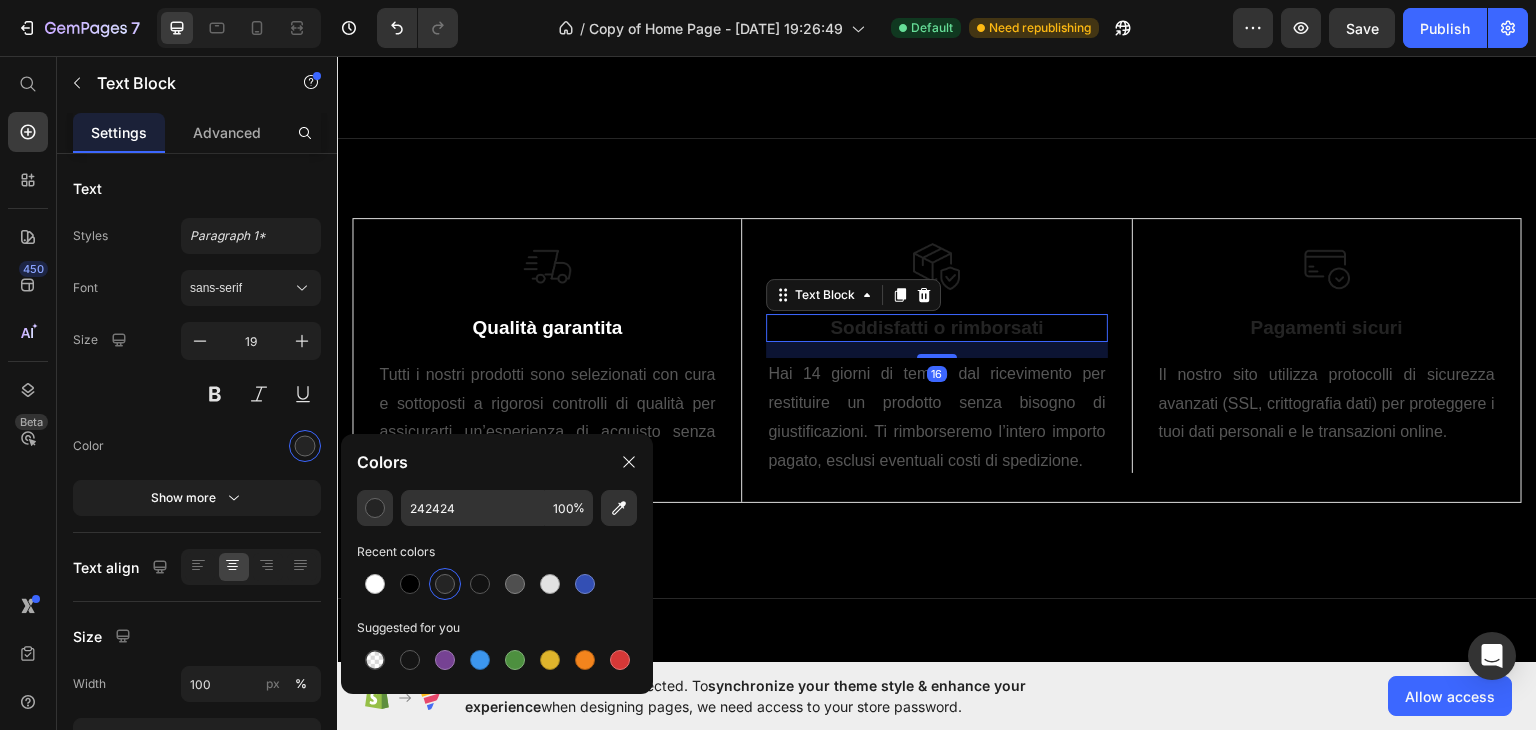 drag, startPoint x: 378, startPoint y: 584, endPoint x: 449, endPoint y: 562, distance: 74.330345 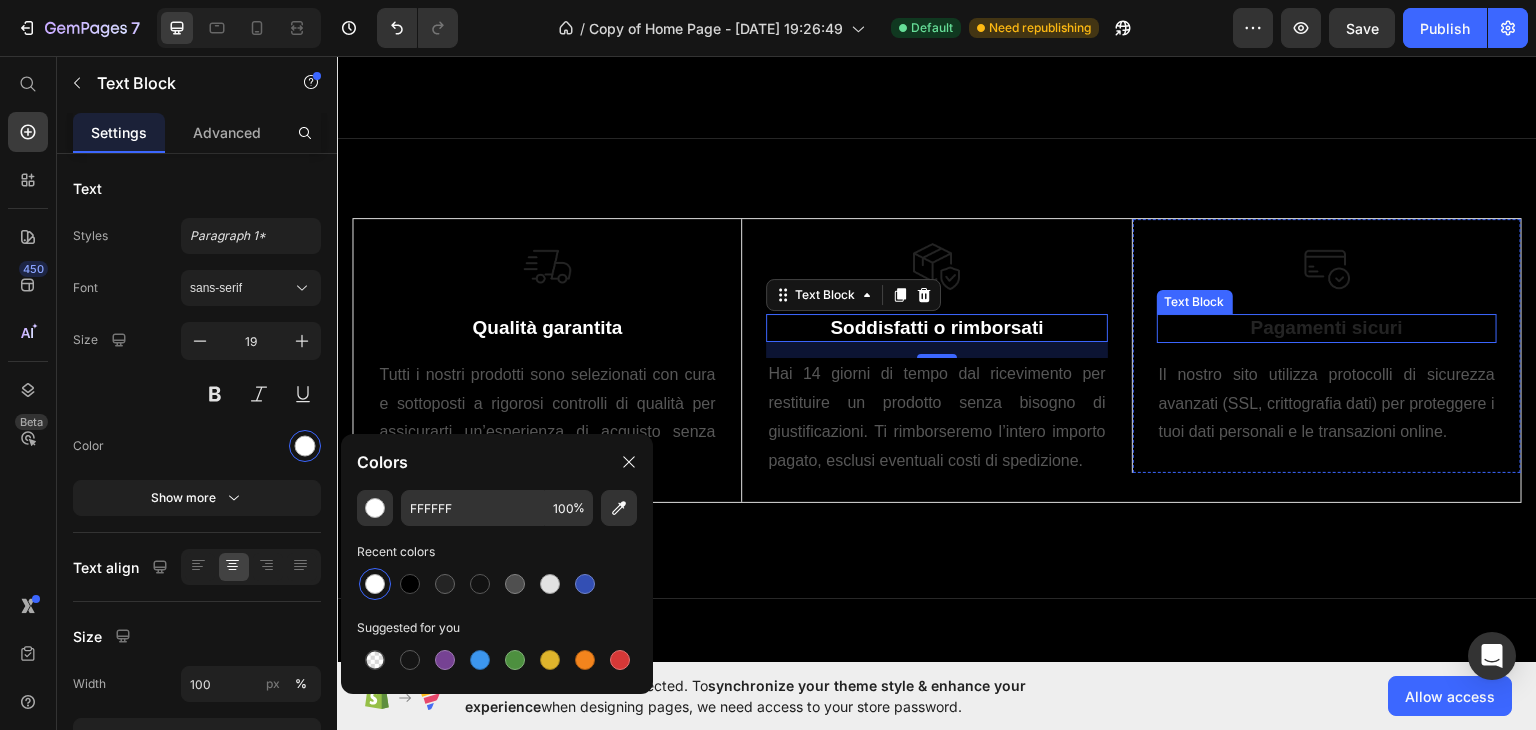 click on "Pagamenti sicuri" at bounding box center [1327, 327] 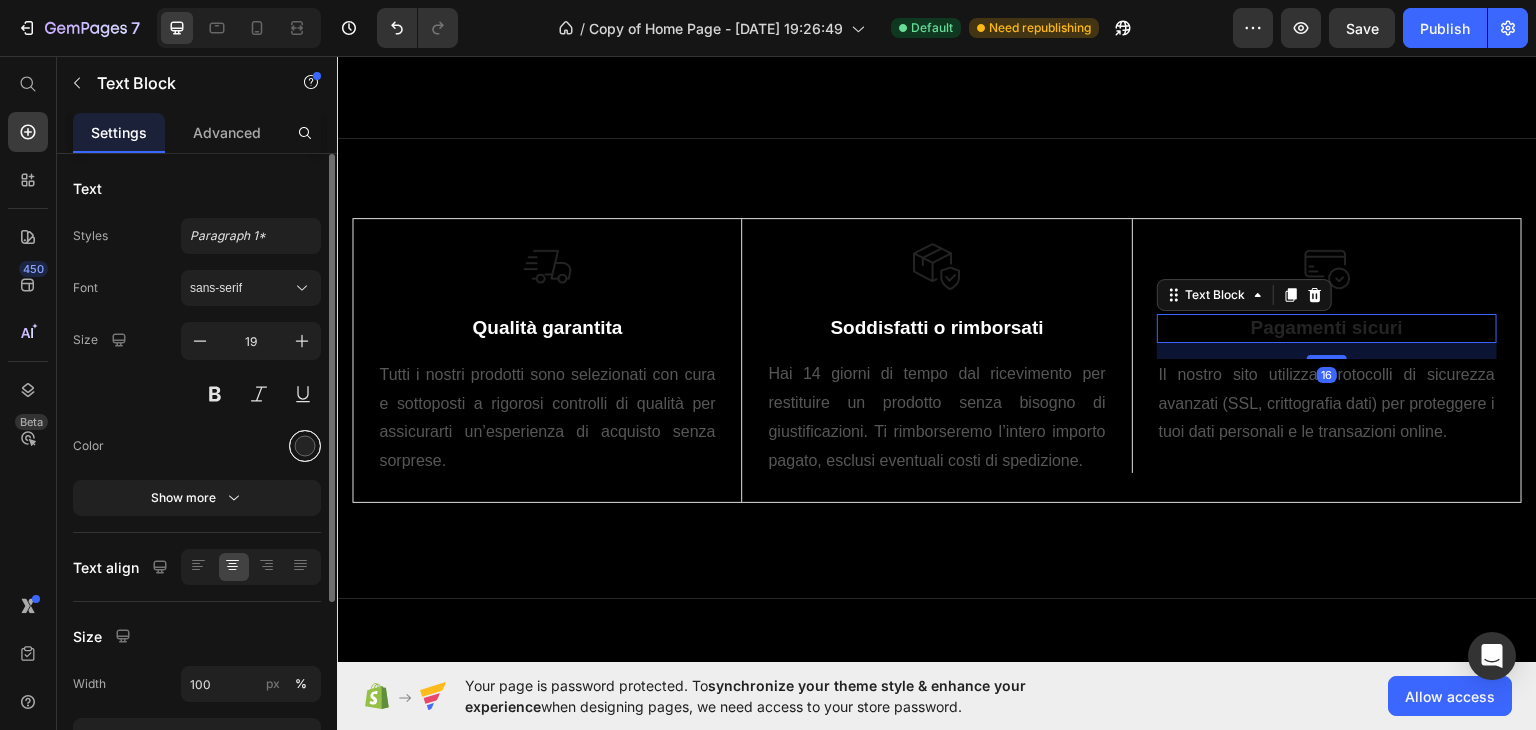 click at bounding box center [305, 446] 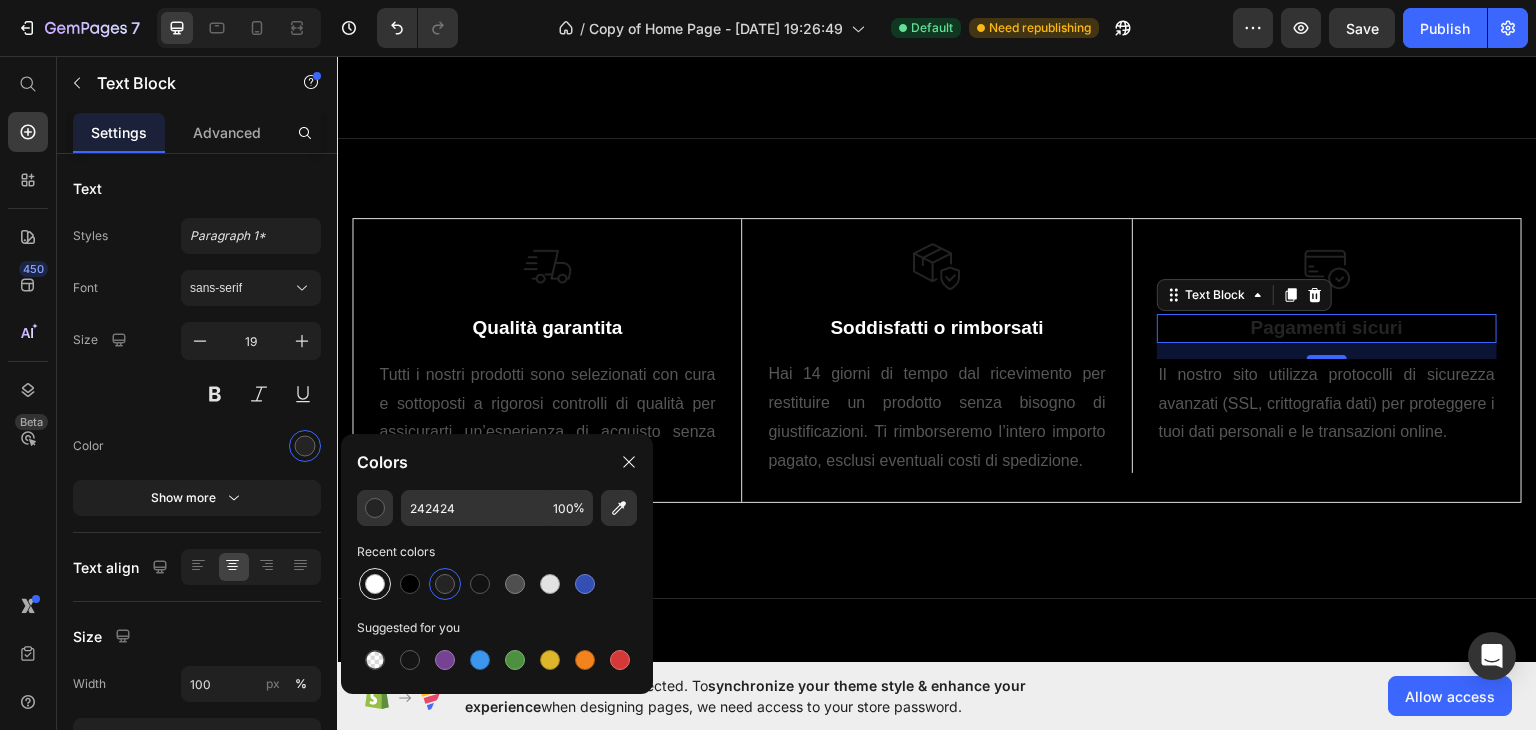 click at bounding box center (375, 584) 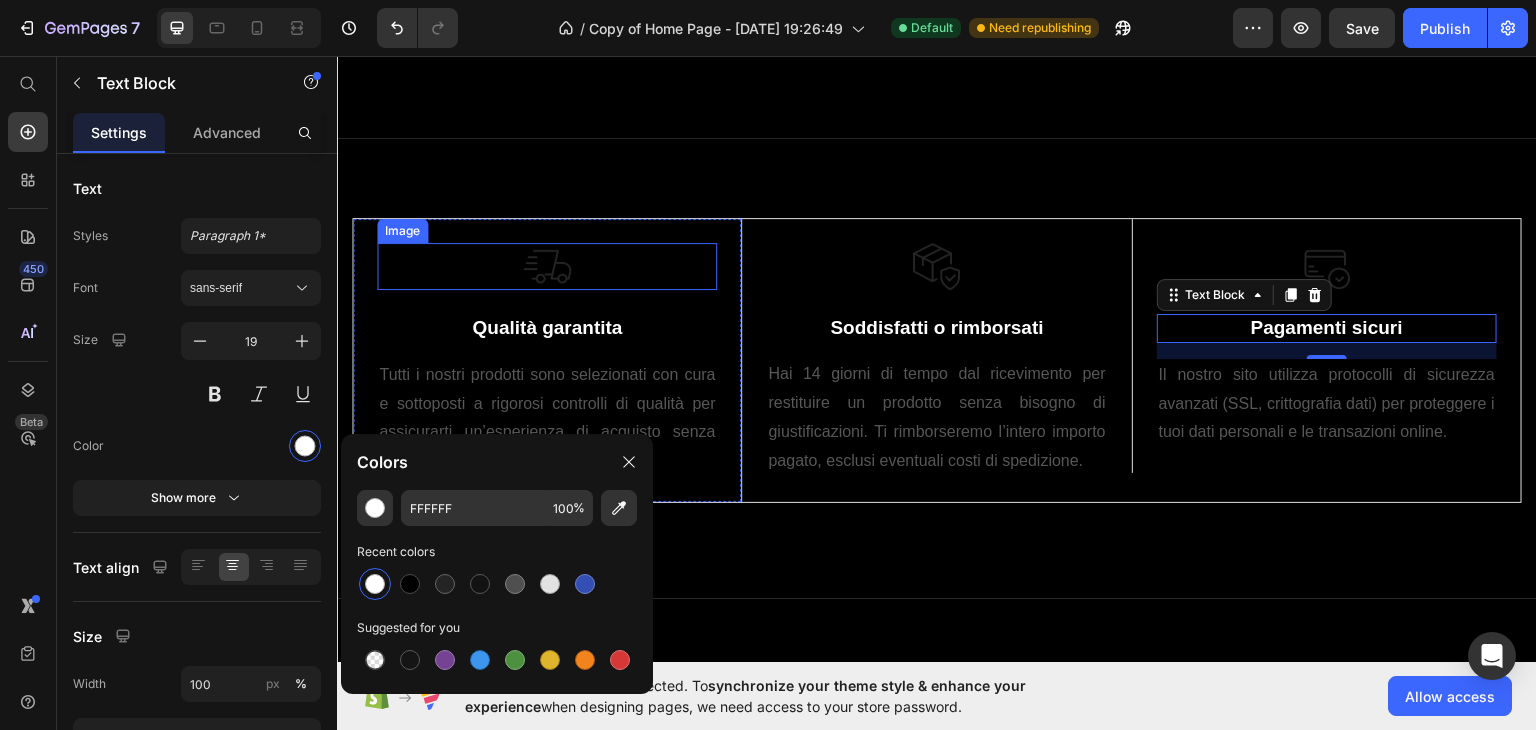 click at bounding box center (547, 266) 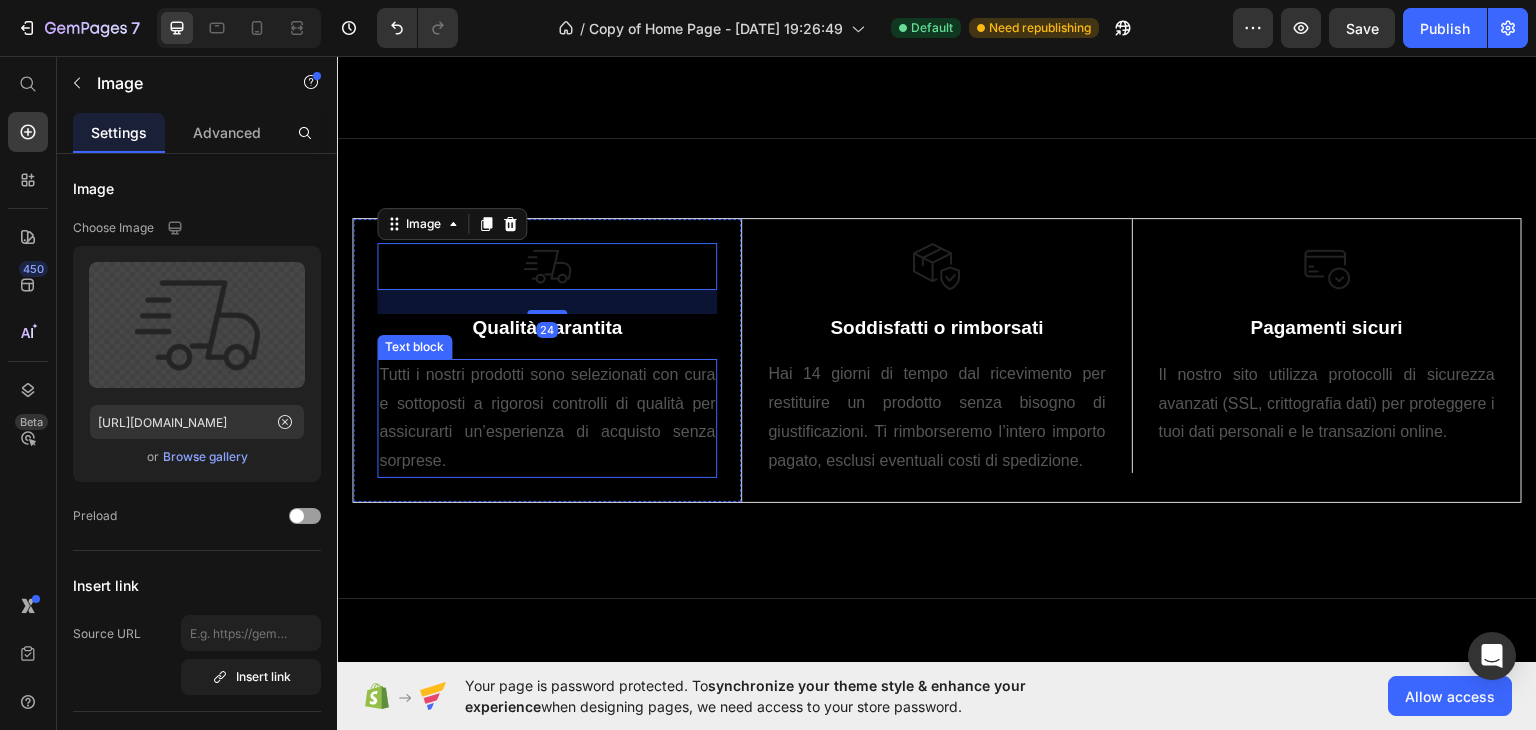 click on "Tutti i nostri prodotti sono selezionati con cura e sottoposti a rigorosi controlli di qualità per assicurarti un’esperienza di acquisto senza sorprese." at bounding box center (547, 417) 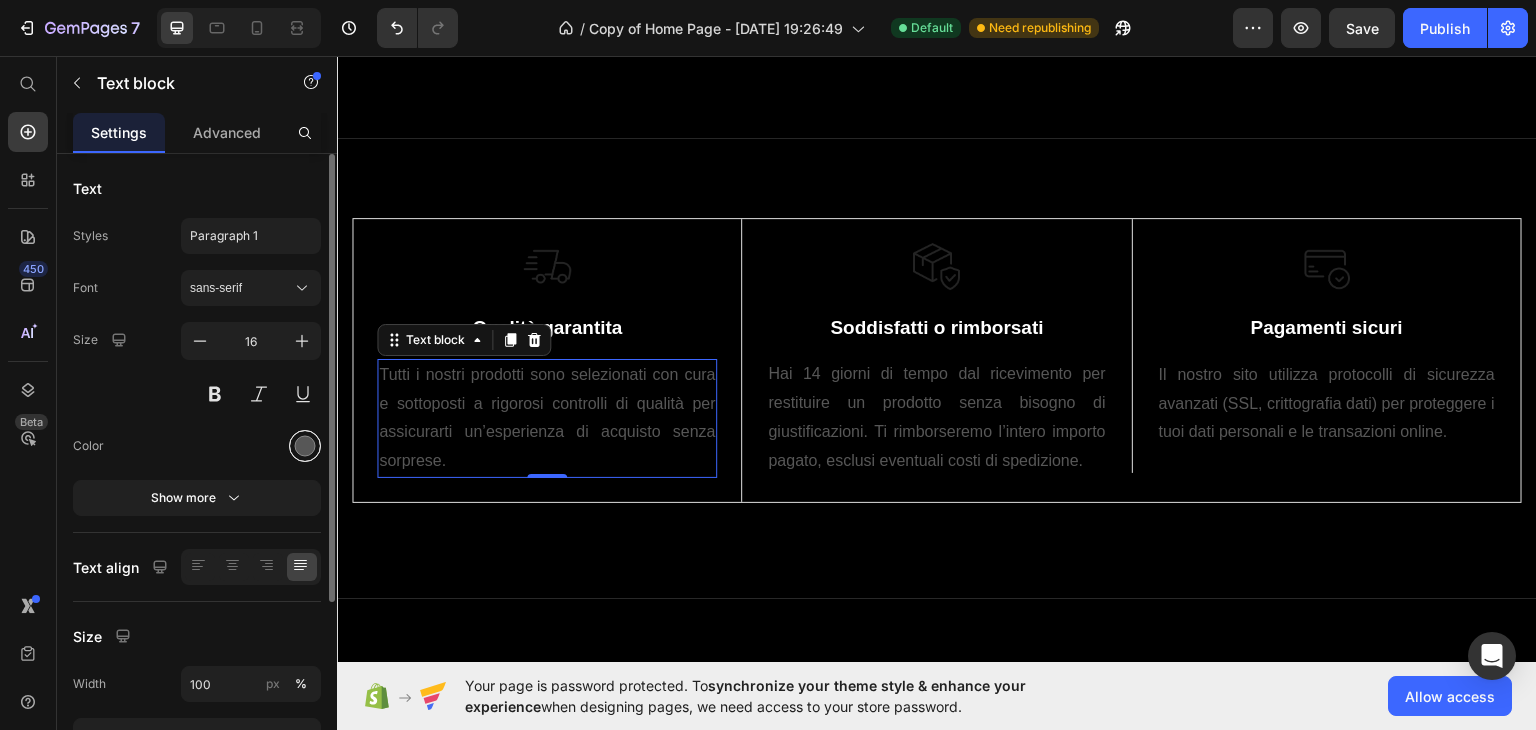click at bounding box center [305, 446] 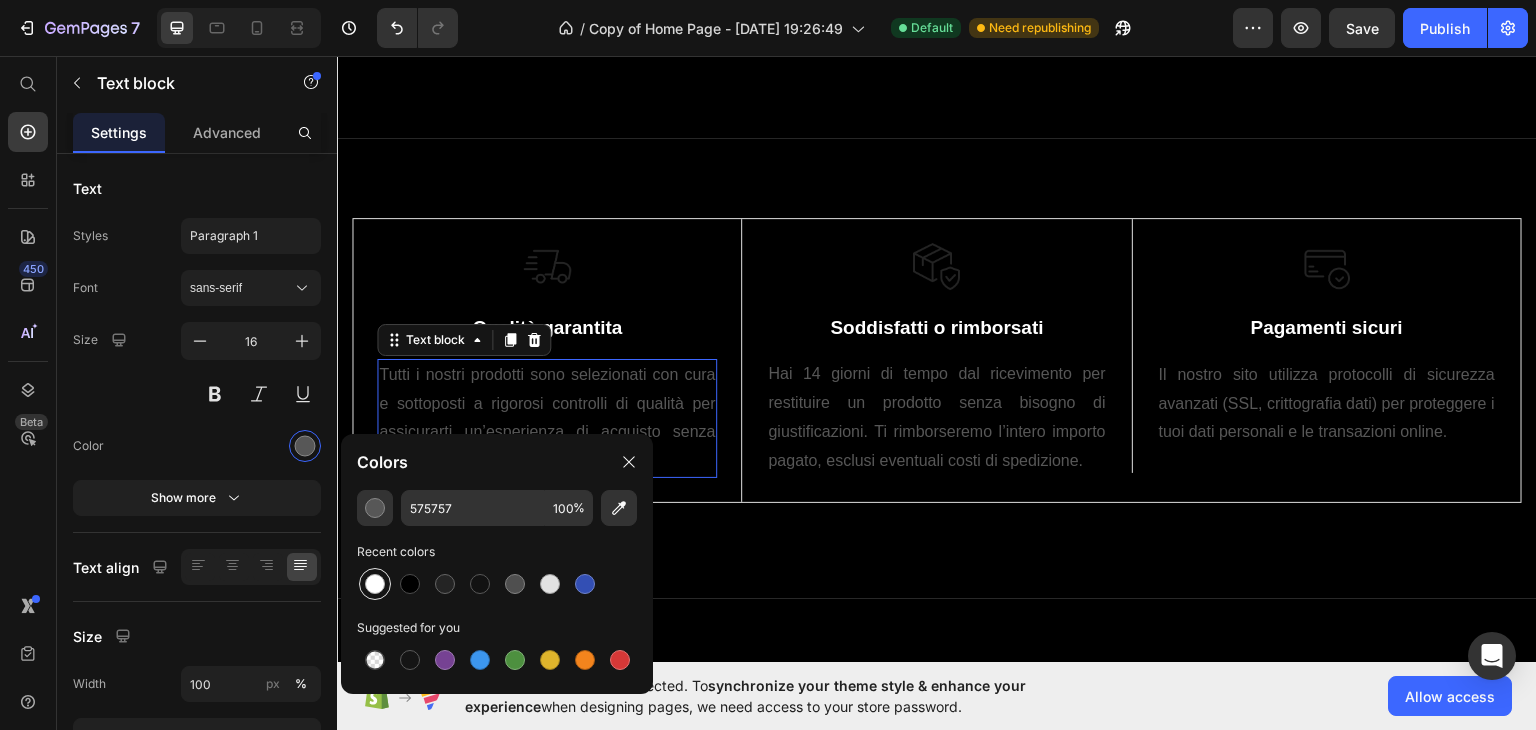 click at bounding box center [375, 584] 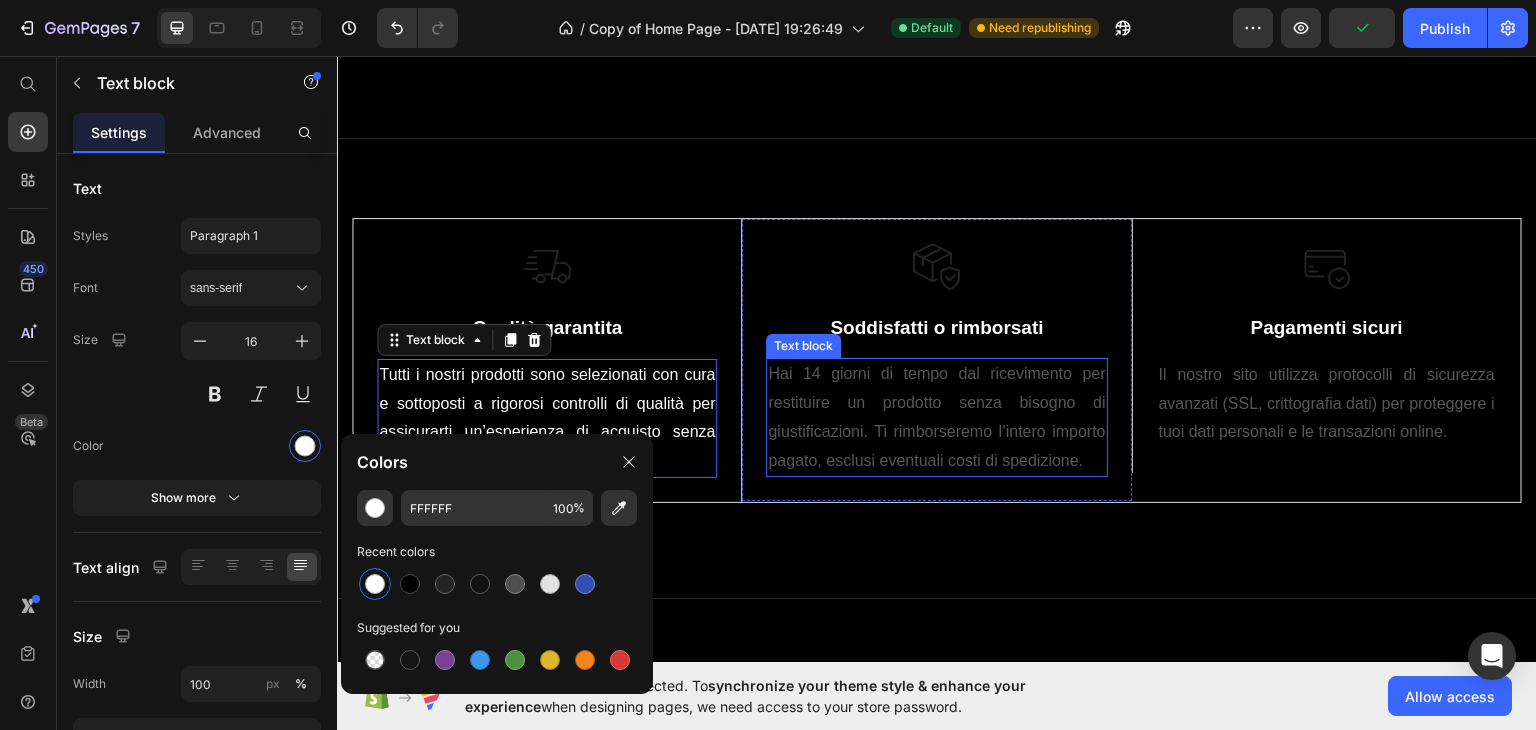 click on "Hai 14 giorni di tempo dal ricevimento per restituire un prodotto senza bisogno di giustificazioni. Ti rimborseremo l’intero importo pagato, esclusi eventuali costi di spedizione." at bounding box center [936, 416] 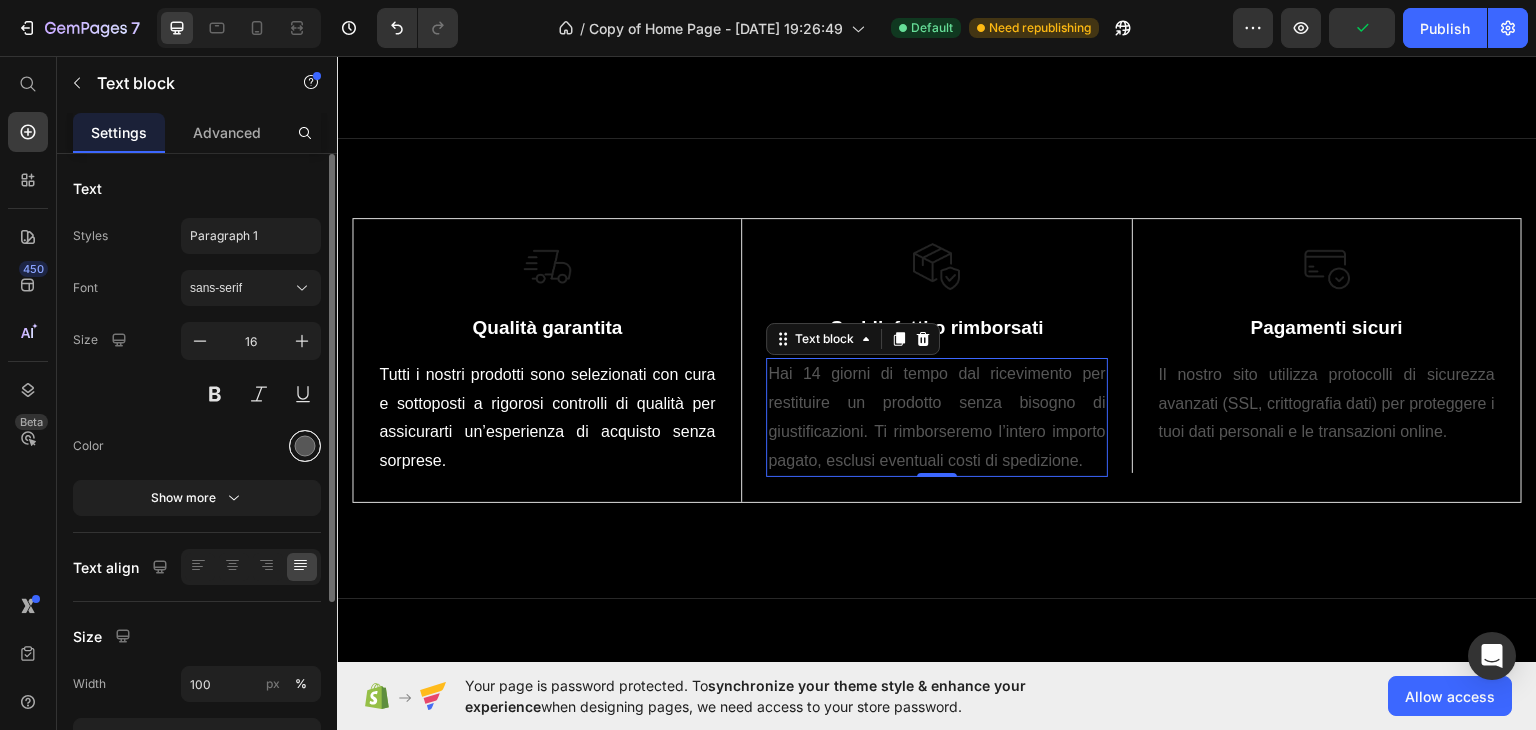 click at bounding box center [305, 446] 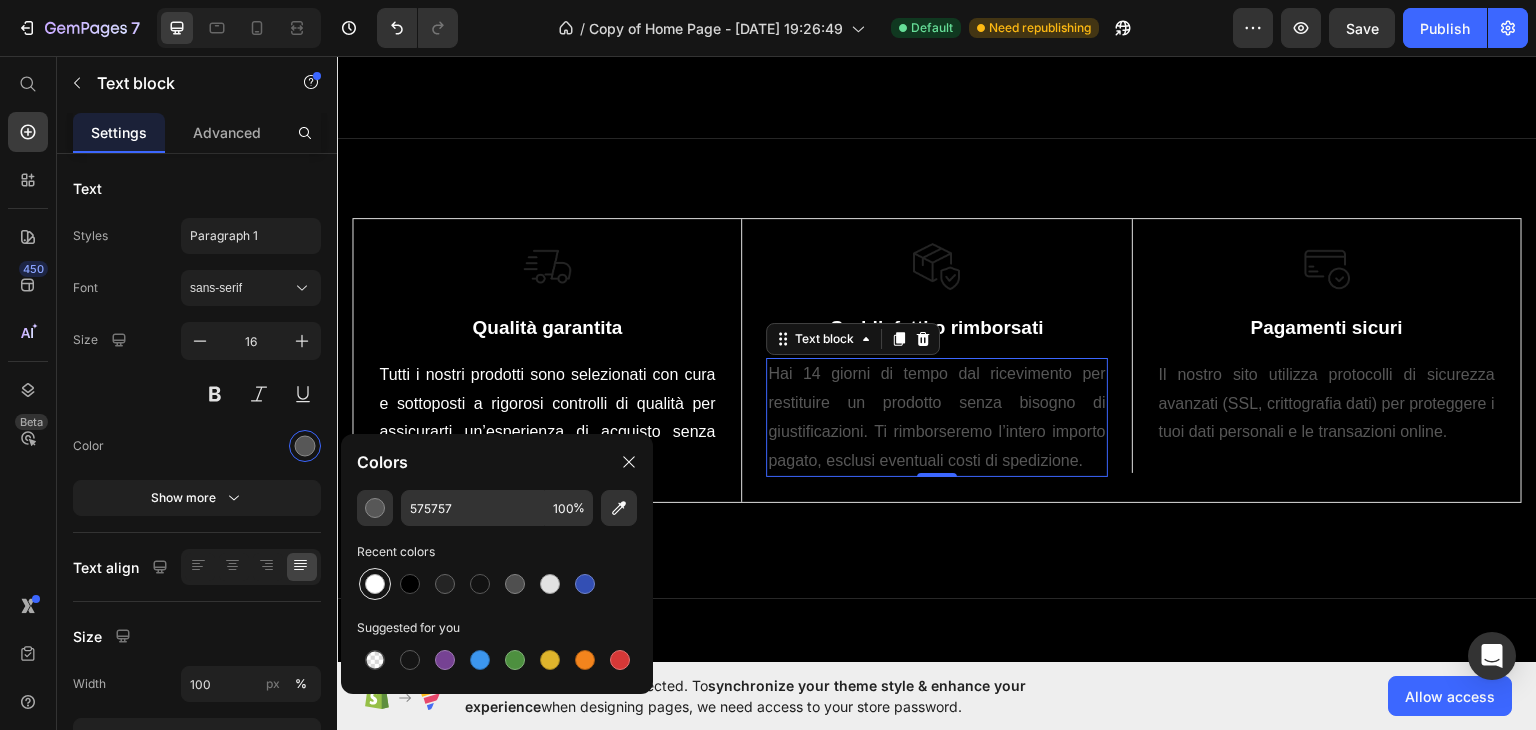 click at bounding box center [375, 584] 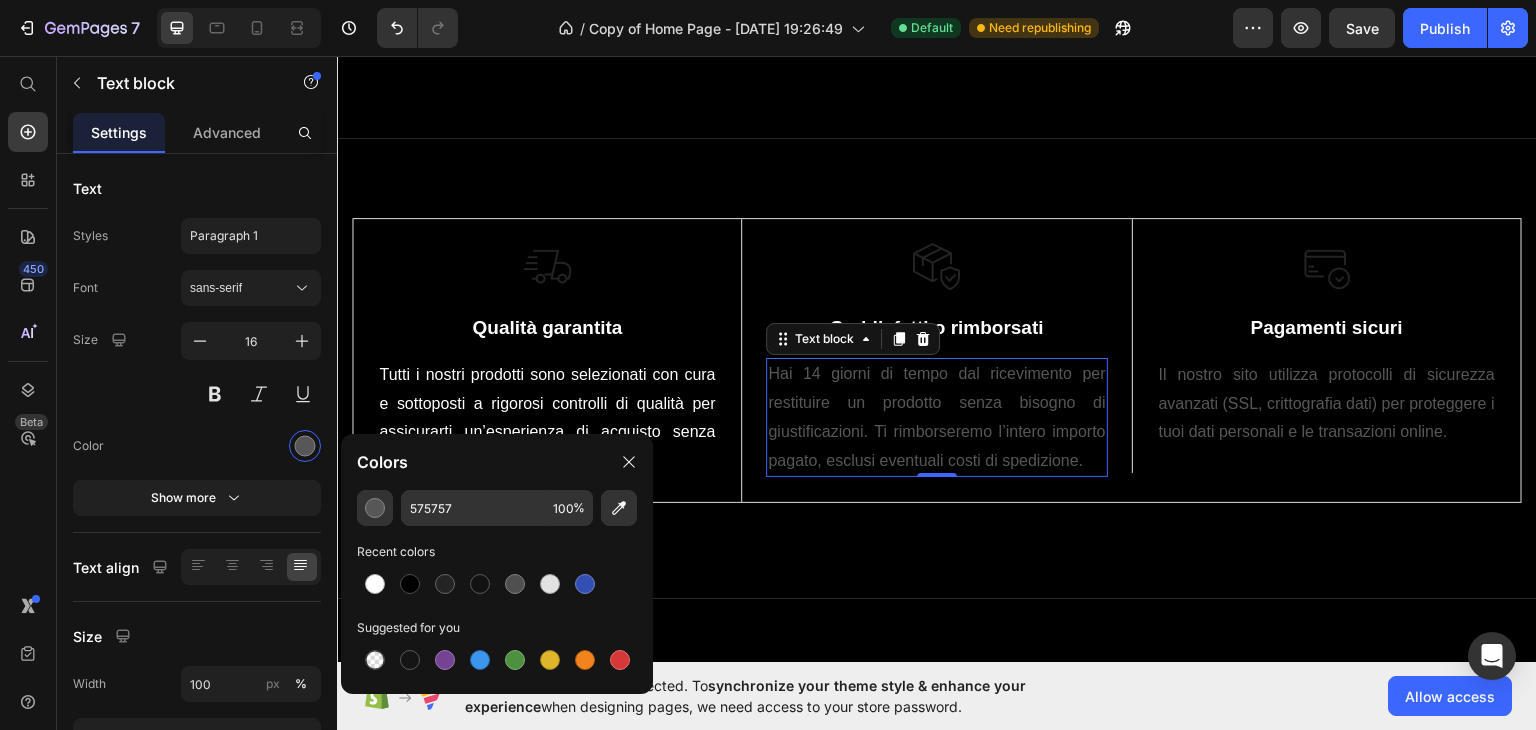 type on "FFFFFF" 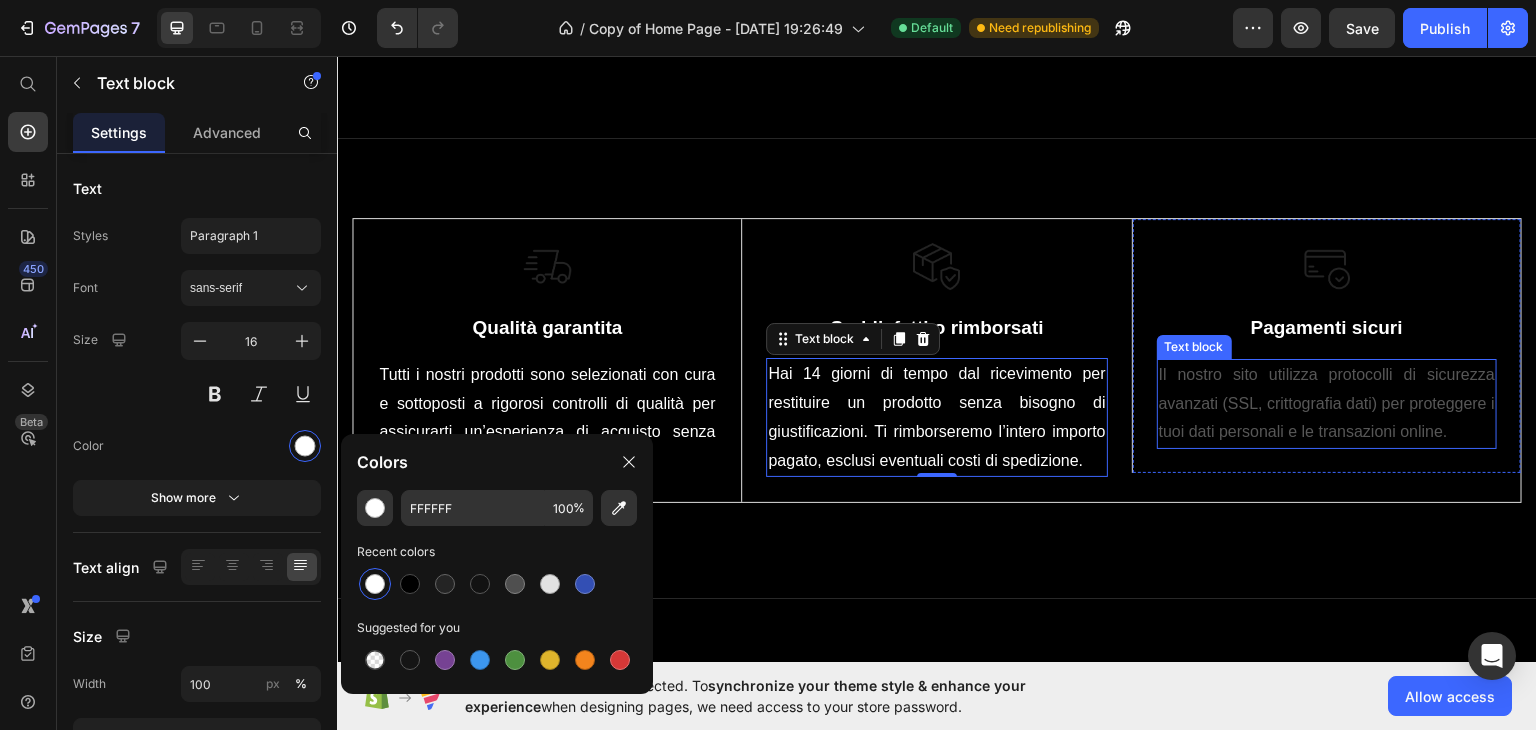 click on "Il nostro sito utilizza protocolli di sicurezza avanzati (SSL, crittografia dati) per proteggere i tuoi dati personali e le transazioni online." at bounding box center [1327, 403] 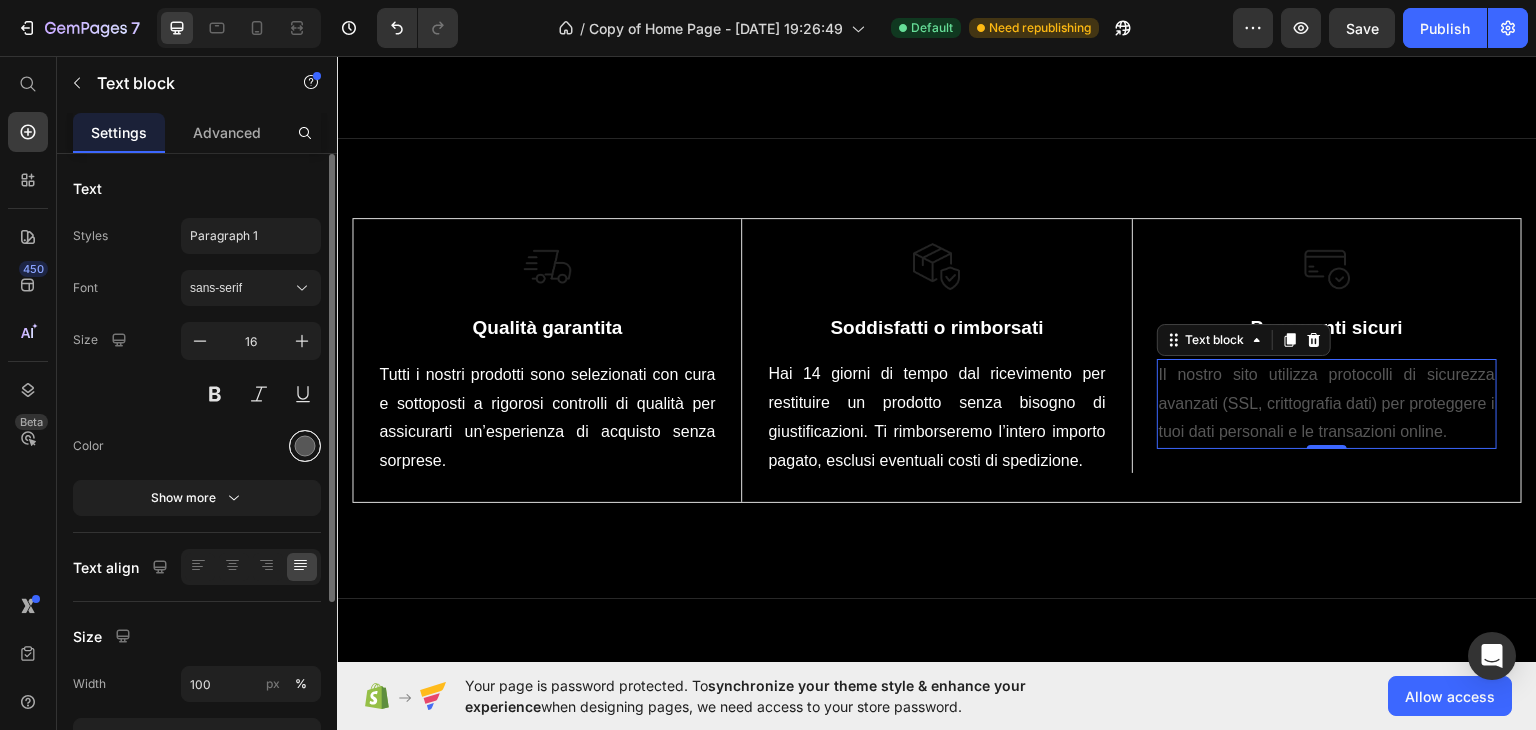 click at bounding box center [305, 446] 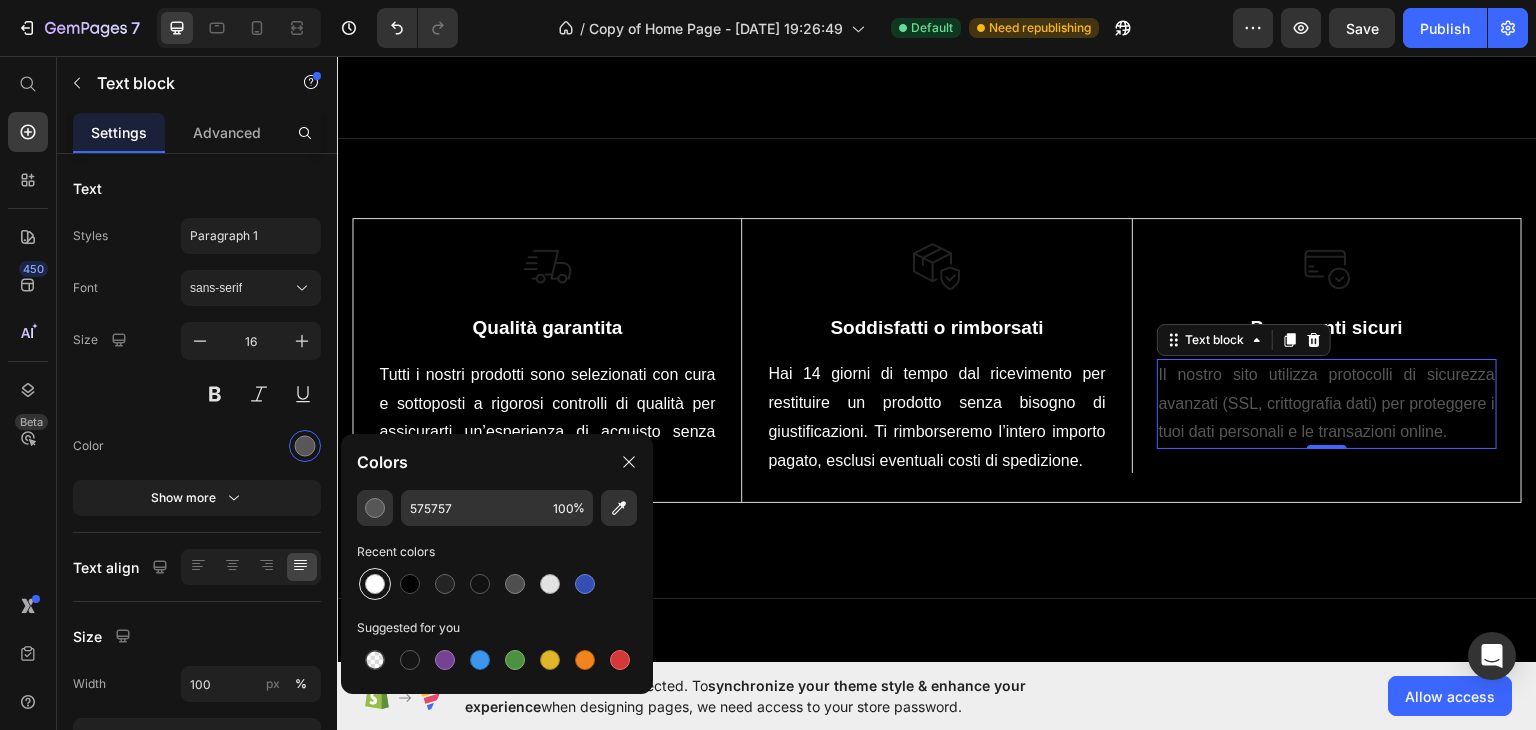 click at bounding box center (375, 584) 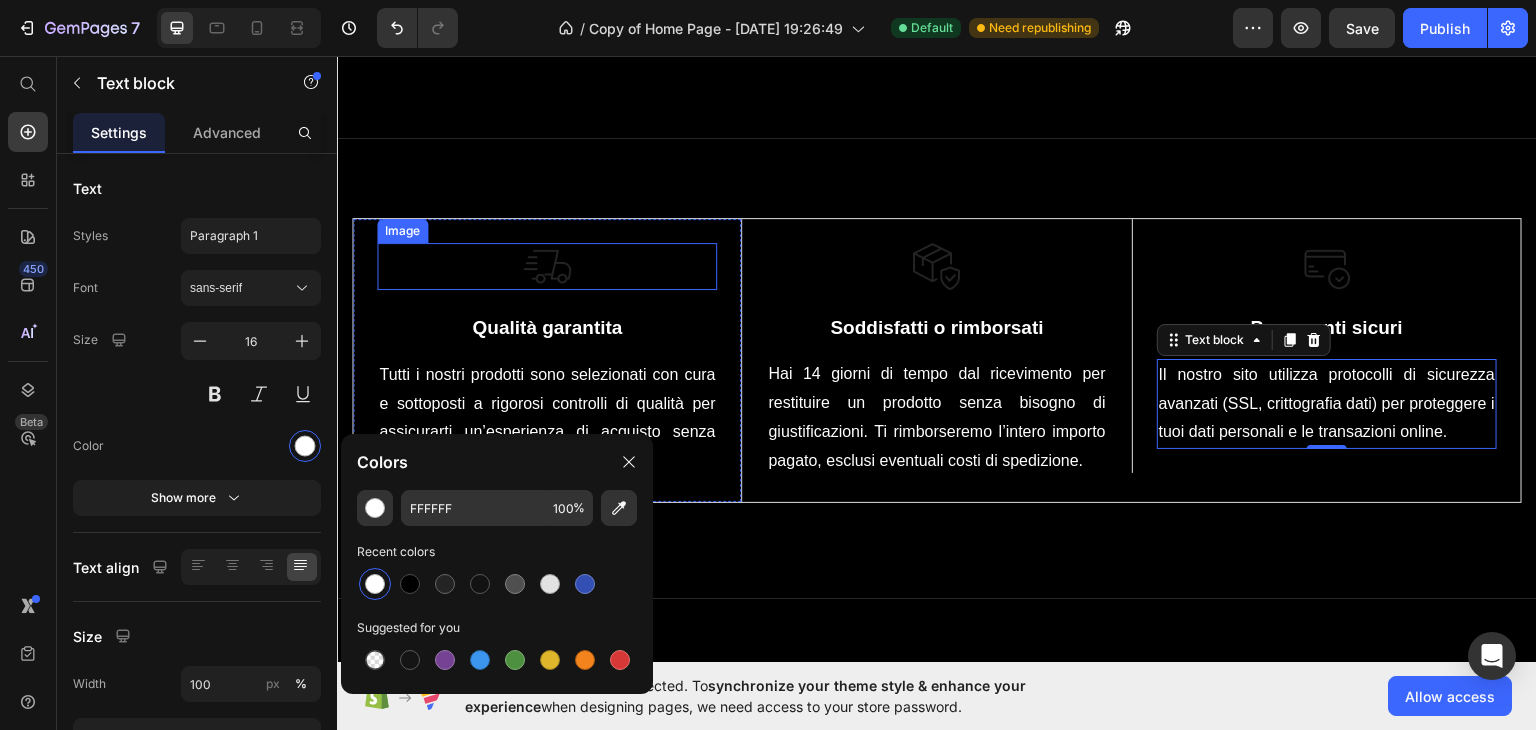click at bounding box center (547, 266) 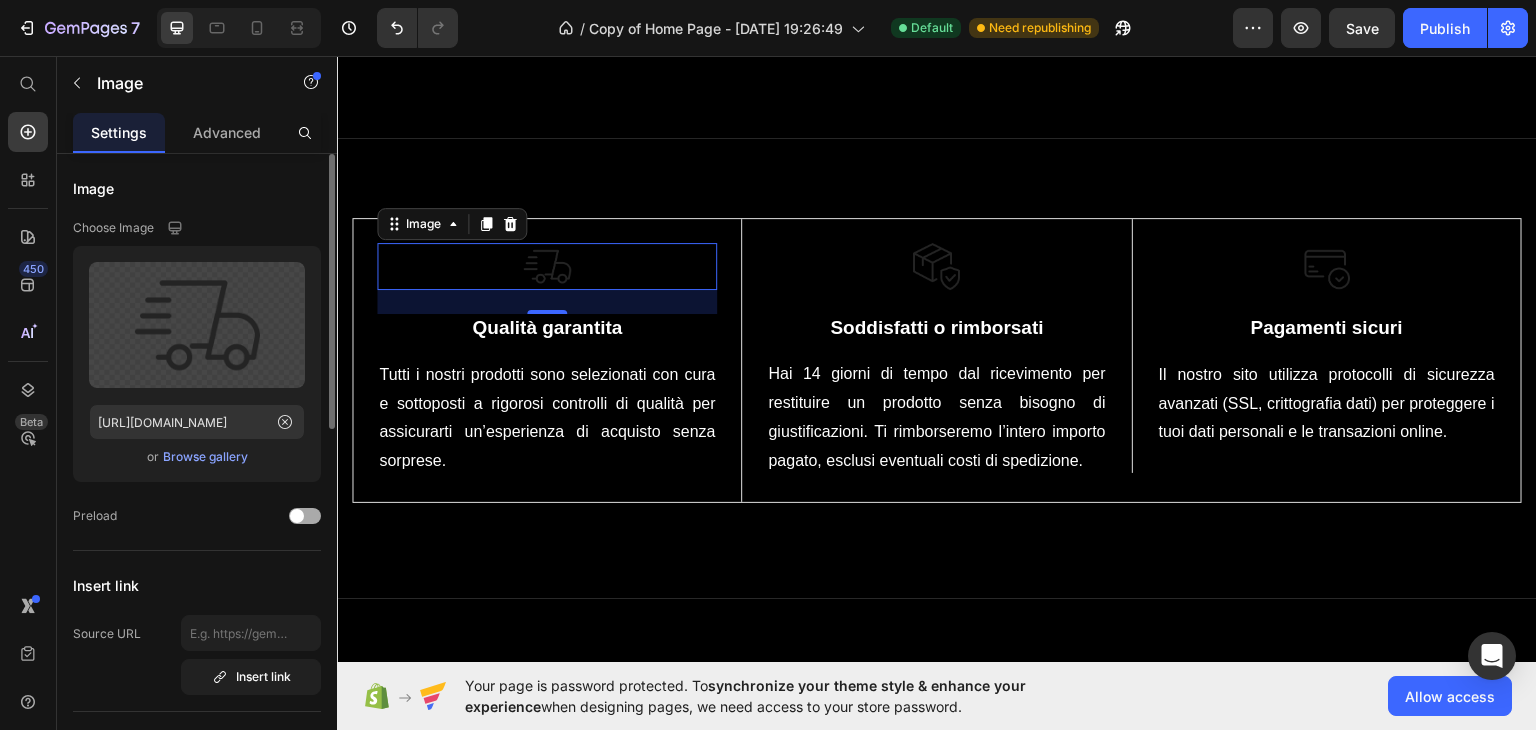 click at bounding box center [305, 516] 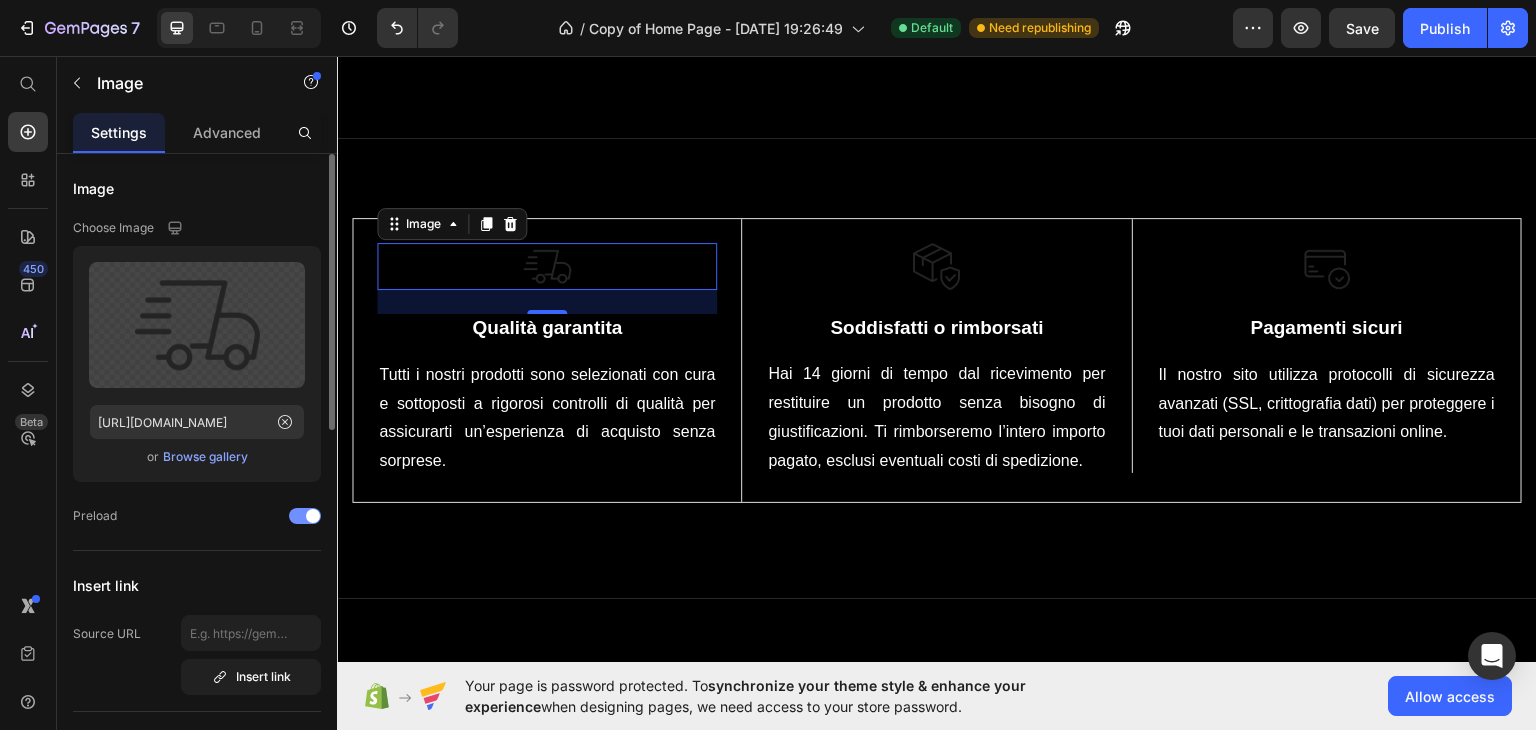 drag, startPoint x: 308, startPoint y: 504, endPoint x: 310, endPoint y: 517, distance: 13.152946 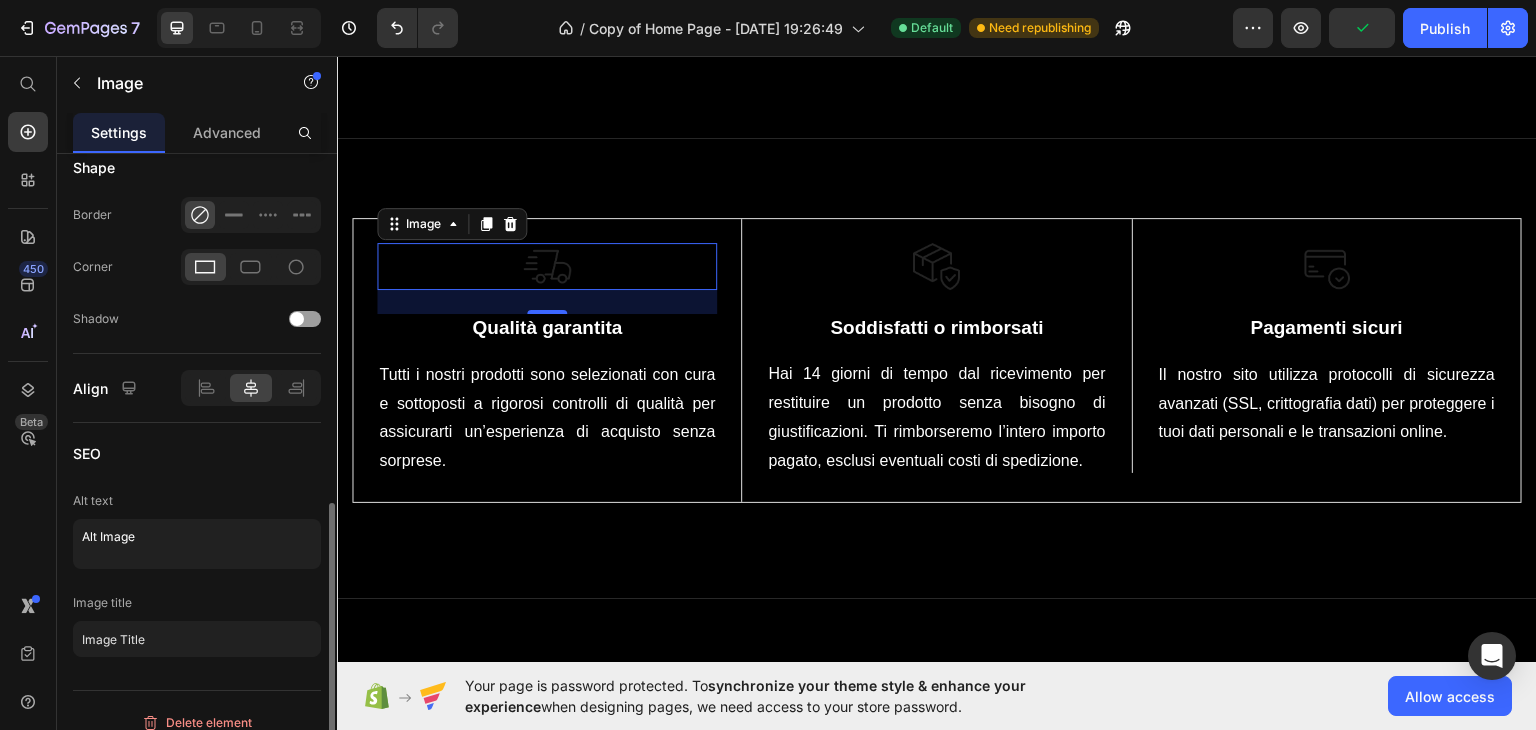 scroll, scrollTop: 816, scrollLeft: 0, axis: vertical 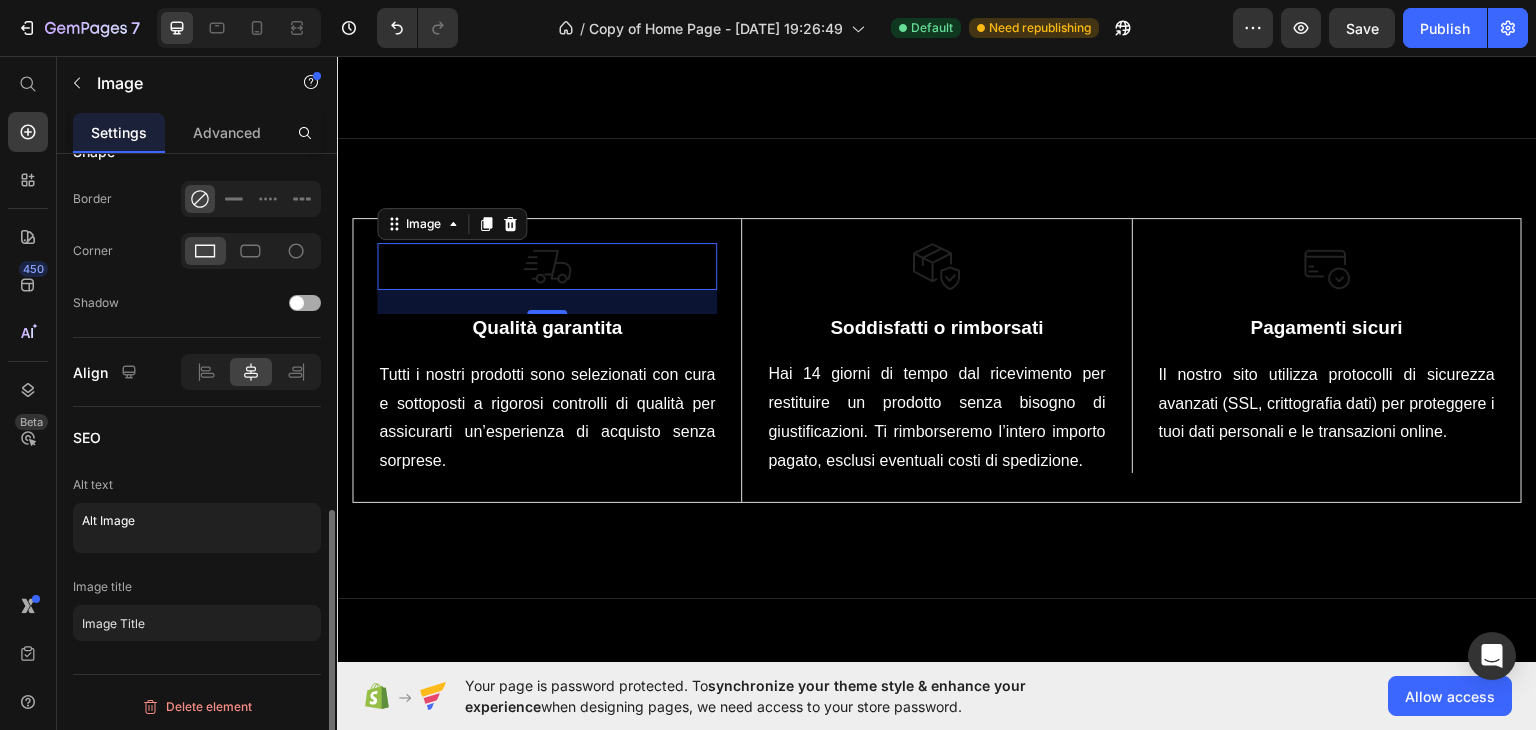 click at bounding box center (297, 303) 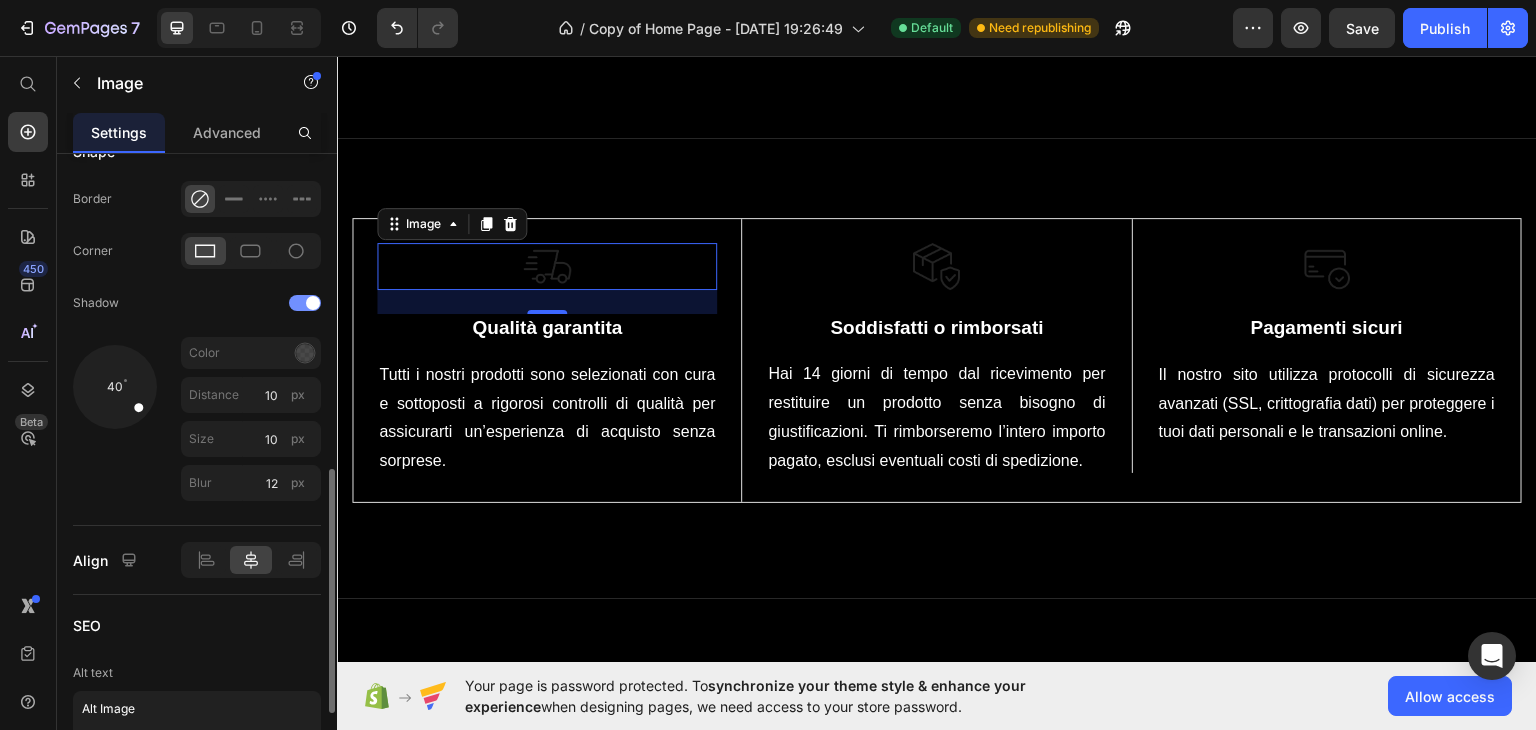 click at bounding box center (305, 303) 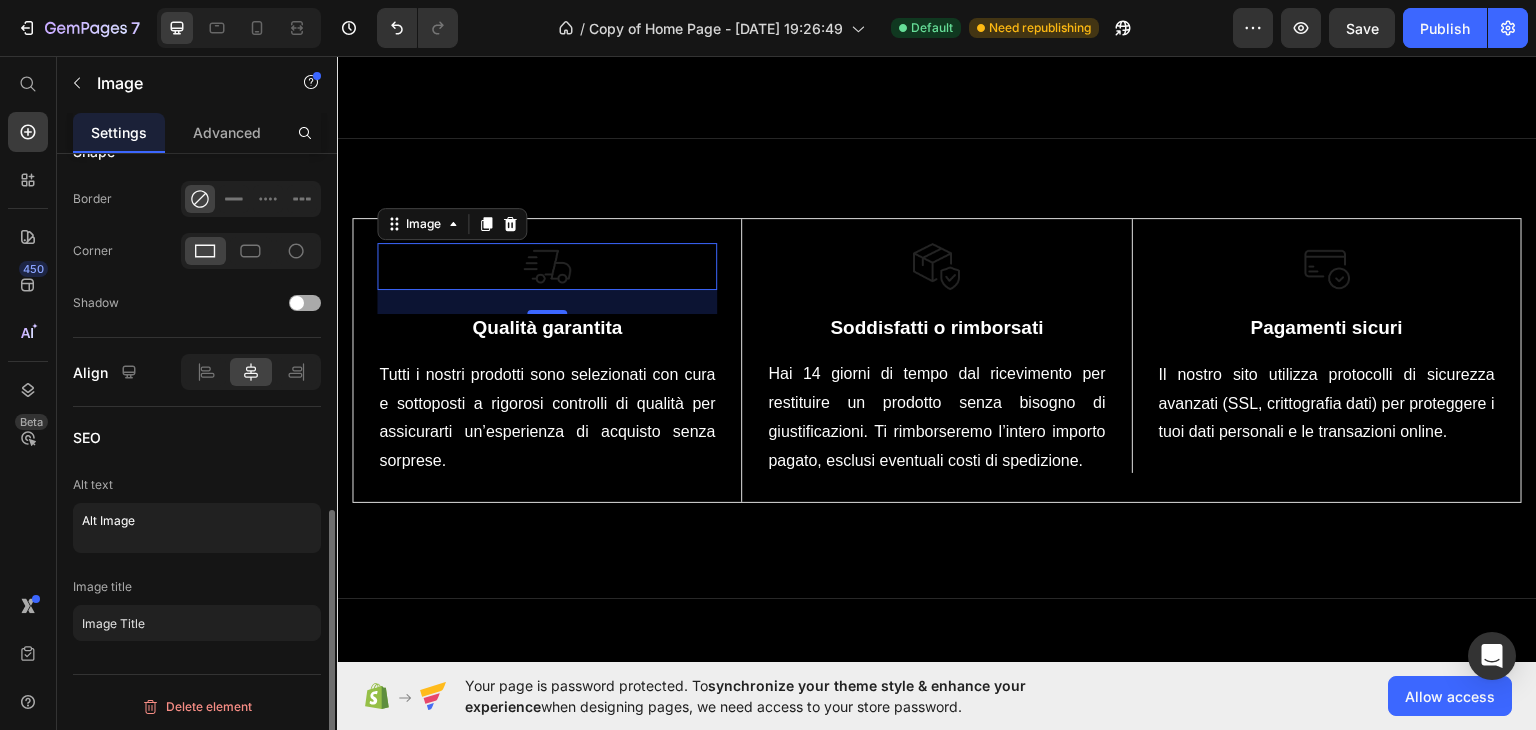 click at bounding box center (305, 303) 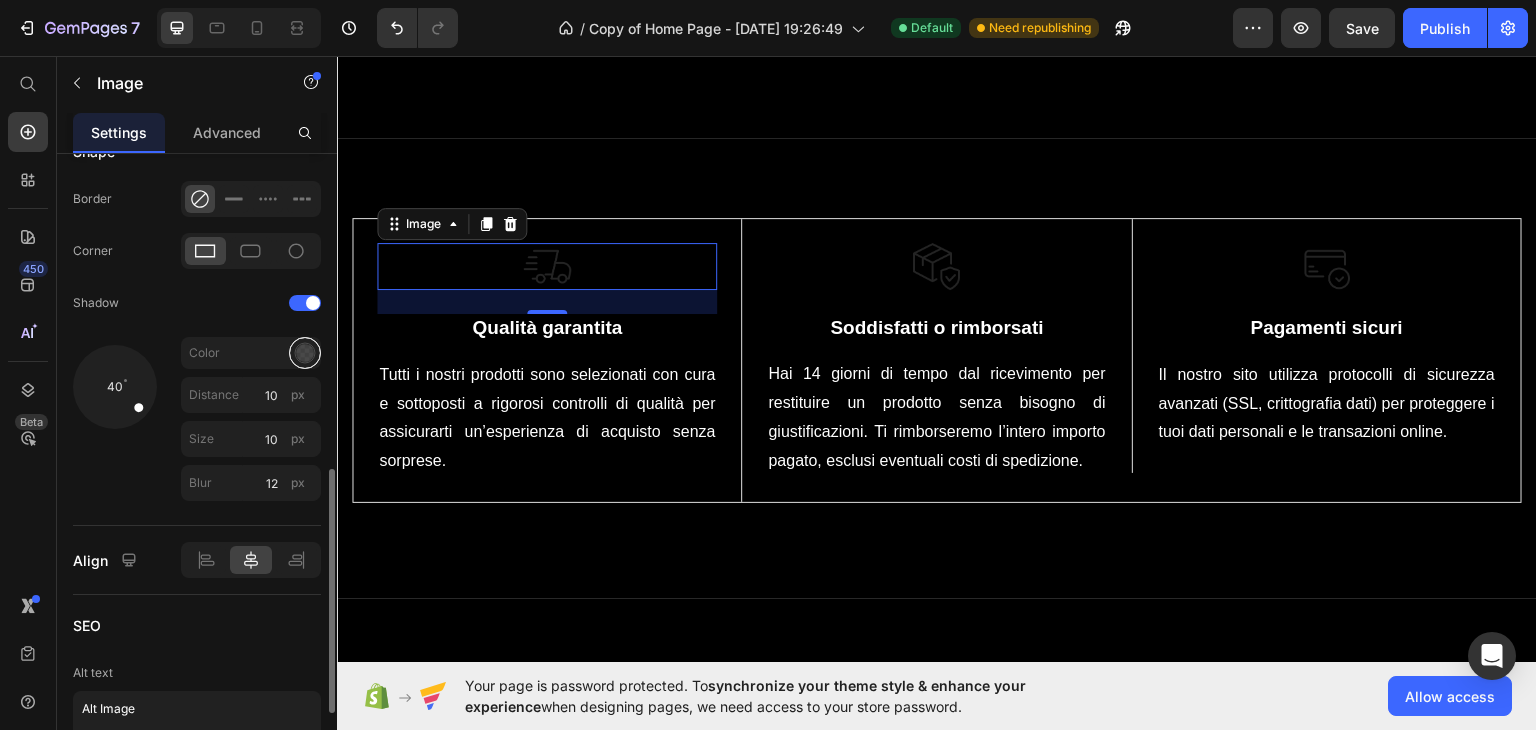 click at bounding box center [305, 353] 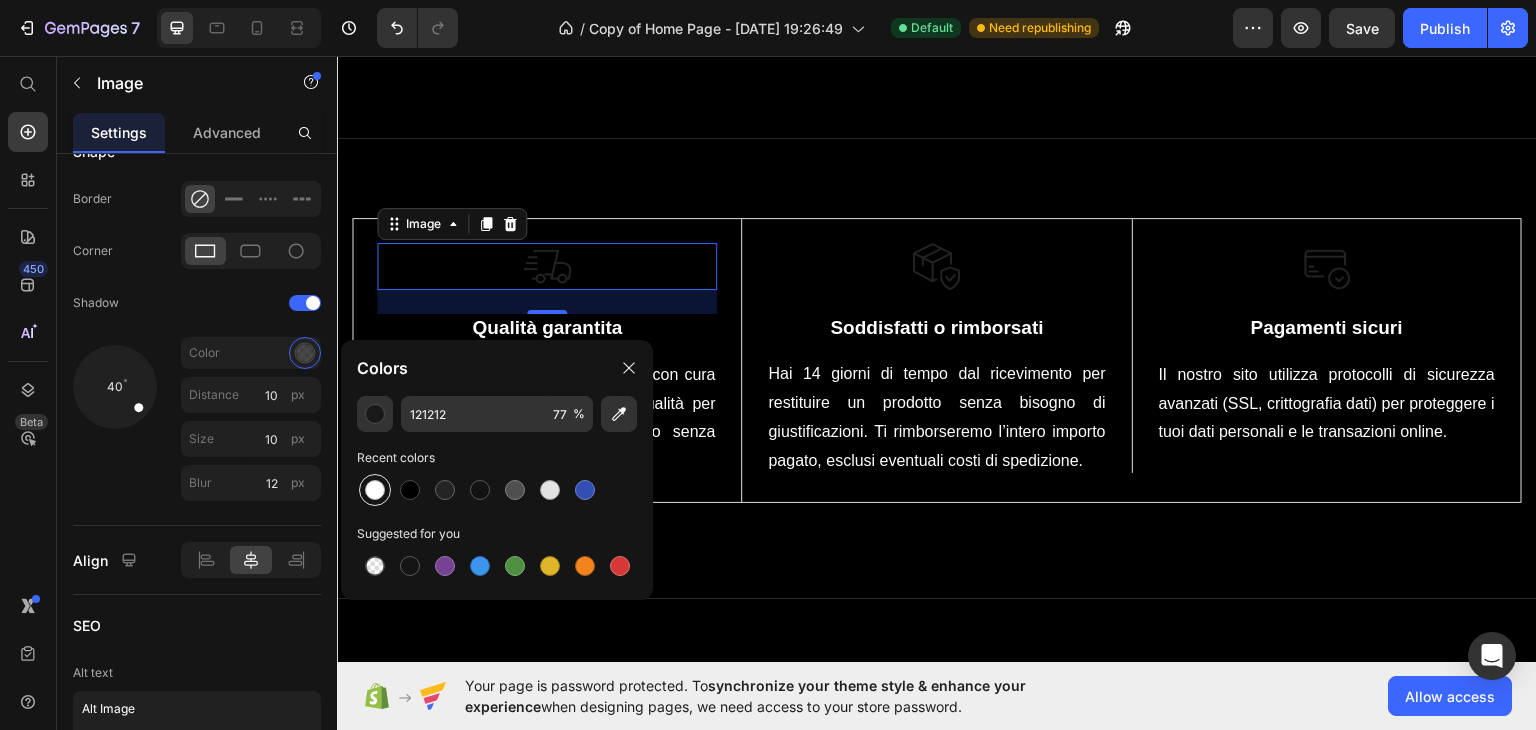 click at bounding box center (375, 490) 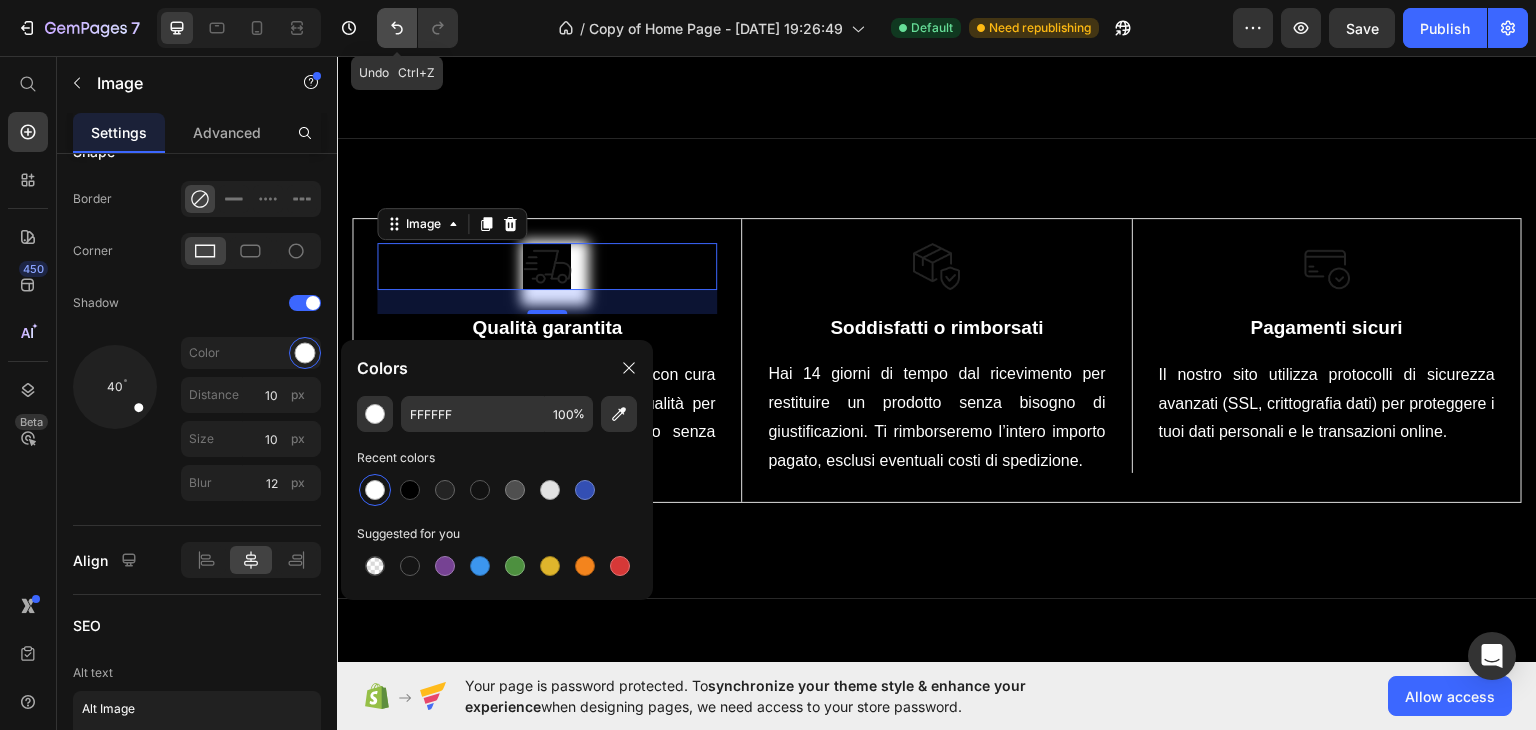 click 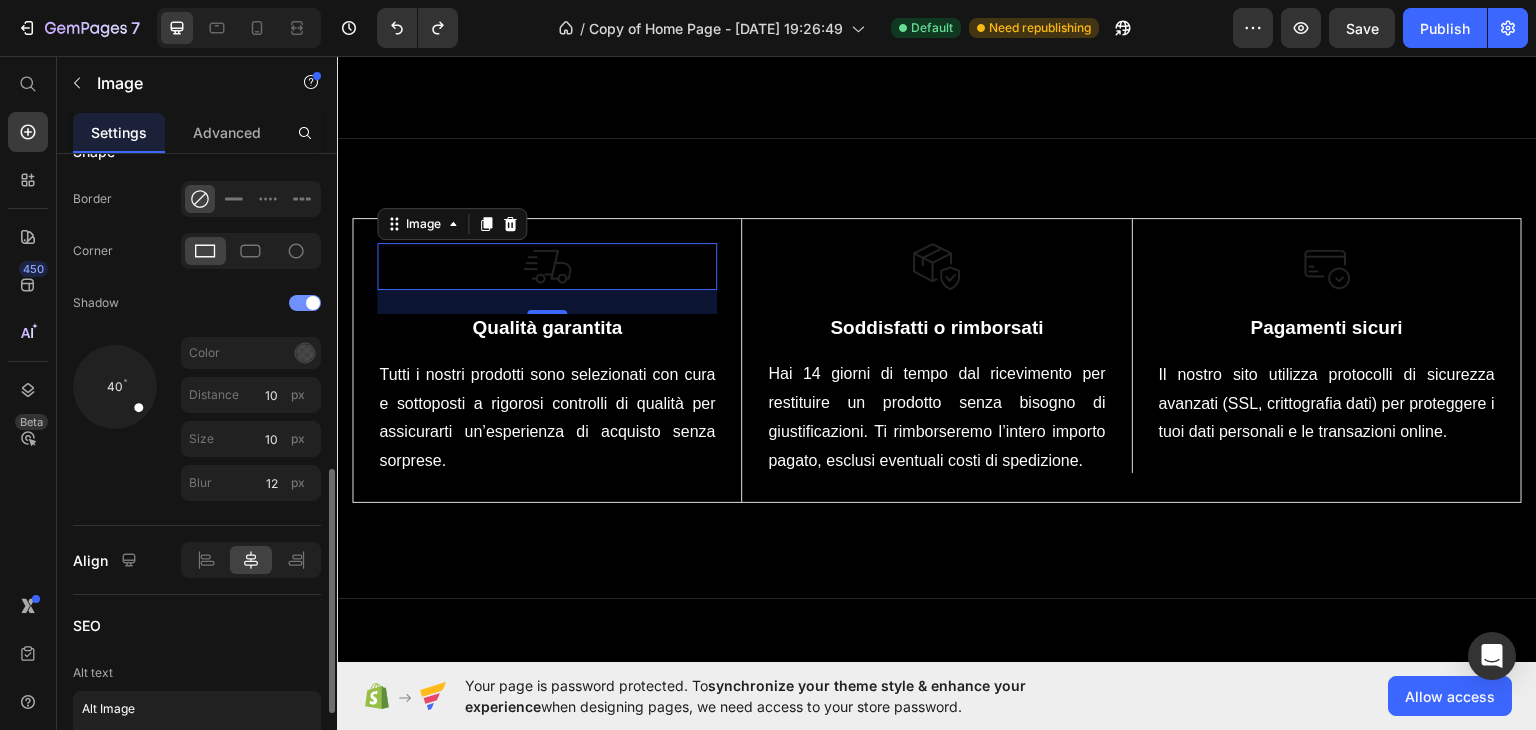 click at bounding box center (305, 303) 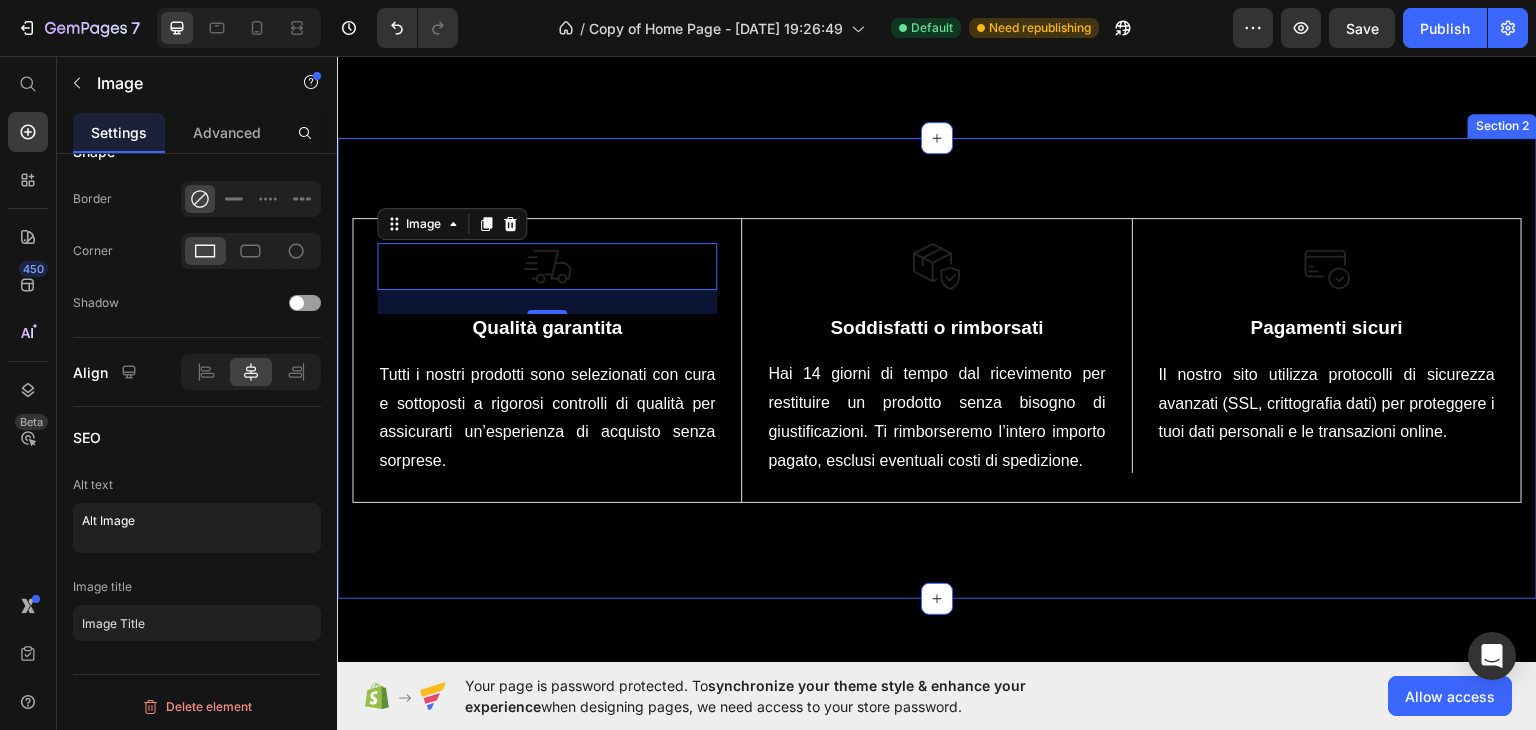 click on "Image   24 Qualità garantita Text Block Tutti i nostri prodotti sono selezionati con cura e sottoposti a rigorosi controlli di qualità per assicurarti un’esperienza di acquisto senza sorprese. Text block Row Image Soddisfatti o rimborsati Text Block Hai 14 giorni di tempo dal ricevimento per restituire un prodotto senza bisogno di giustificazioni. Ti rimborseremo l’intero importo pagato, esclusi eventuali costi di spedizione. Text block Row Image Pagamenti sicuri Text Block Il nostro sito utilizza protocolli di sicurezza avanzati (SSL, crittografia dati) per proteggere i tuoi dati personali e le transazioni online. Text block Row Row Image Free Shipping Text Block Free shipping on any order of $150  or more. Text block Row Image Full Refund Text Block If your product aren’t perfect, return them for a full refund Text block Row Image Secure Online Payment Text Block secure payment worldwide Text block Row Row Section 2" at bounding box center [937, 368] 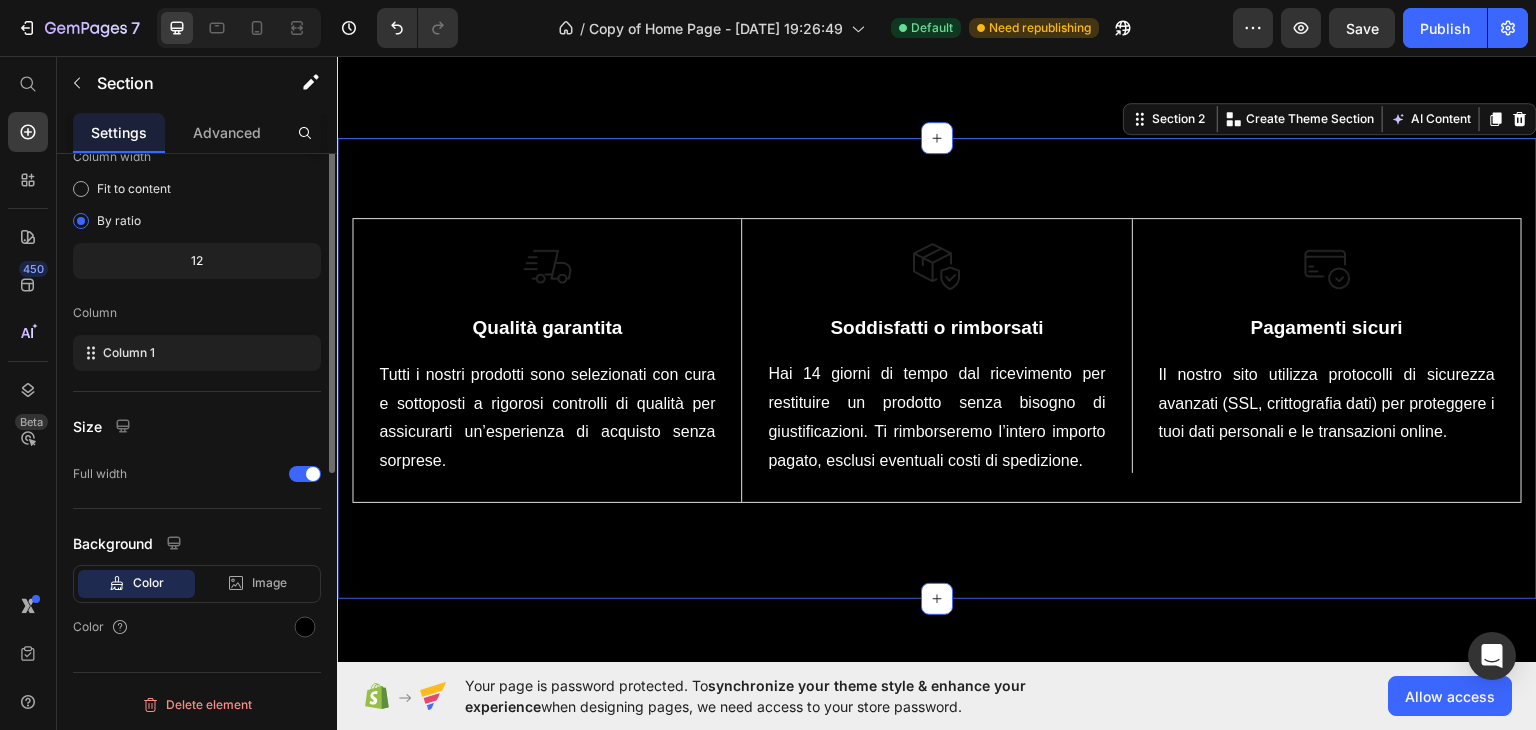 scroll, scrollTop: 0, scrollLeft: 0, axis: both 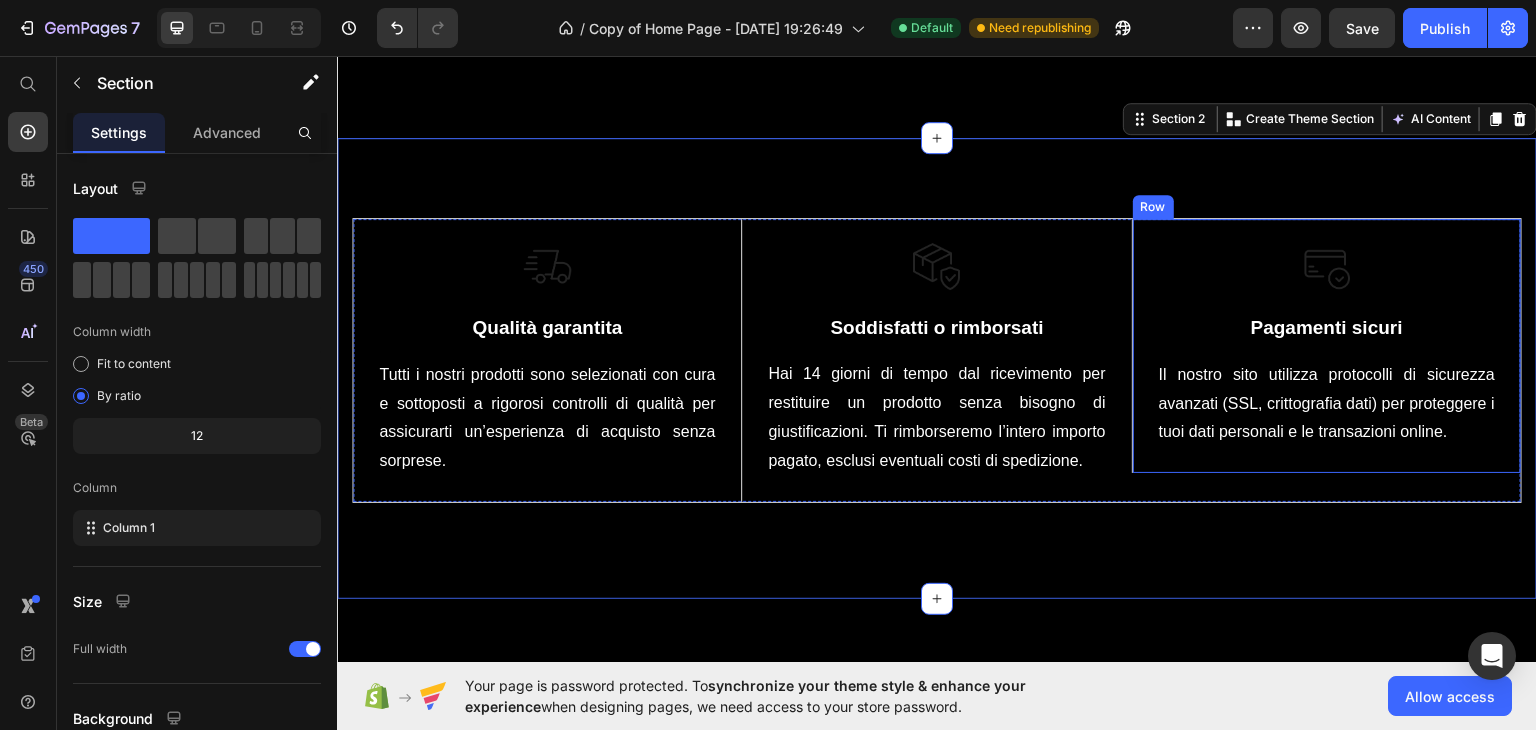 click on "Image Pagamenti sicuri Text Block Il nostro sito utilizza protocolli di sicurezza avanzati (SSL, crittografia dati) per proteggere i tuoi dati personali e le transazioni online. Text block" at bounding box center (1327, 345) 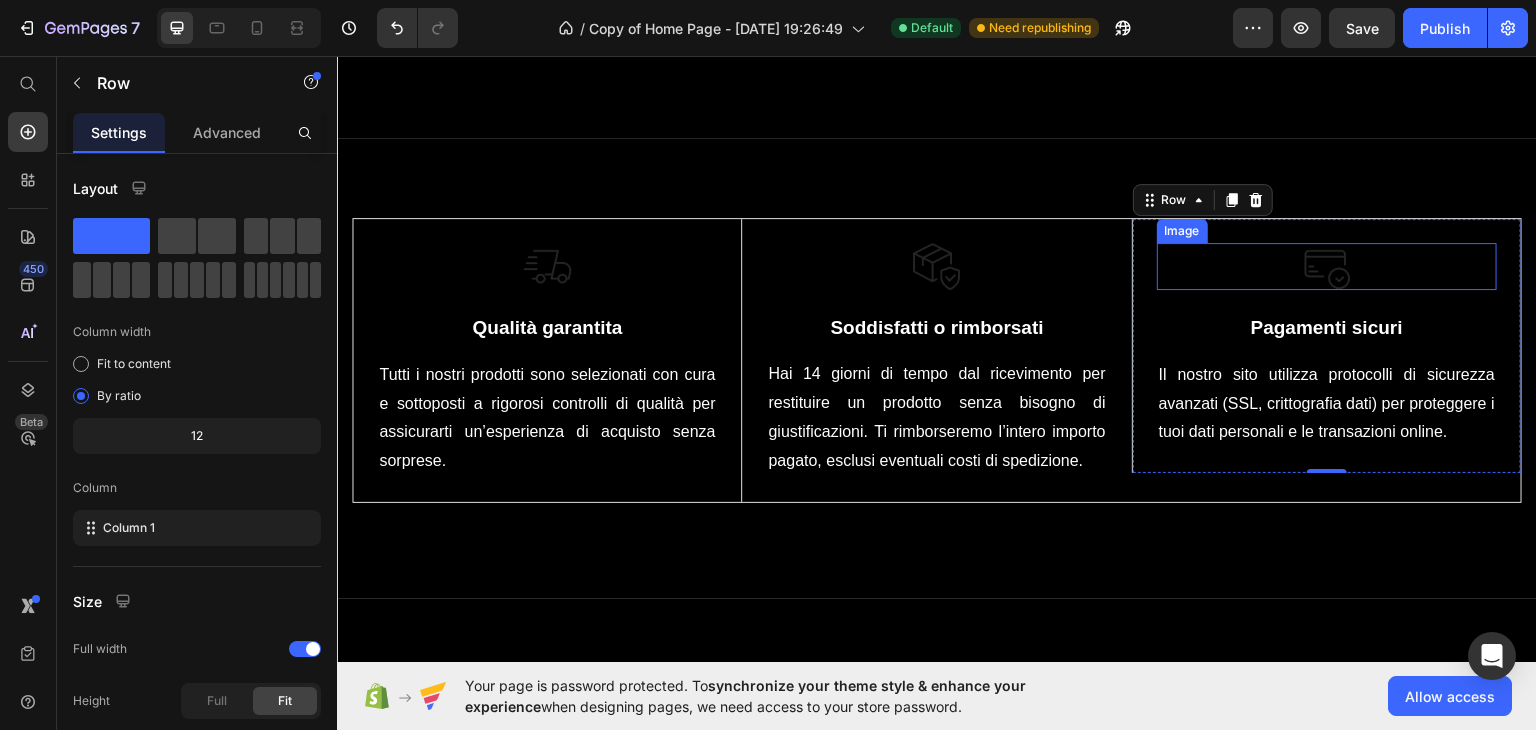 click at bounding box center (1327, 266) 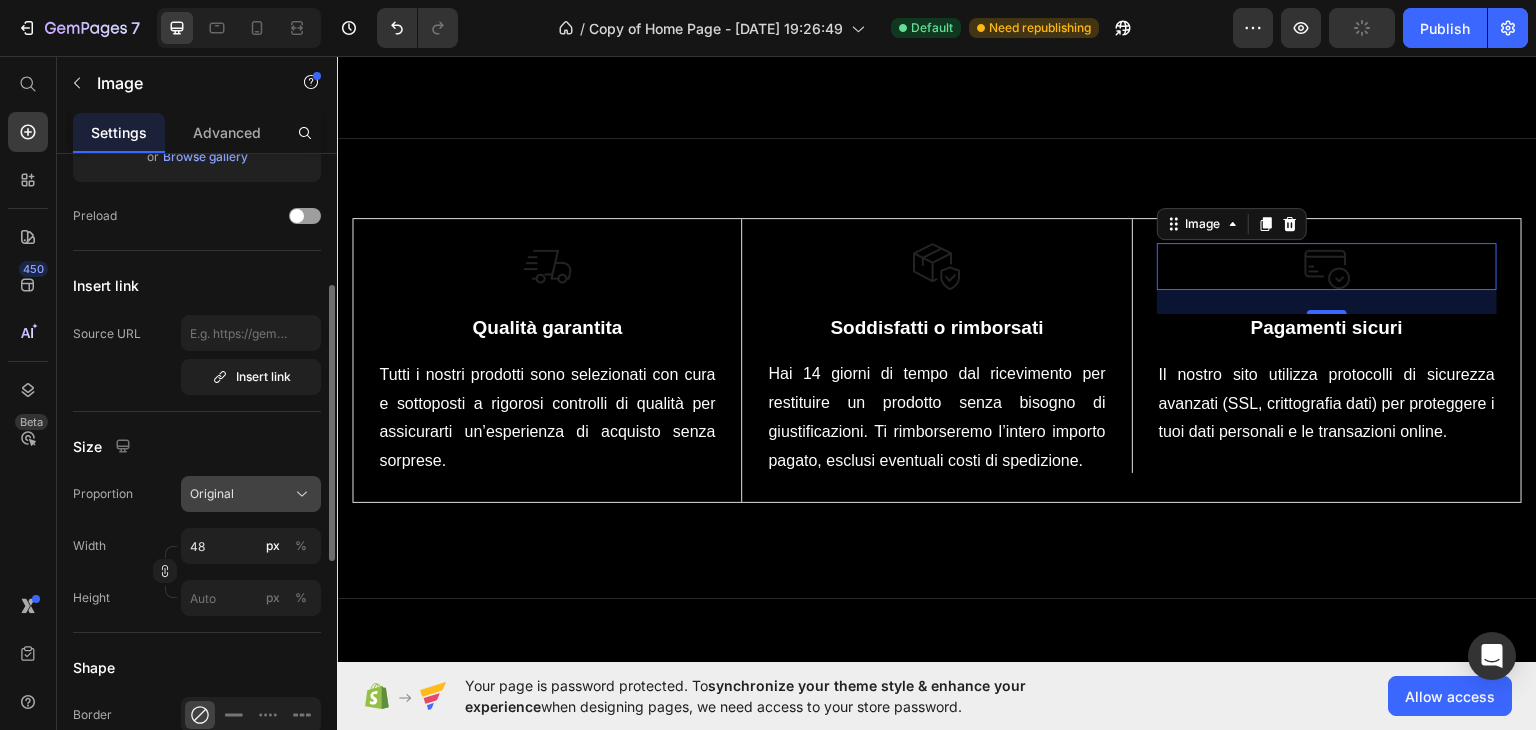 scroll, scrollTop: 500, scrollLeft: 0, axis: vertical 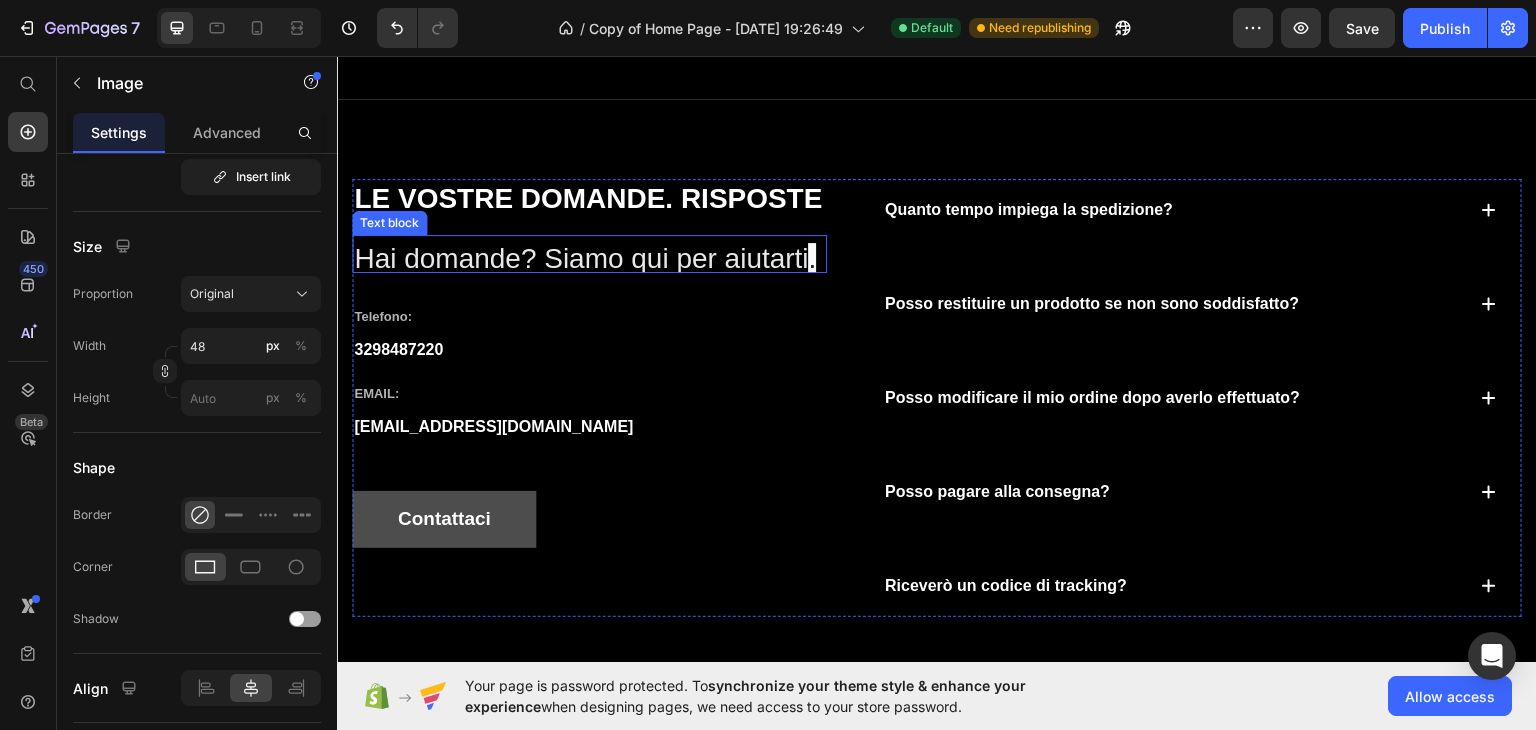 click on "Hai domande? Siamo qui per aiutarti ." at bounding box center [589, 253] 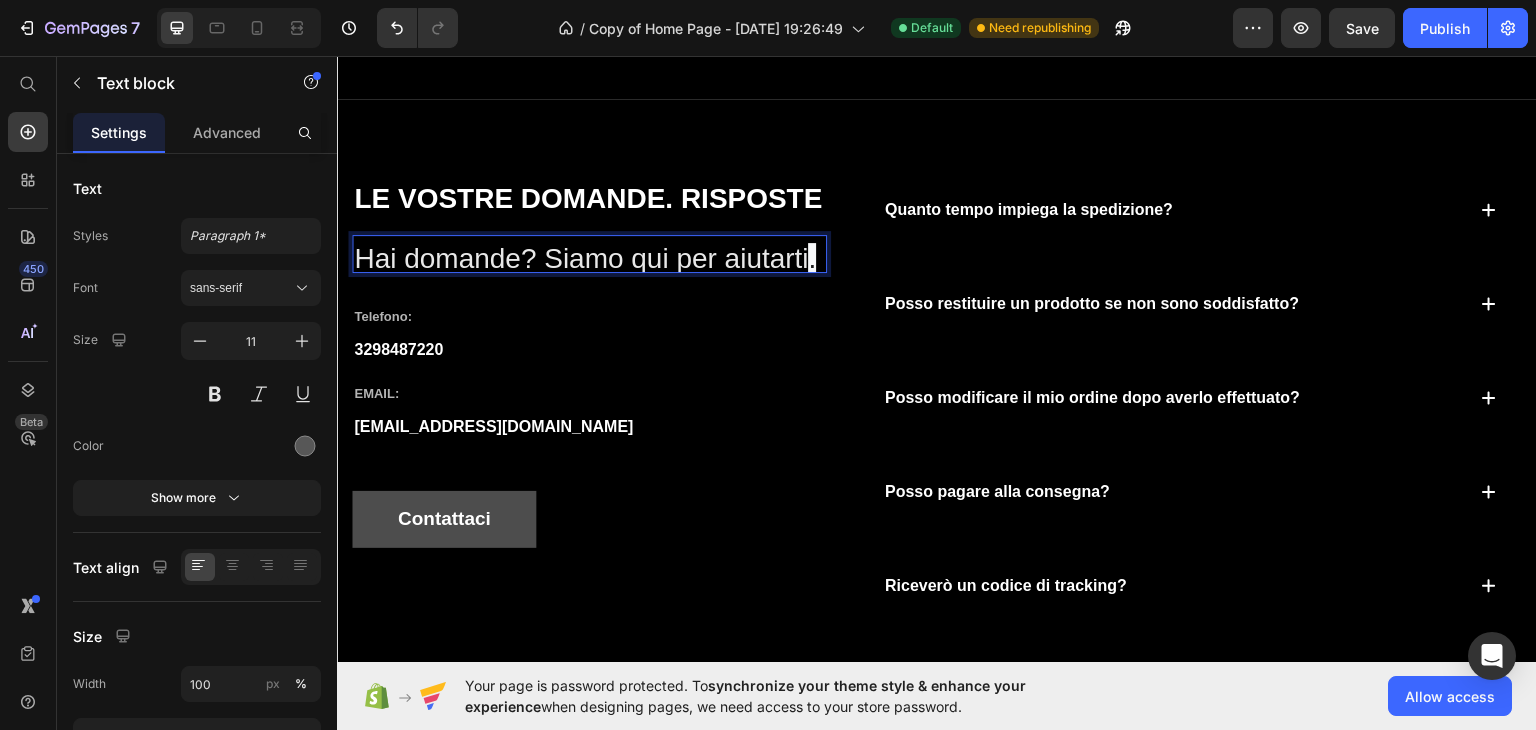 click on "Hai domande? Siamo qui per aiutarti ." at bounding box center (589, 253) 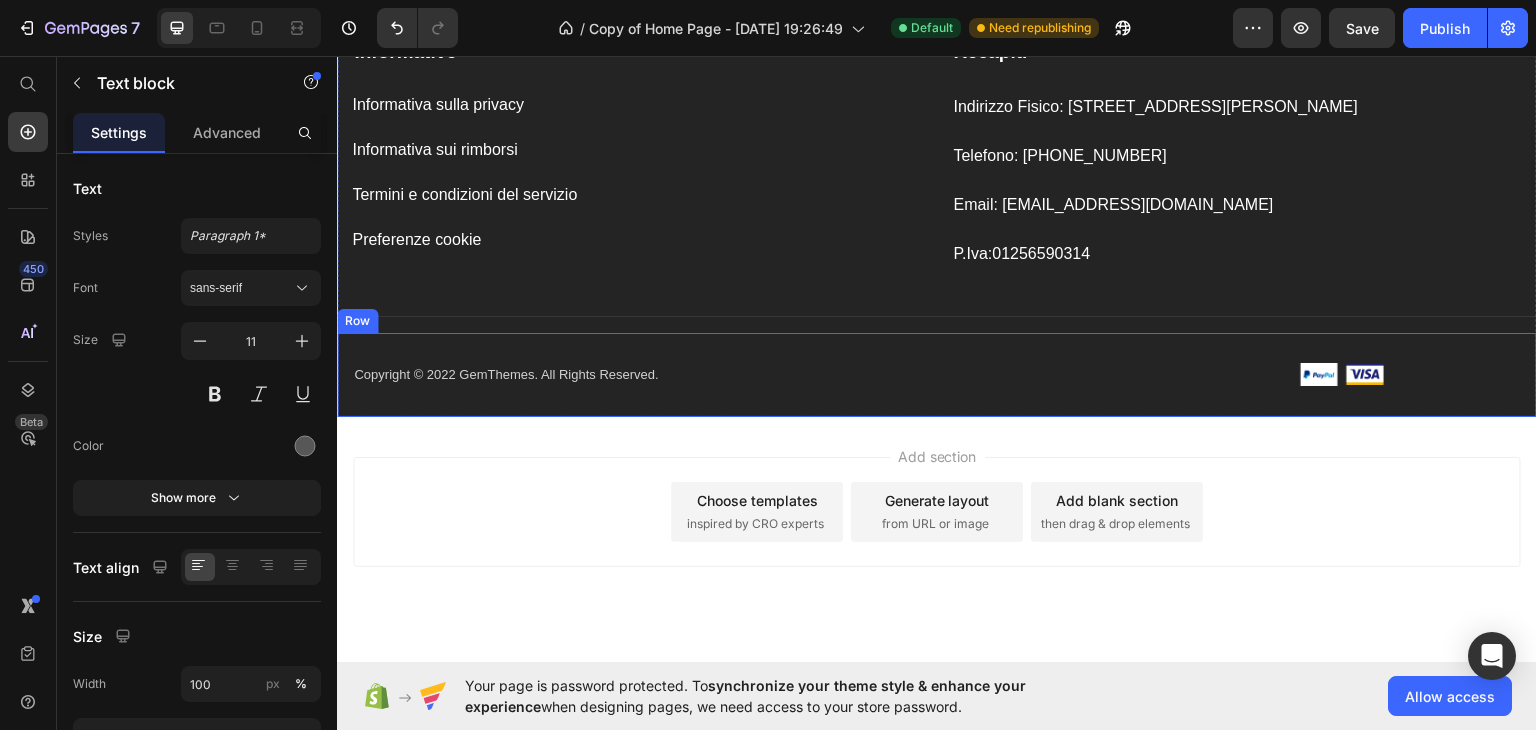 scroll, scrollTop: 2011, scrollLeft: 0, axis: vertical 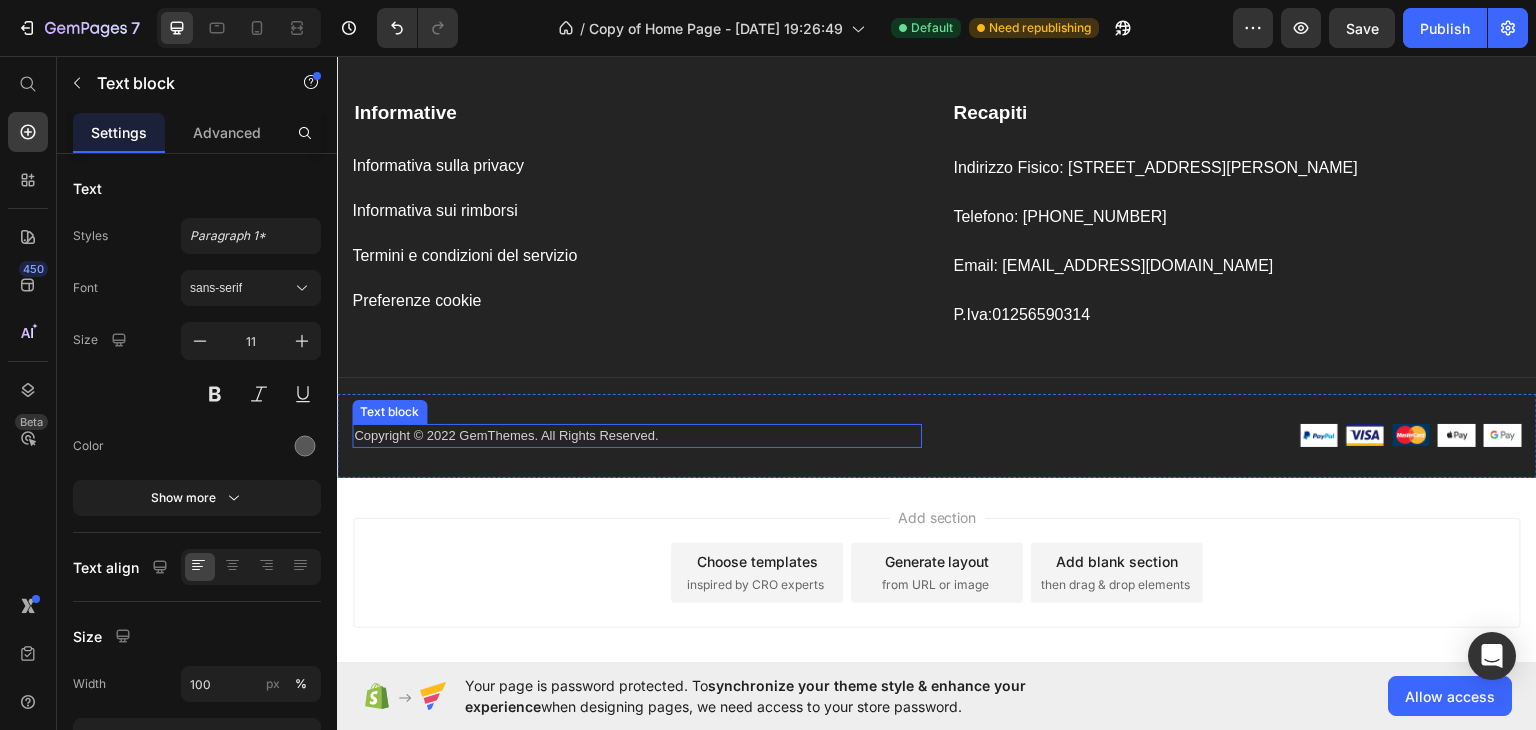 click on "Copyright © 2022 GemThemes. All Rights Reserved." at bounding box center [637, 435] 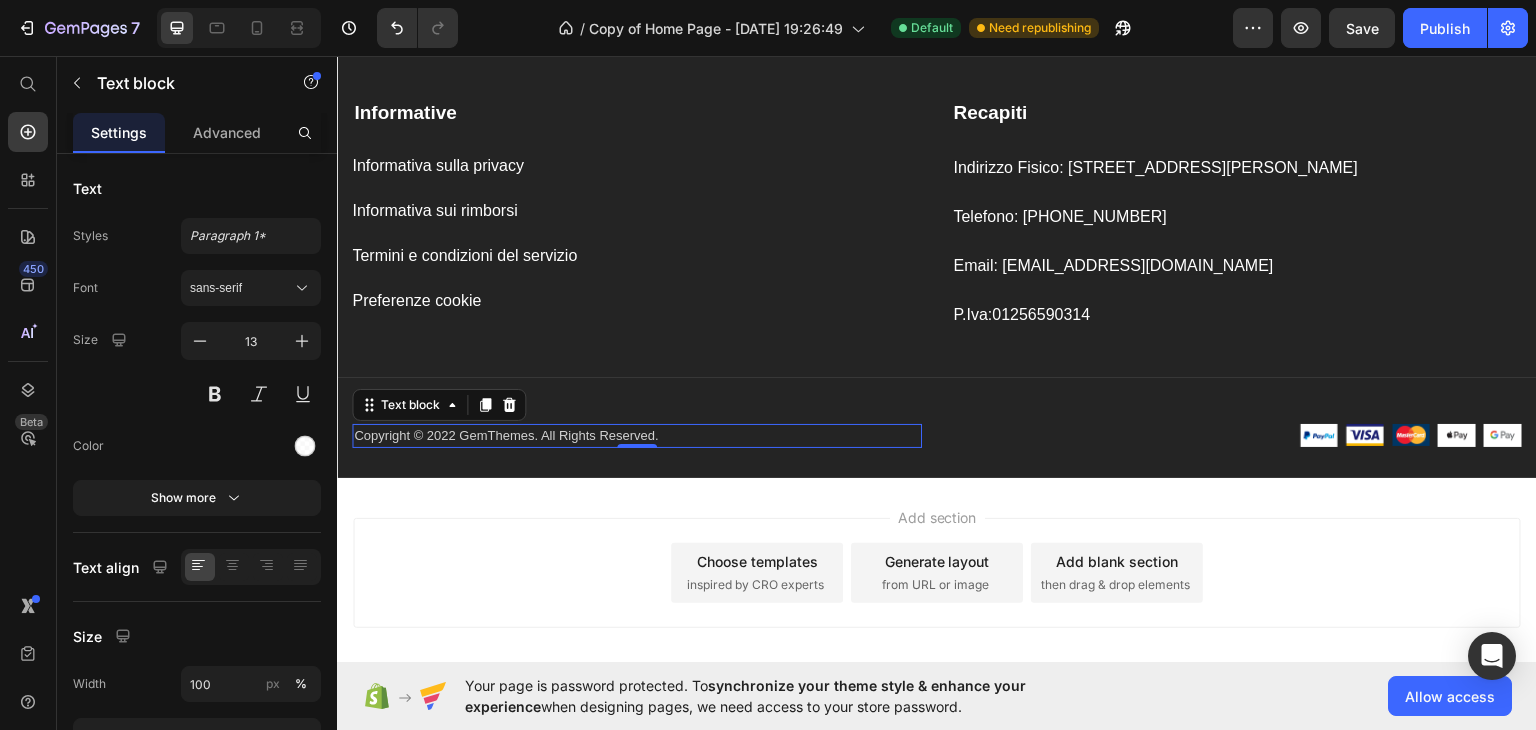 click on "Copyright © 2022 GemThemes. All Rights Reserved." at bounding box center (637, 435) 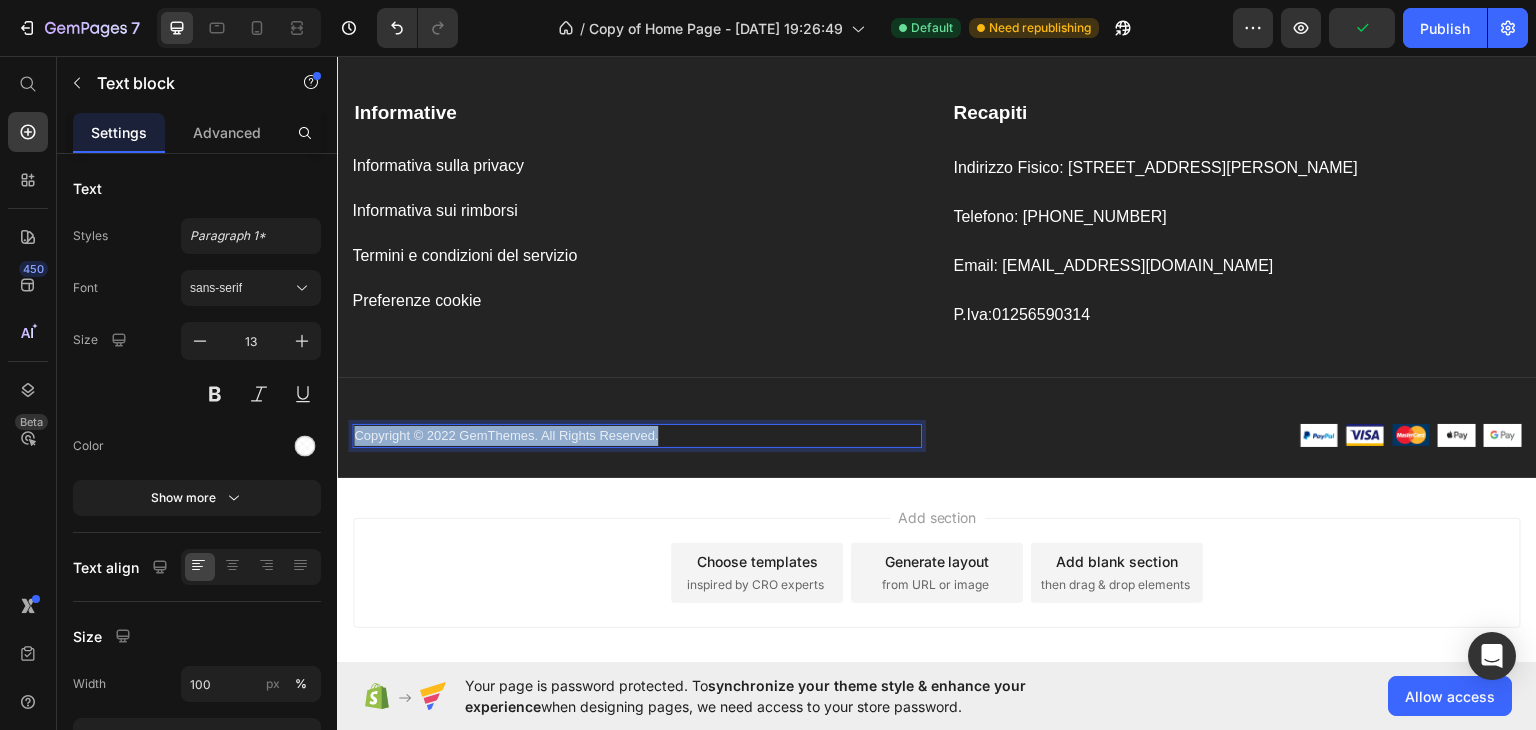 drag, startPoint x: 669, startPoint y: 433, endPoint x: 349, endPoint y: 417, distance: 320.39975 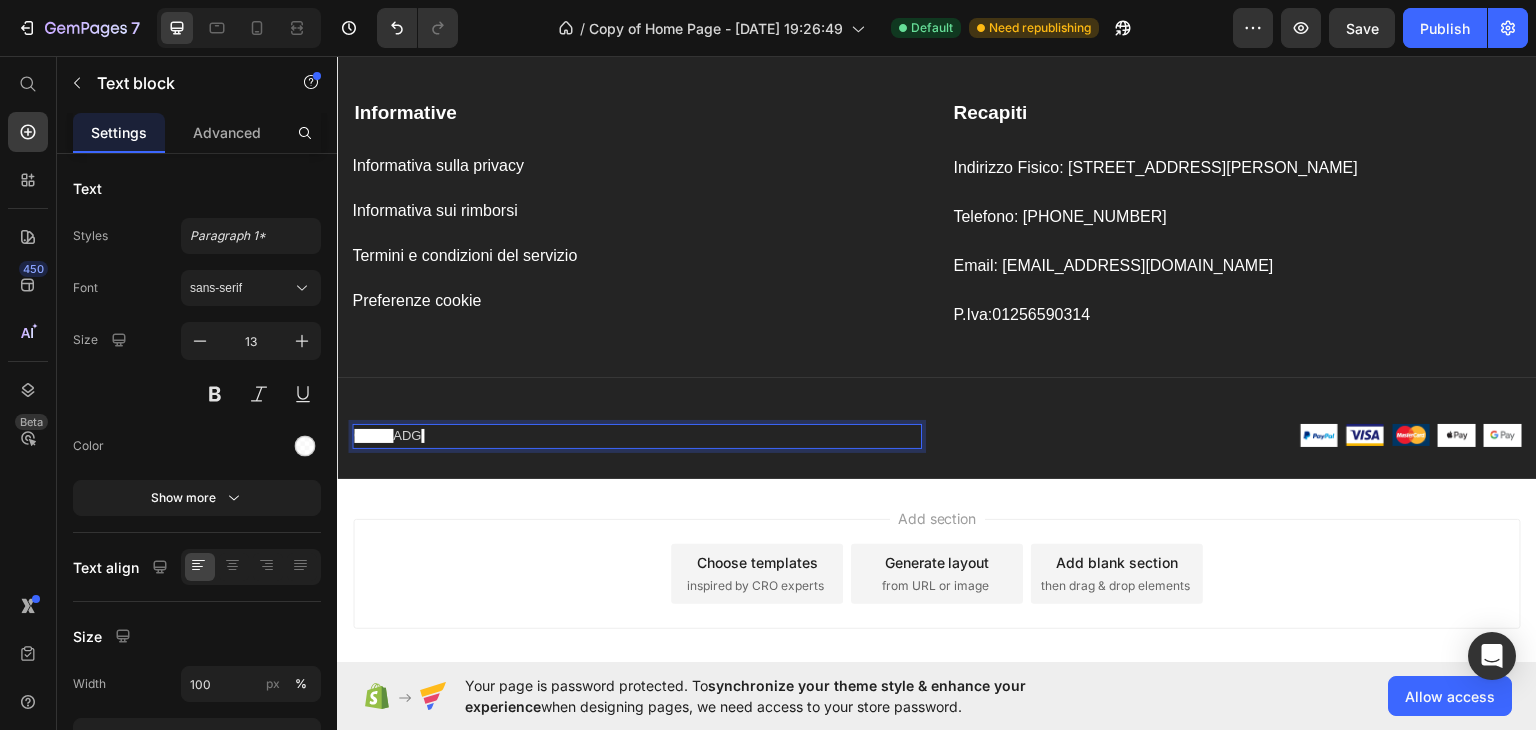 click on "© 2025" at bounding box center [373, 435] 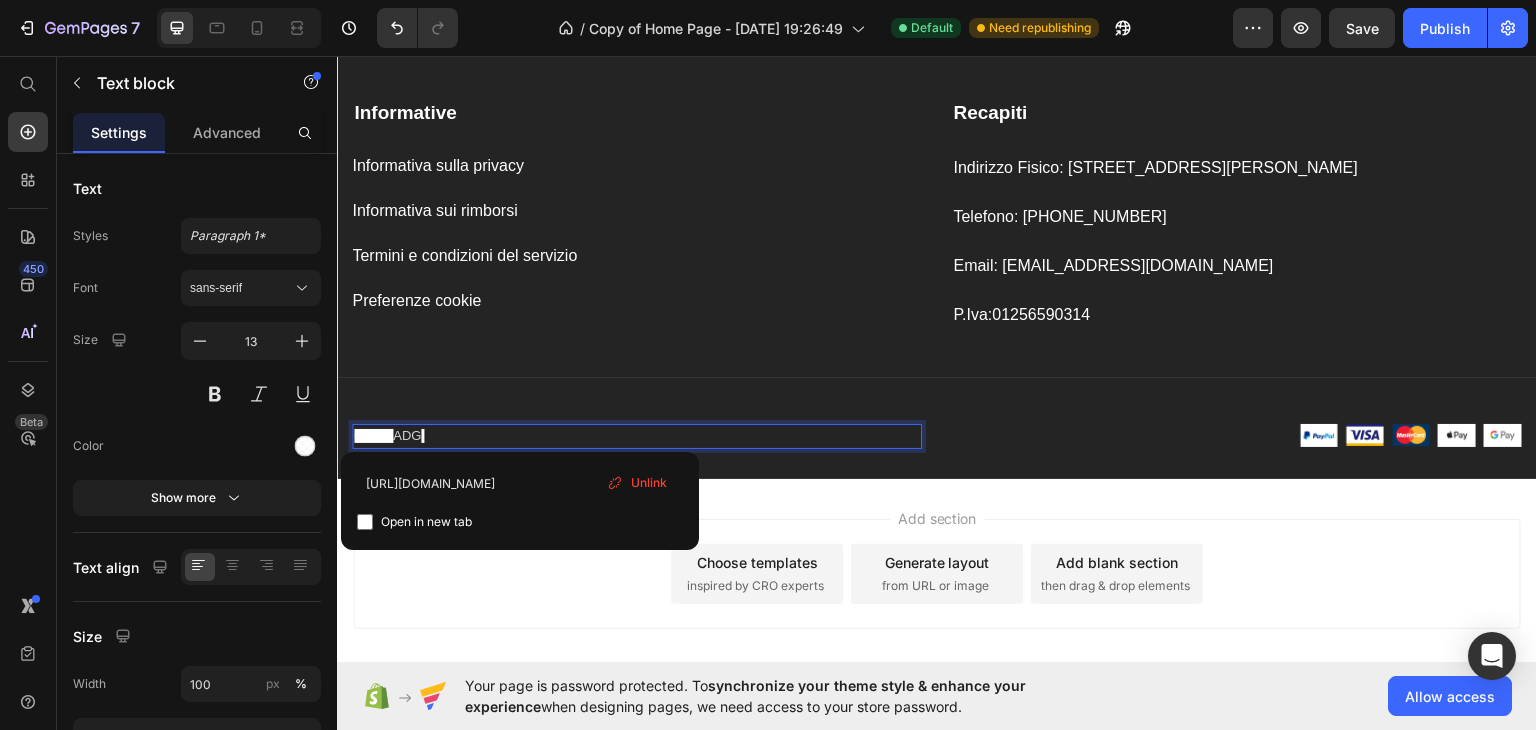 click on "© 2025  ADG ," at bounding box center (637, 435) 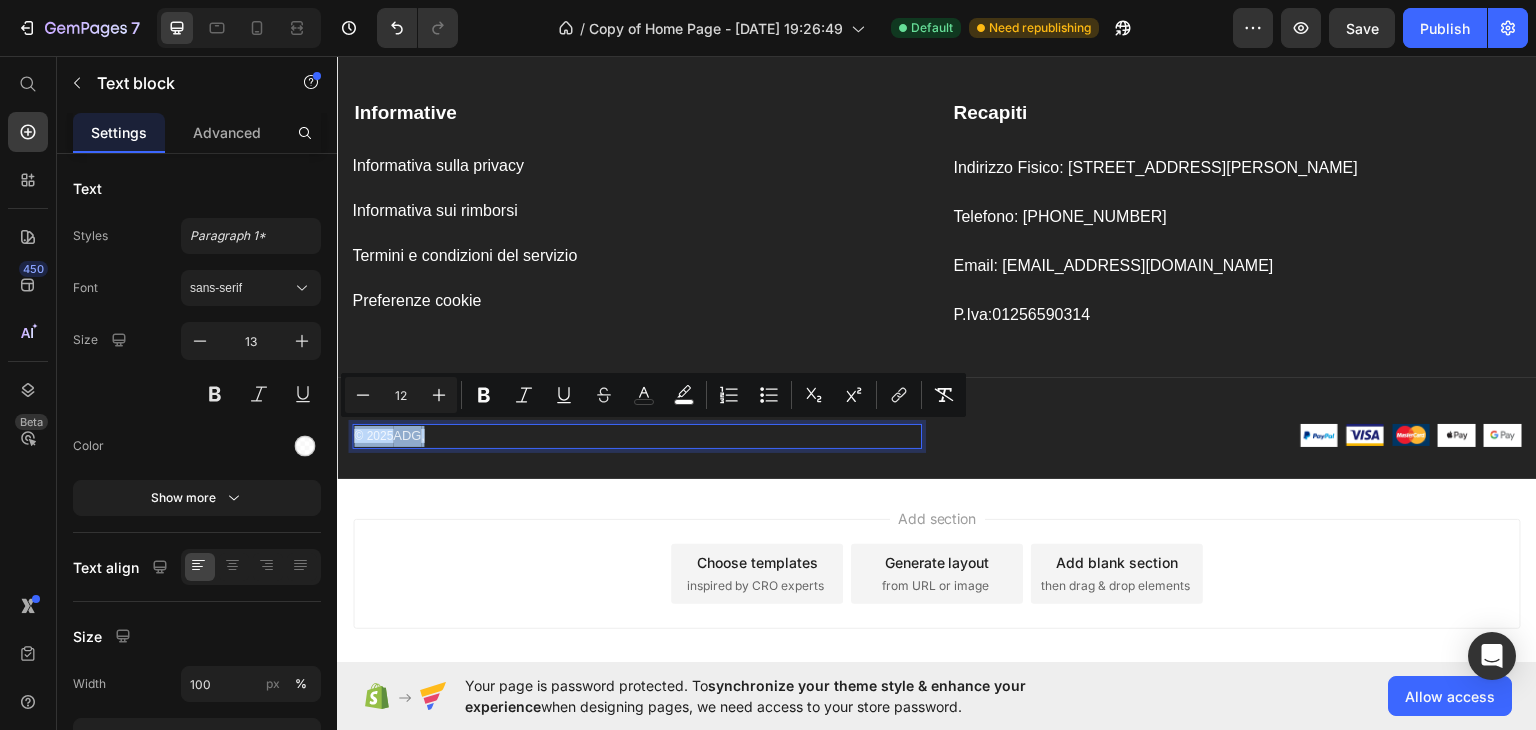 drag, startPoint x: 433, startPoint y: 433, endPoint x: 331, endPoint y: 432, distance: 102.0049 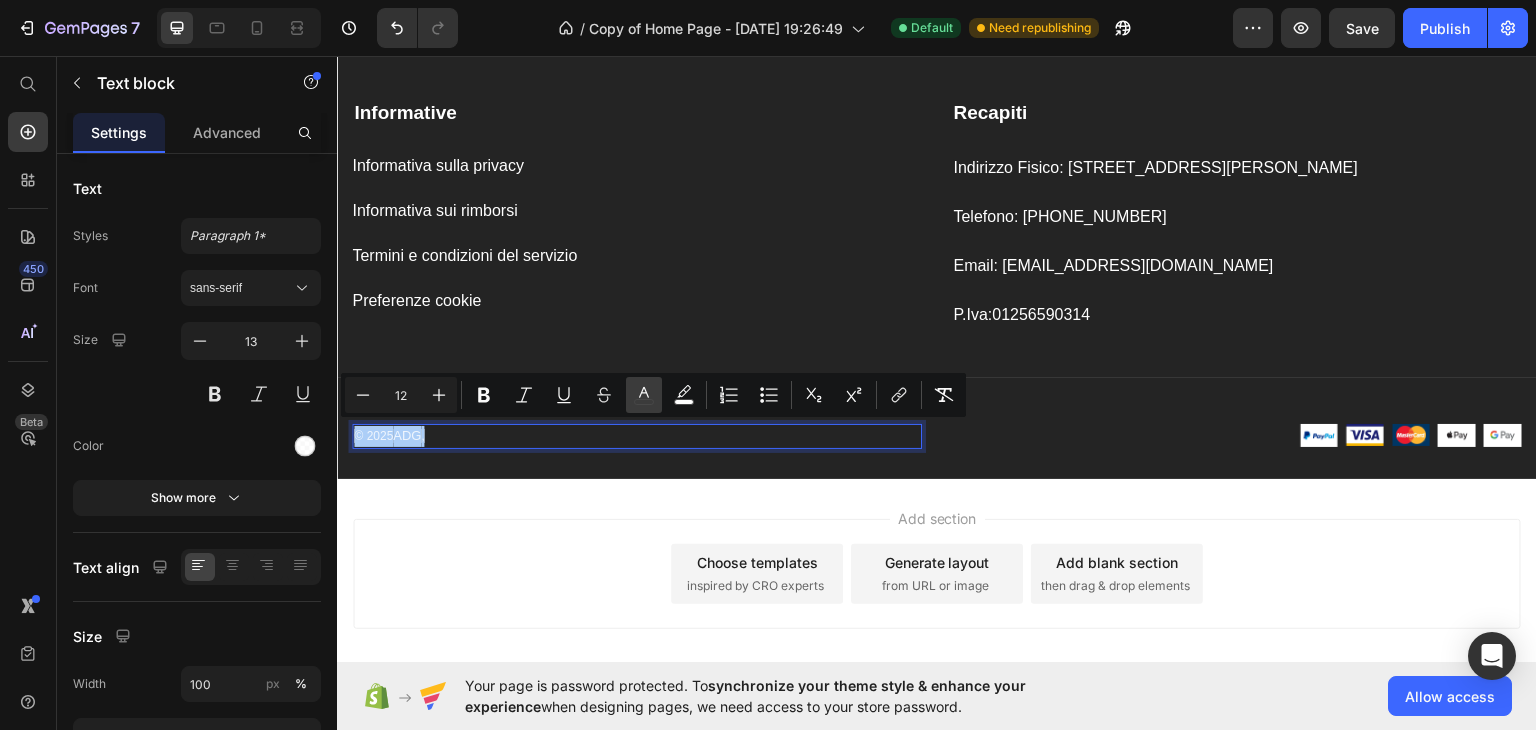 drag, startPoint x: 652, startPoint y: 387, endPoint x: 314, endPoint y: 365, distance: 338.7152 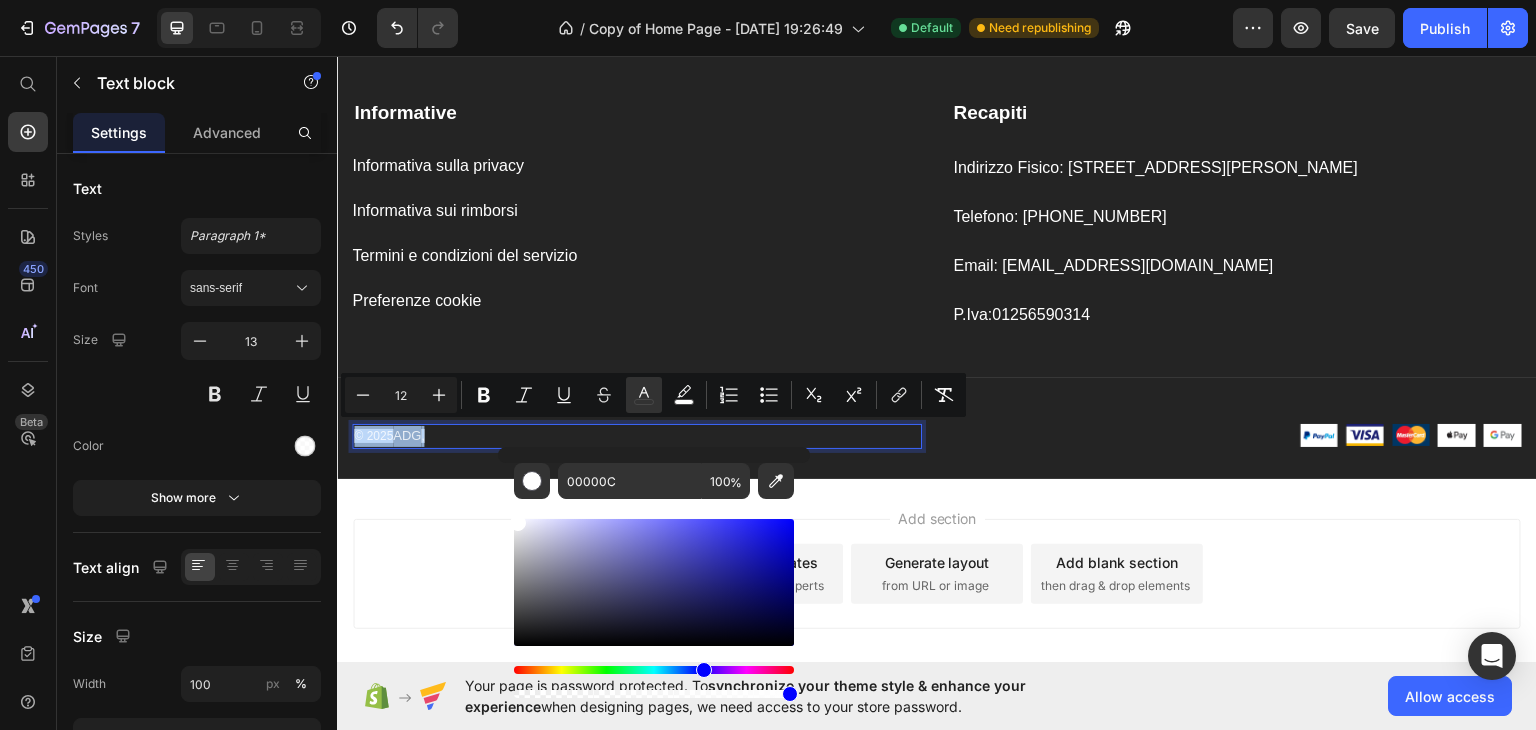 type on "FFFFFF" 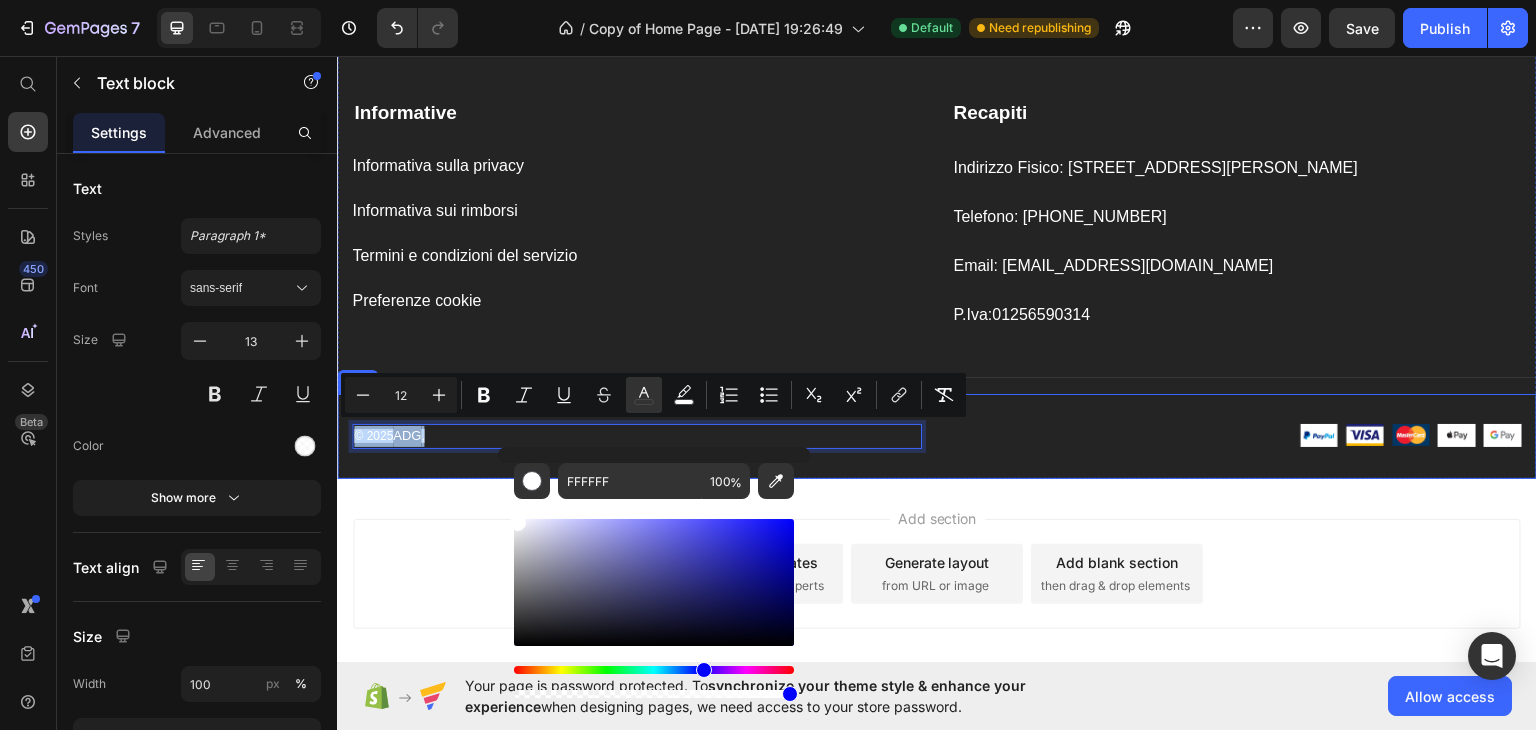 drag, startPoint x: 908, startPoint y: 612, endPoint x: 472, endPoint y: 471, distance: 458.23248 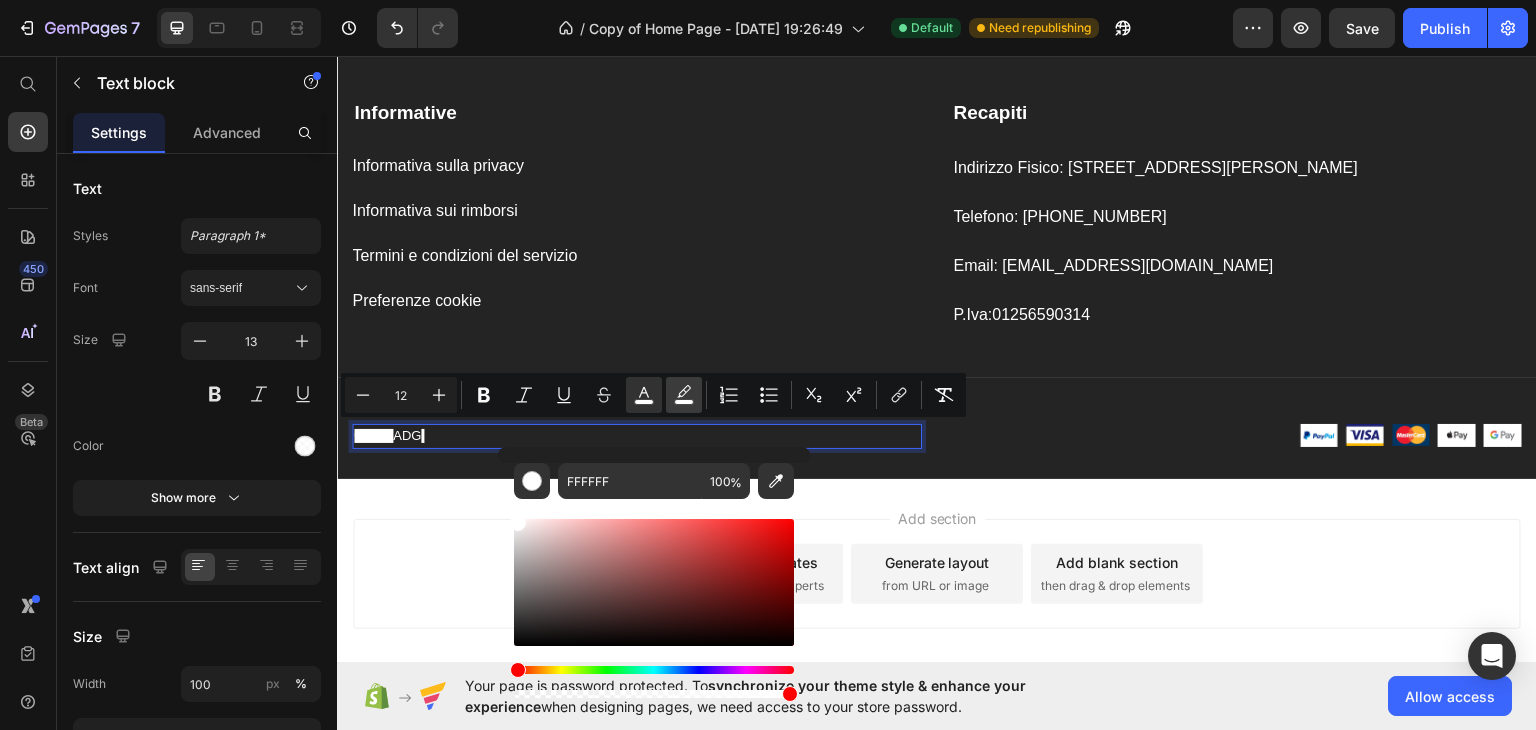 click 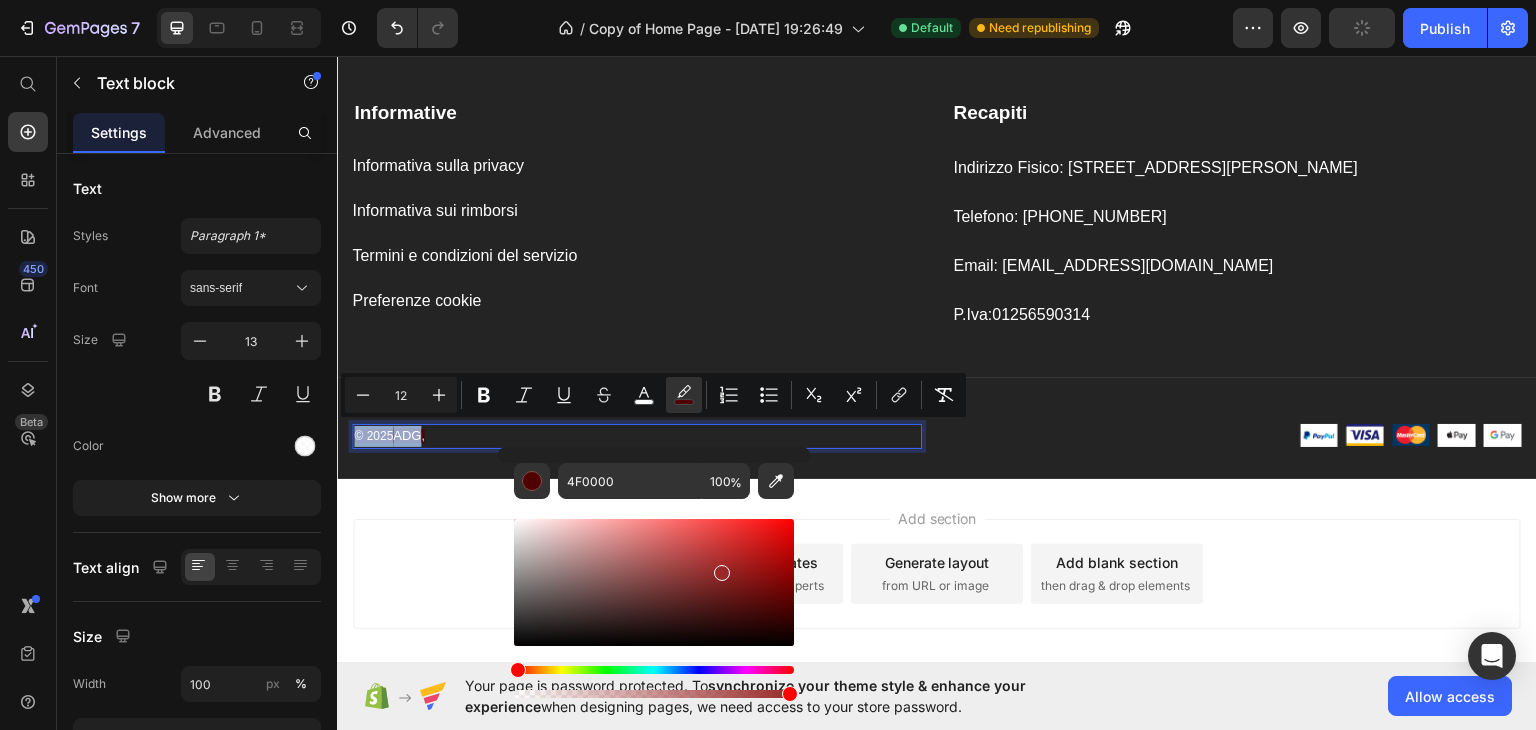 drag, startPoint x: 724, startPoint y: 601, endPoint x: 696, endPoint y: 551, distance: 57.306194 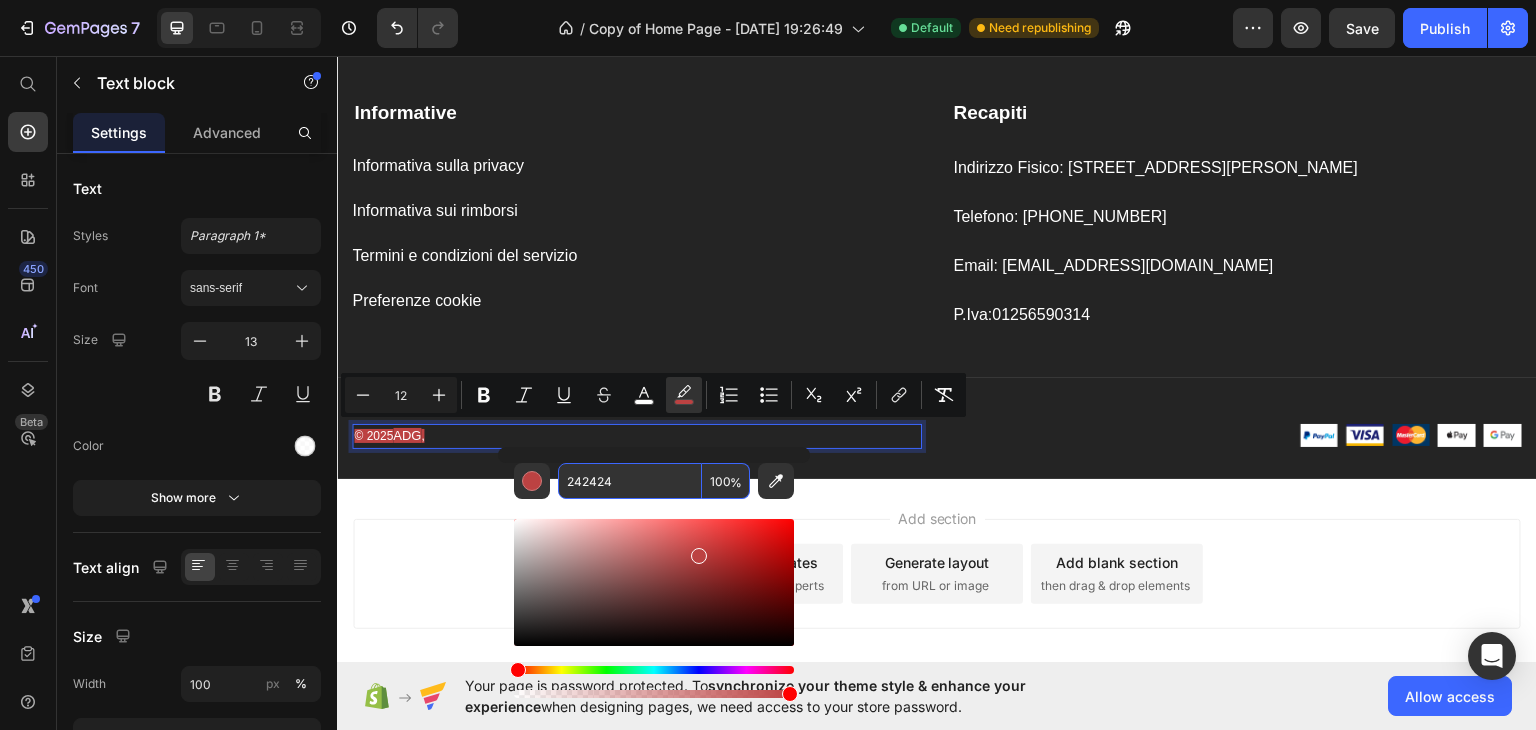 type on "242424" 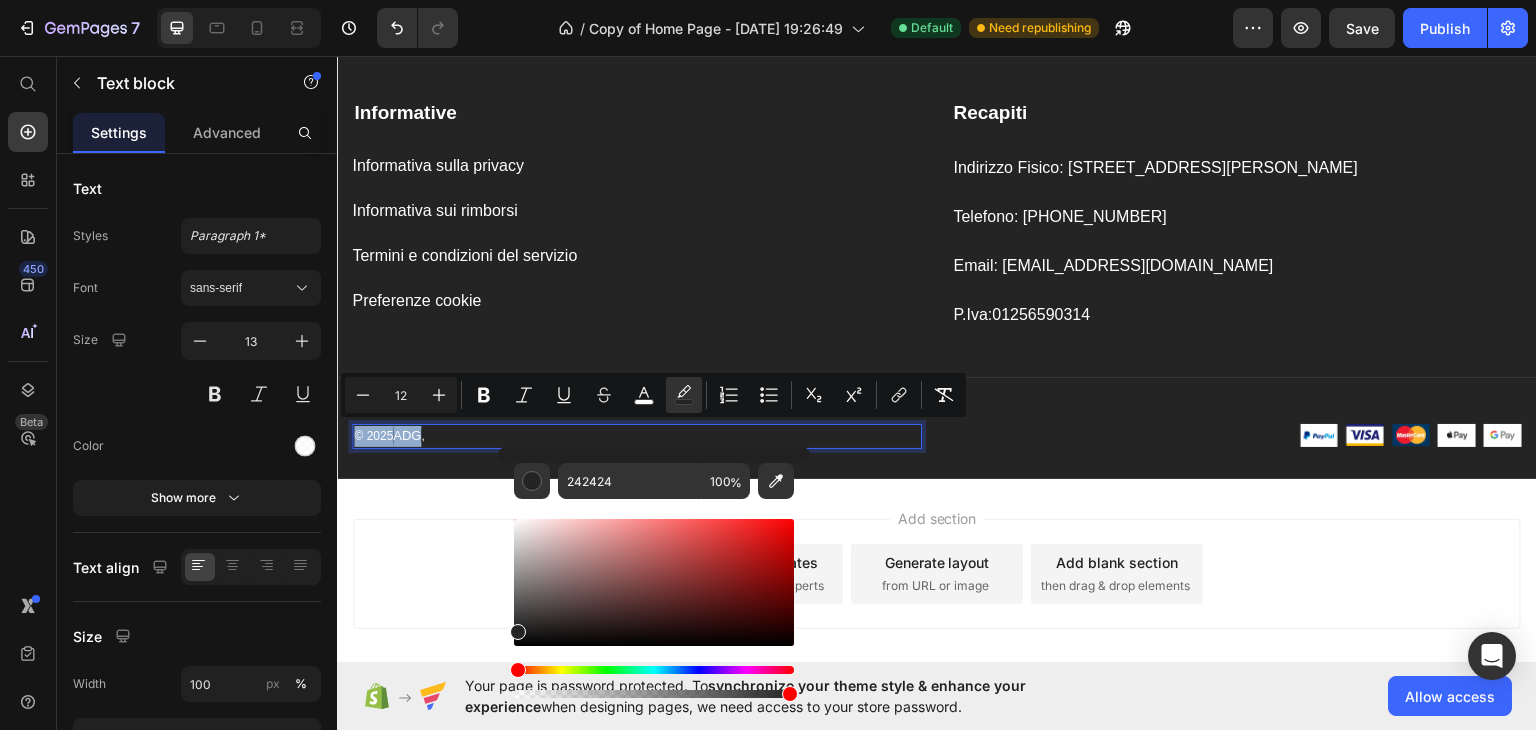 click on "Add section Choose templates inspired by CRO experts Generate layout from URL or image Add blank section then drag & drop elements" at bounding box center [937, 573] 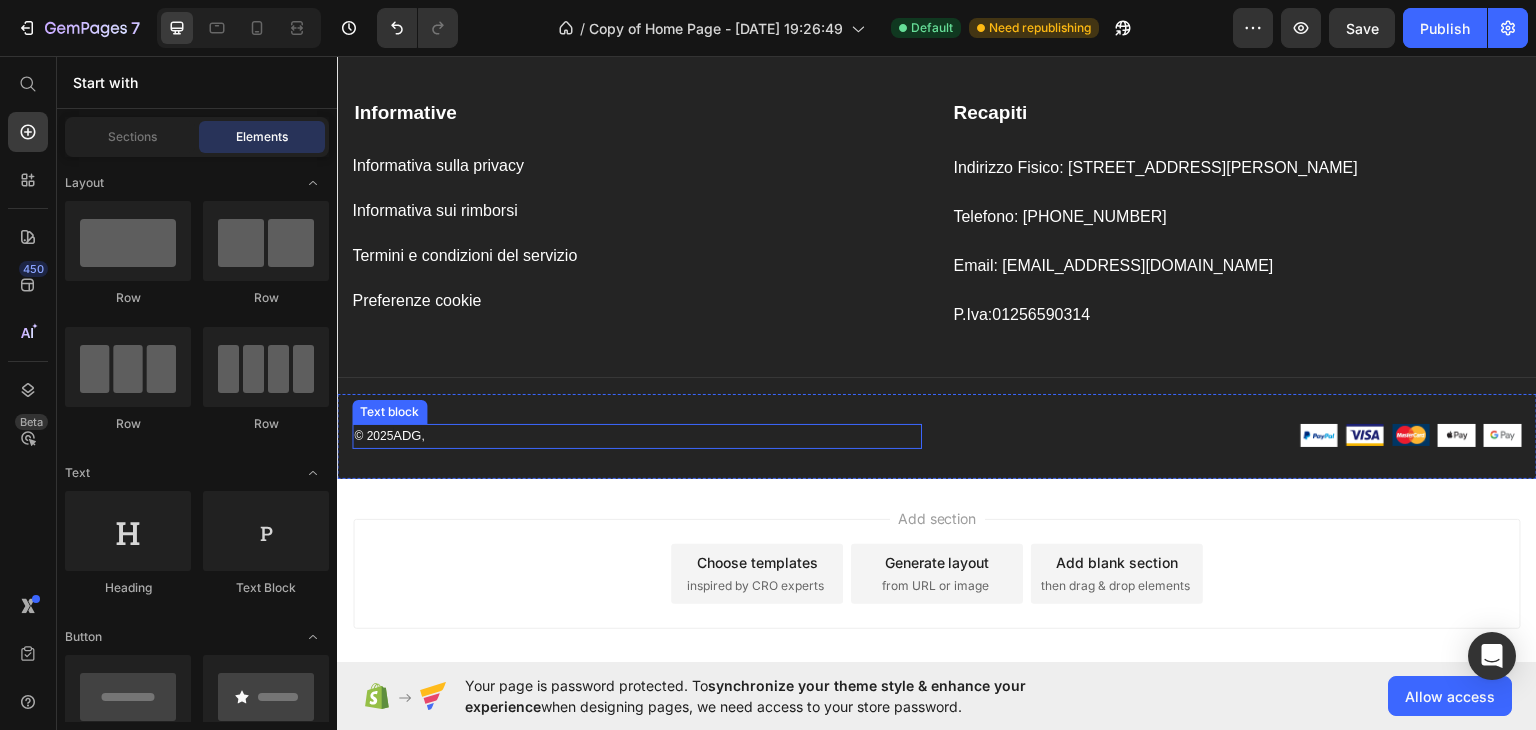 click on "© 2025  ADG ," at bounding box center [637, 435] 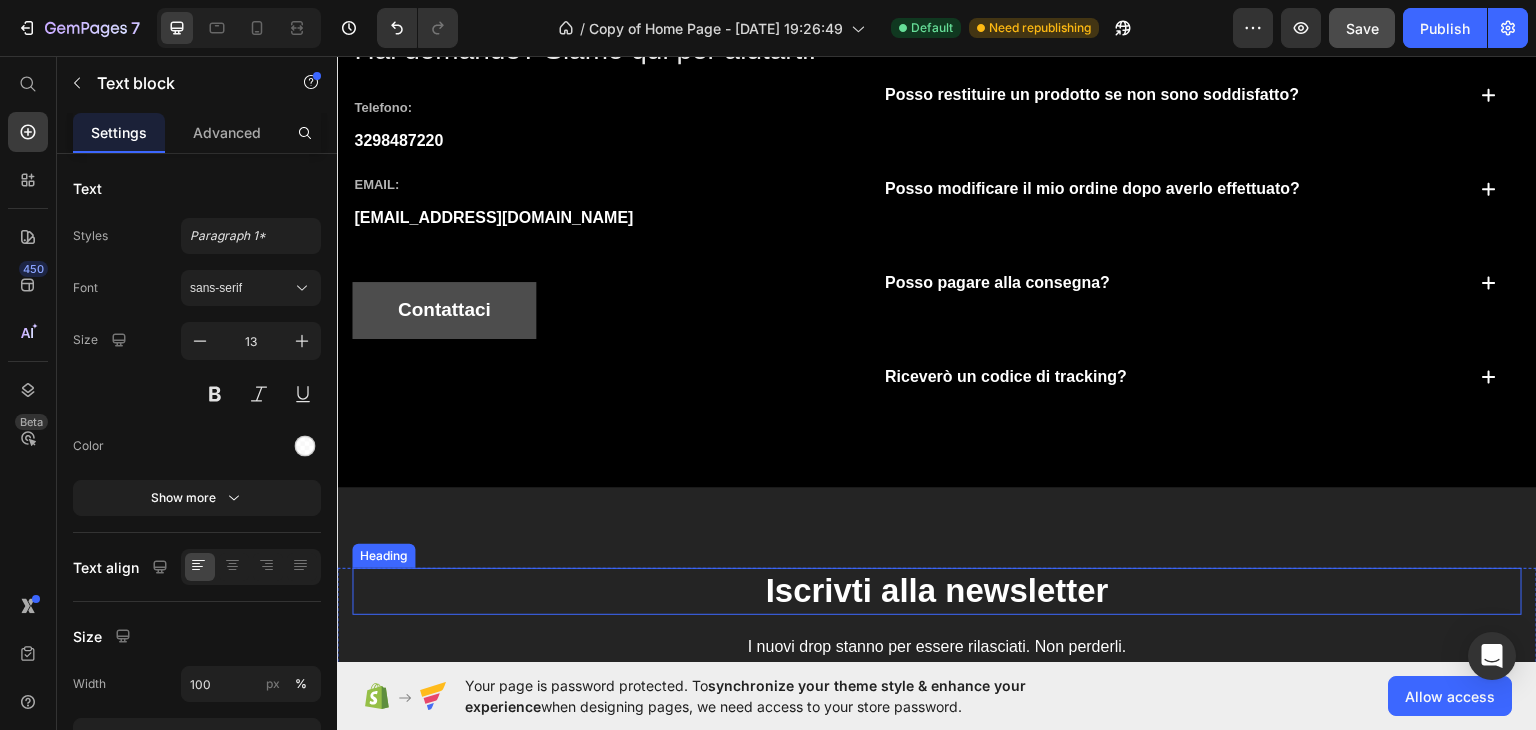 scroll, scrollTop: 1300, scrollLeft: 0, axis: vertical 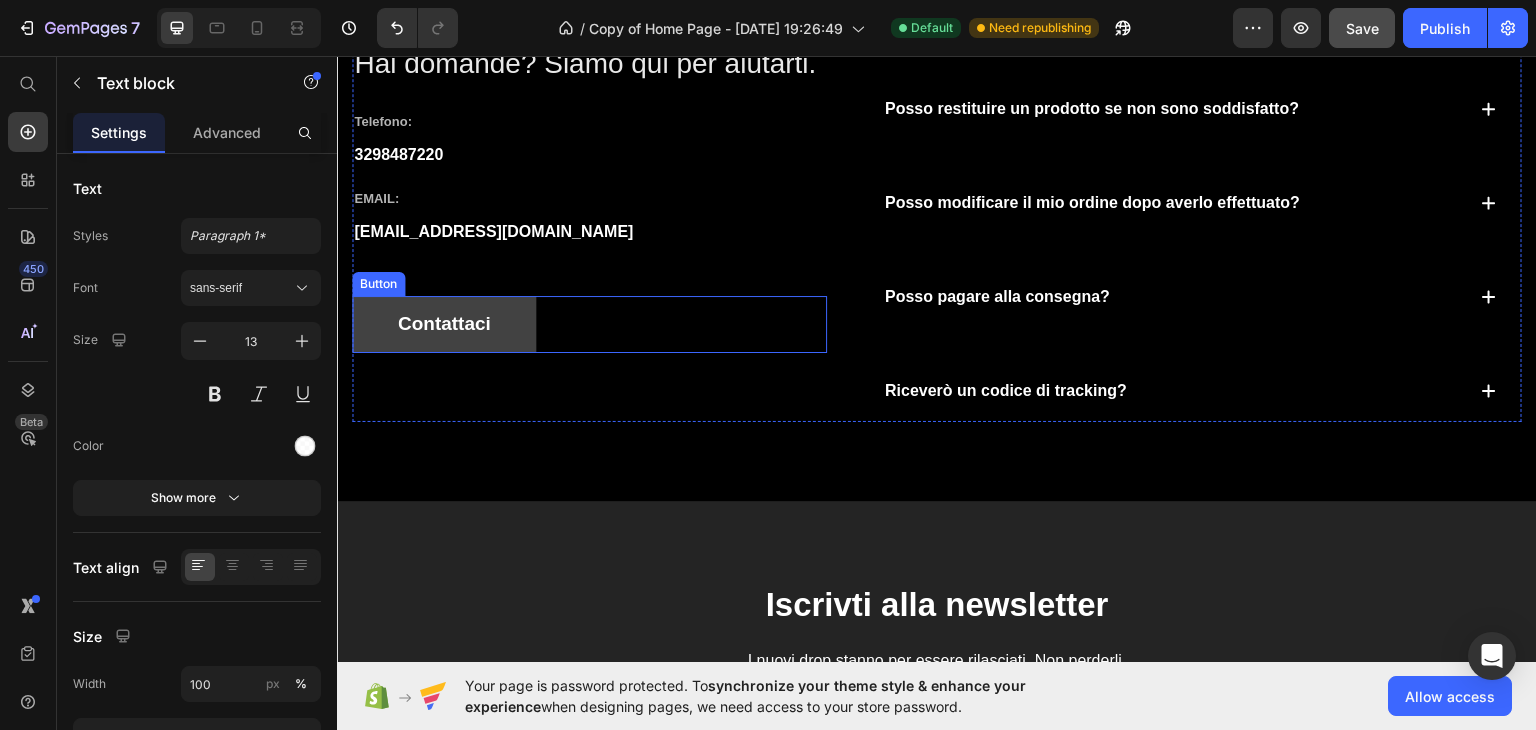 click on "Contattaci" at bounding box center [444, 323] 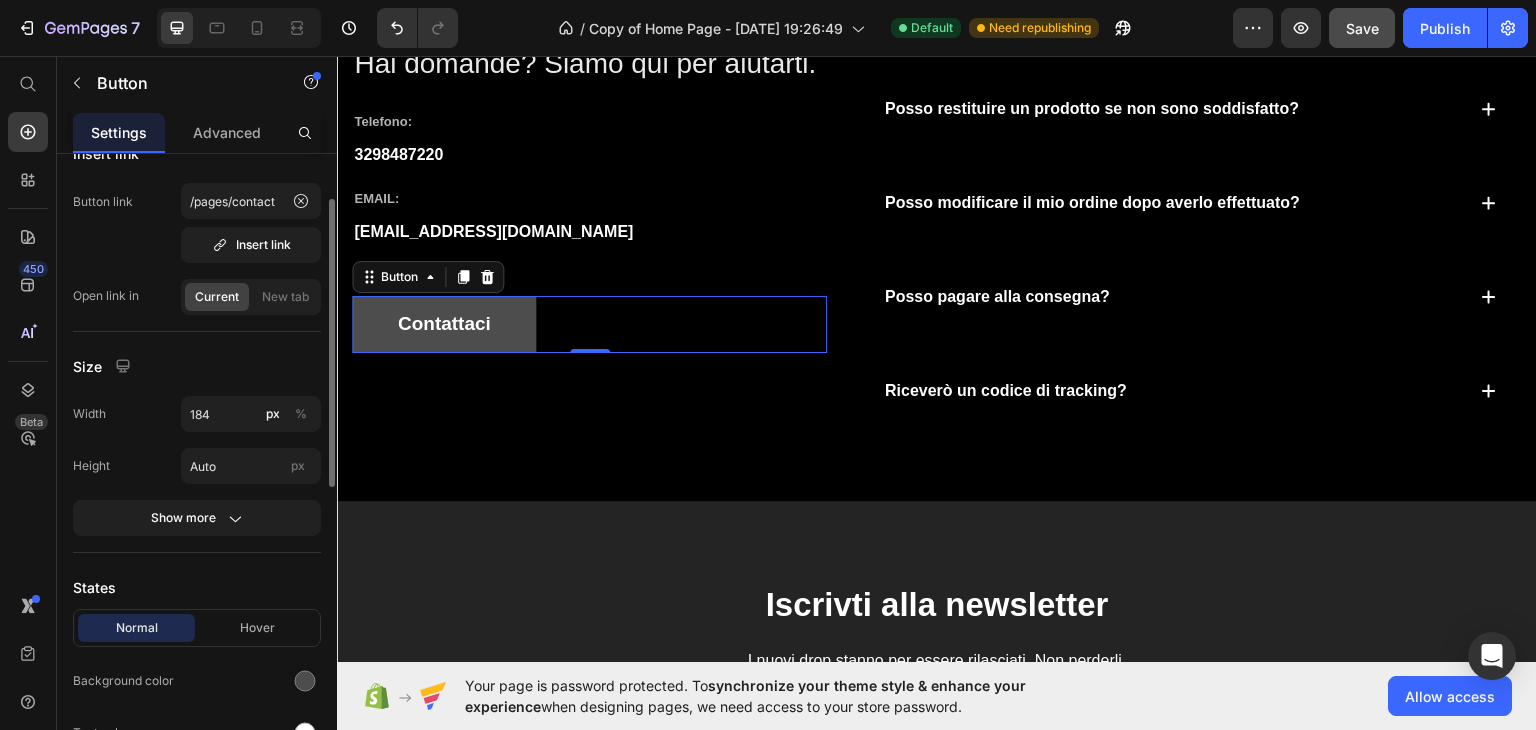 scroll, scrollTop: 300, scrollLeft: 0, axis: vertical 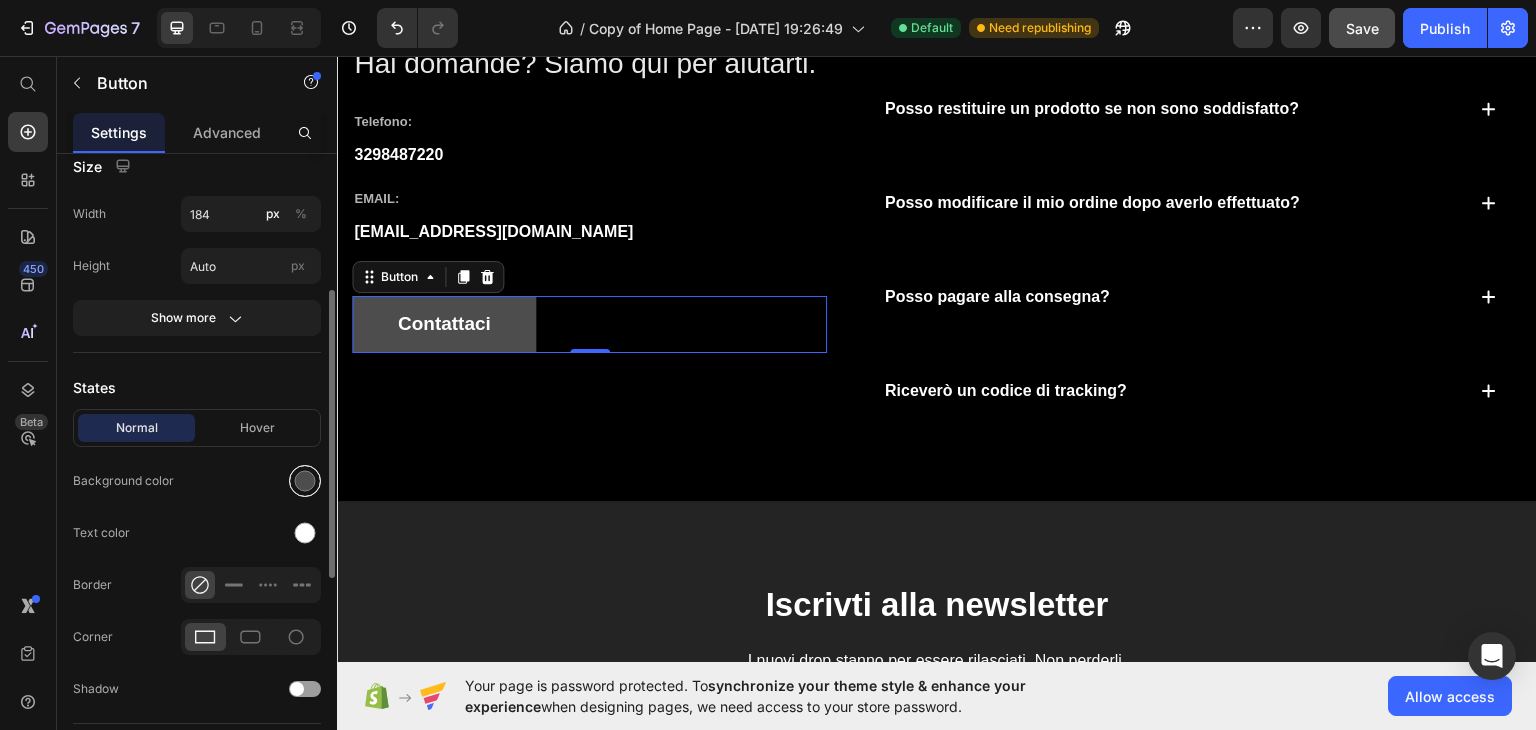 click at bounding box center (305, 481) 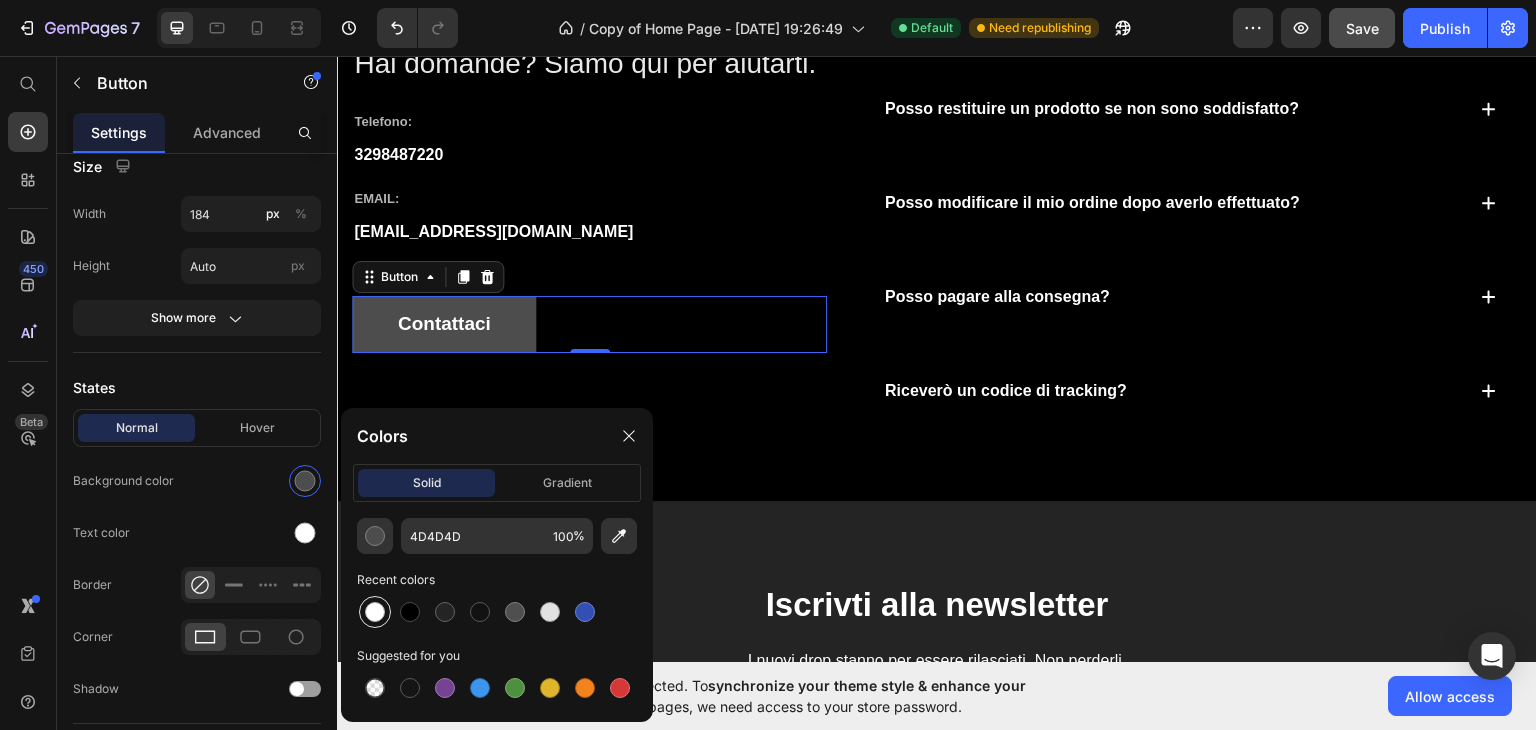 click at bounding box center (375, 612) 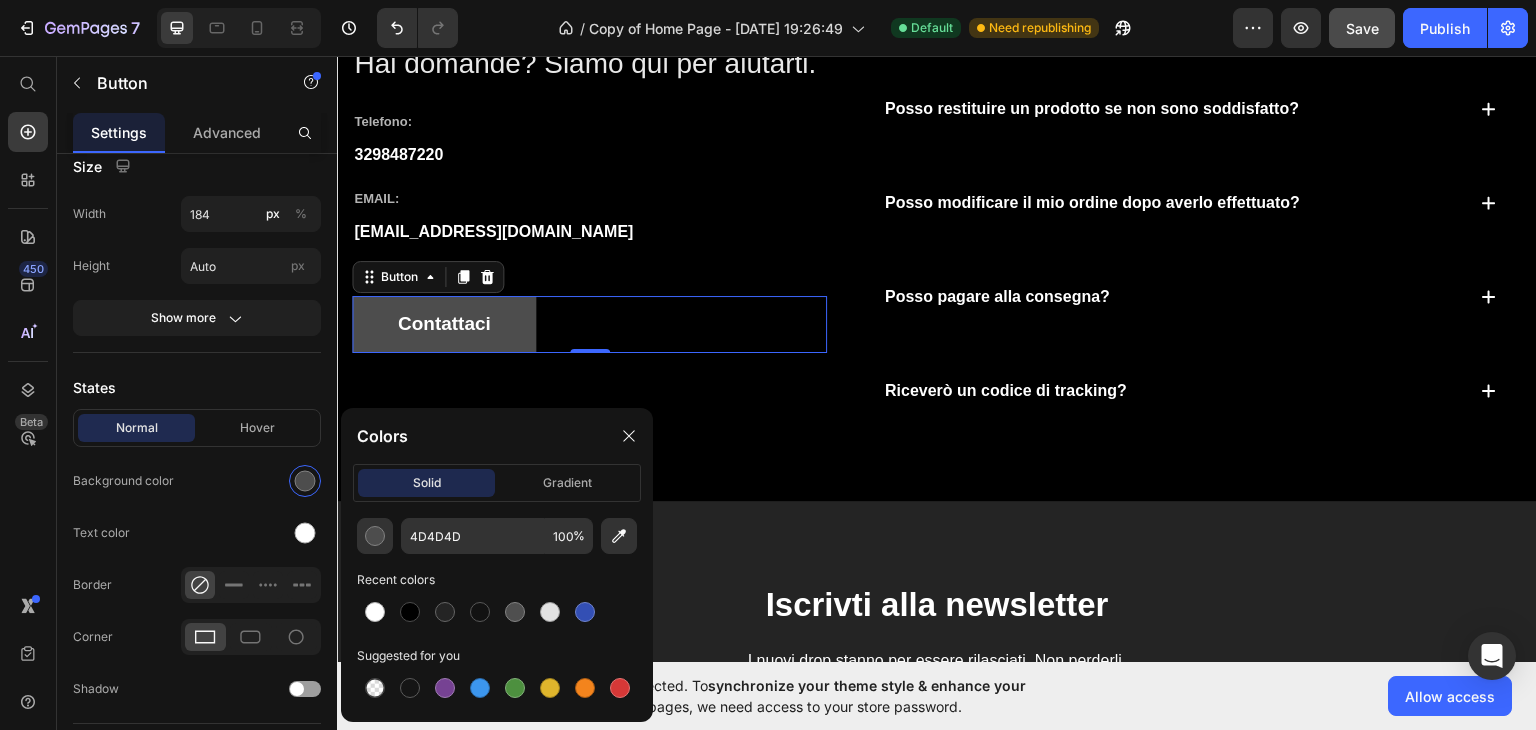 type on "FFFFFF" 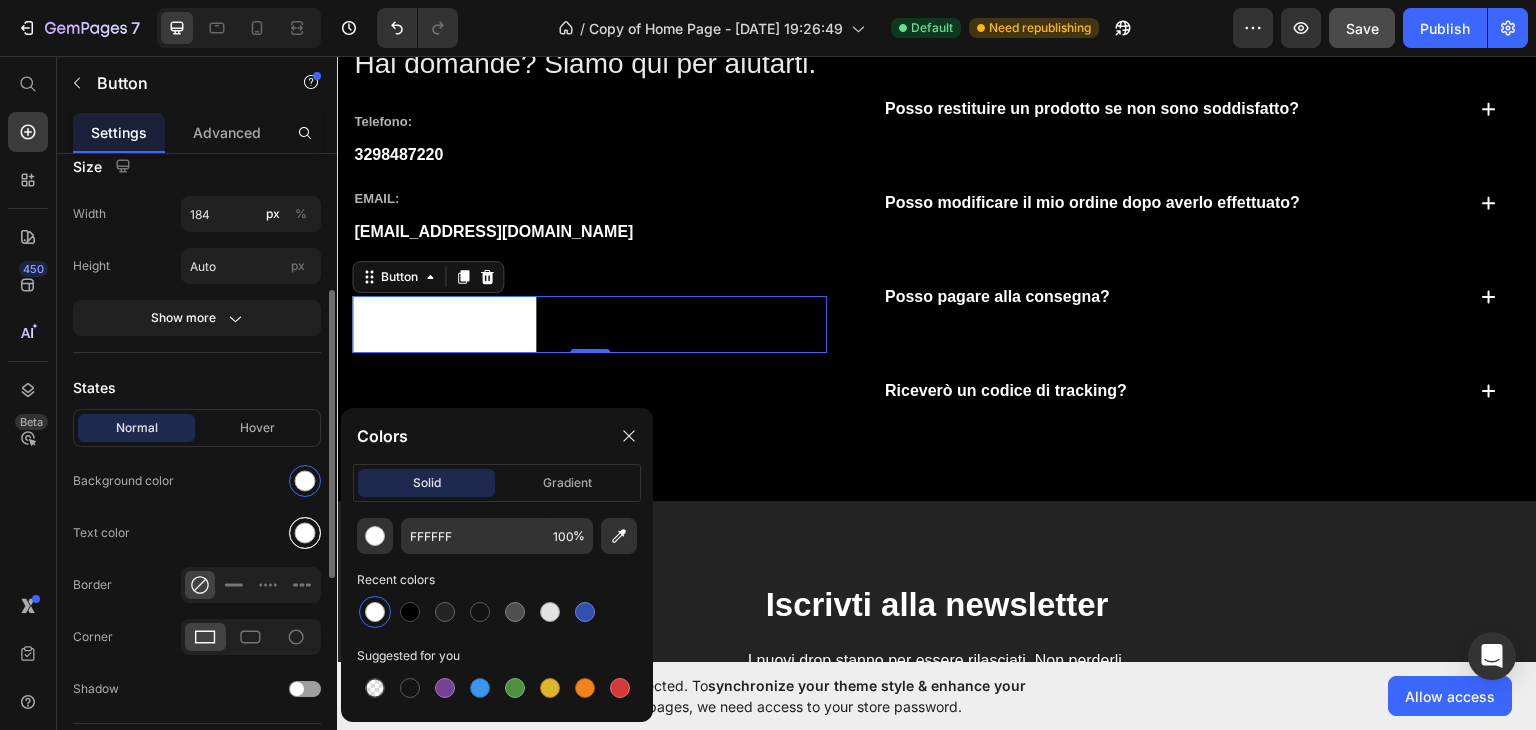 click at bounding box center (305, 533) 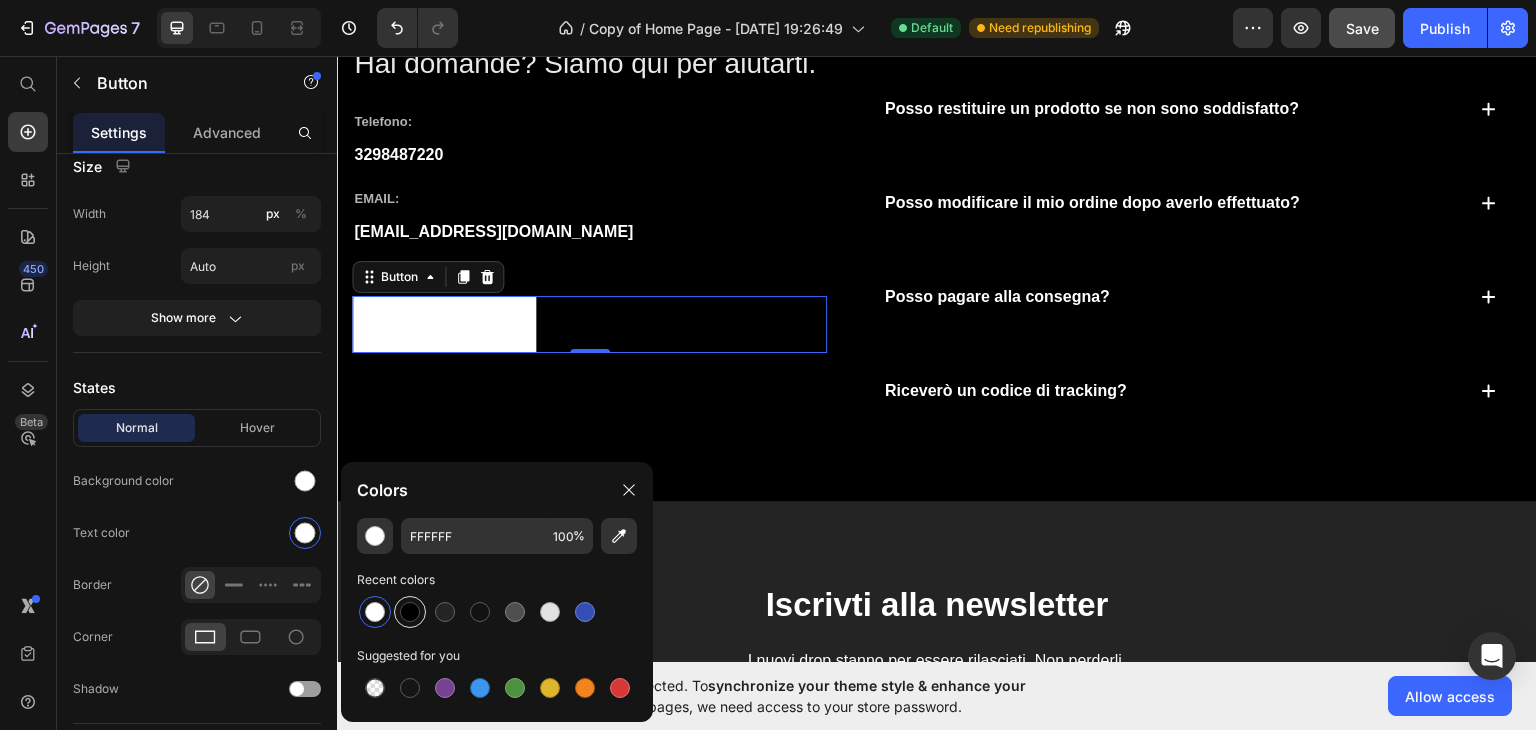 click at bounding box center [410, 612] 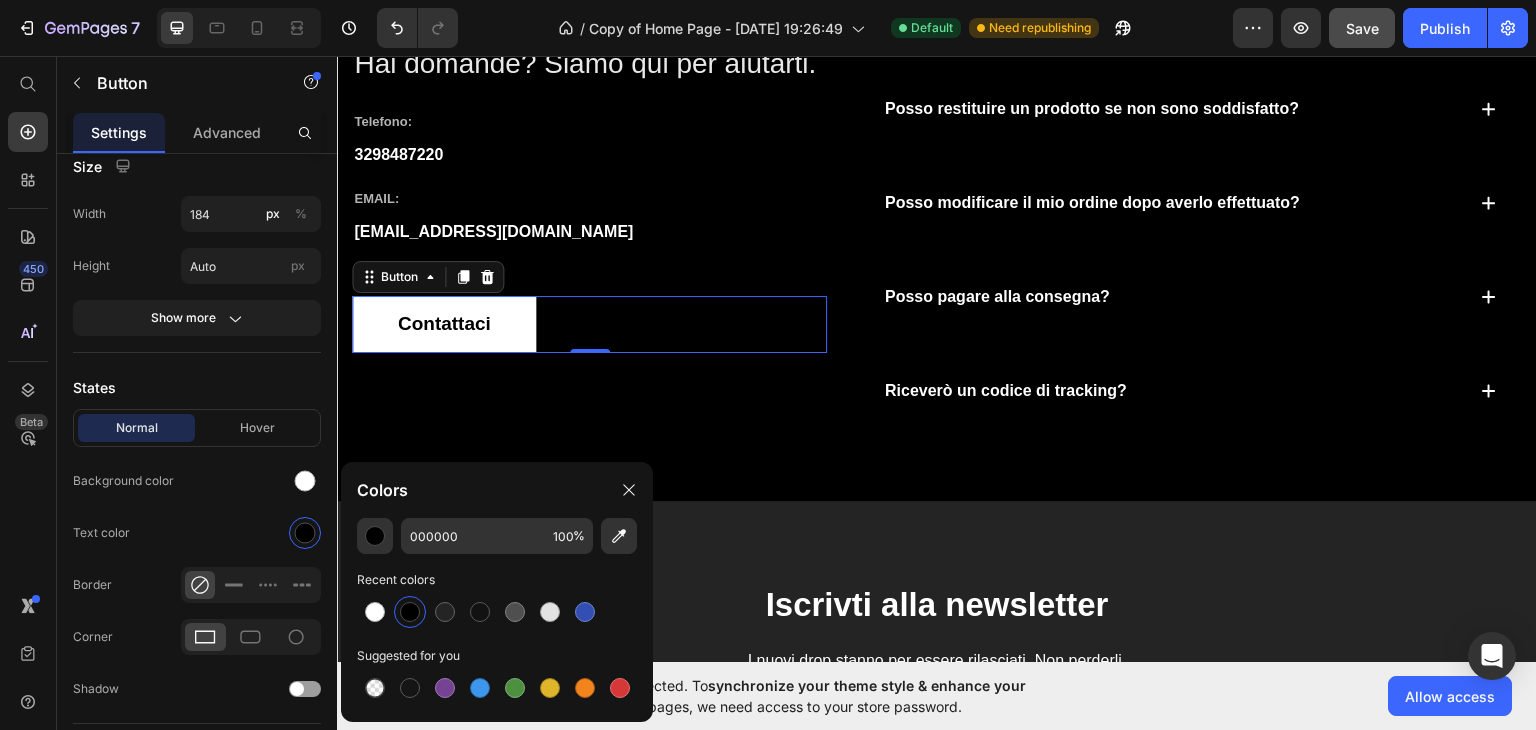 click on "LE VOSTRE DOMANDE. RISPOSTE Heading Hai domande? Siamo qui per aiutarti. Text block Telefono: Text block [PHONE_NUMBER] Text block EMAIL: Text block [EMAIL_ADDRESS][DOMAIN_NAME] Text block Contattaci Button   0" at bounding box center [589, 202] 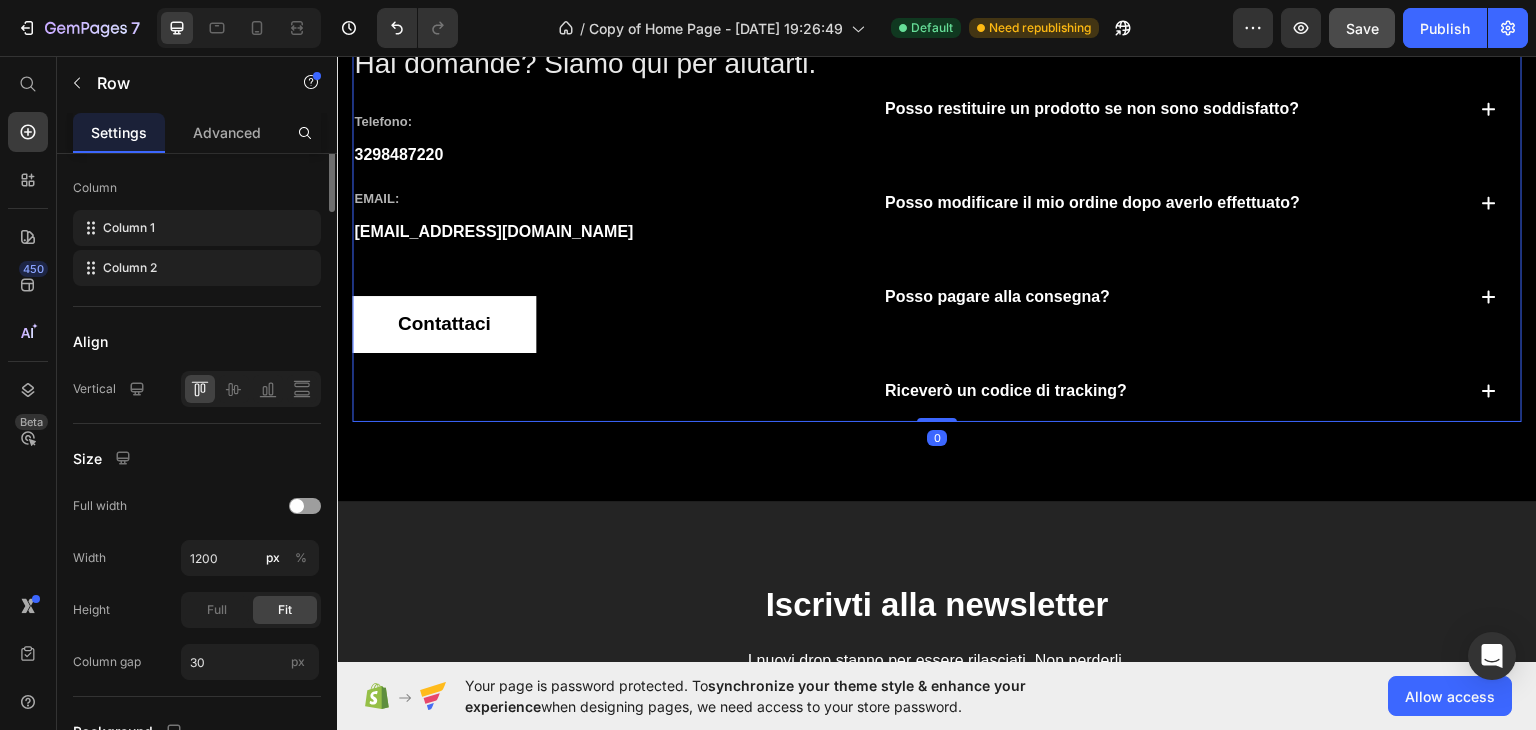 scroll, scrollTop: 0, scrollLeft: 0, axis: both 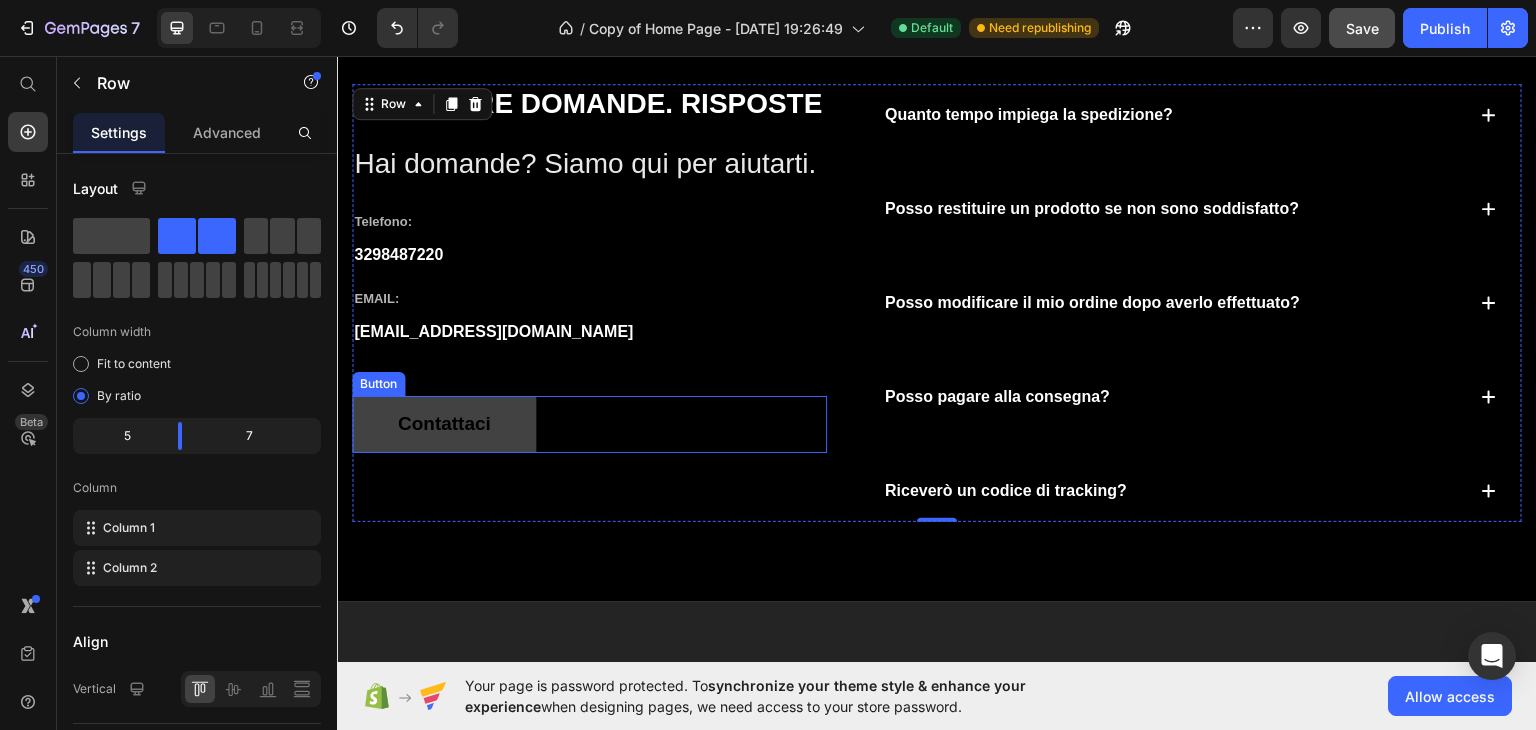 click on "Contattaci" at bounding box center [444, 423] 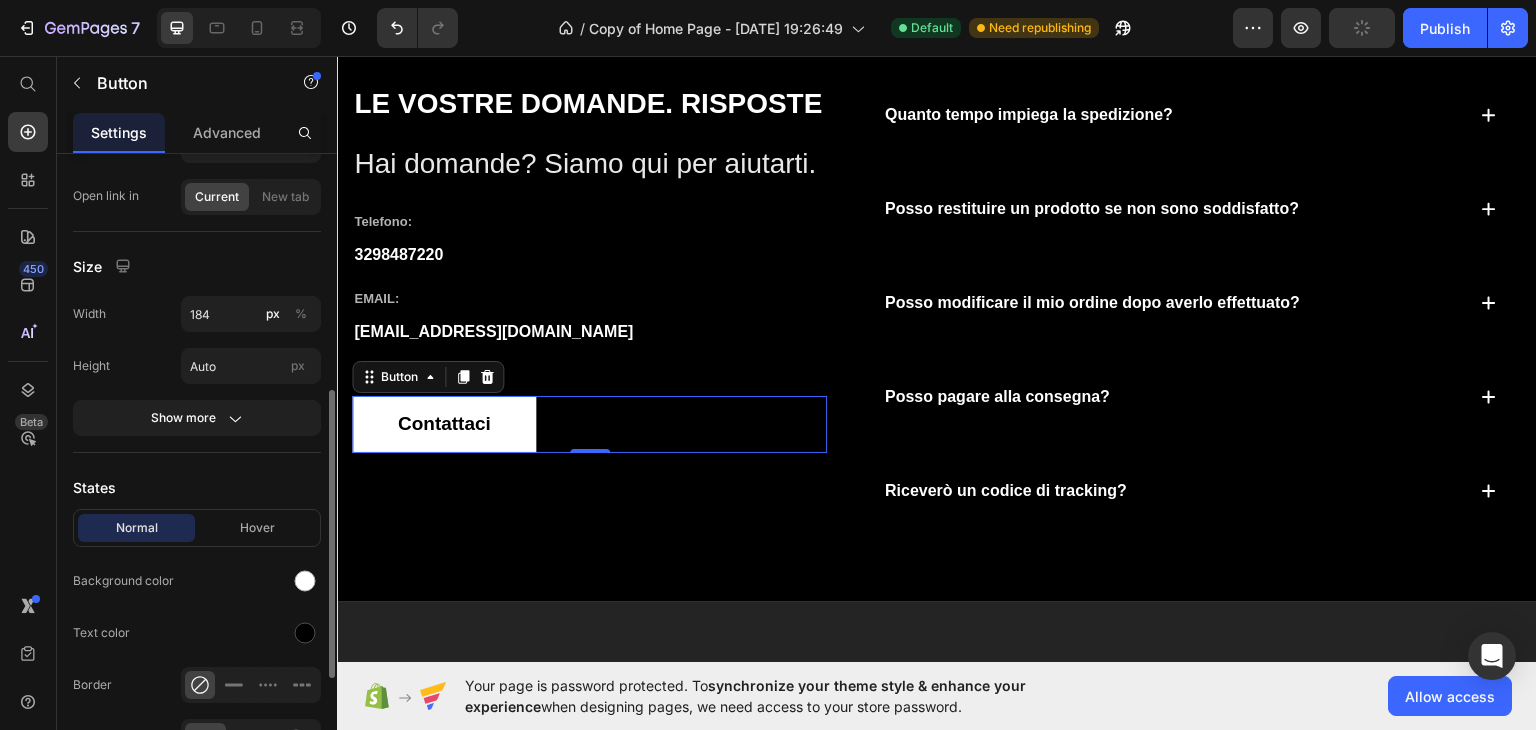 scroll, scrollTop: 400, scrollLeft: 0, axis: vertical 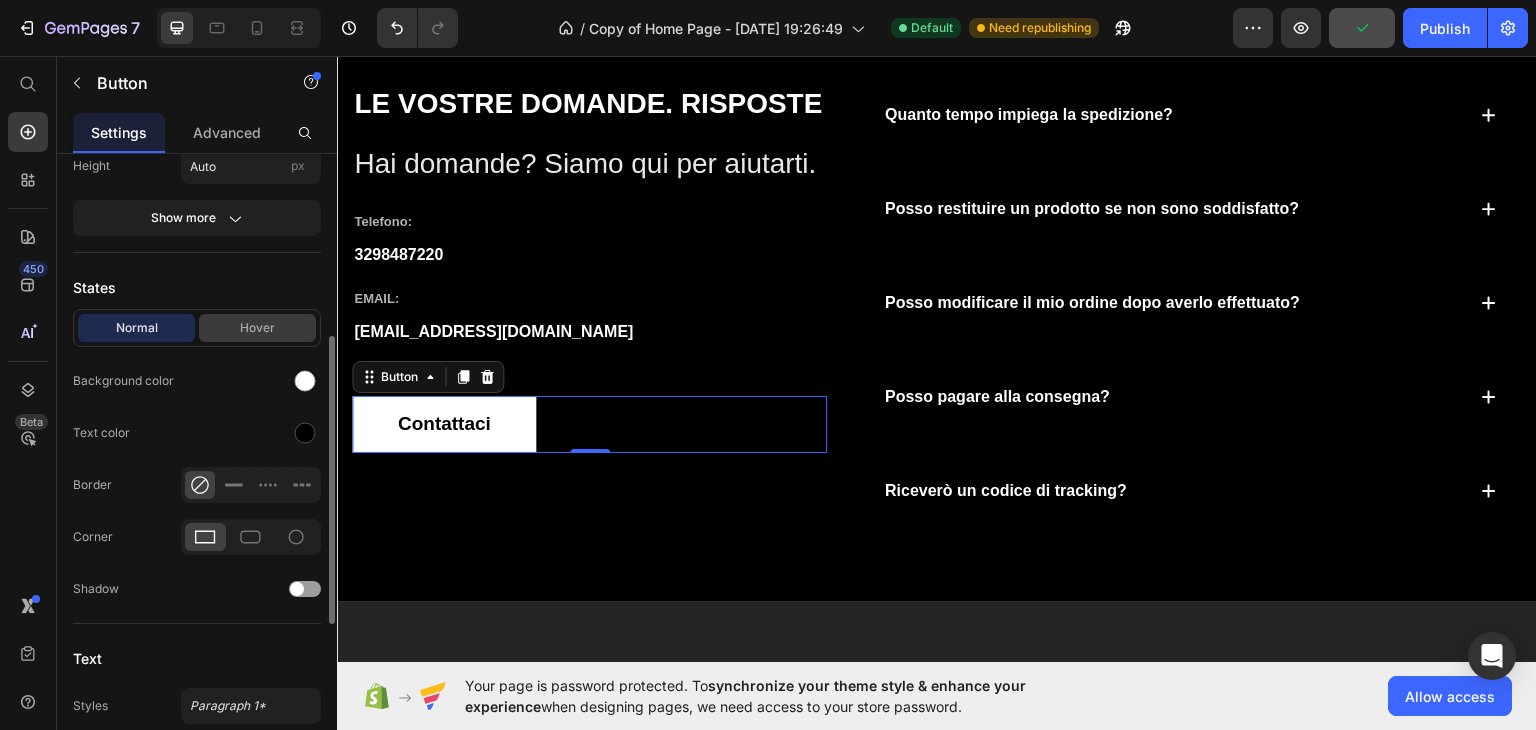 click on "Hover" at bounding box center [257, 328] 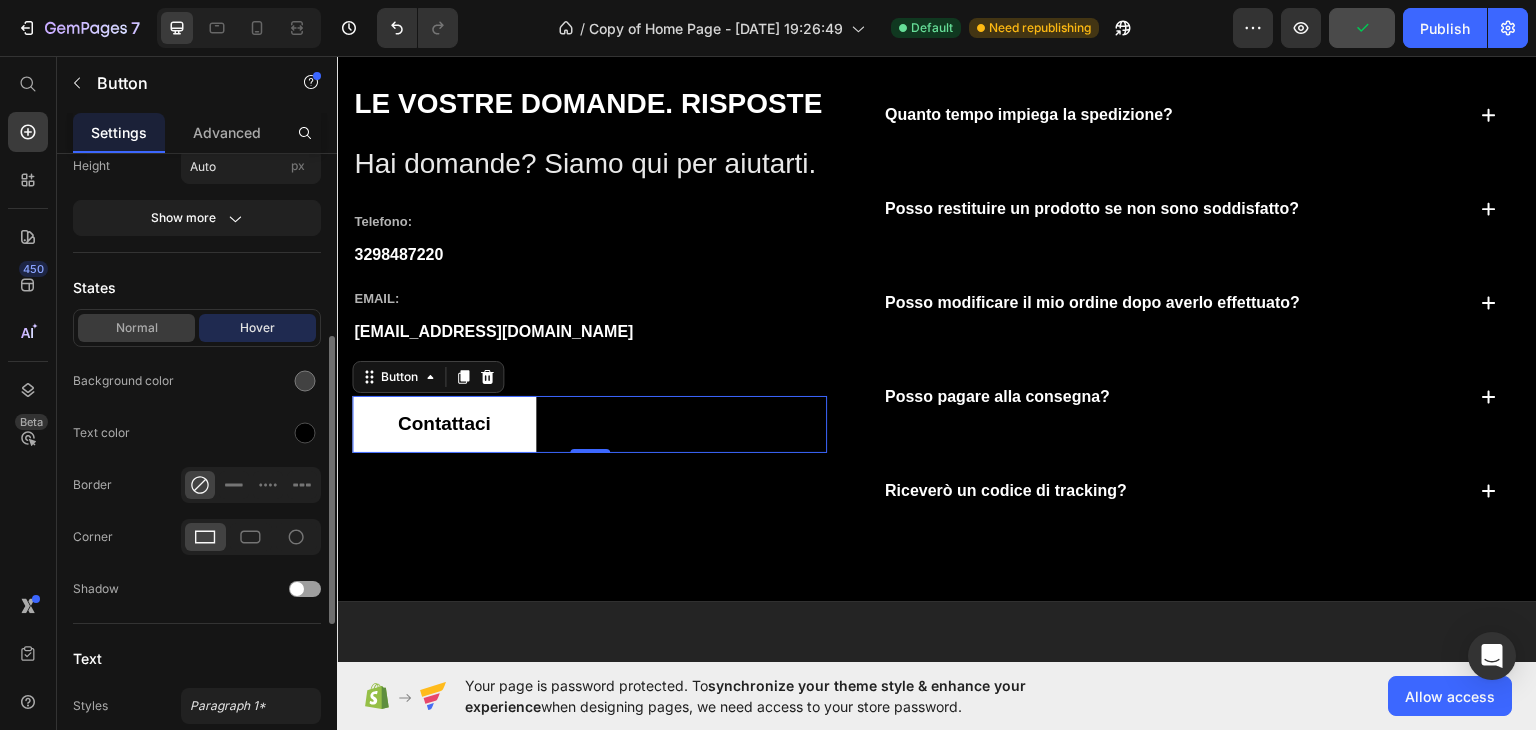 click on "Normal" at bounding box center (136, 328) 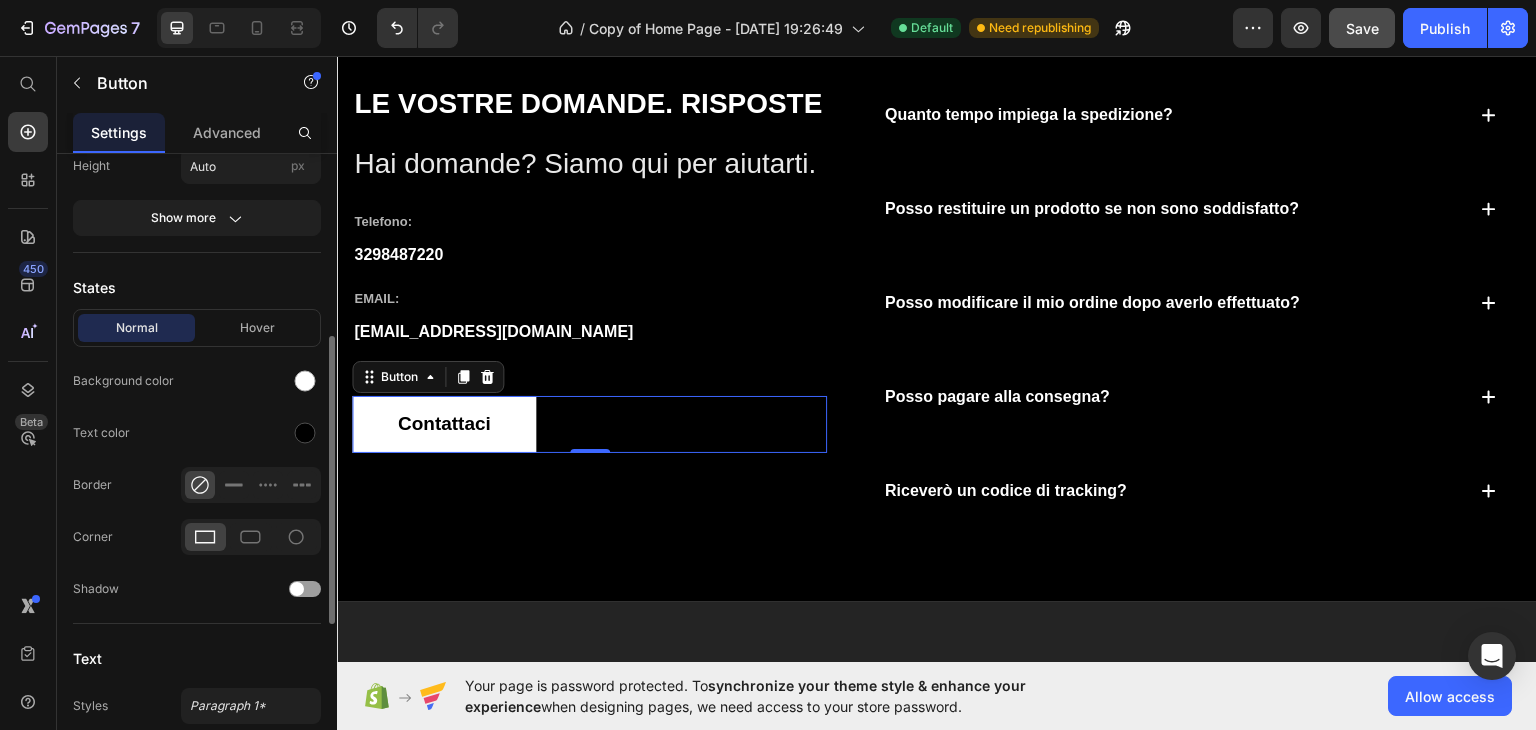 click 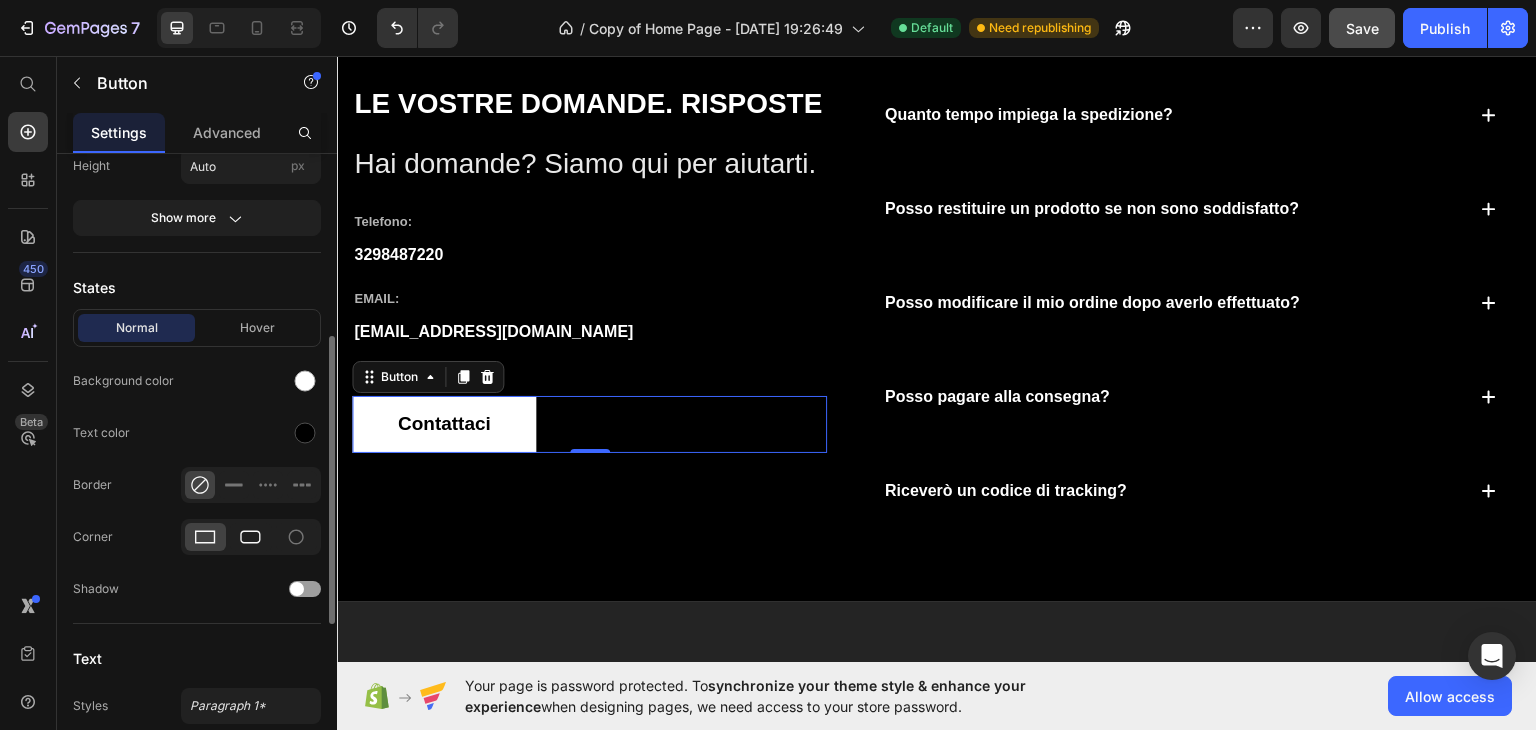 click 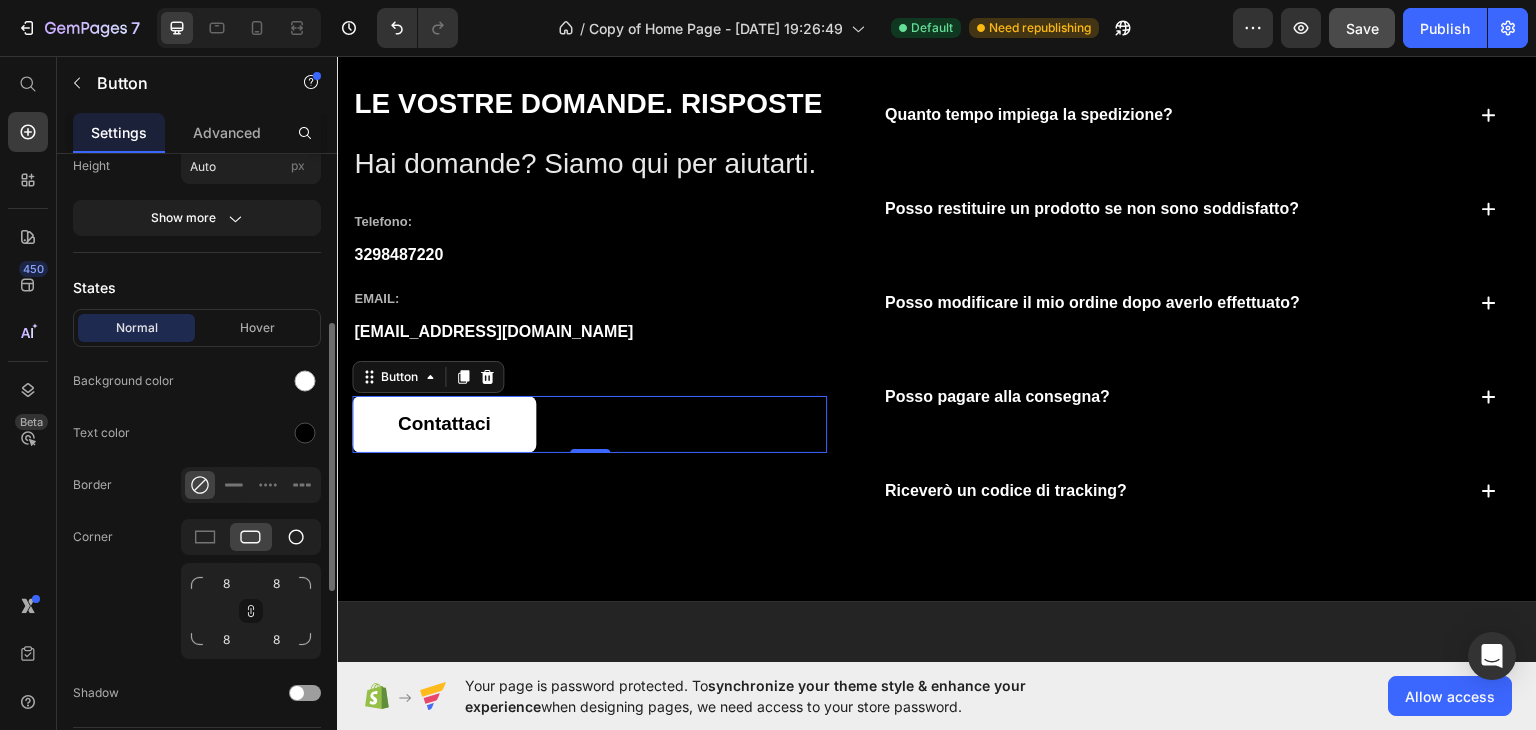 click 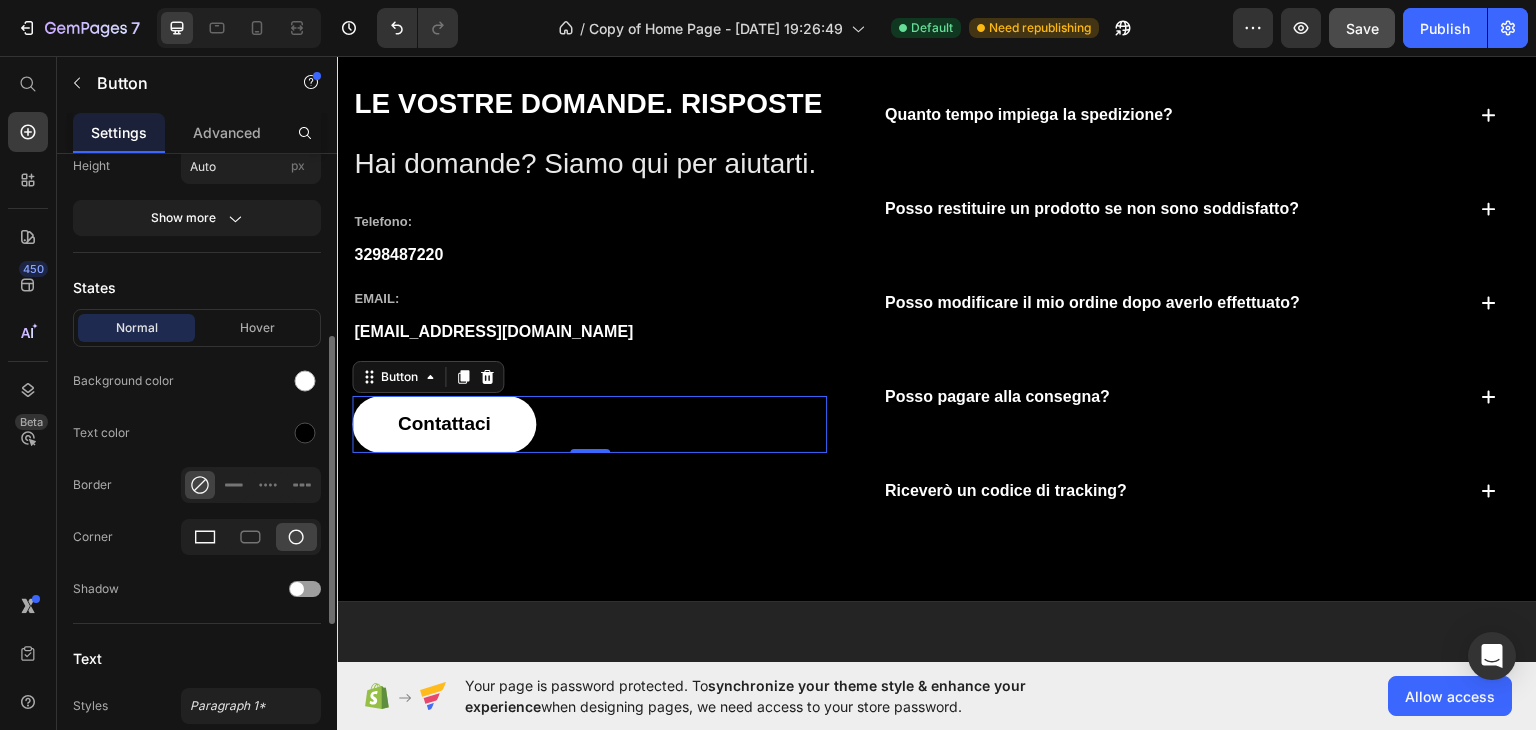 click 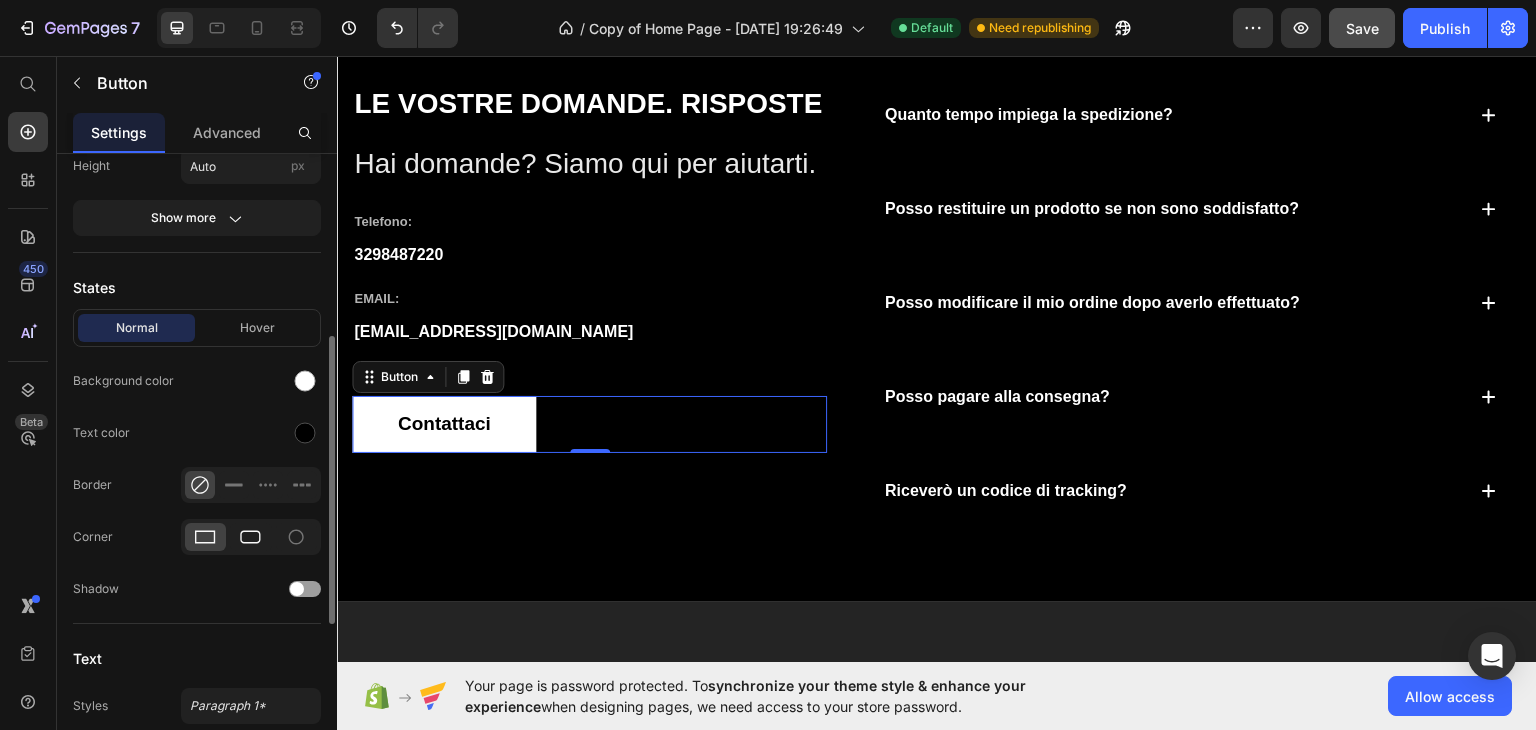 click 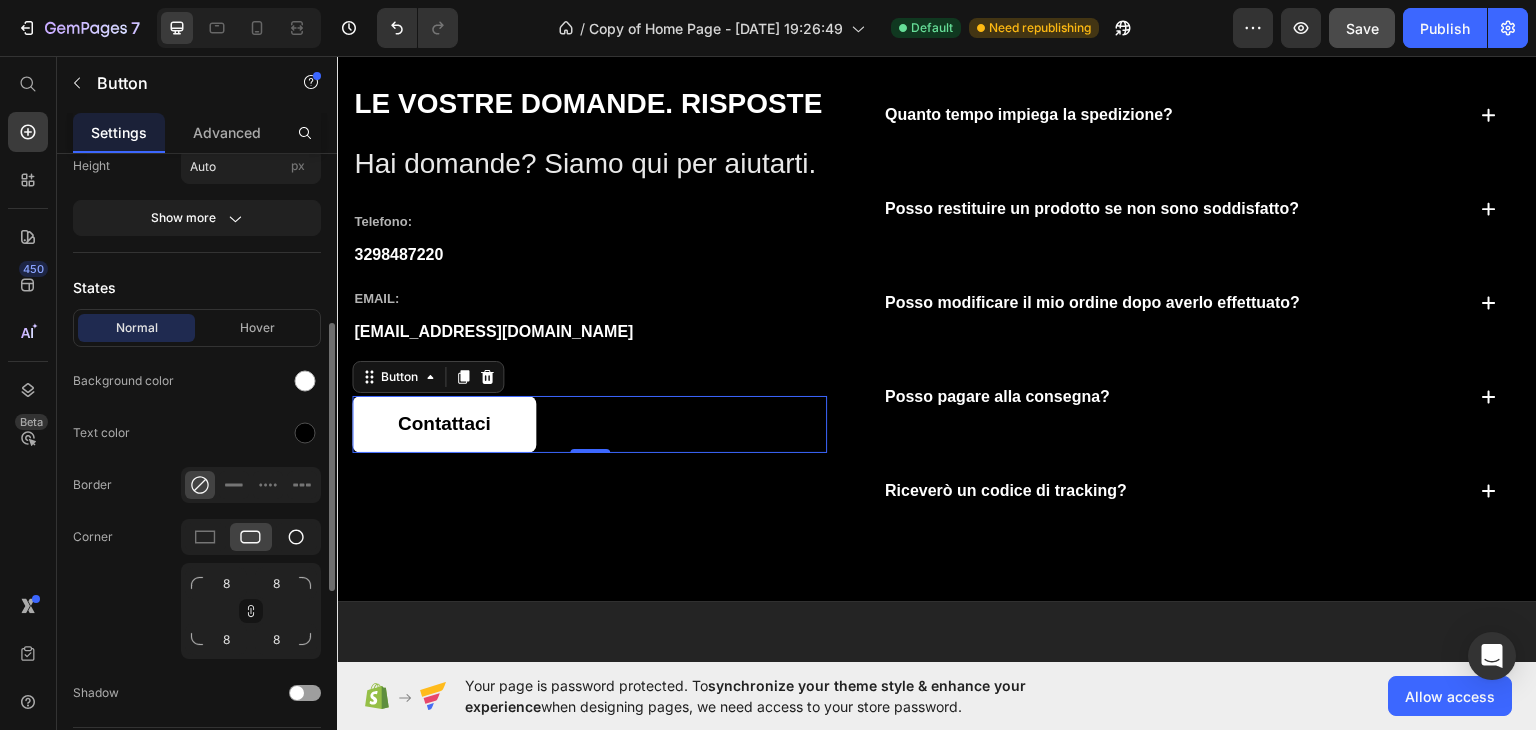 click 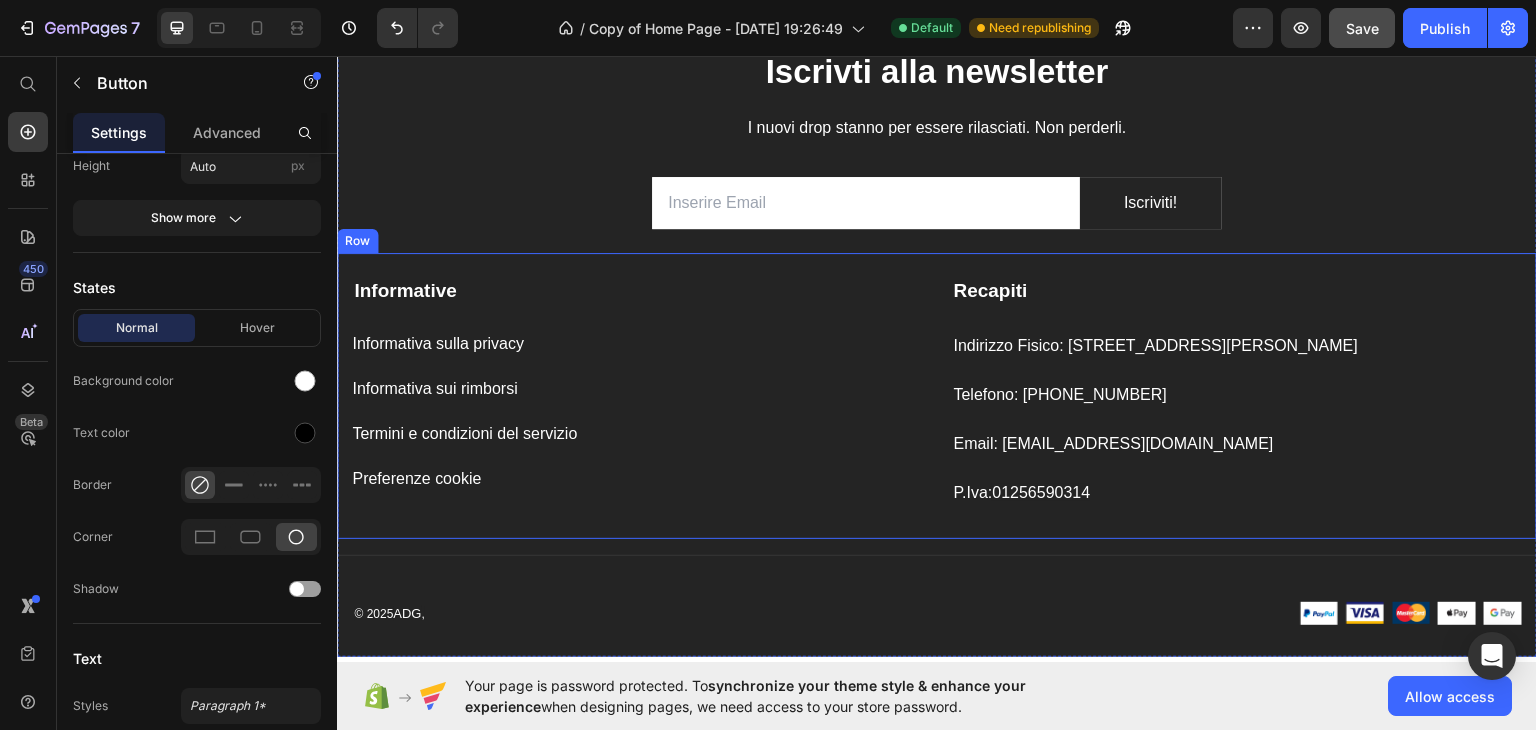 scroll, scrollTop: 1800, scrollLeft: 0, axis: vertical 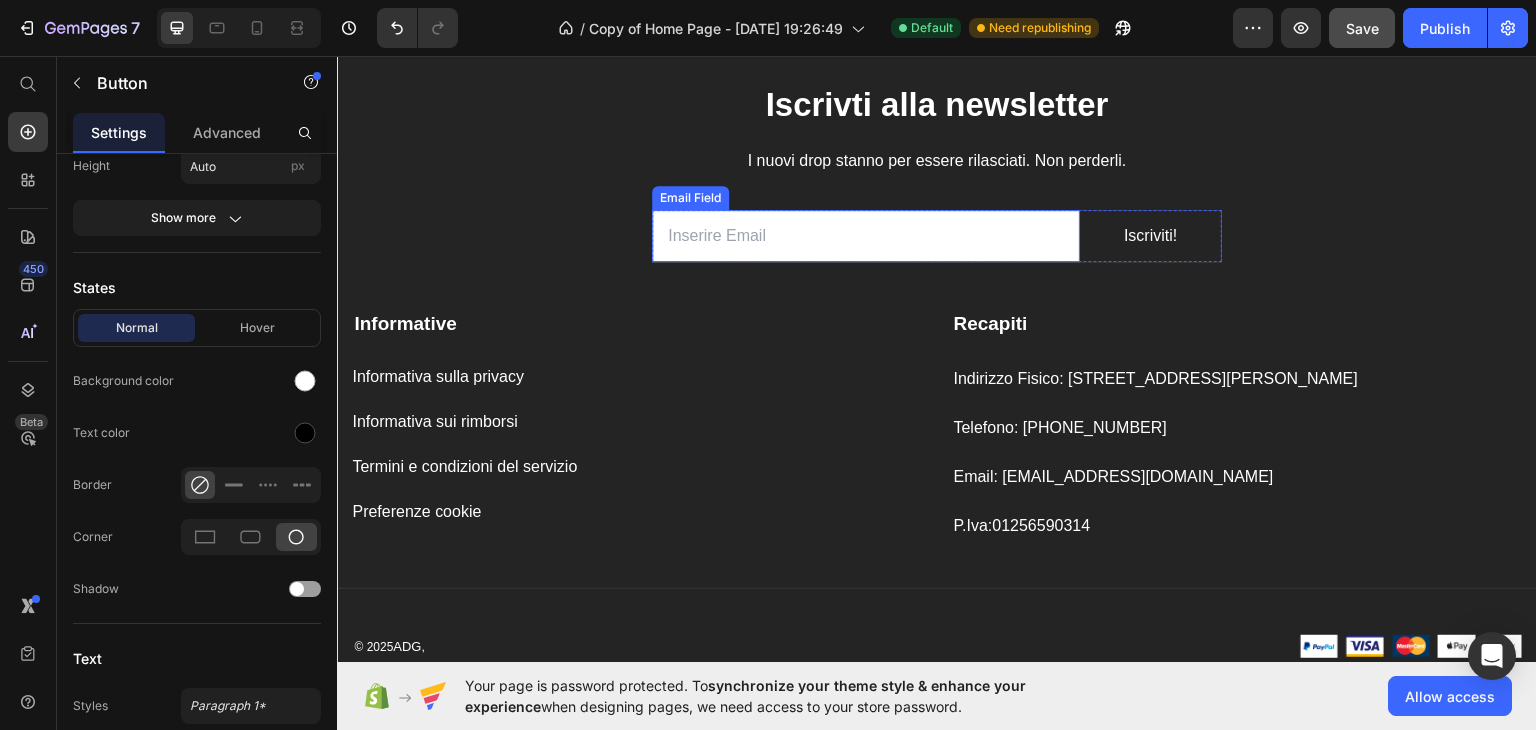 click at bounding box center [866, 235] 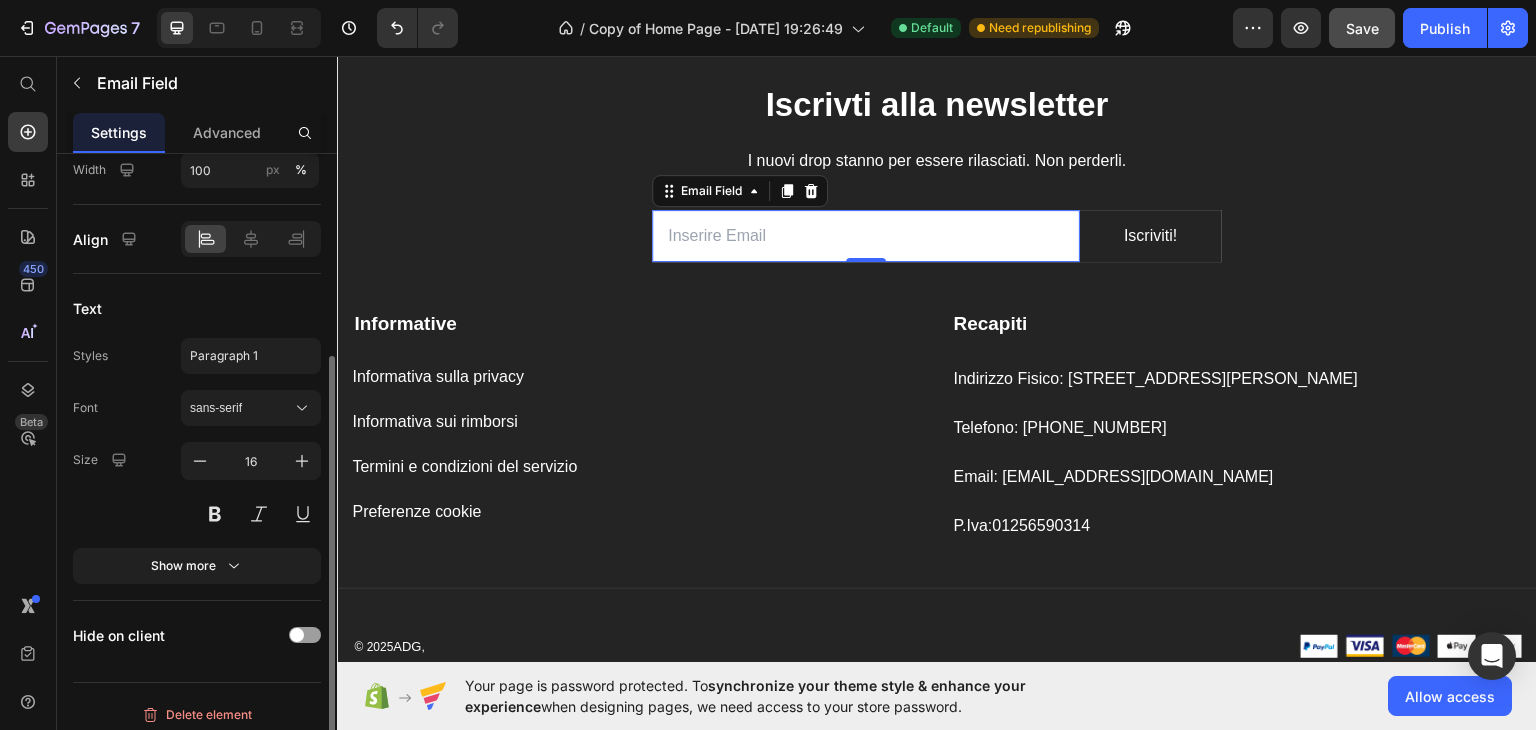 scroll, scrollTop: 100, scrollLeft: 0, axis: vertical 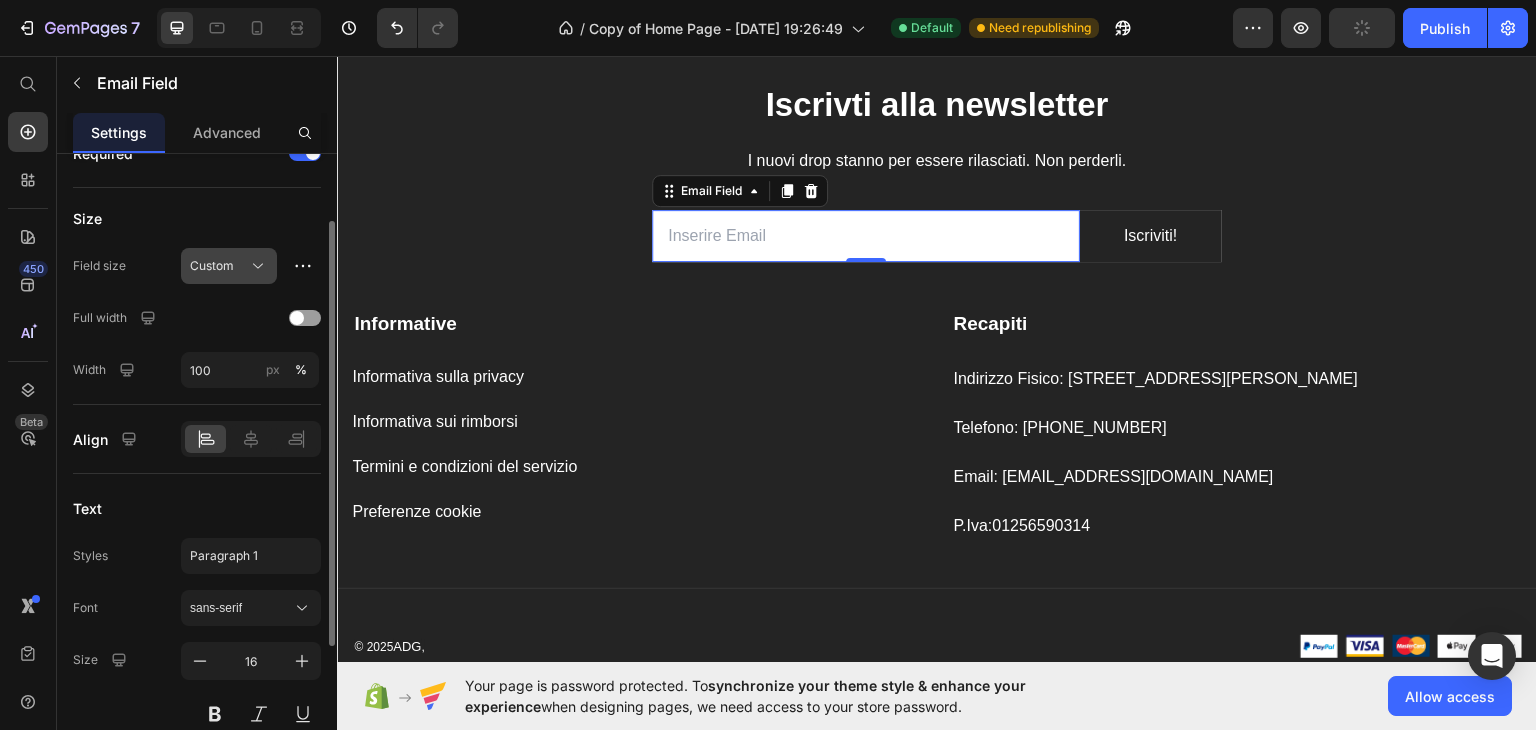 click on "Custom" 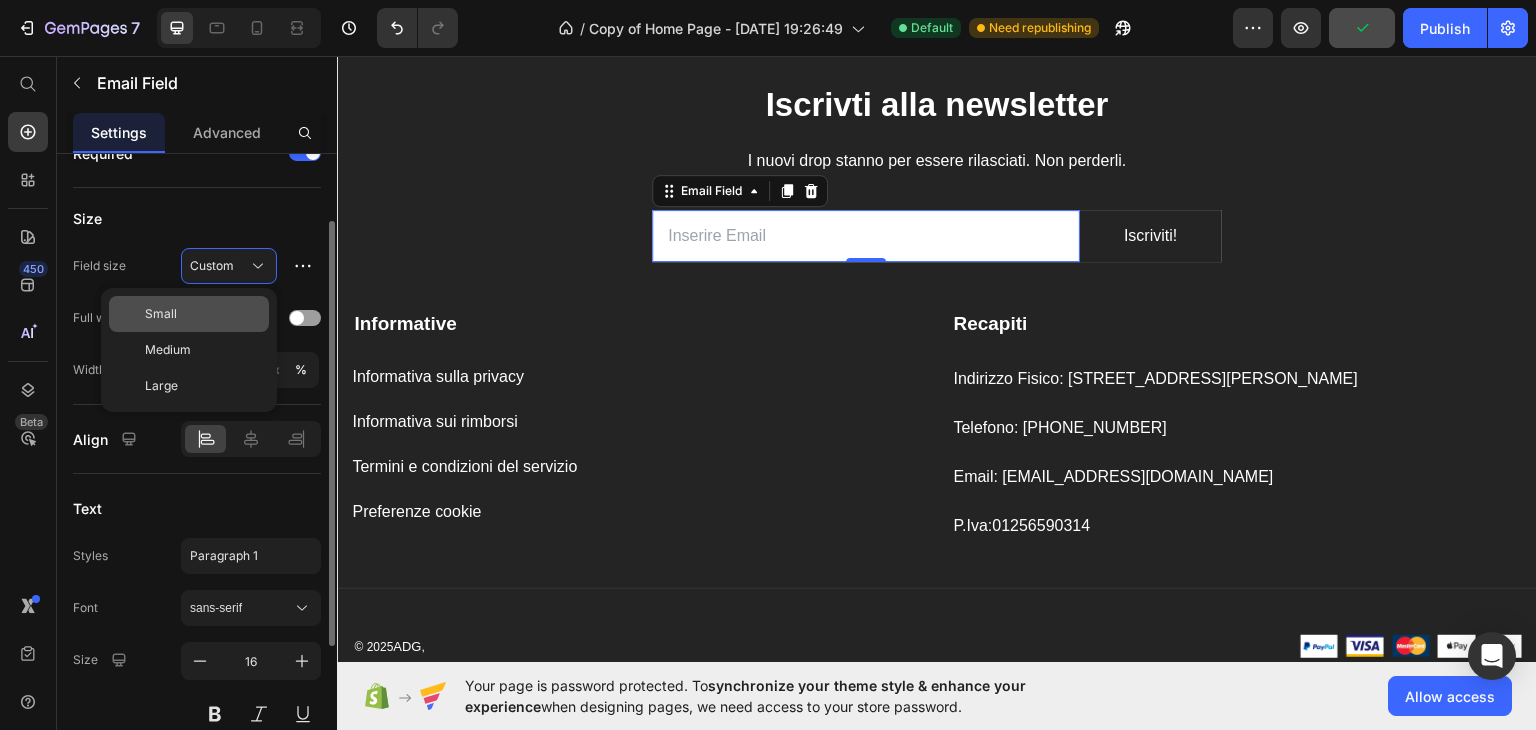 click on "Small" at bounding box center (203, 314) 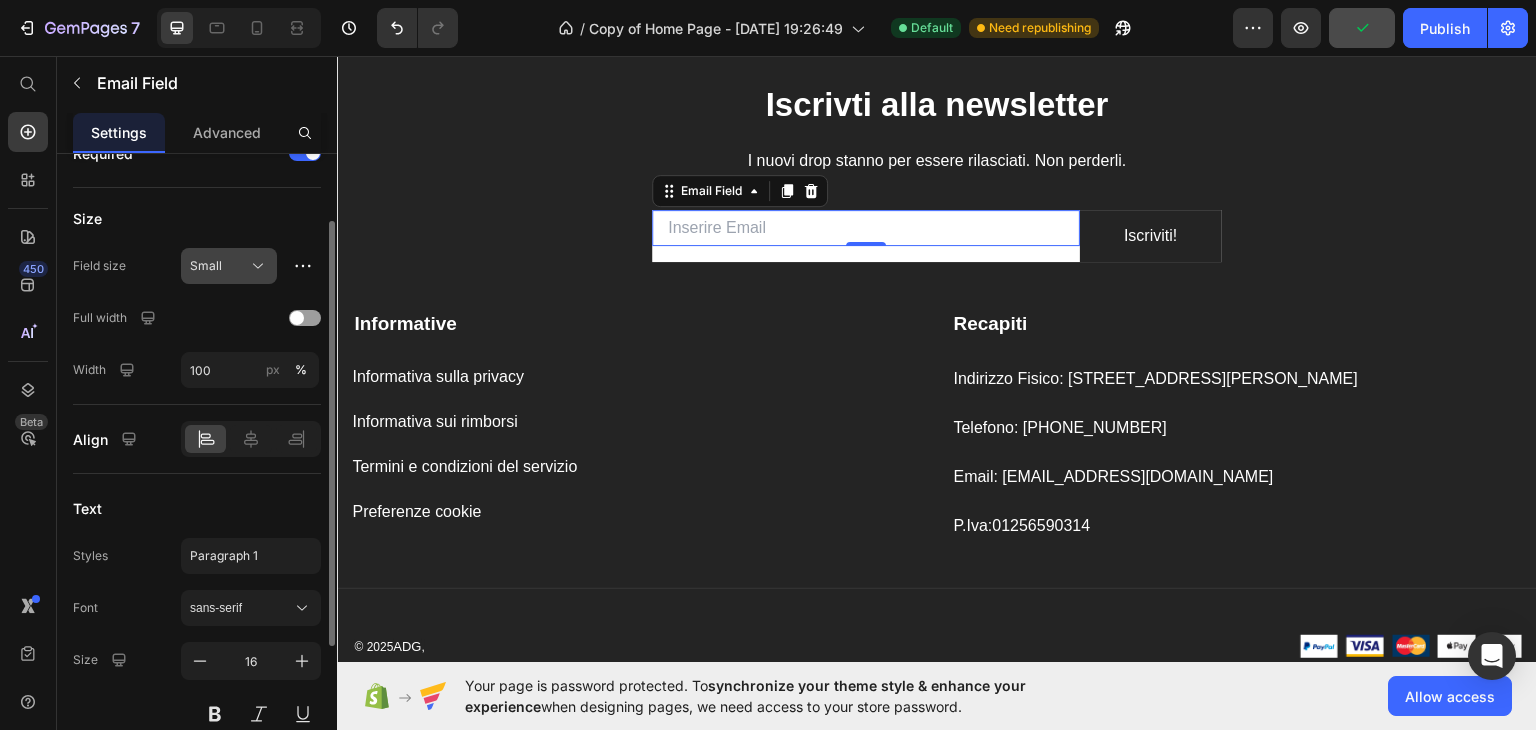 click on "Small" at bounding box center (229, 266) 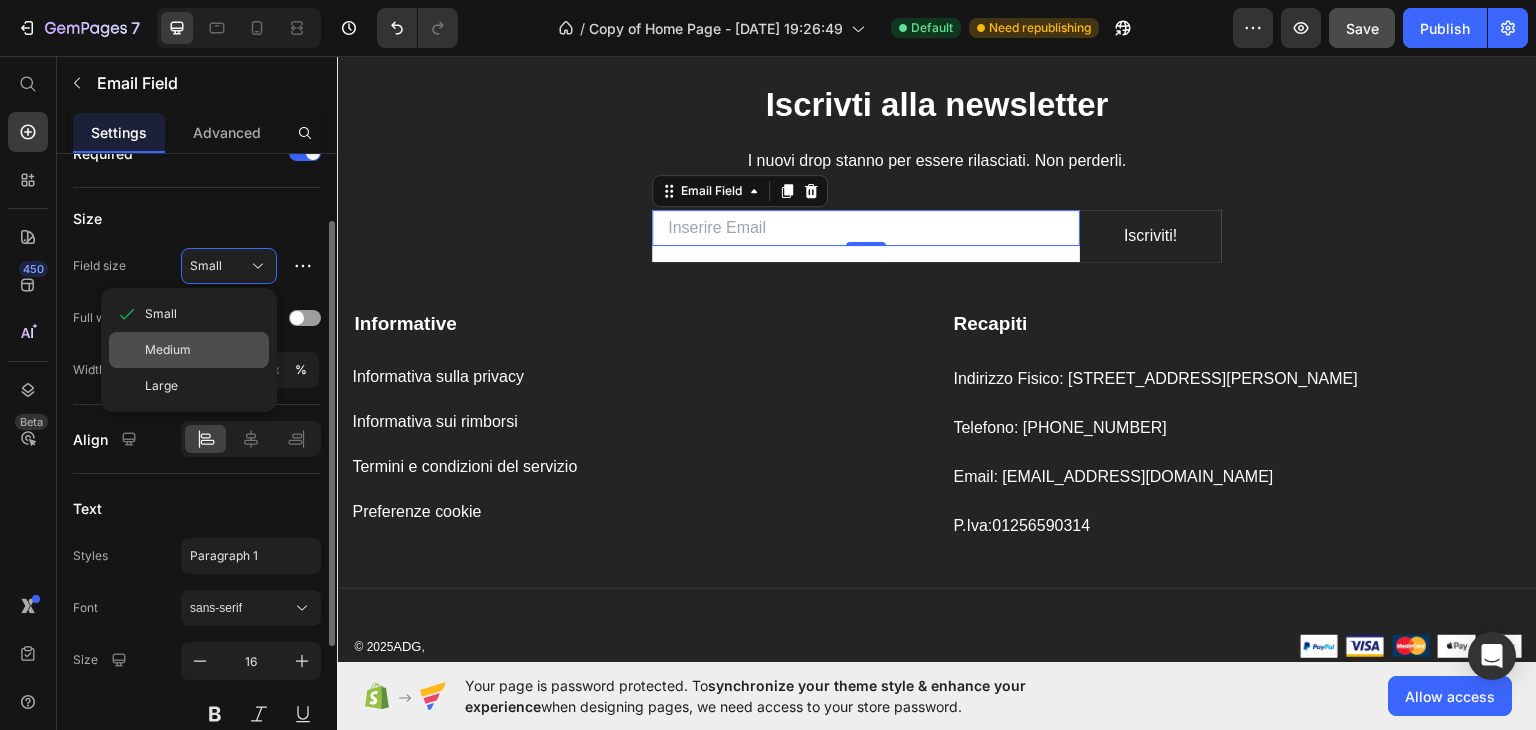 click on "Medium" at bounding box center [203, 350] 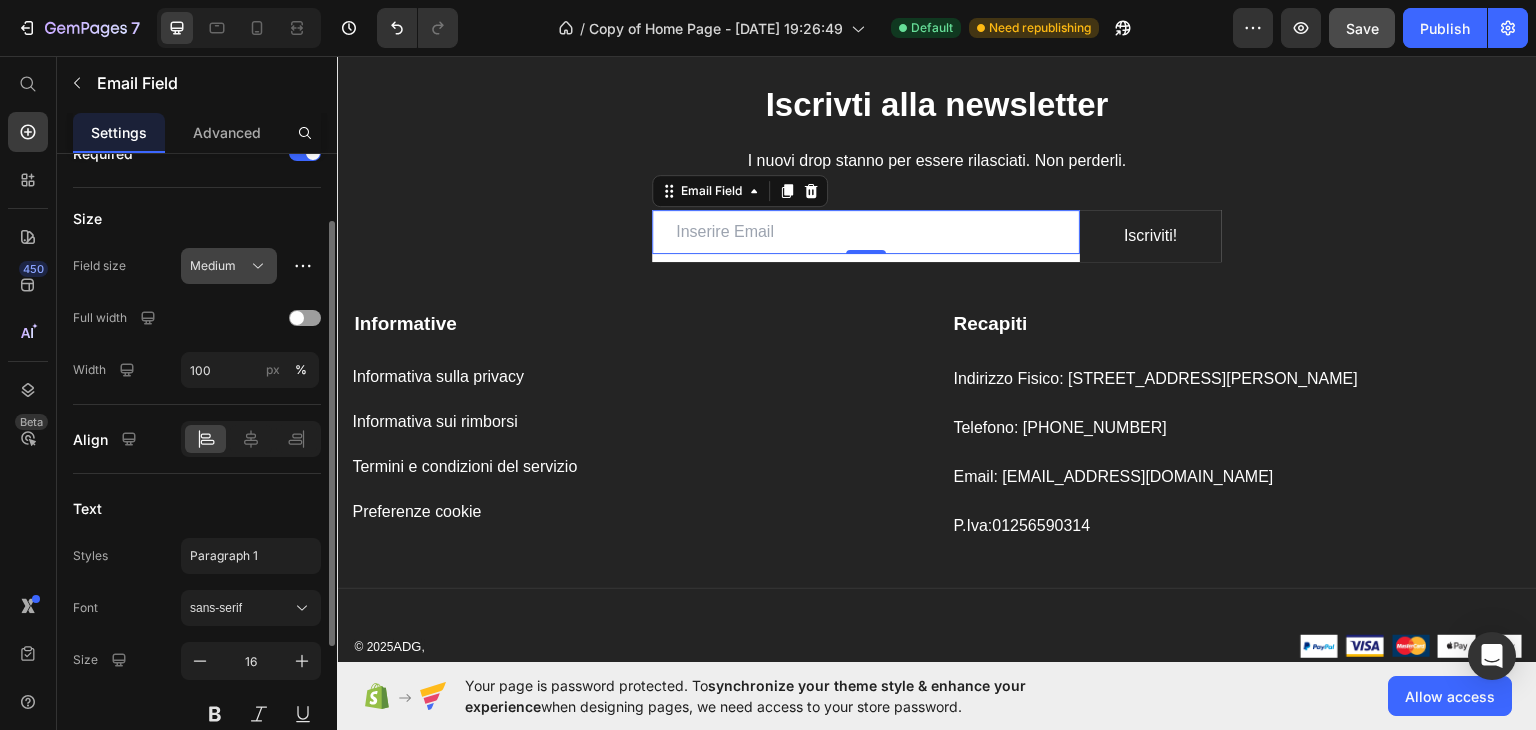 click on "Medium" 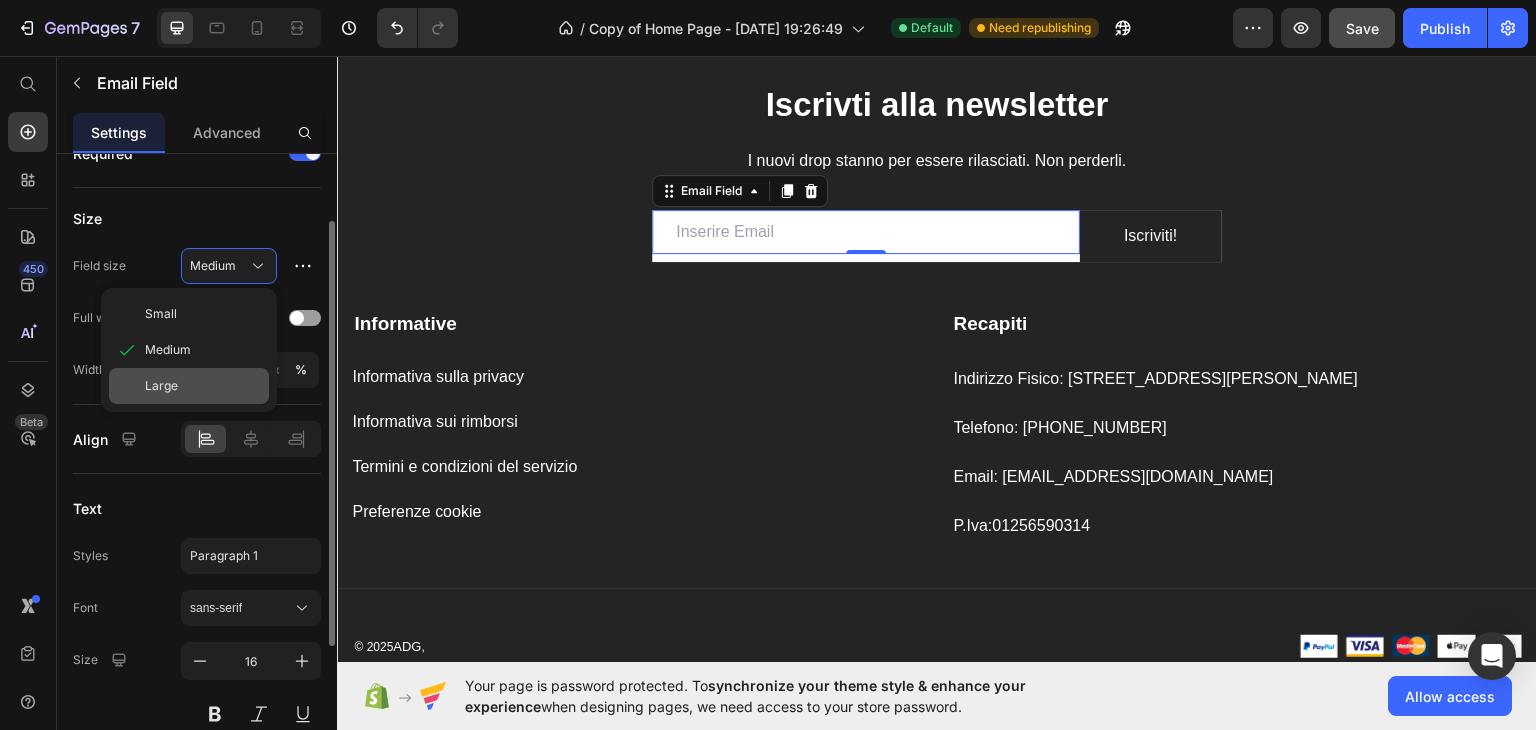 click on "Large" at bounding box center [203, 386] 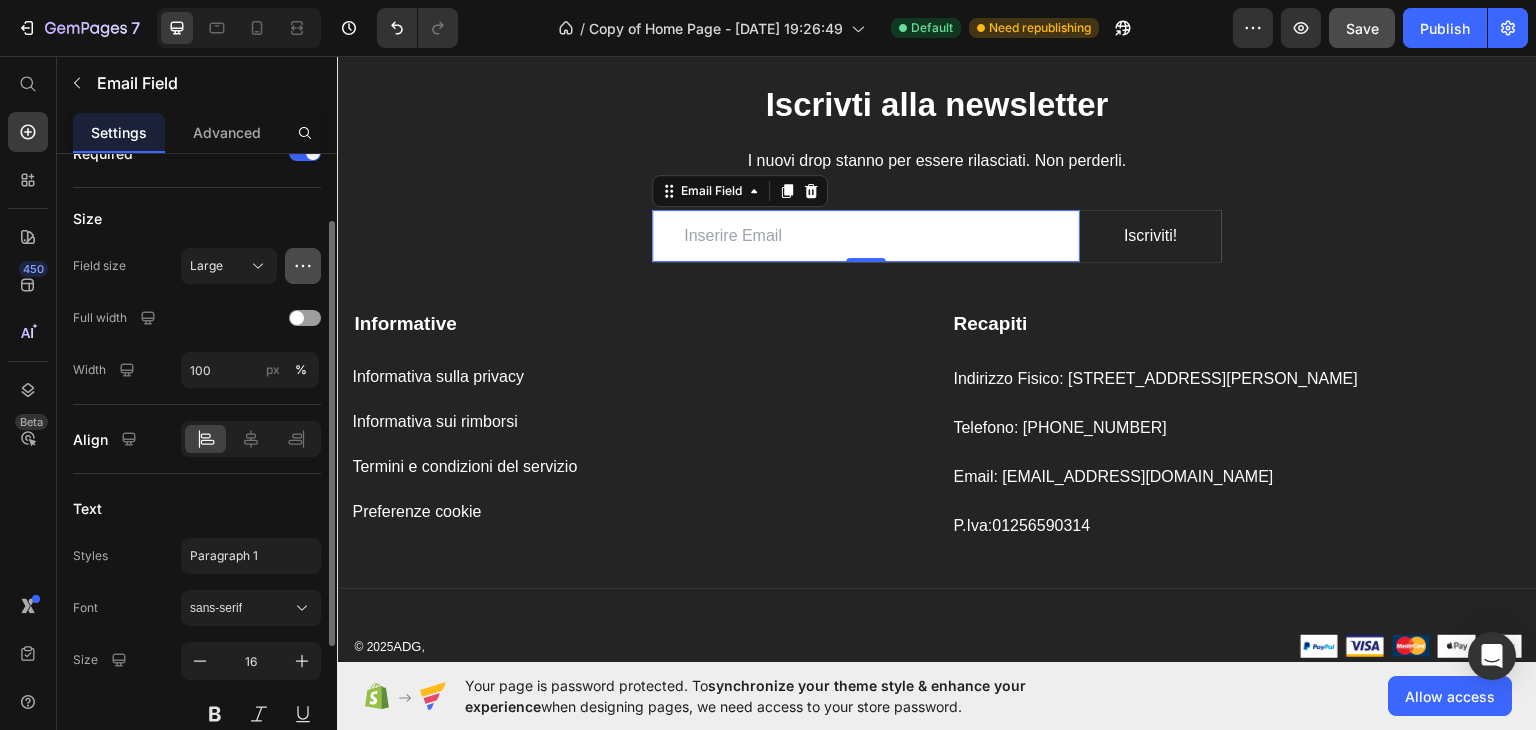 click 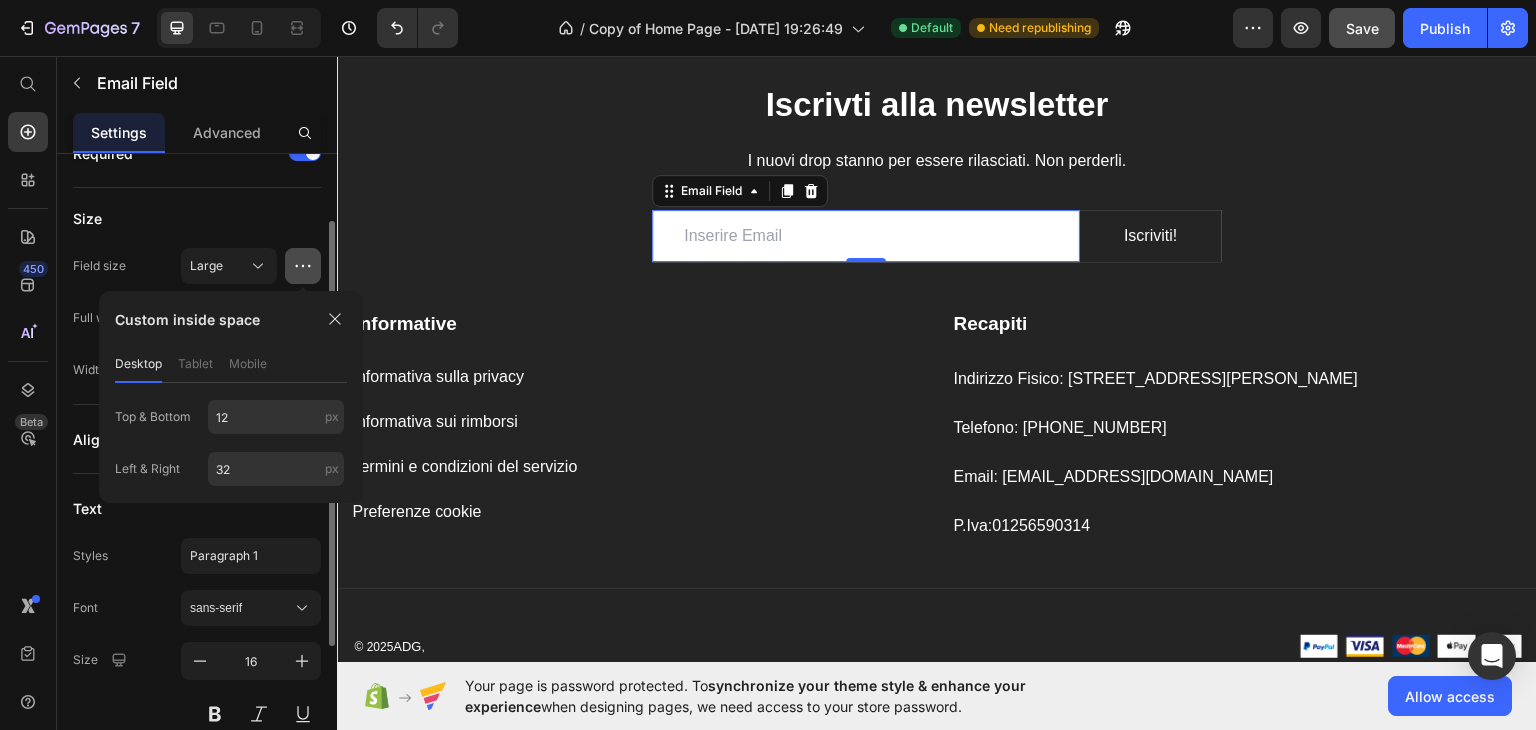 click 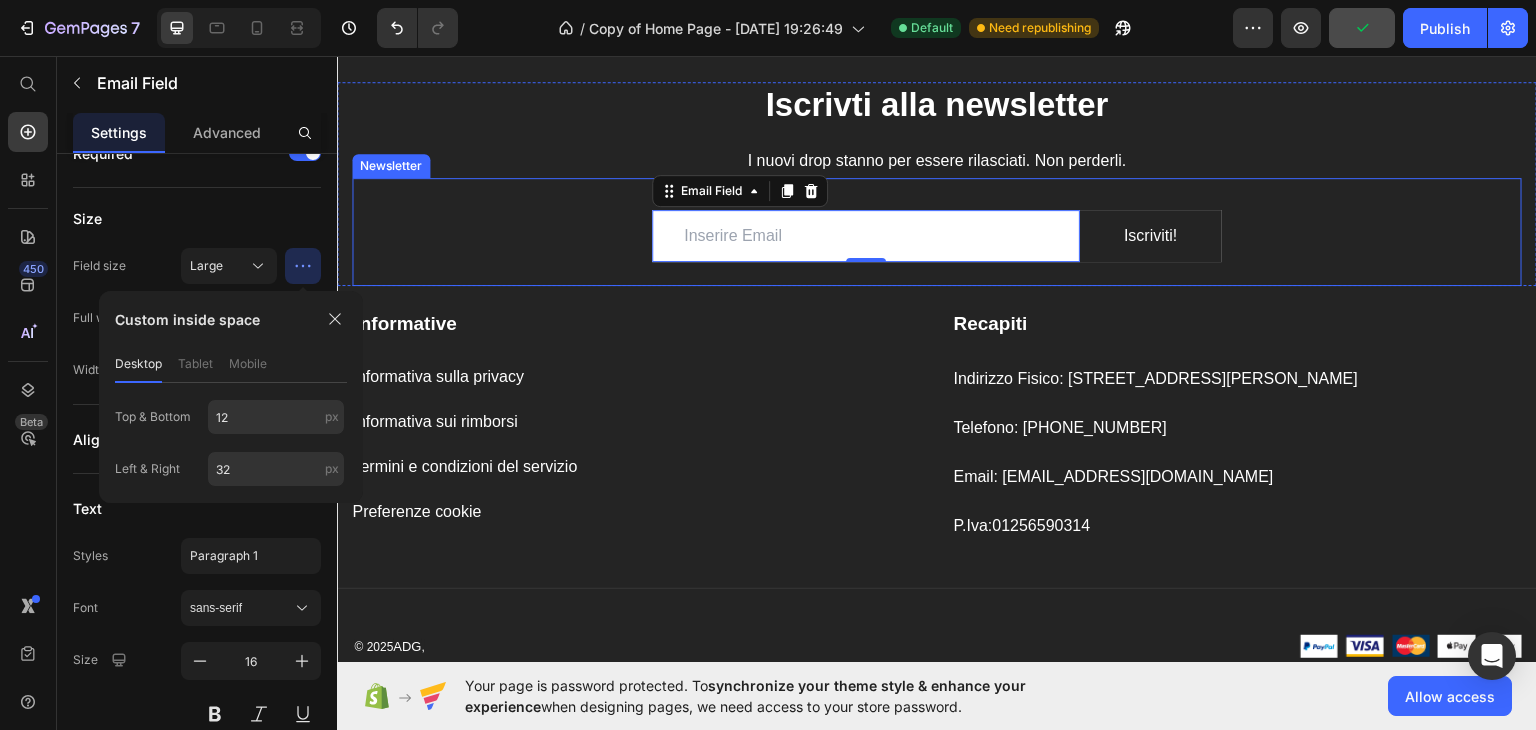 click on "Email Field   0 Iscriviti! Submit Button Row Newsletter" at bounding box center [937, 231] 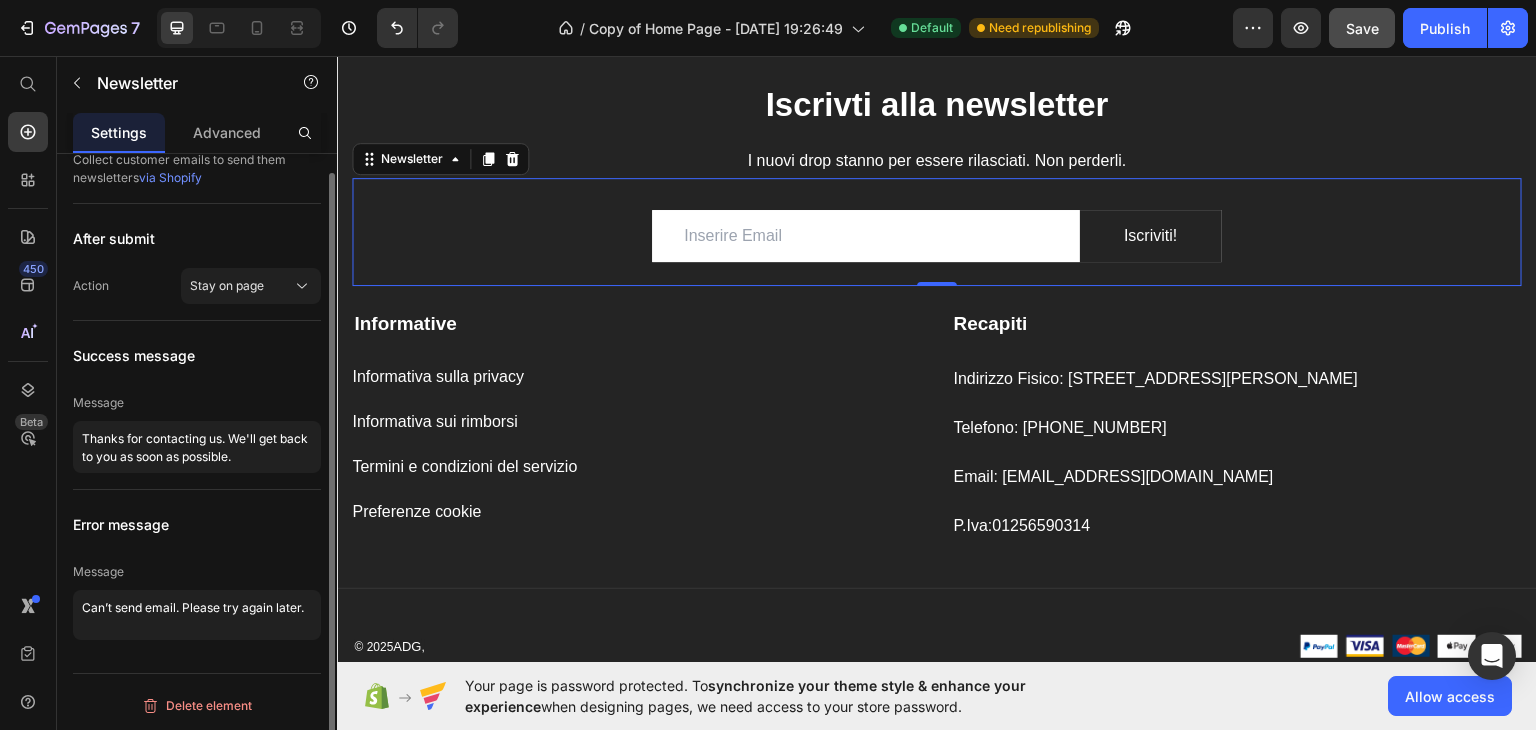 scroll, scrollTop: 0, scrollLeft: 0, axis: both 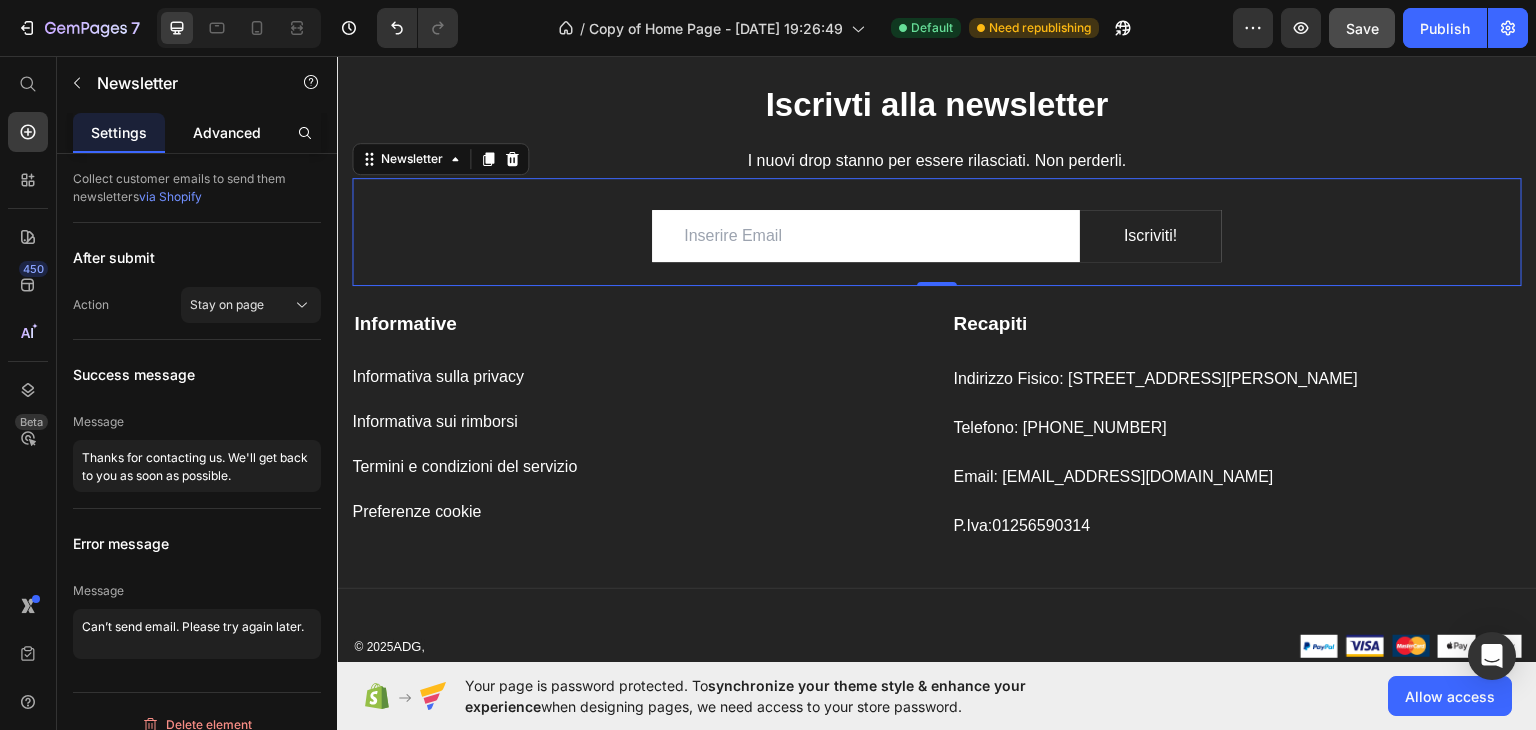 click on "Advanced" 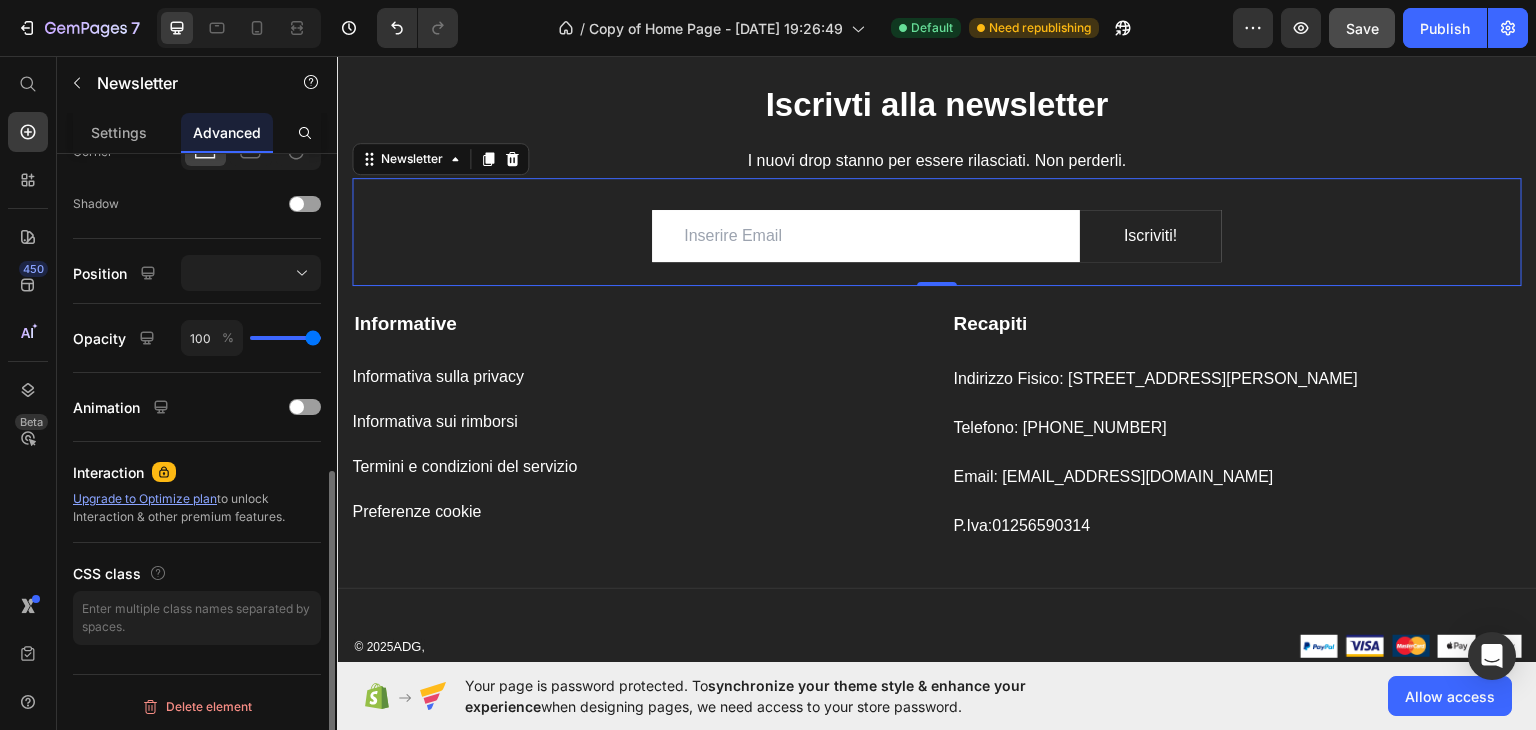 scroll, scrollTop: 334, scrollLeft: 0, axis: vertical 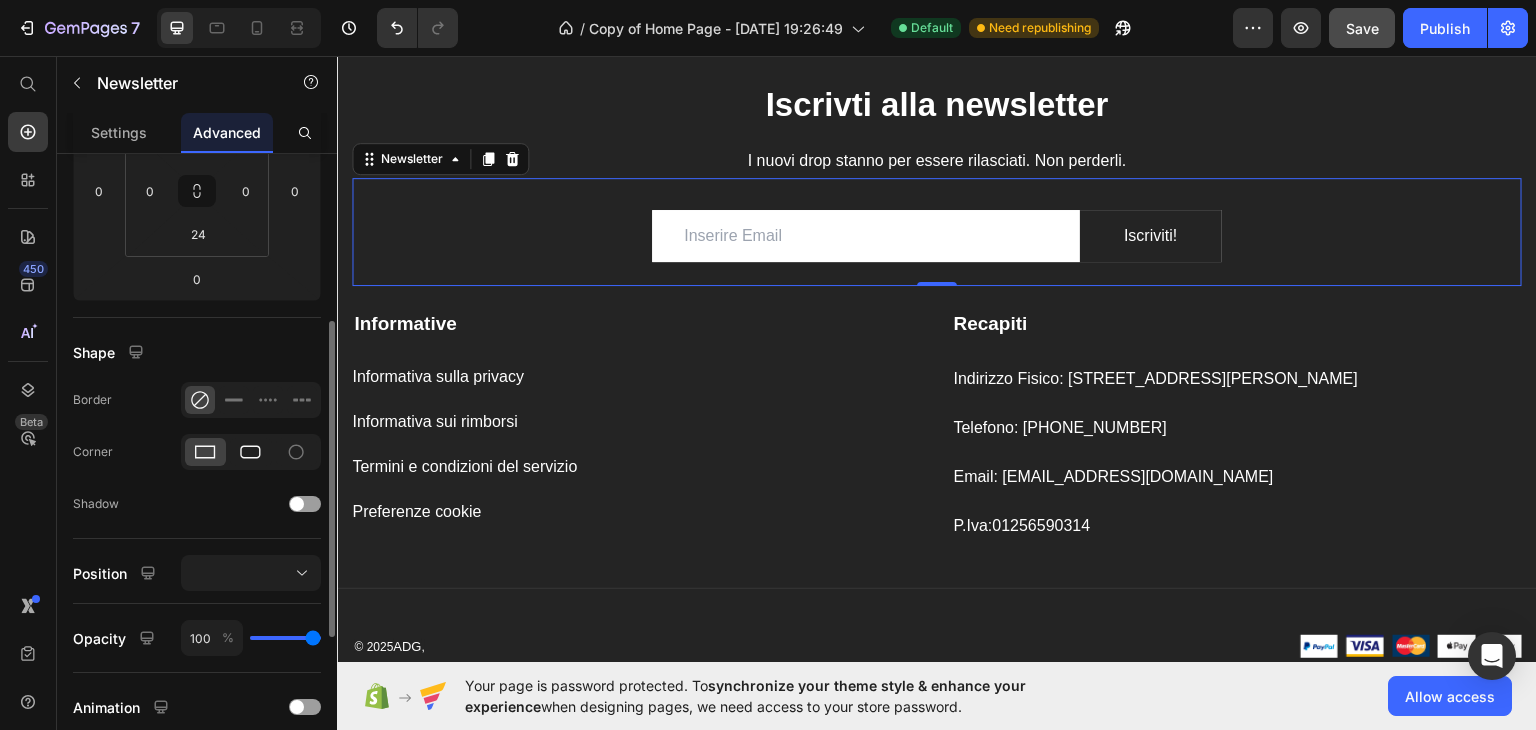 click 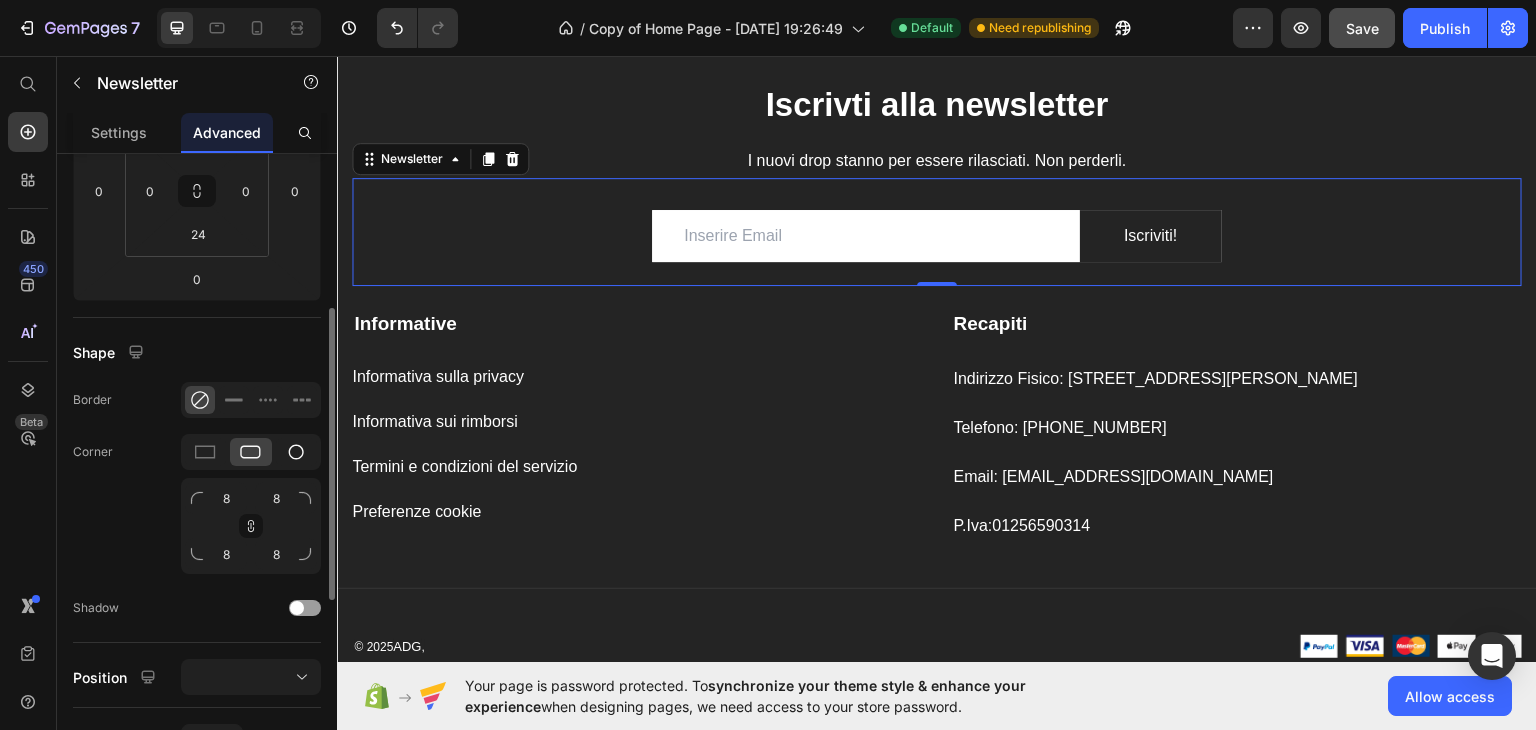 click 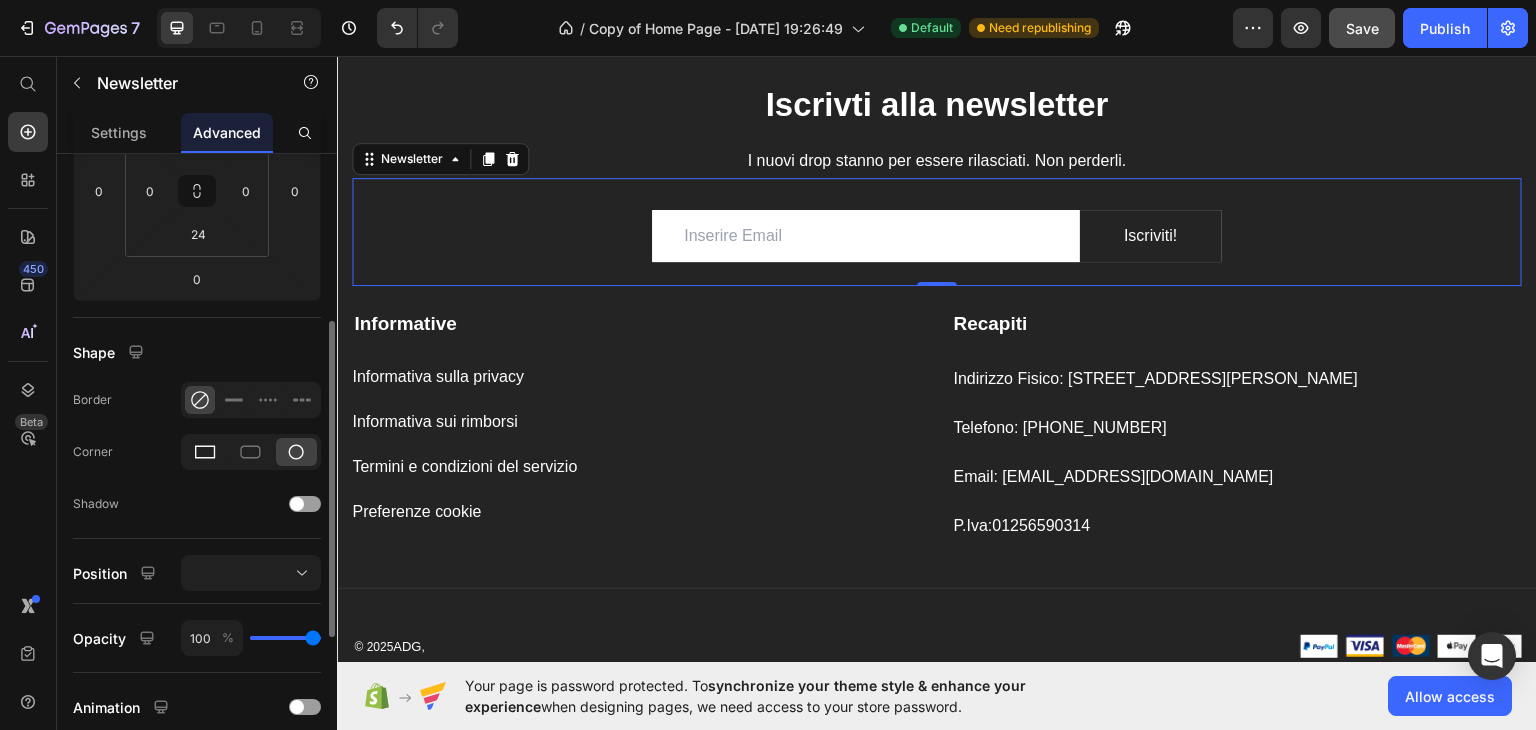 click 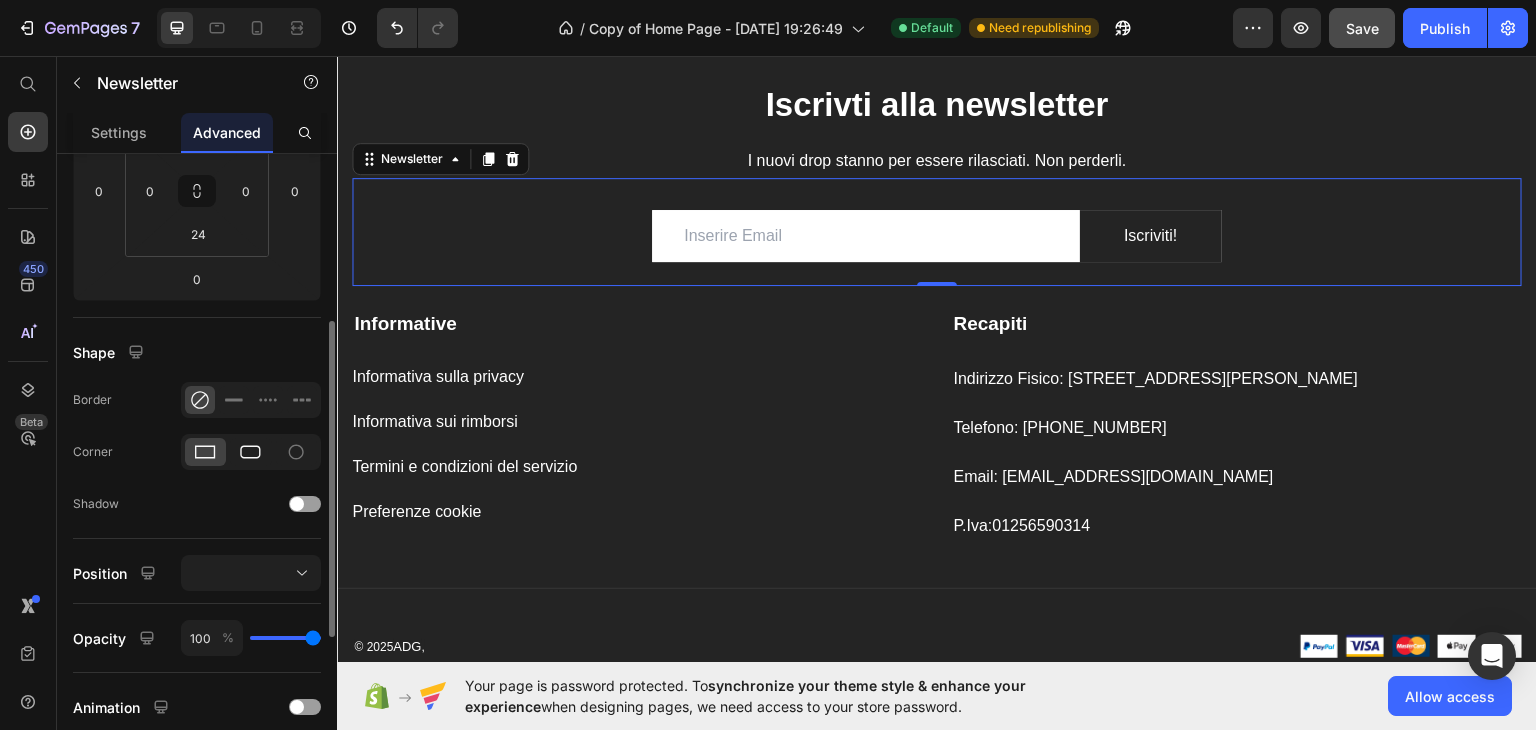 click 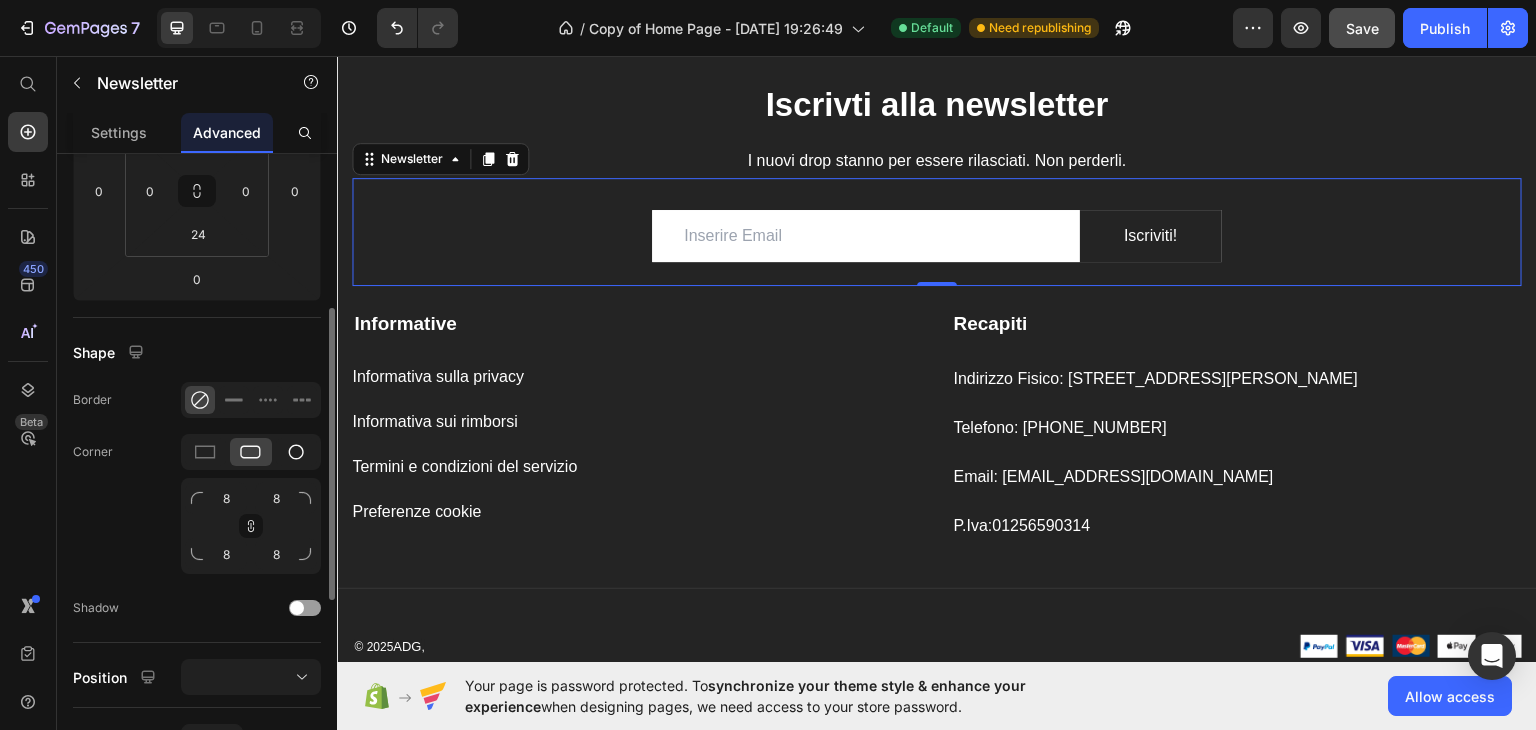 click 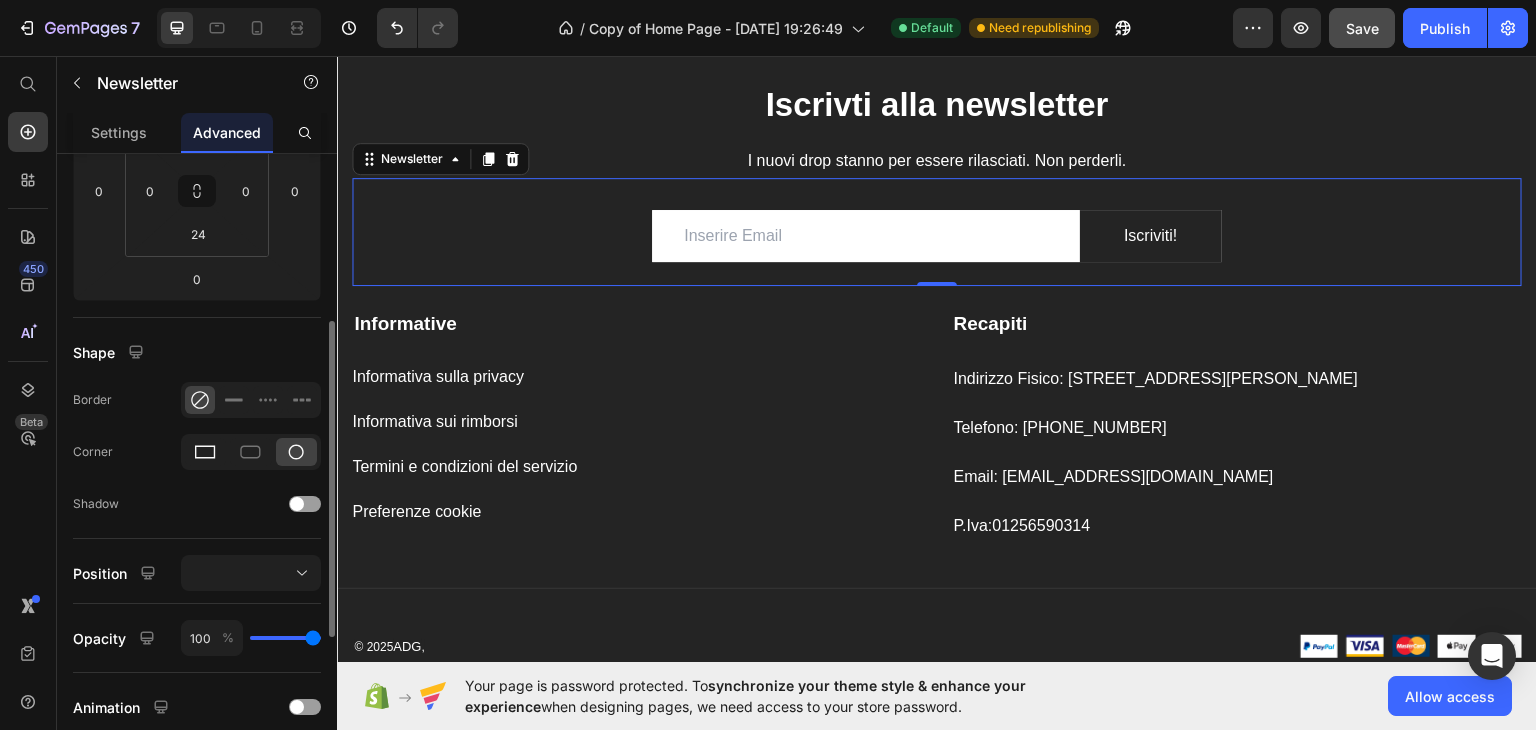 click 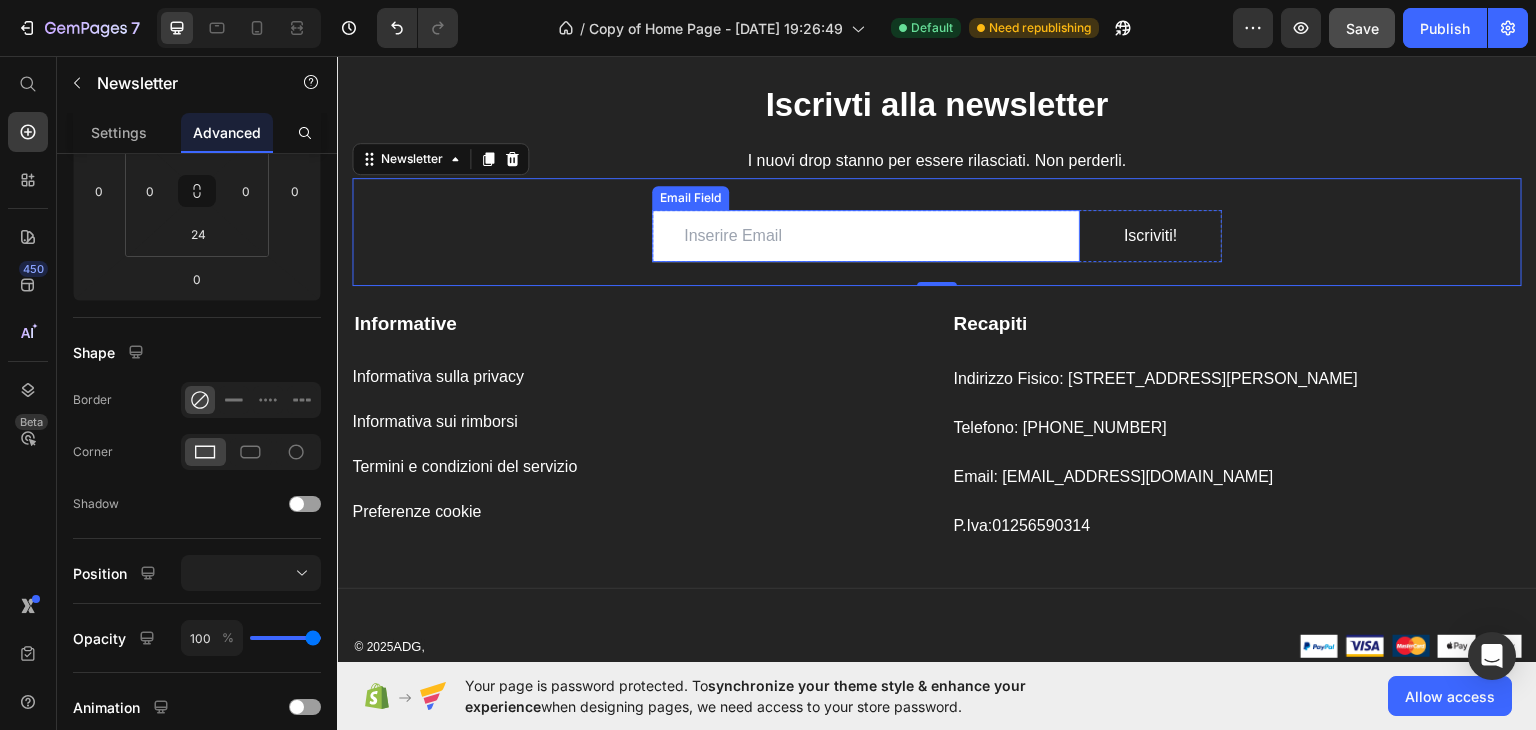 click on "Email Field" at bounding box center [690, 197] 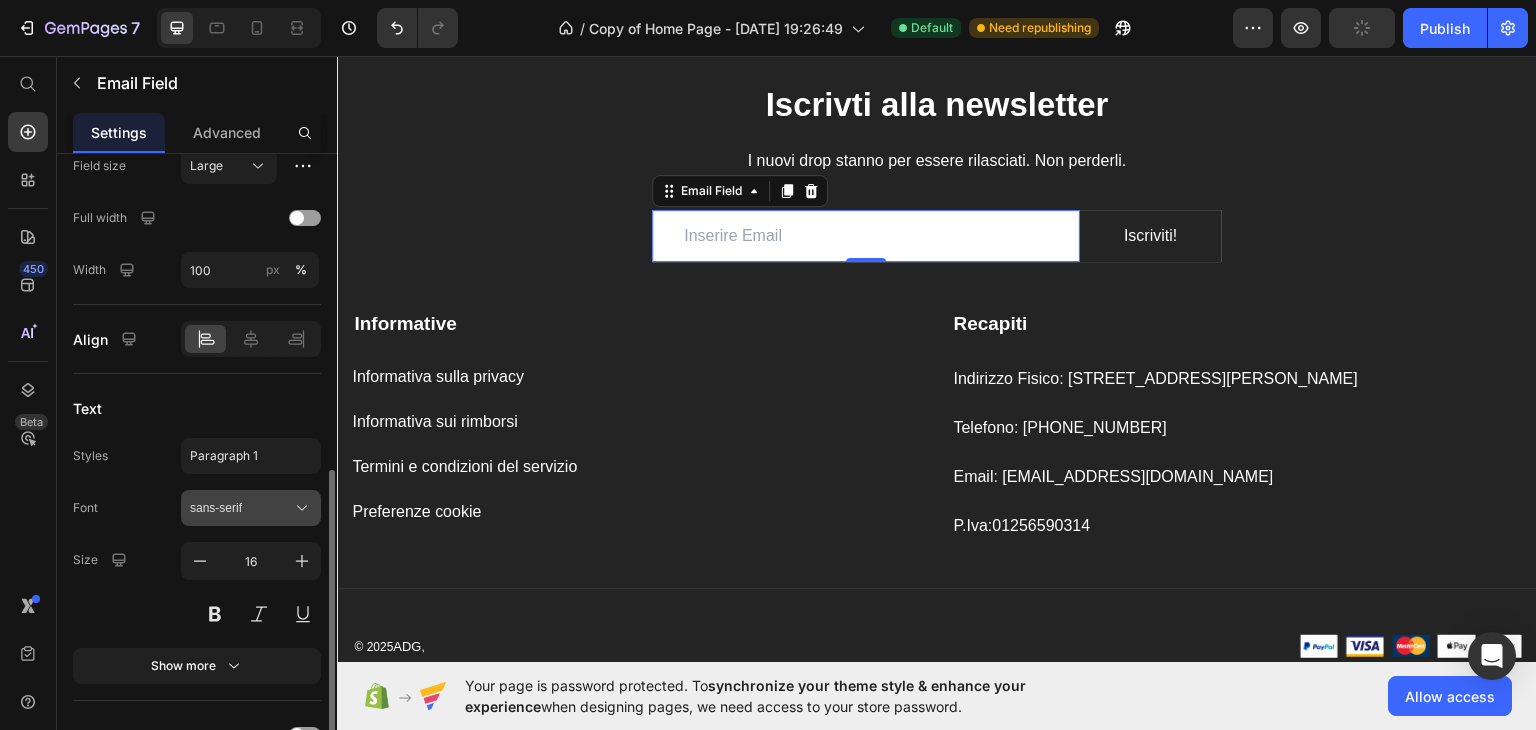 scroll, scrollTop: 308, scrollLeft: 0, axis: vertical 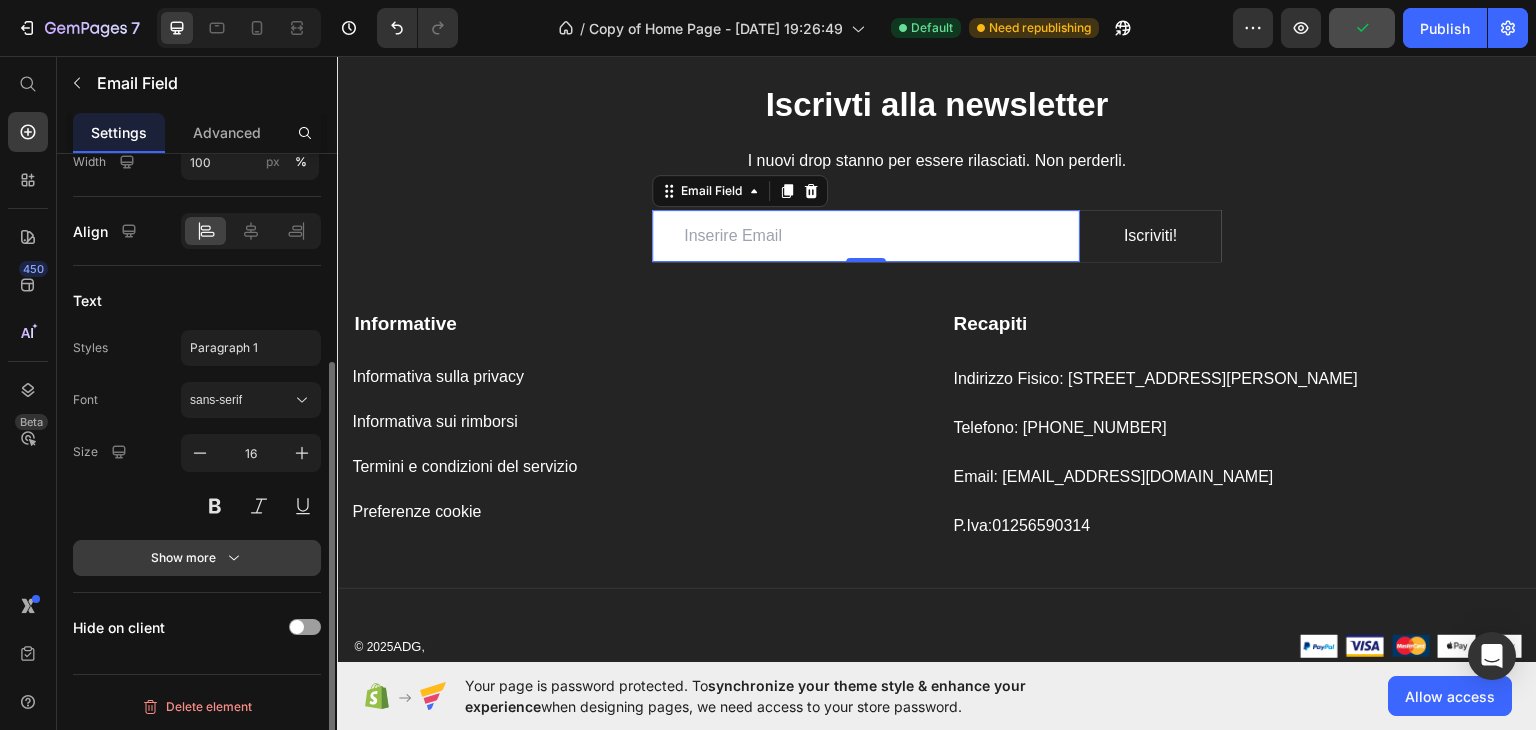 click on "Show more" at bounding box center (197, 558) 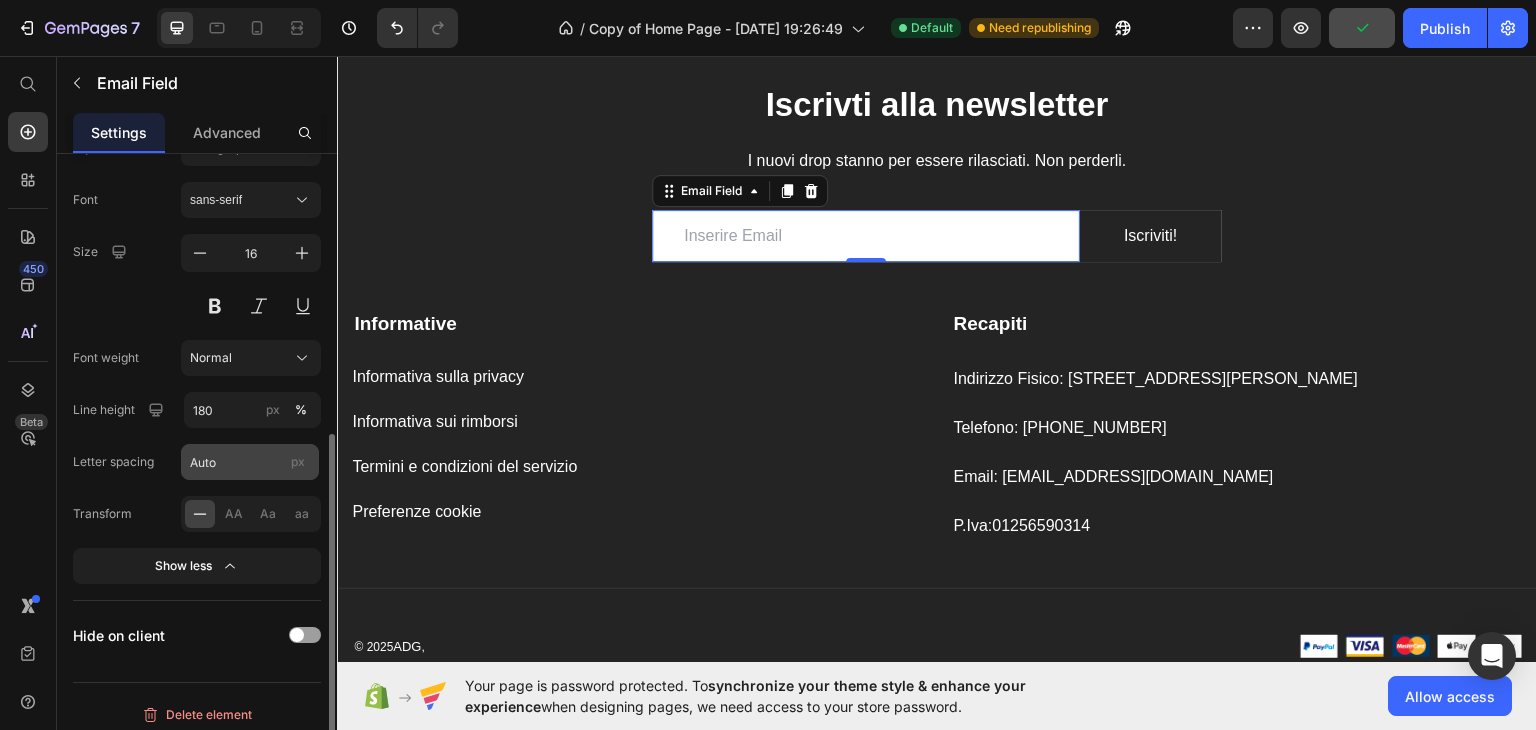 scroll, scrollTop: 516, scrollLeft: 0, axis: vertical 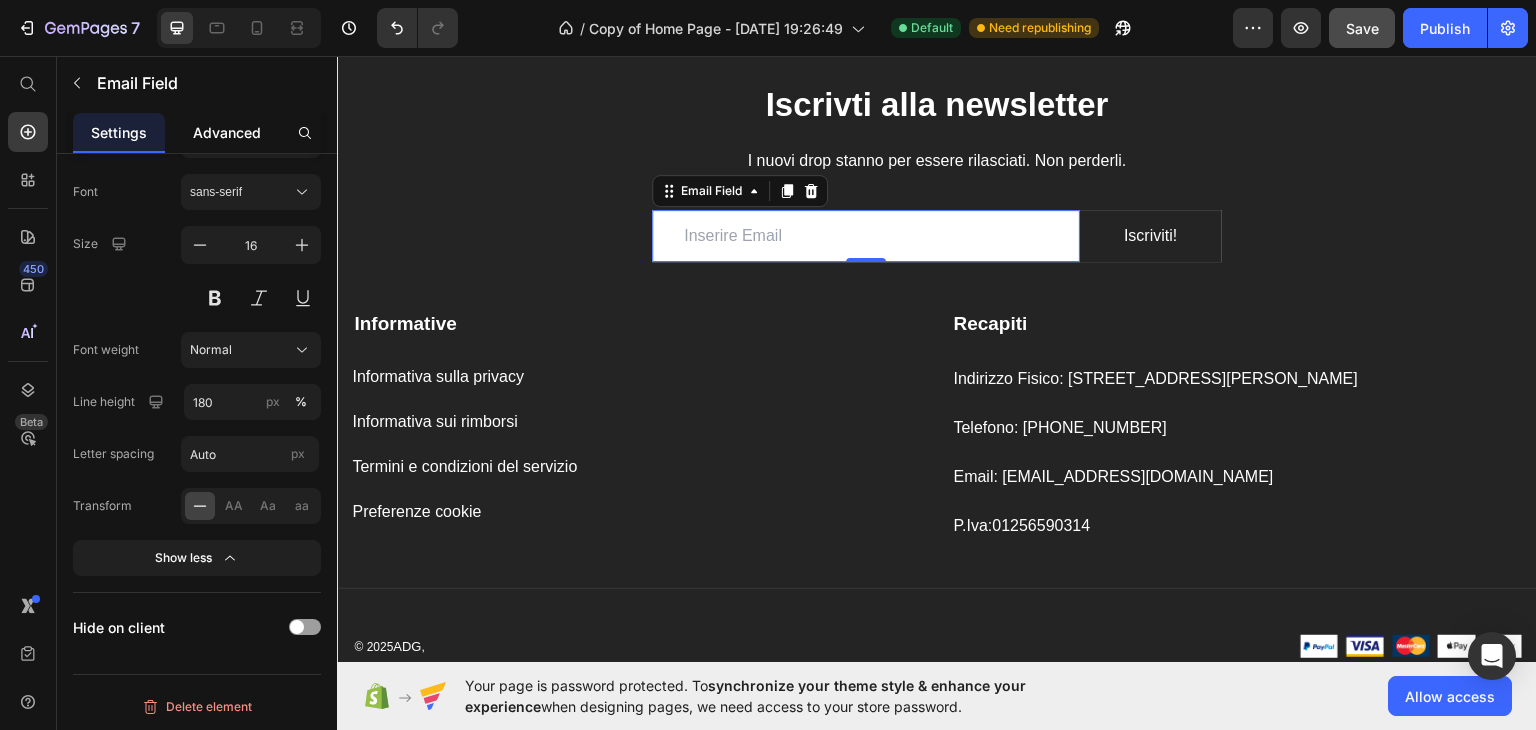click on "Advanced" at bounding box center (227, 132) 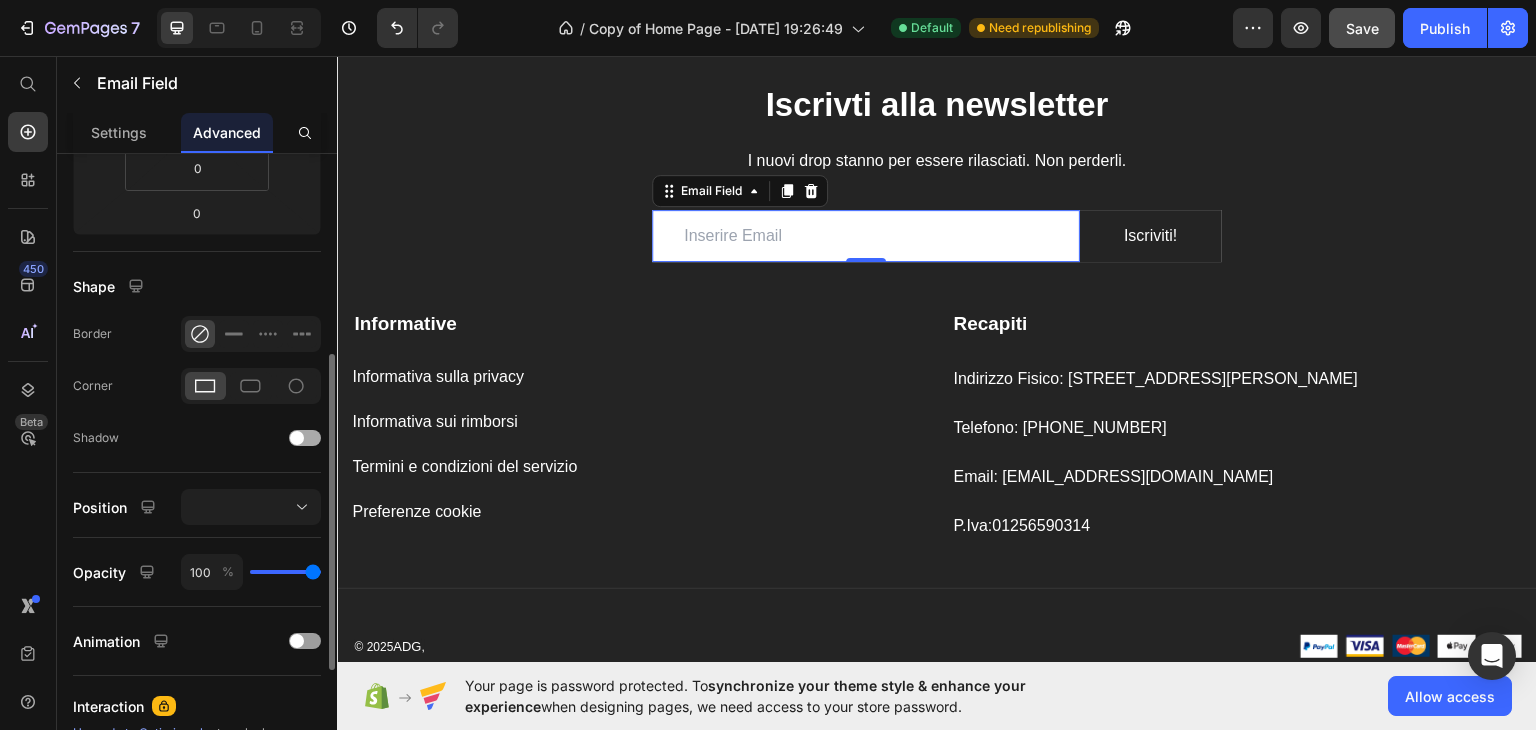 scroll, scrollTop: 500, scrollLeft: 0, axis: vertical 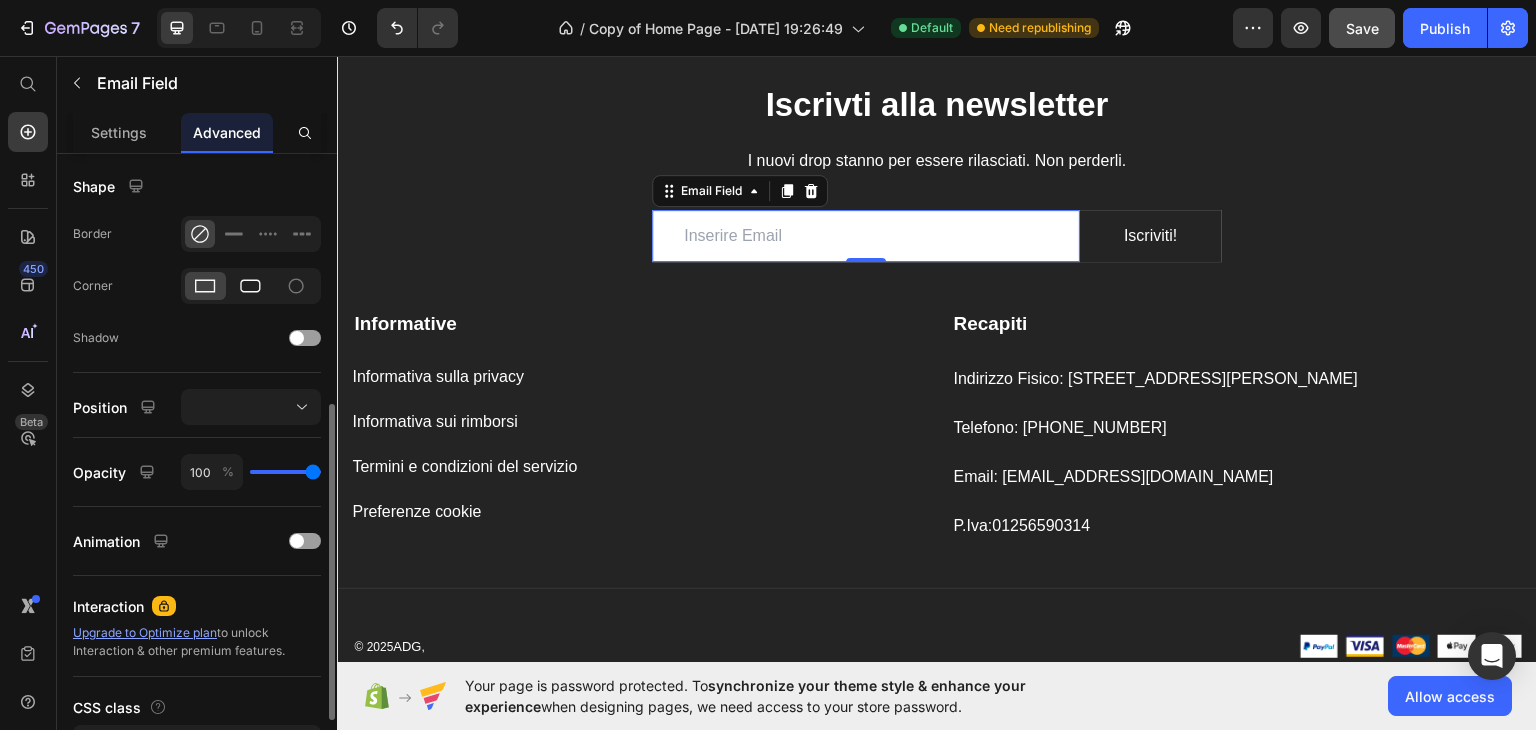 click 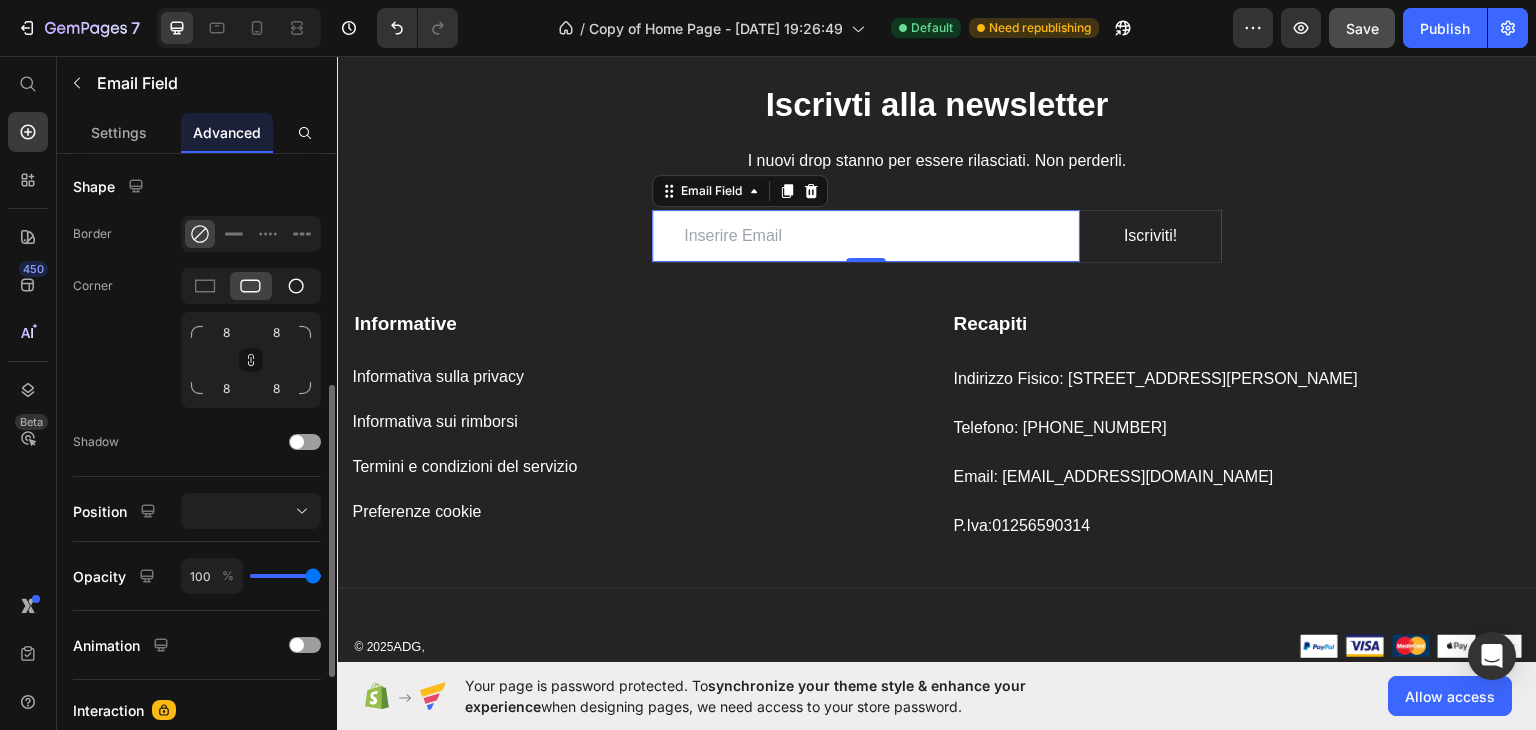 click 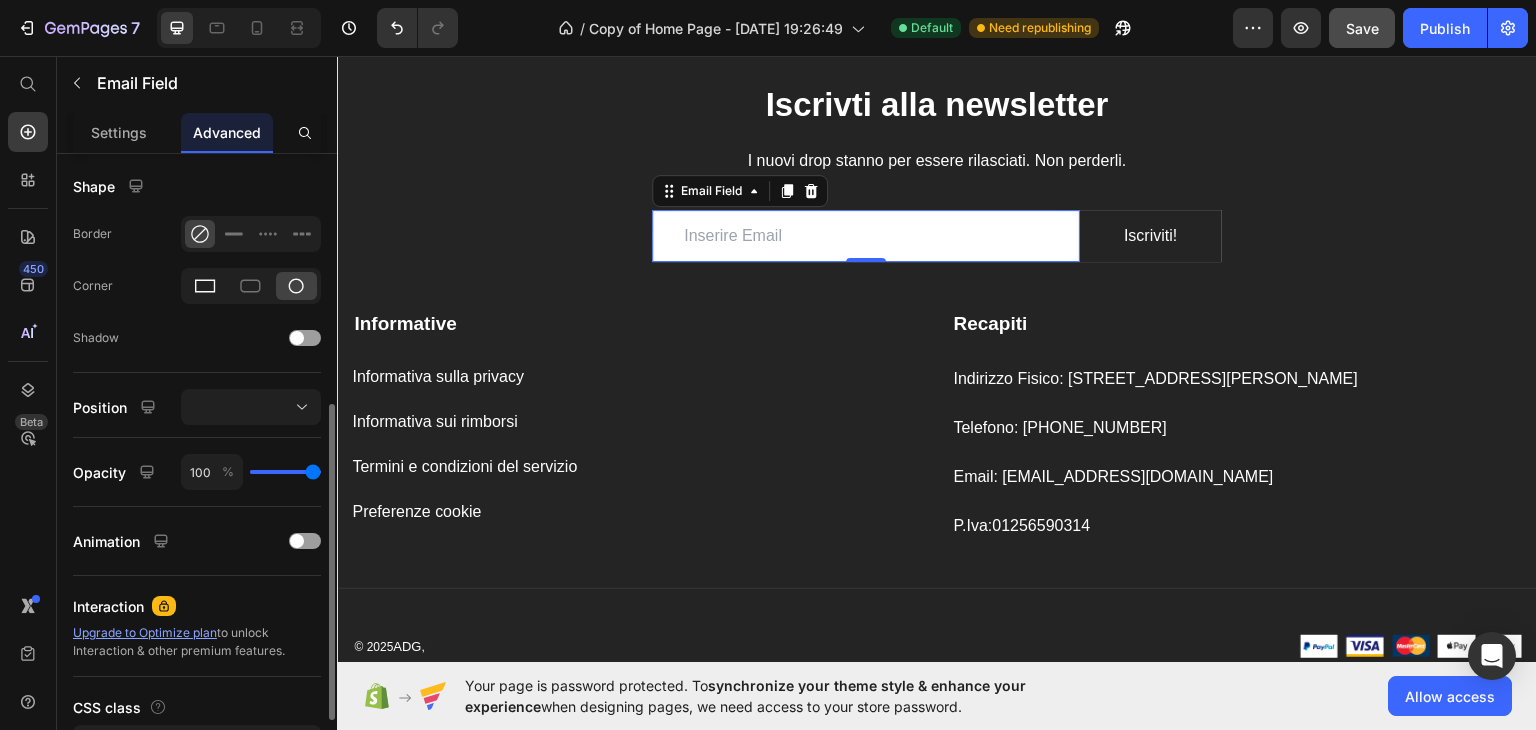 click 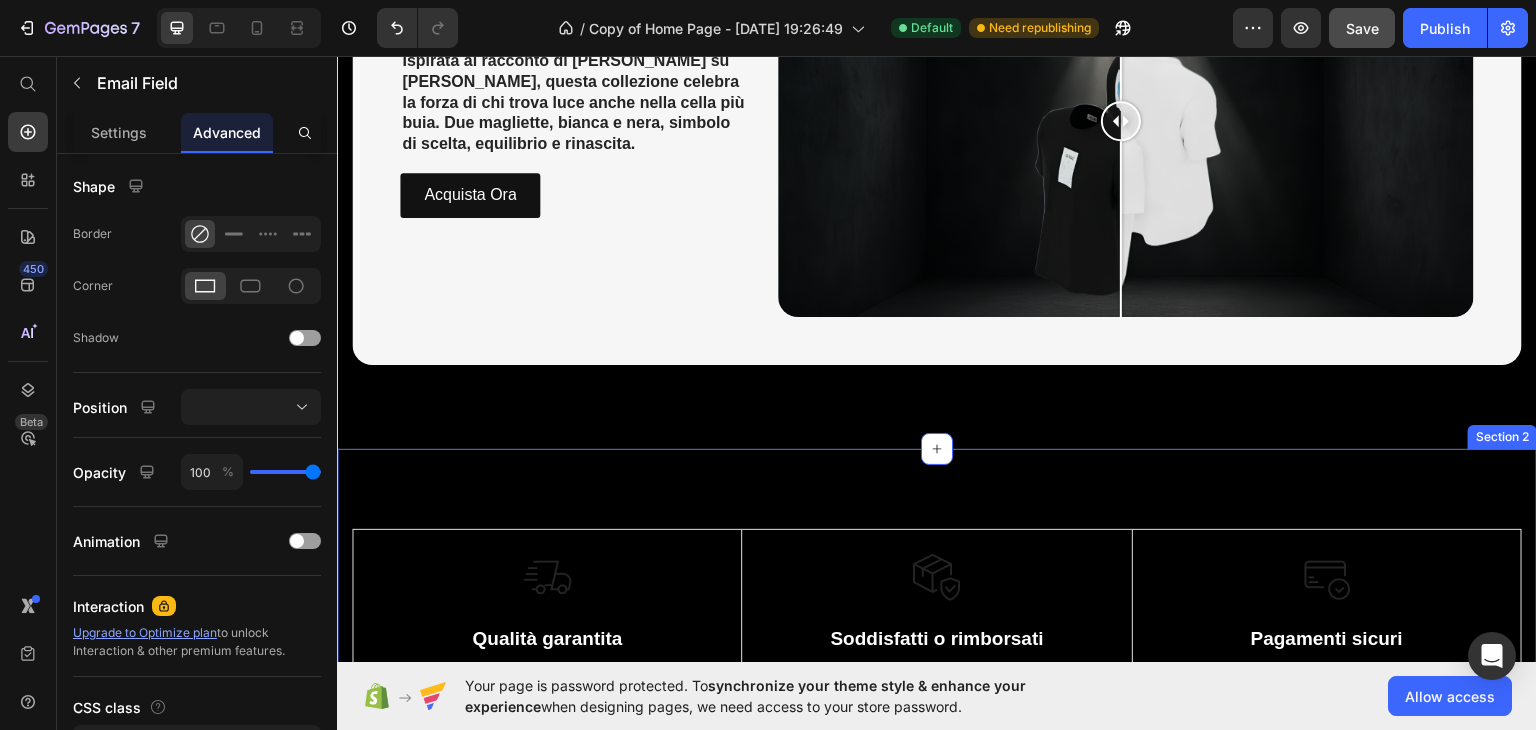 scroll, scrollTop: 400, scrollLeft: 0, axis: vertical 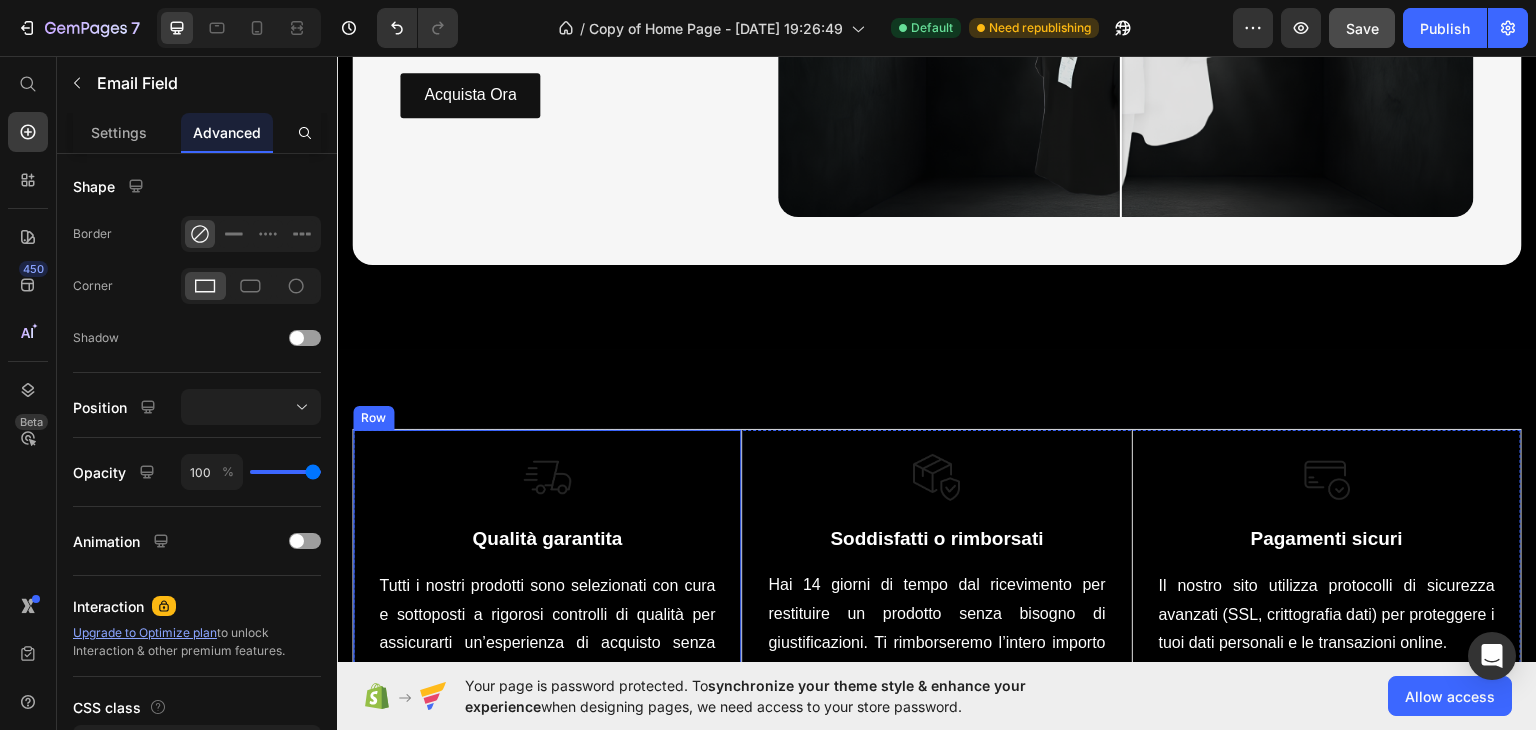 click on "Image Qualità garantita Text Block Tutti i nostri prodotti sono selezionati con cura e sottoposti a rigorosi controlli di qualità per assicurarti un’esperienza di acquisto senza sorprese. Text block Row" at bounding box center (547, 571) 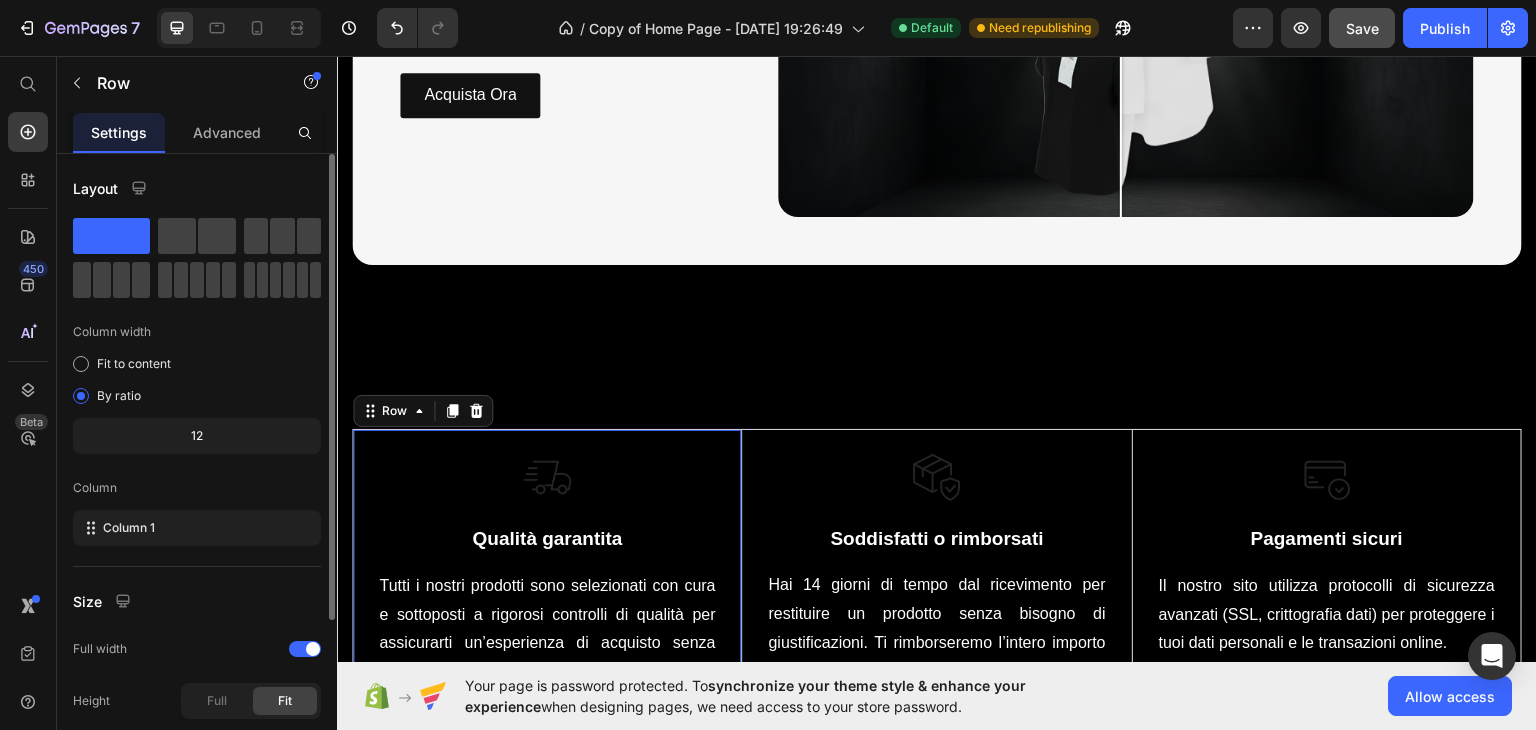 scroll, scrollTop: 225, scrollLeft: 0, axis: vertical 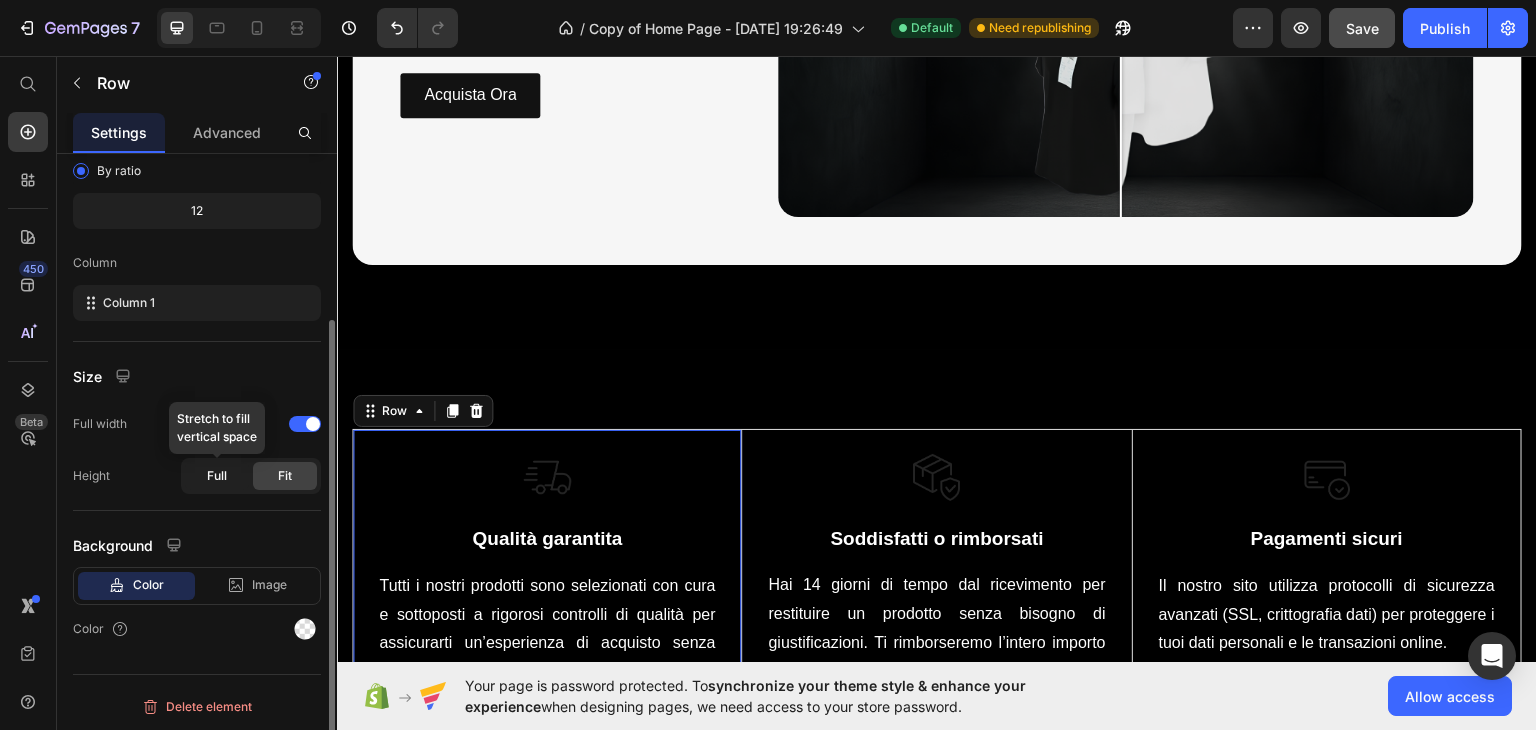 click on "Full" 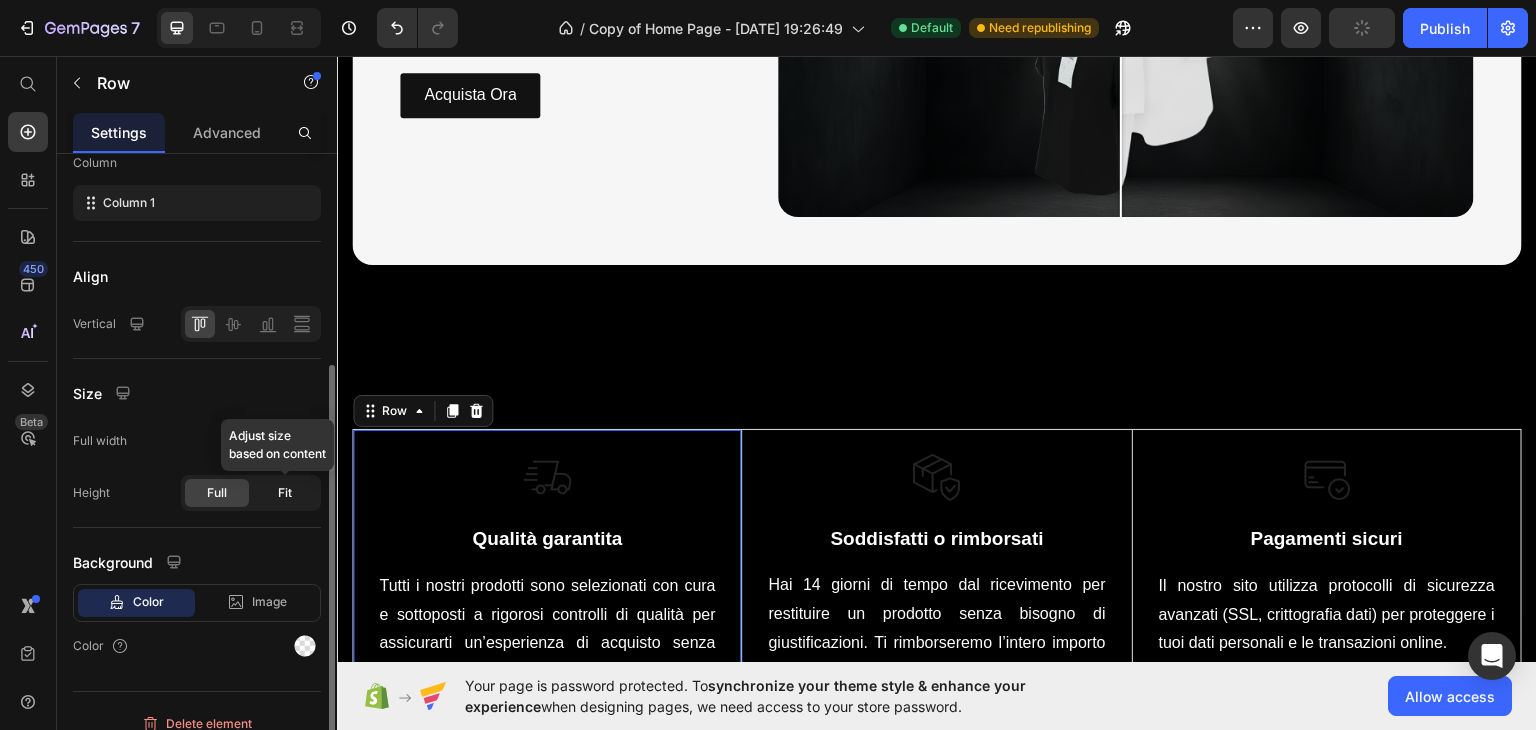 click on "Fit" 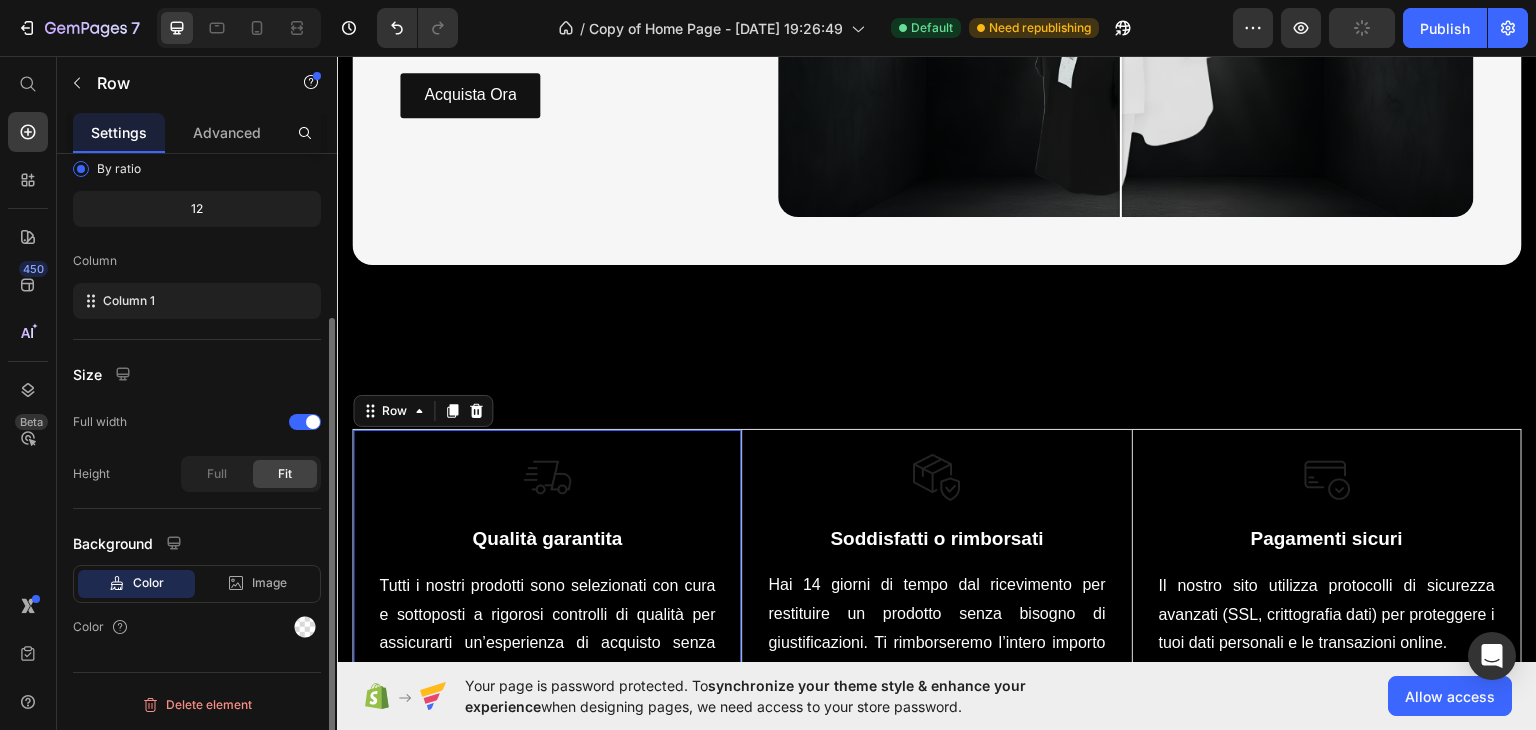 scroll, scrollTop: 225, scrollLeft: 0, axis: vertical 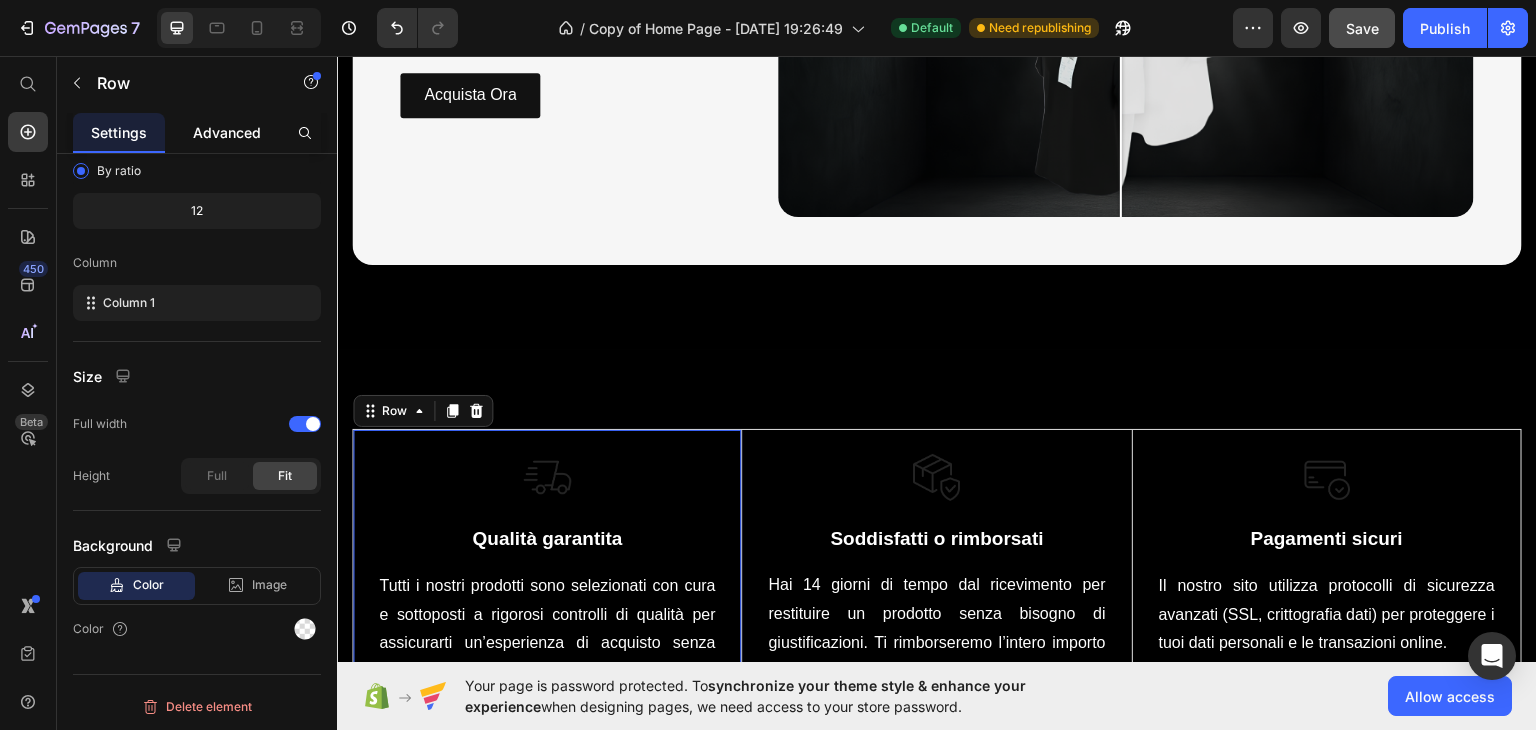 click on "Advanced" at bounding box center (227, 132) 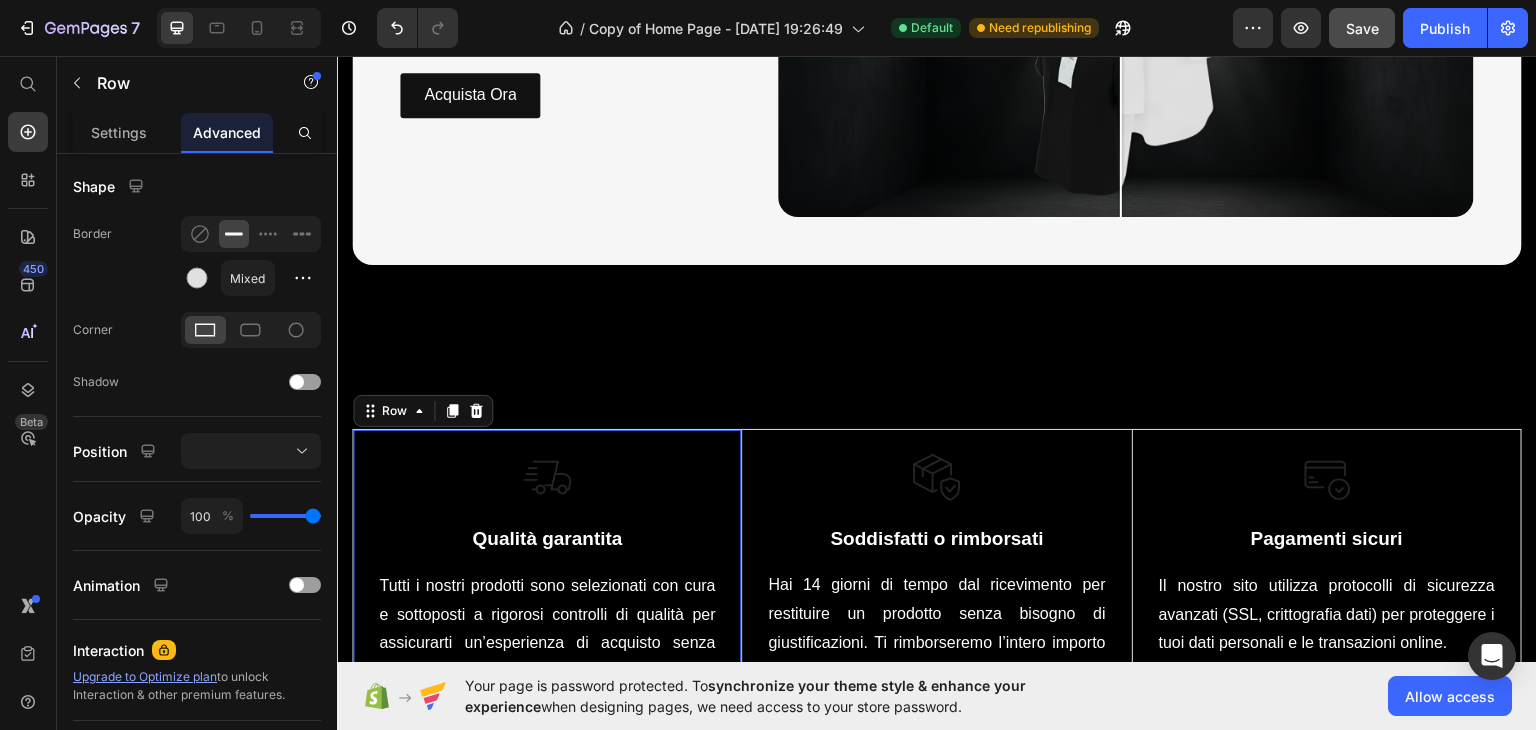 scroll, scrollTop: 600, scrollLeft: 0, axis: vertical 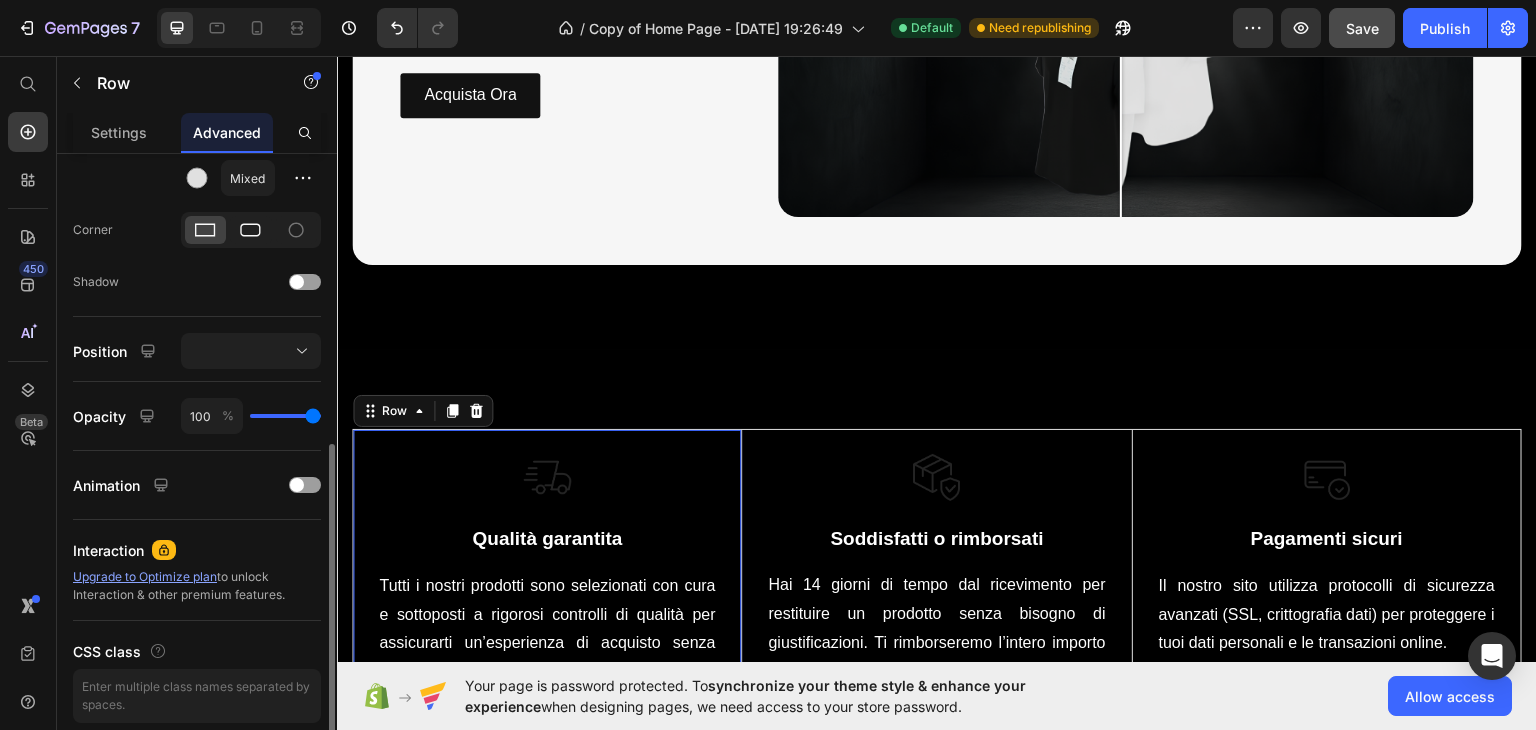 click 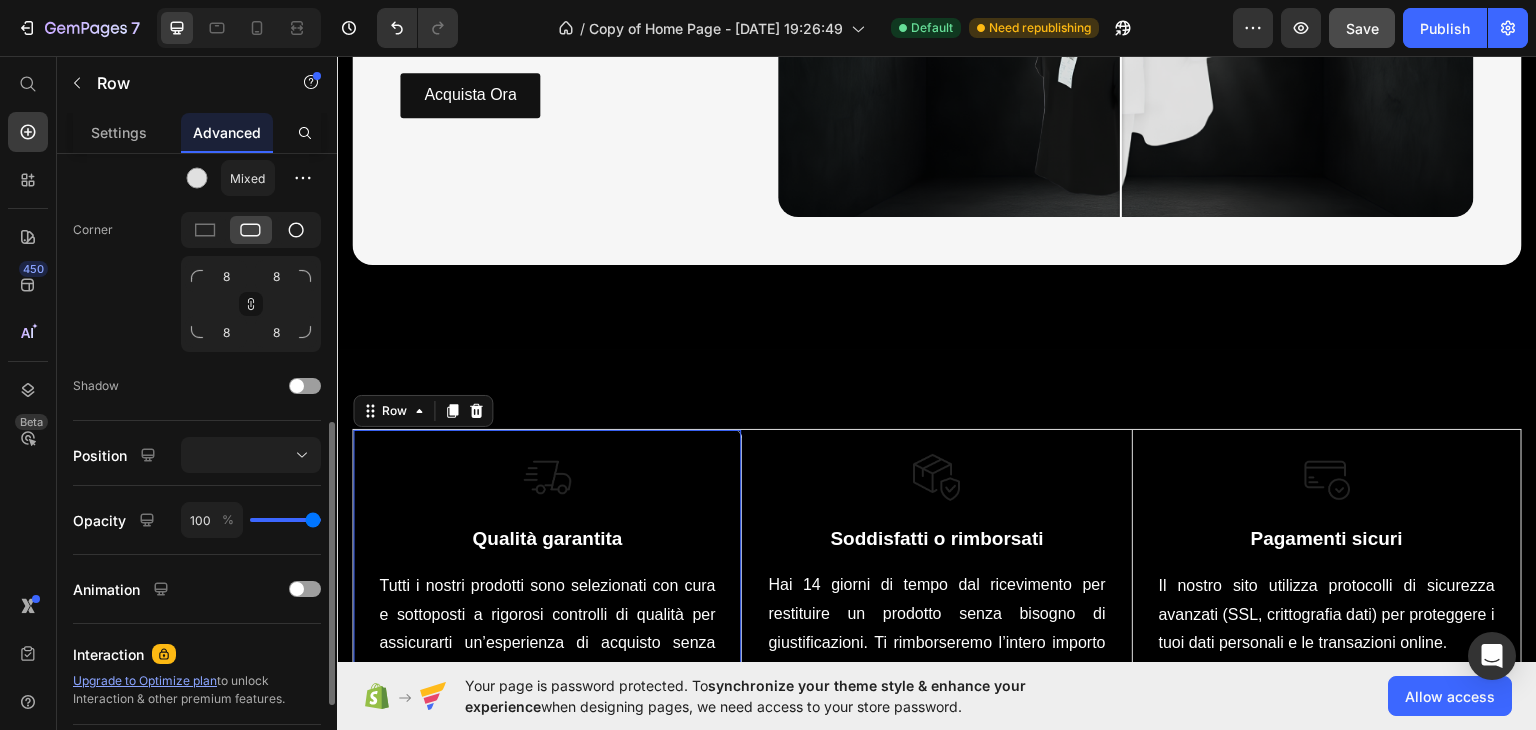 click 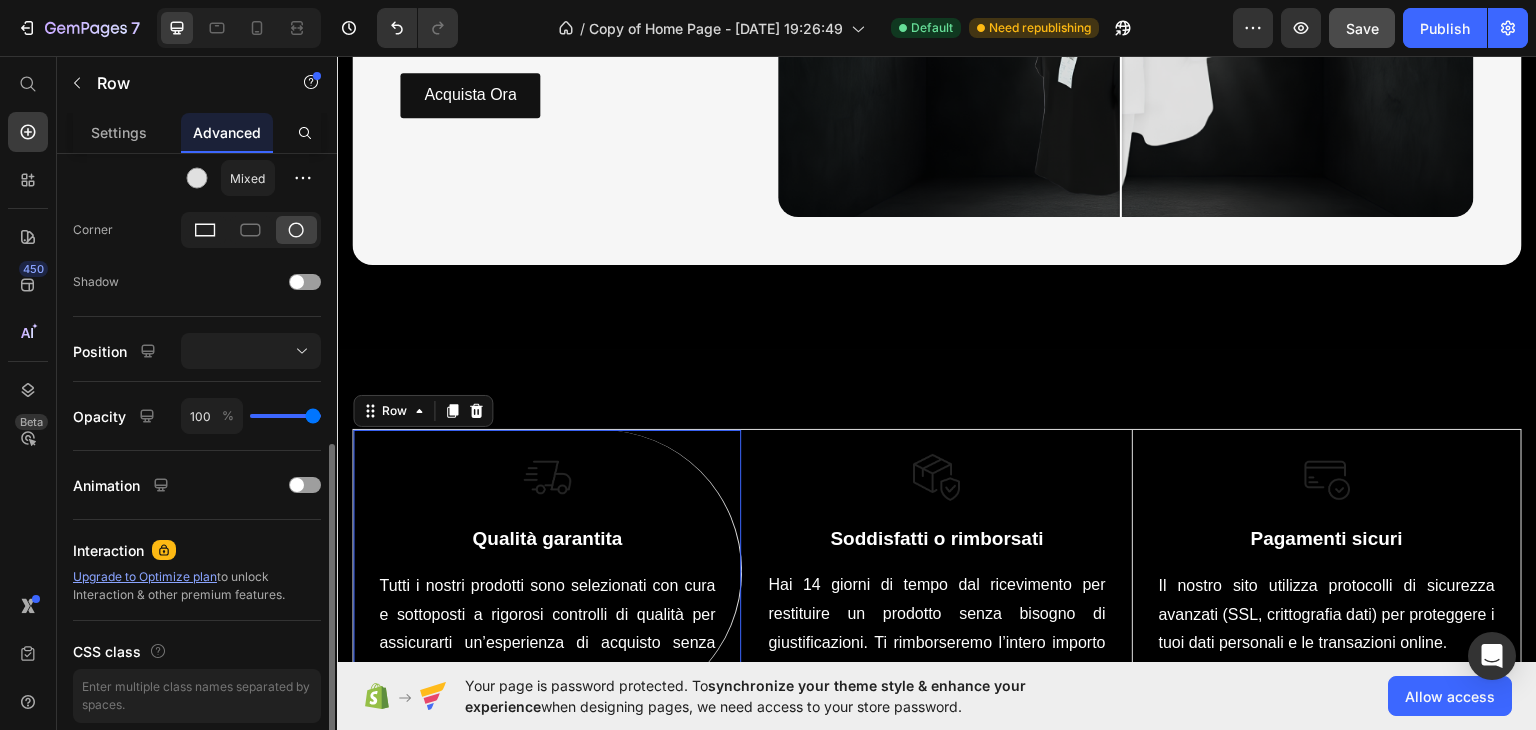 click 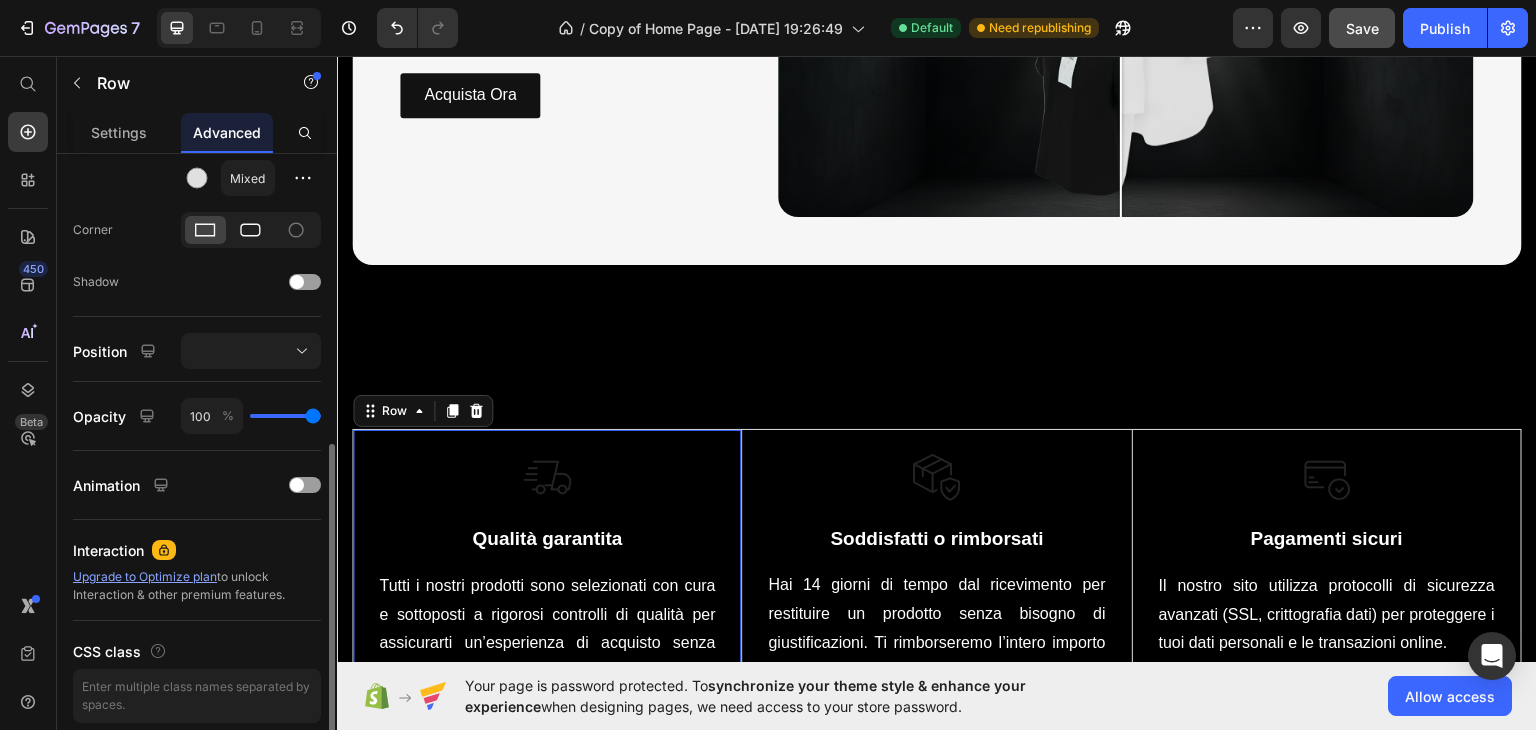 click 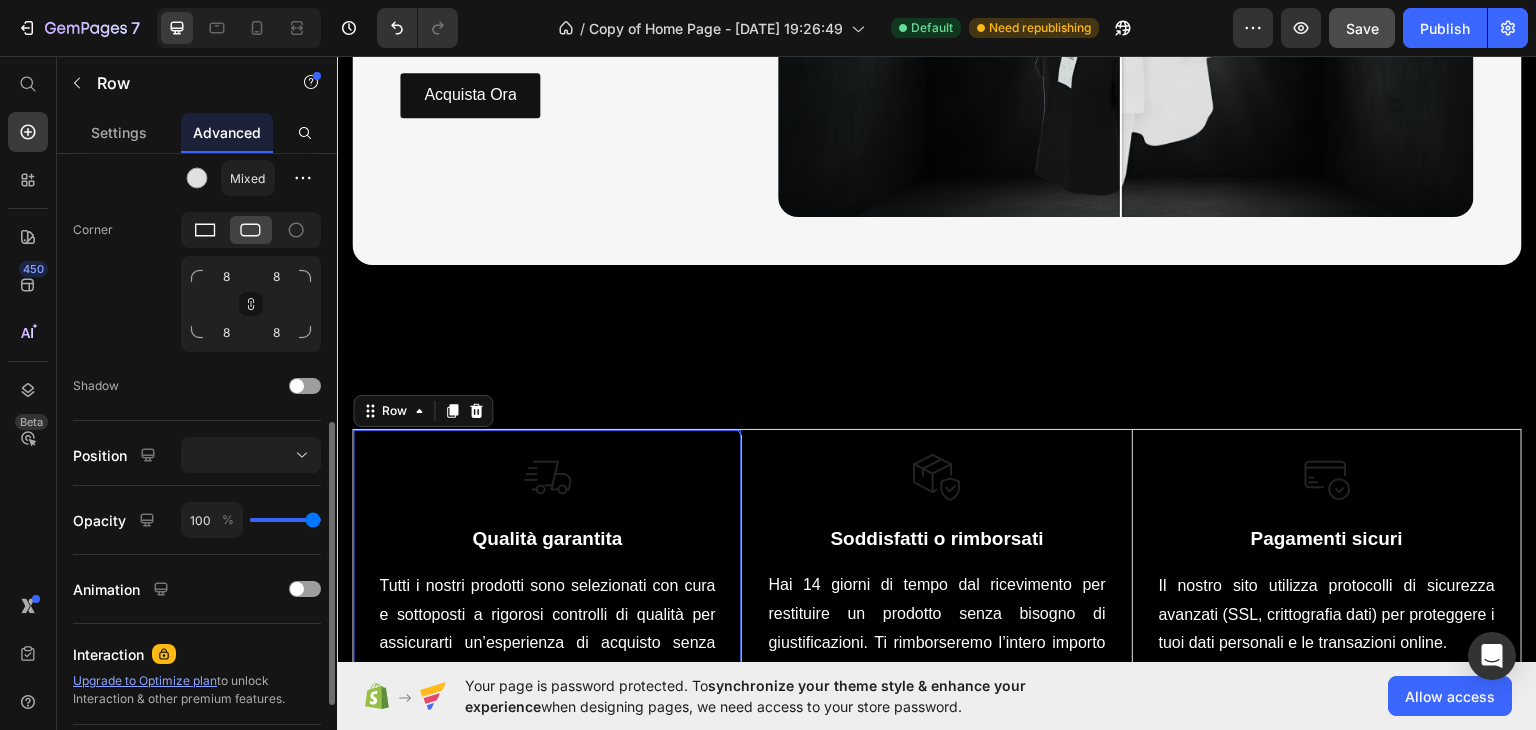 click 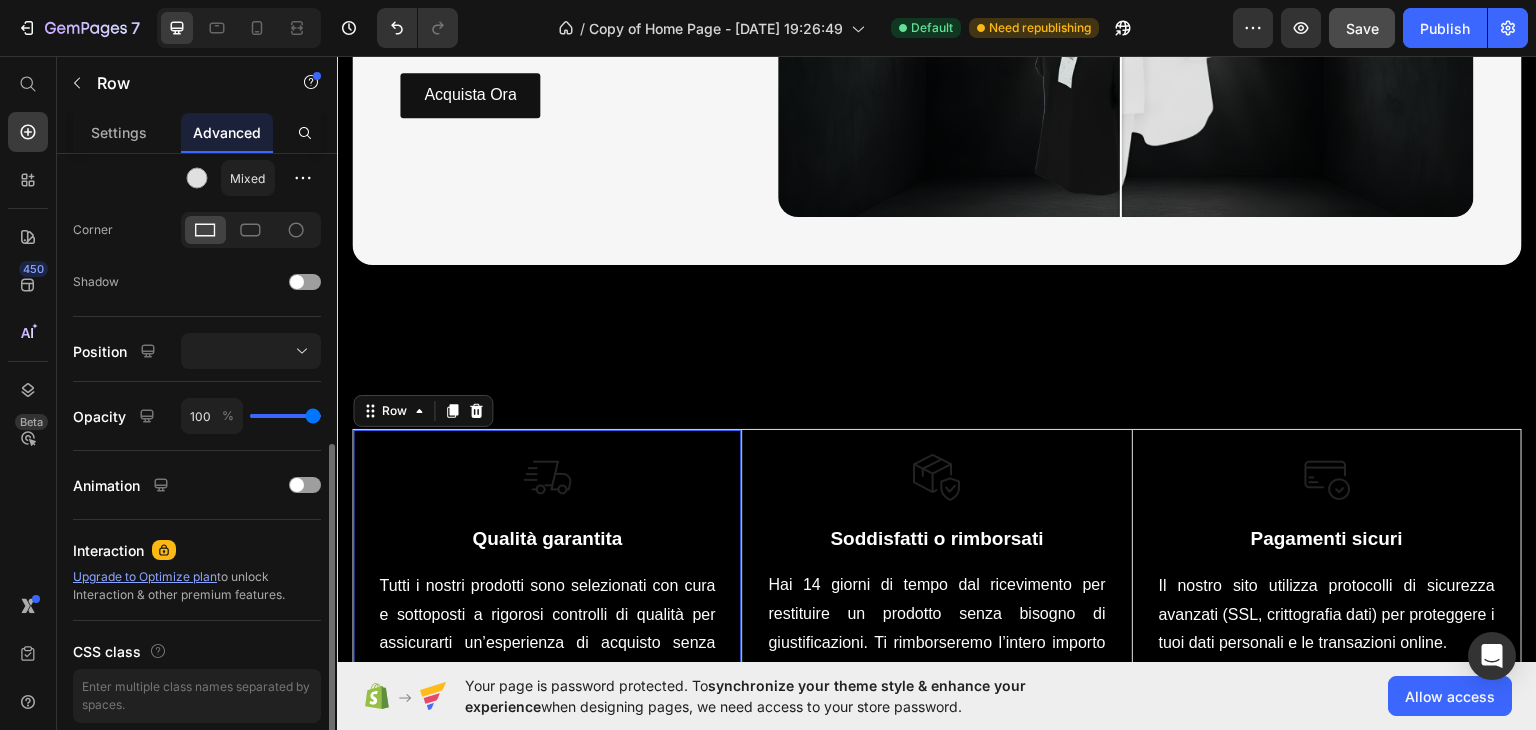 scroll, scrollTop: 678, scrollLeft: 0, axis: vertical 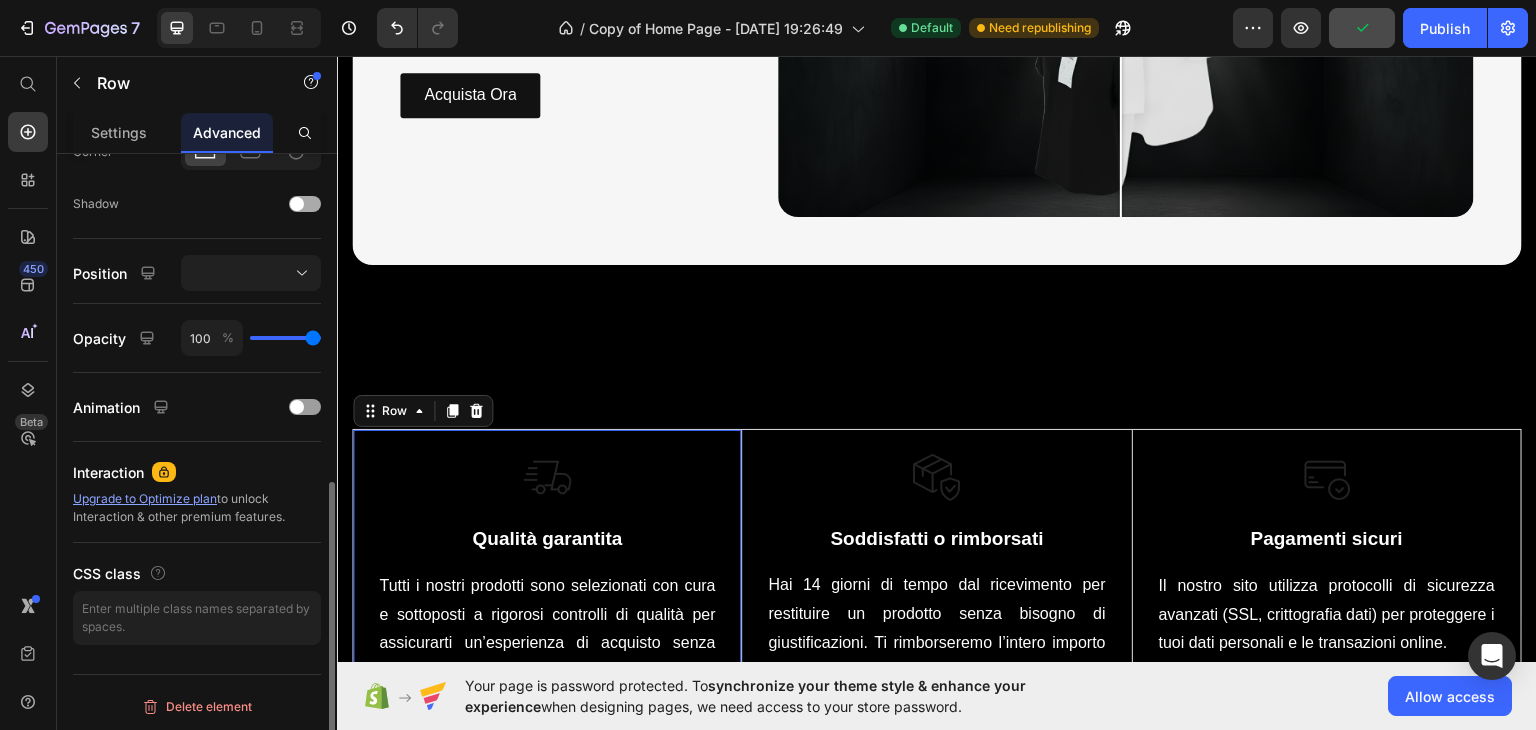 click on "Shadow" 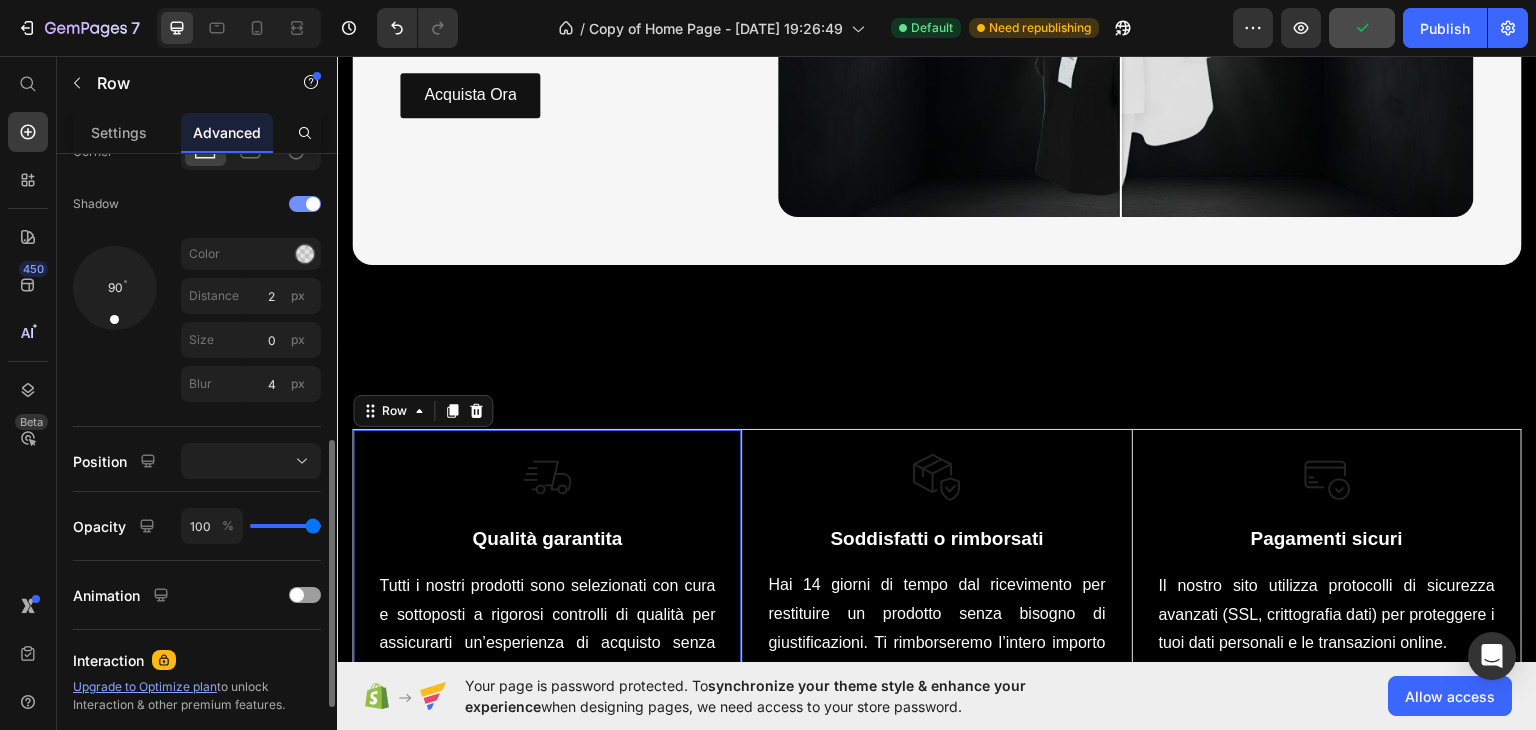 click at bounding box center [313, 204] 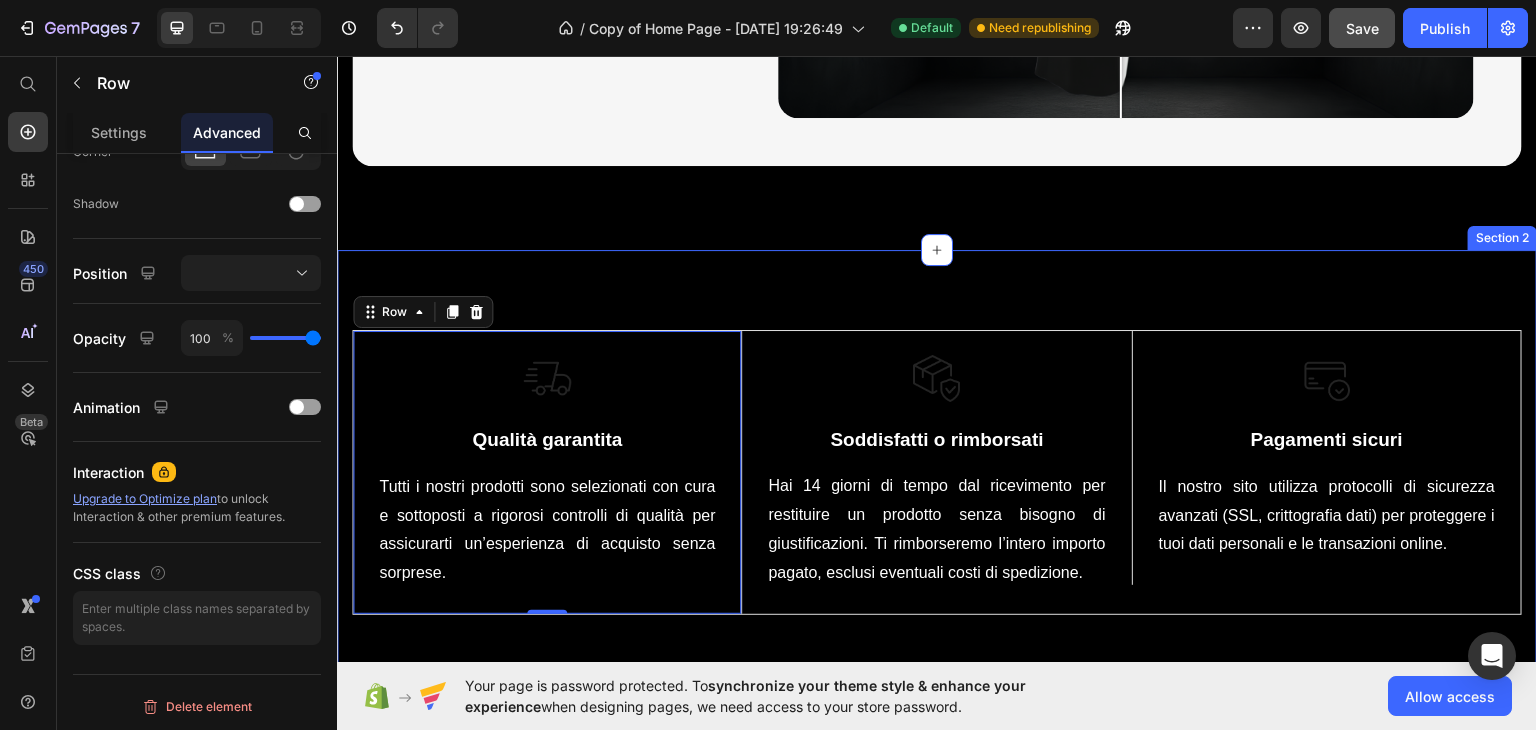 scroll, scrollTop: 500, scrollLeft: 0, axis: vertical 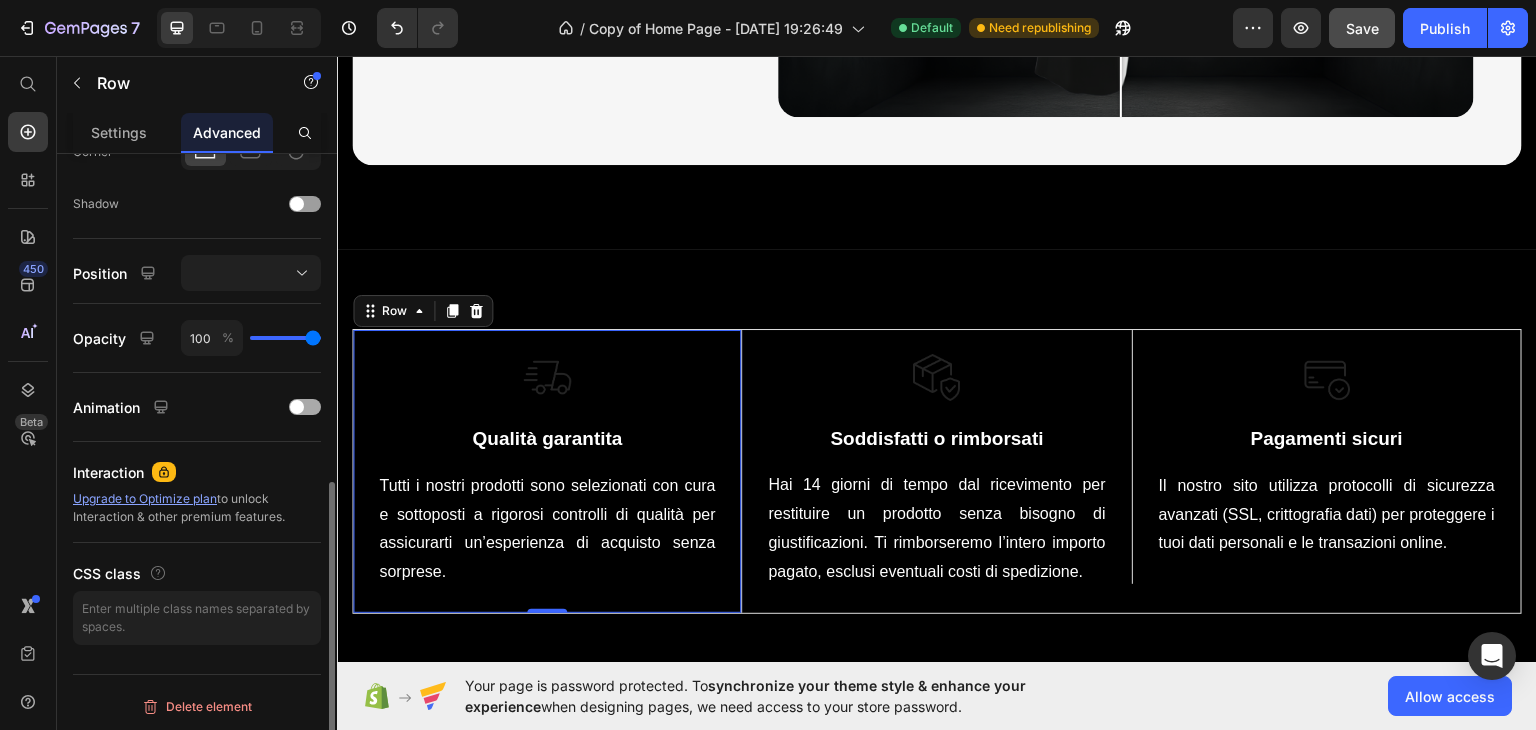 click at bounding box center [305, 407] 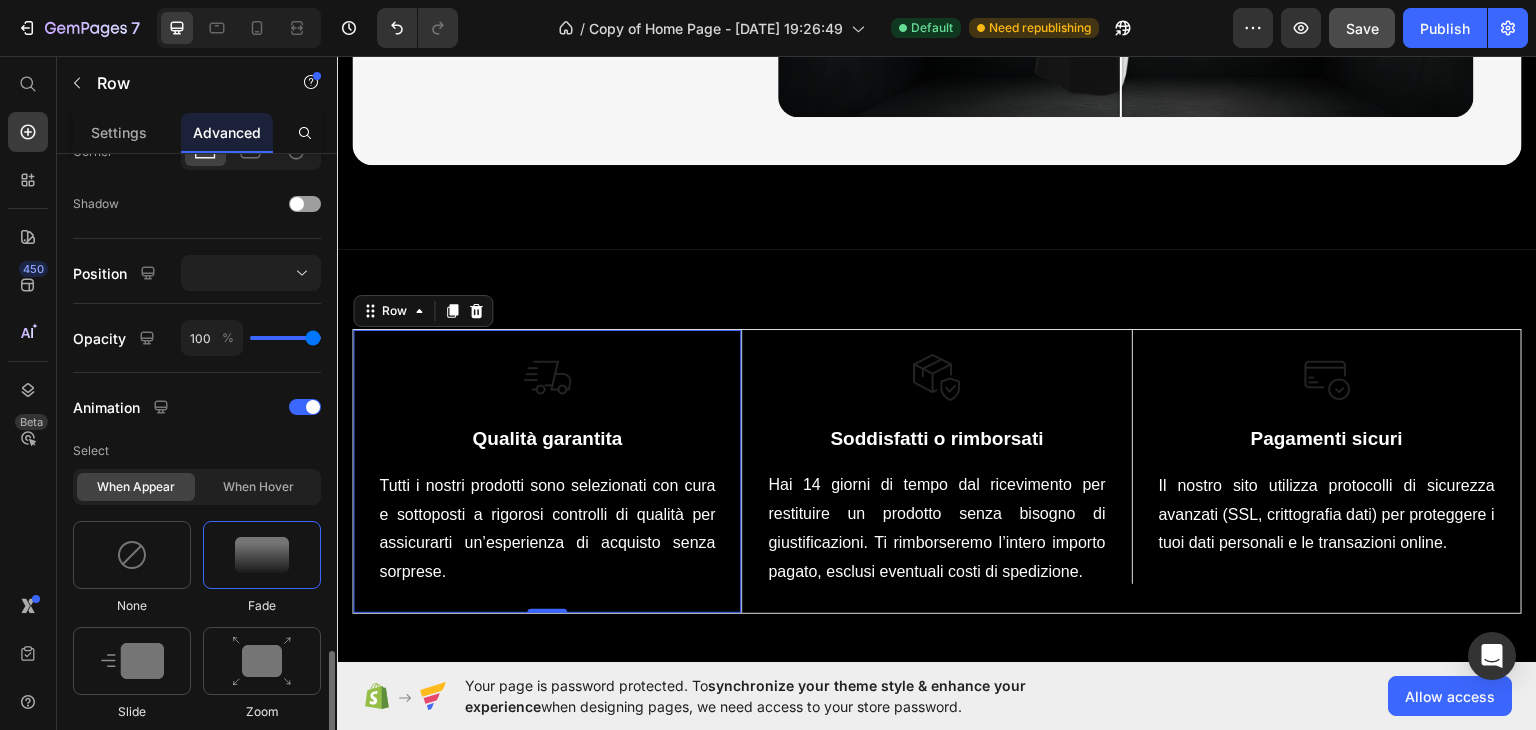 scroll, scrollTop: 878, scrollLeft: 0, axis: vertical 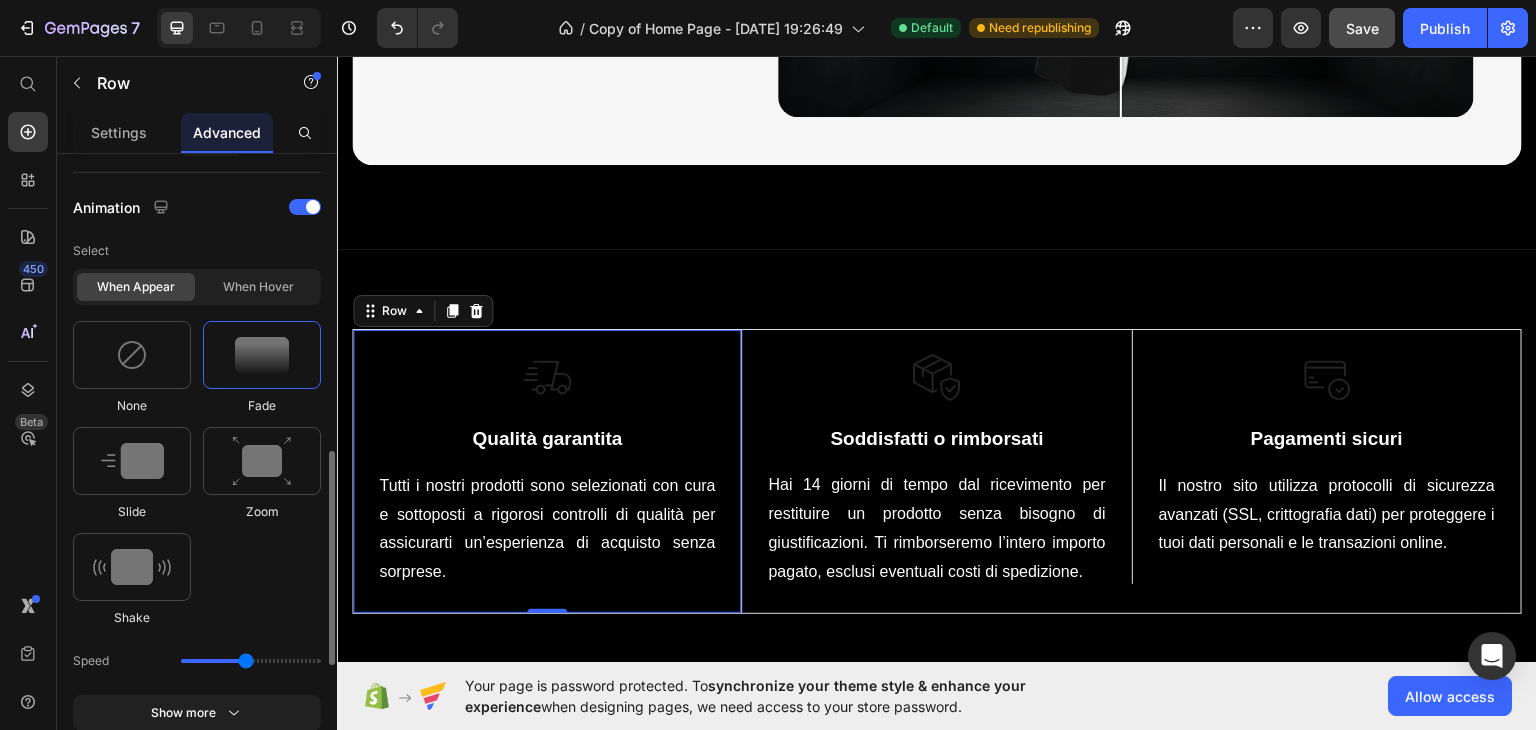 click on "Select" at bounding box center [197, 251] 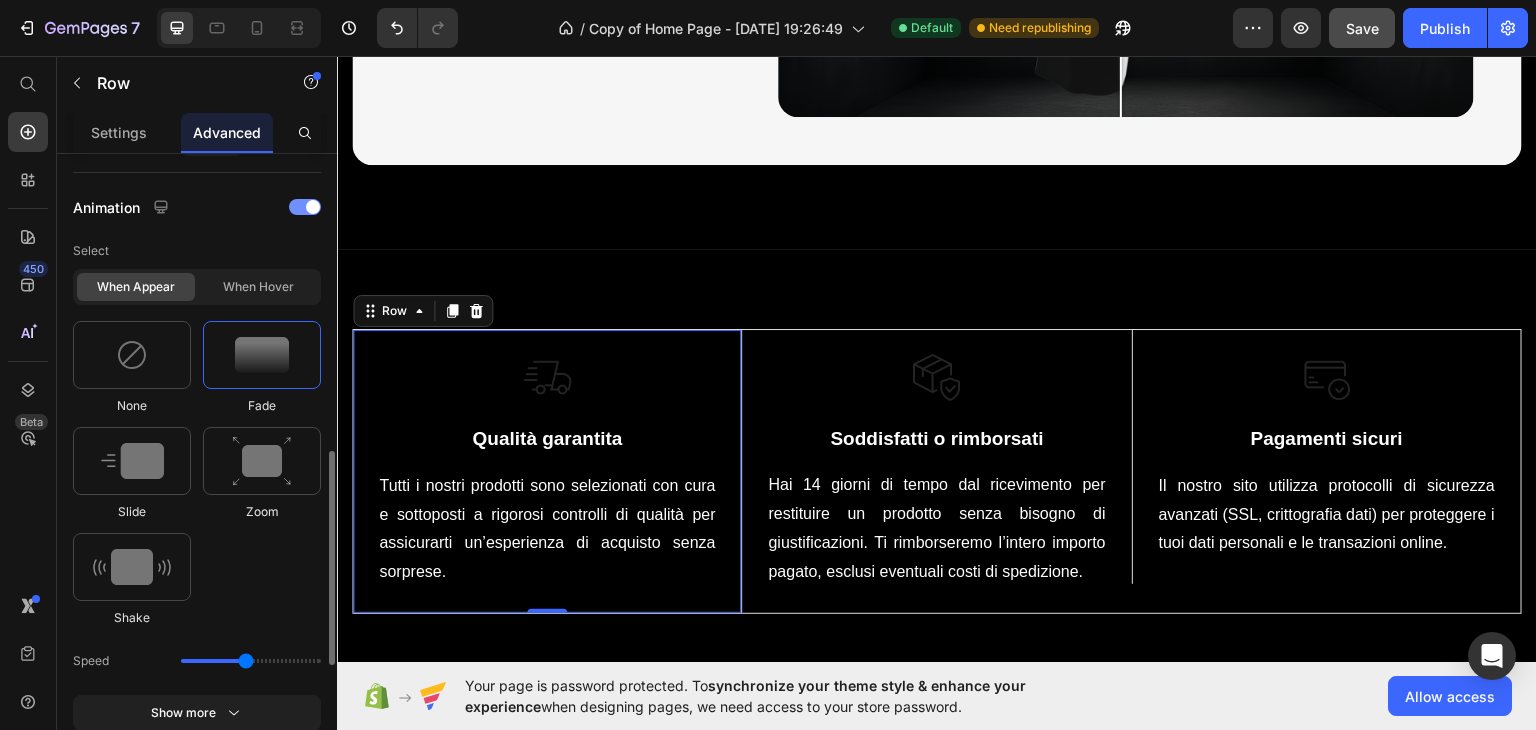 click on "Animation" at bounding box center [197, 207] 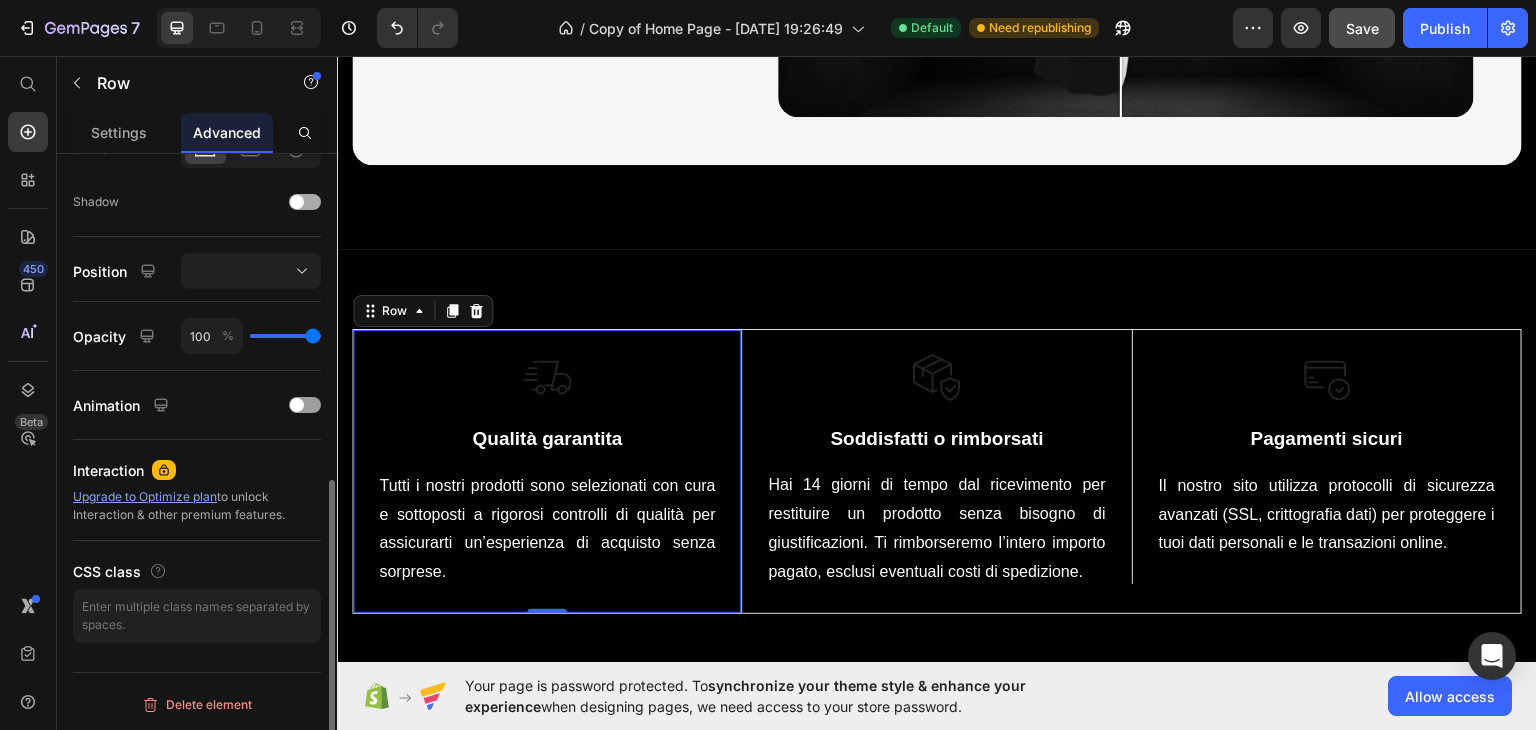 scroll, scrollTop: 678, scrollLeft: 0, axis: vertical 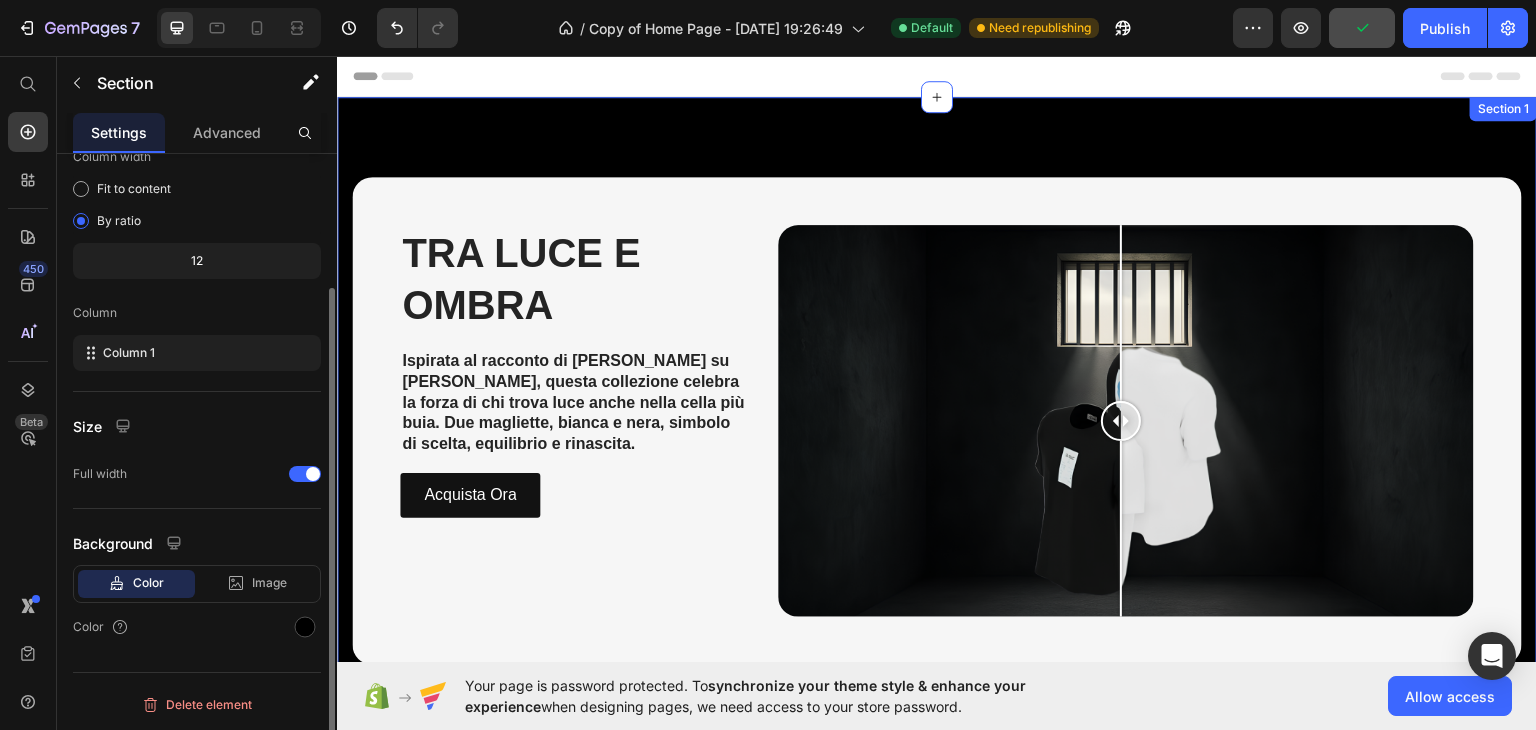 click on "TRA LUCE E OMBRA Heading Ispirata al racconto di [PERSON_NAME] su [PERSON_NAME], questa collezione celebra la forza di chi trova luce anche nella cella più buia. Due magliette, bianca e nera, simbolo di scelta, equilibrio e rinascita. Text Block Acquista Ora Button Image Comparison Row Section 1" at bounding box center (937, 422) 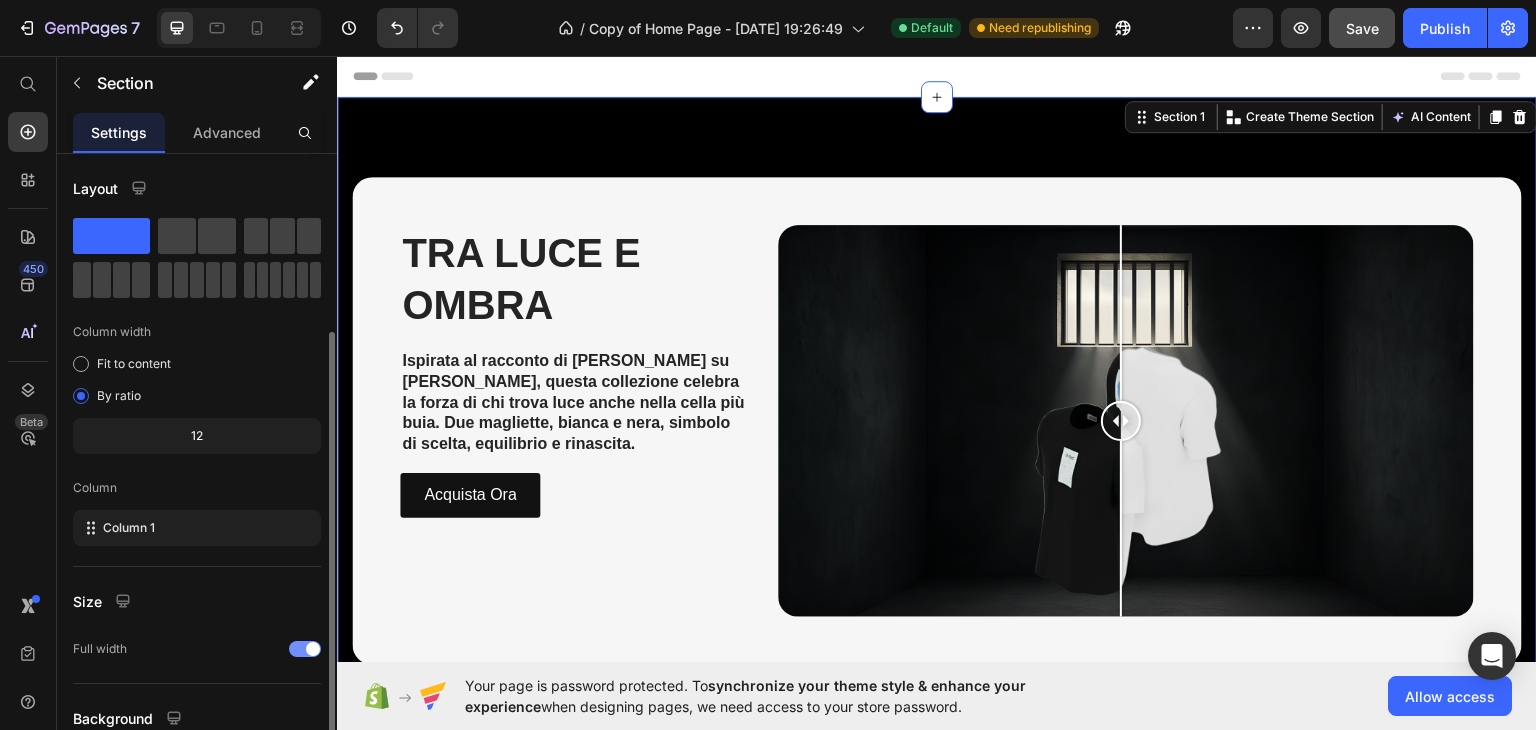 scroll, scrollTop: 173, scrollLeft: 0, axis: vertical 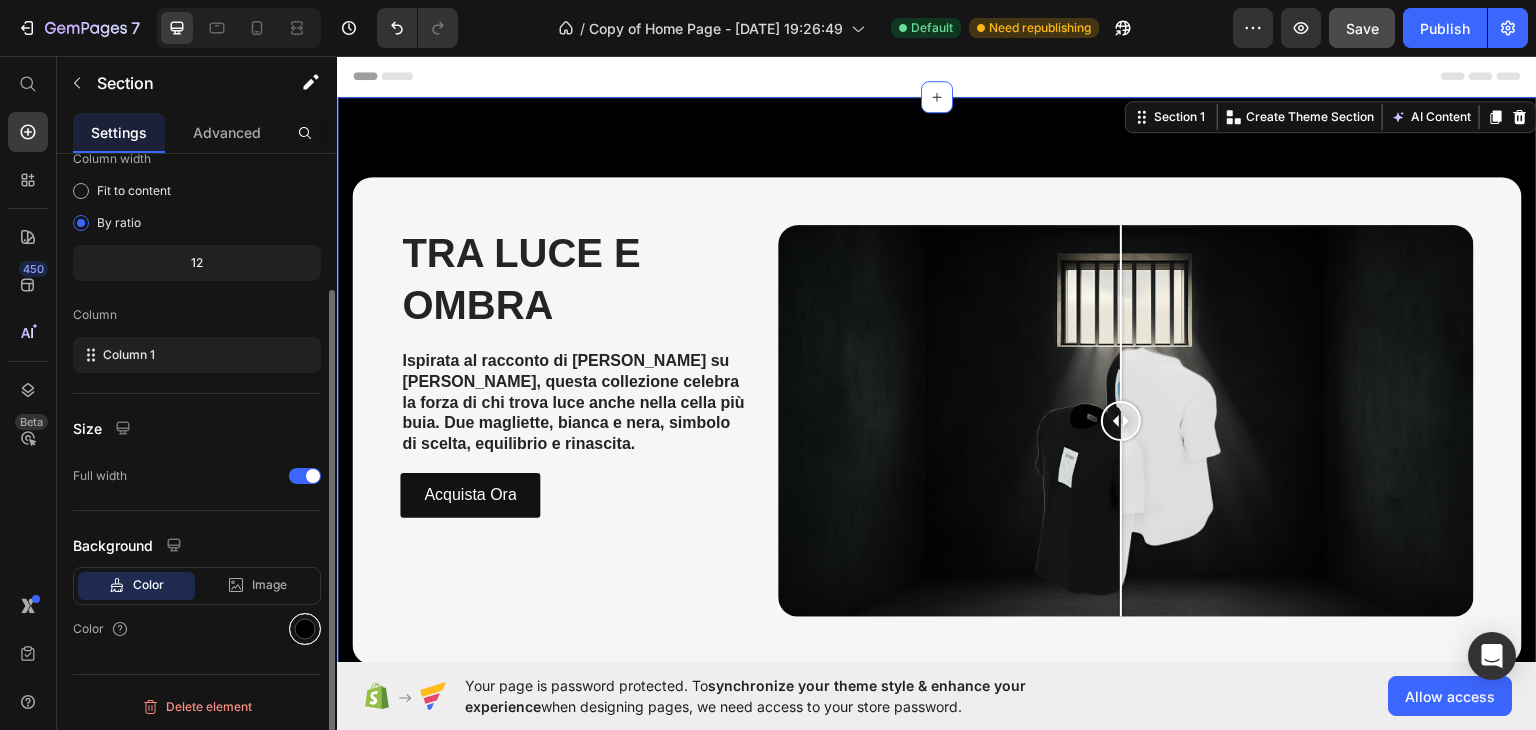 click at bounding box center [305, 629] 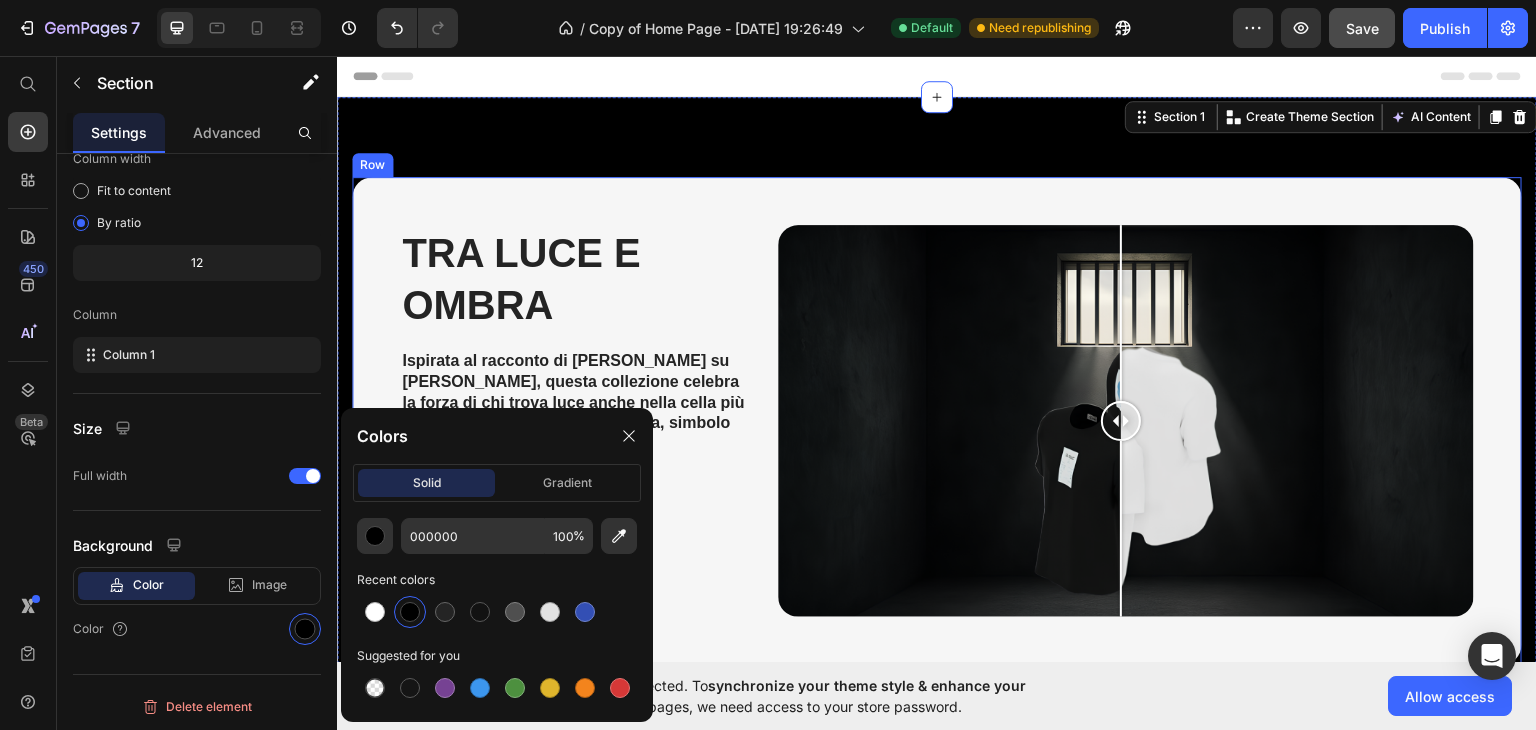 click on "TRA LUCE E OMBRA Heading Ispirata al racconto di [PERSON_NAME] su [PERSON_NAME], questa collezione celebra la forza di chi trova luce anche nella cella più buia. Due magliette, bianca e nera, simbolo di scelta, equilibrio e rinascita. Text Block Acquista Ora Button Image Comparison Row" at bounding box center [937, 420] 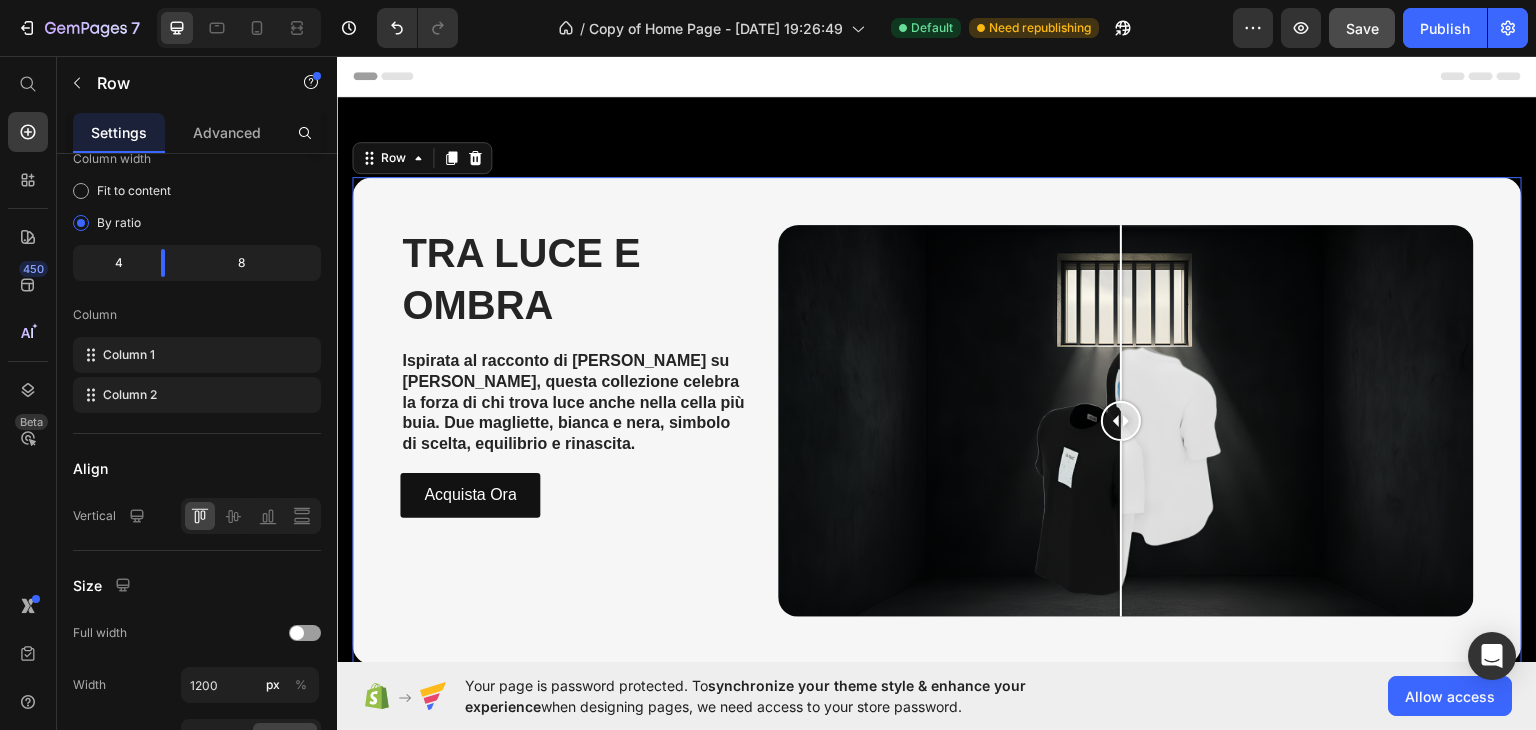 scroll, scrollTop: 0, scrollLeft: 0, axis: both 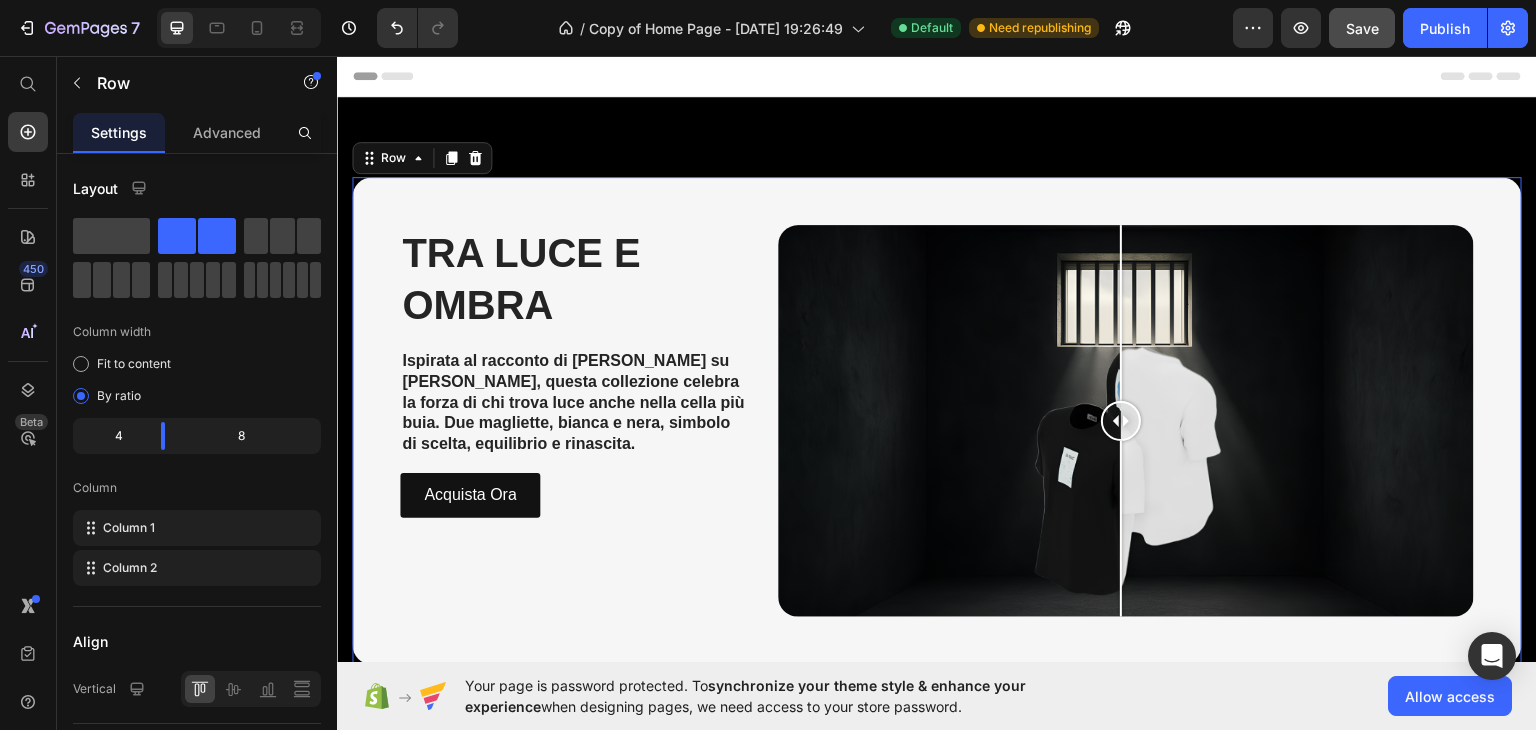 click on "TRA LUCE E OMBRA Heading Ispirata al racconto di [PERSON_NAME] su [PERSON_NAME], questa collezione celebra la forza di chi trova luce anche nella cella più buia. Due magliette, bianca e nera, simbolo di scelta, equilibrio e rinascita. Text Block Acquista Ora Button Image Comparison Row   16" at bounding box center (937, 420) 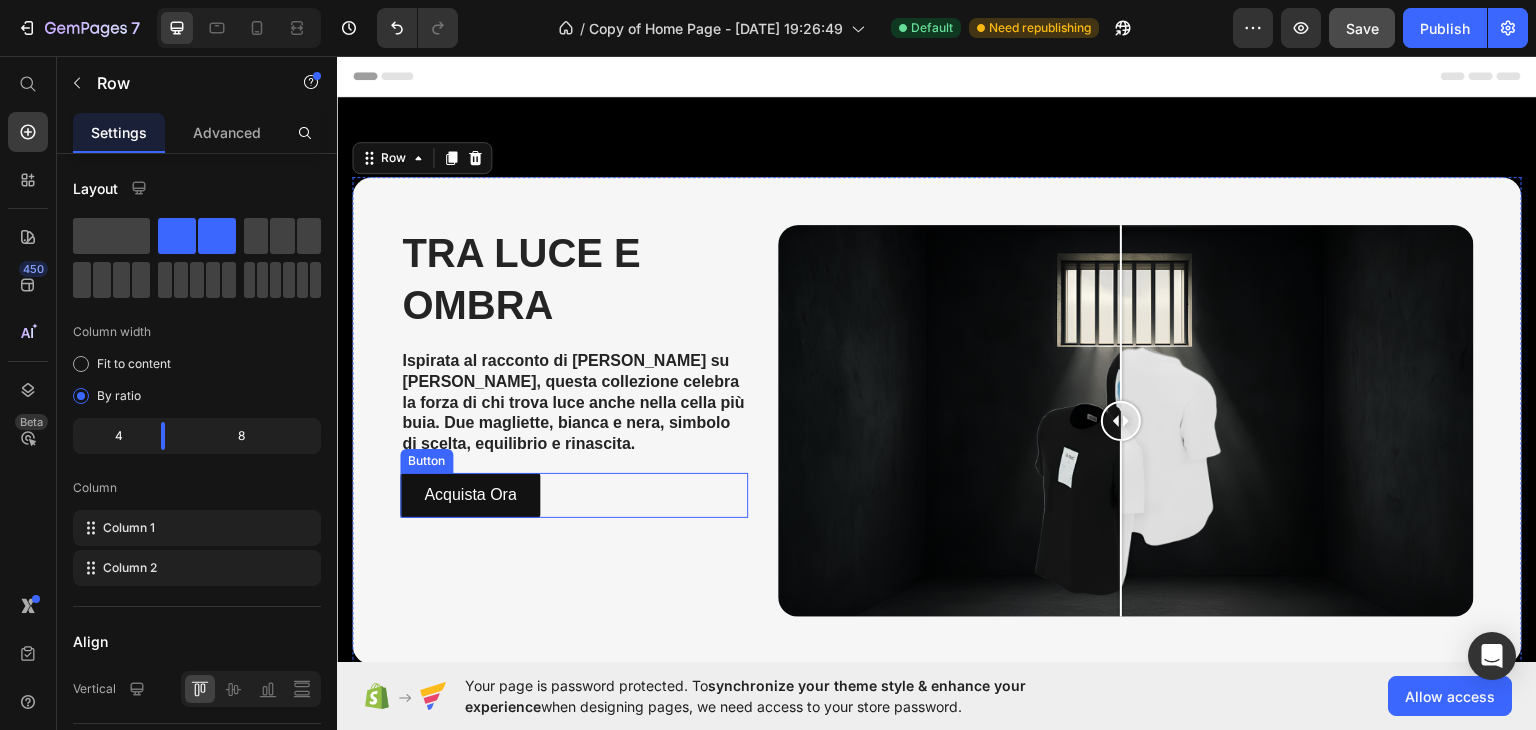click on "Ispirata al racconto di [PERSON_NAME] su [PERSON_NAME], questa collezione celebra la forza di chi trova luce anche nella cella più buia. Due magliette, bianca e nera, simbolo di scelta, equilibrio e rinascita." at bounding box center [574, 402] 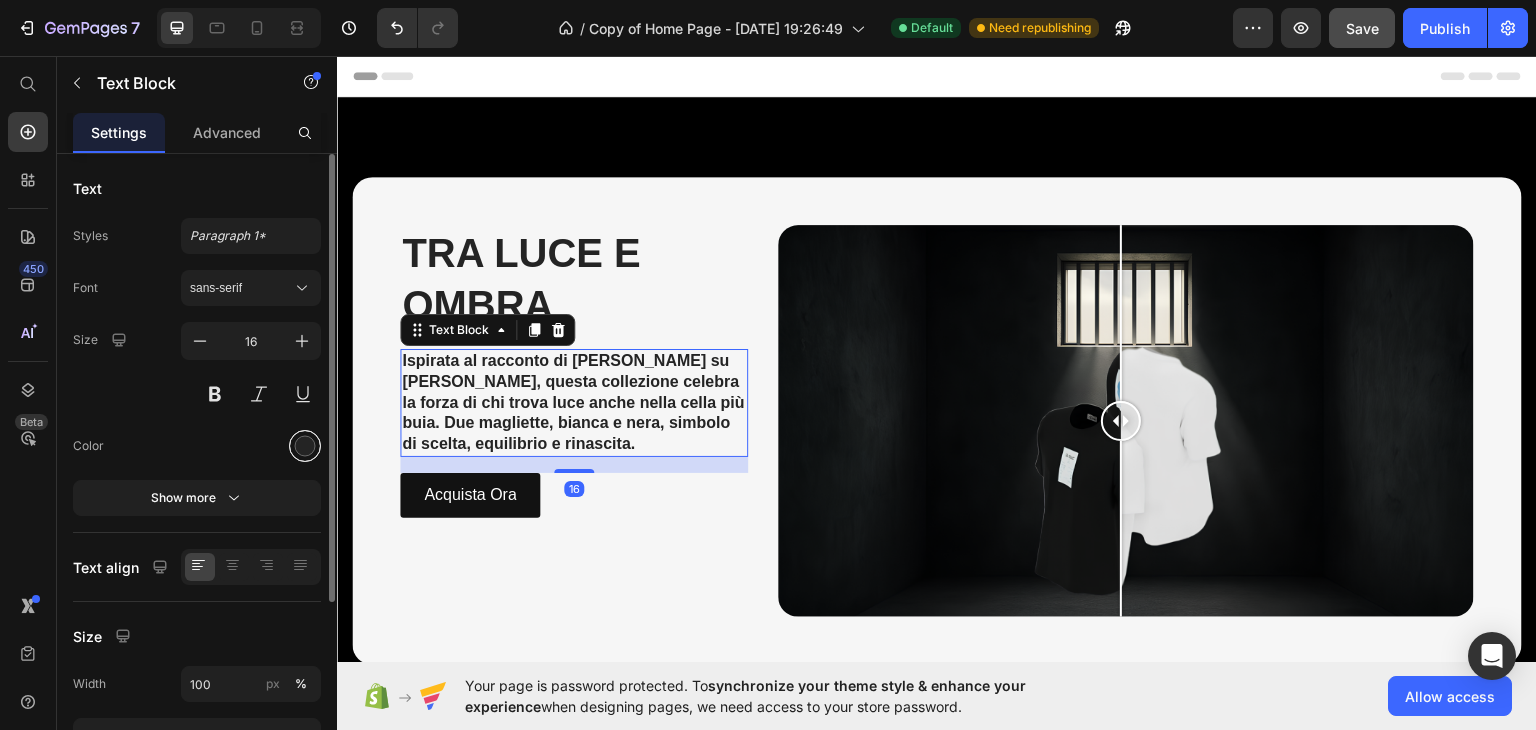 click at bounding box center [305, 446] 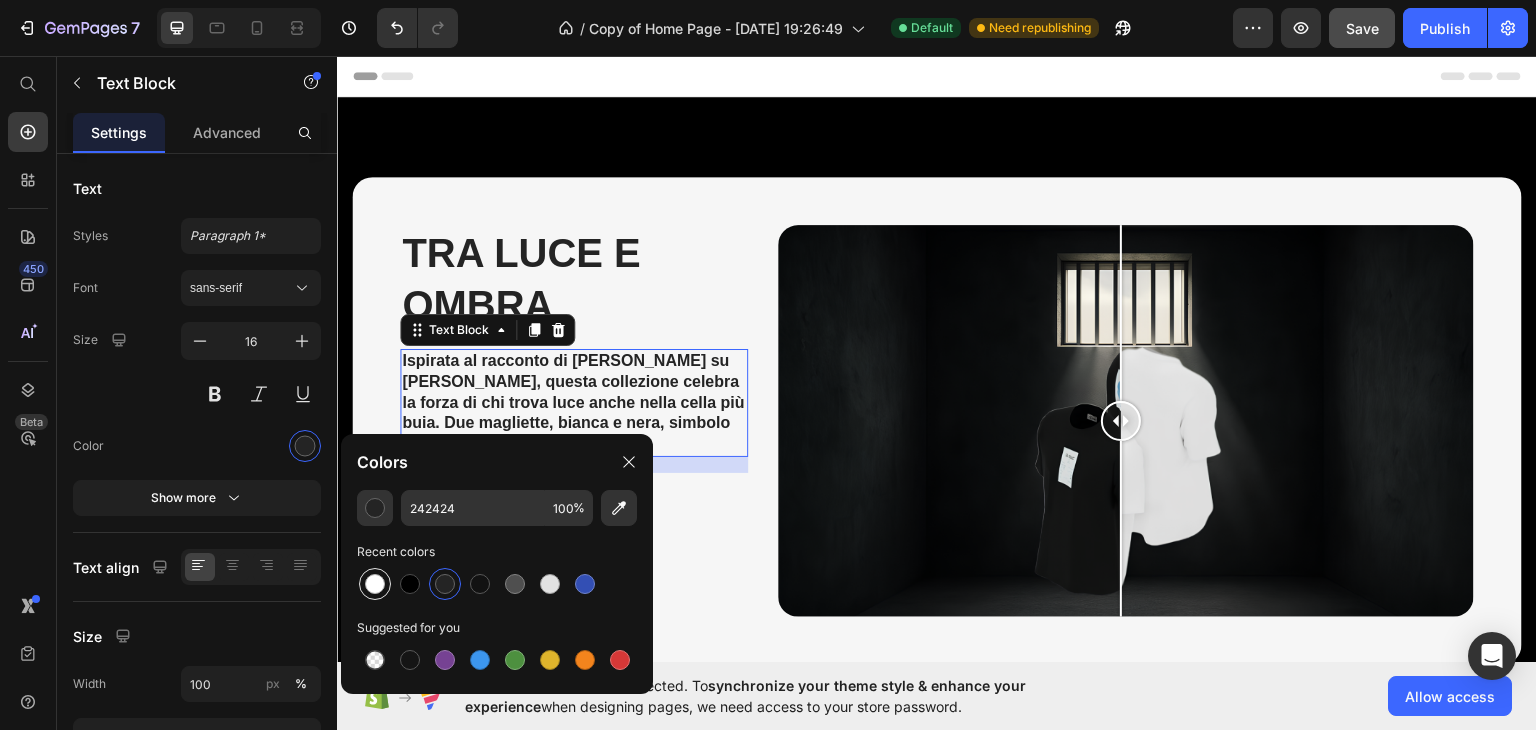 click at bounding box center (375, 584) 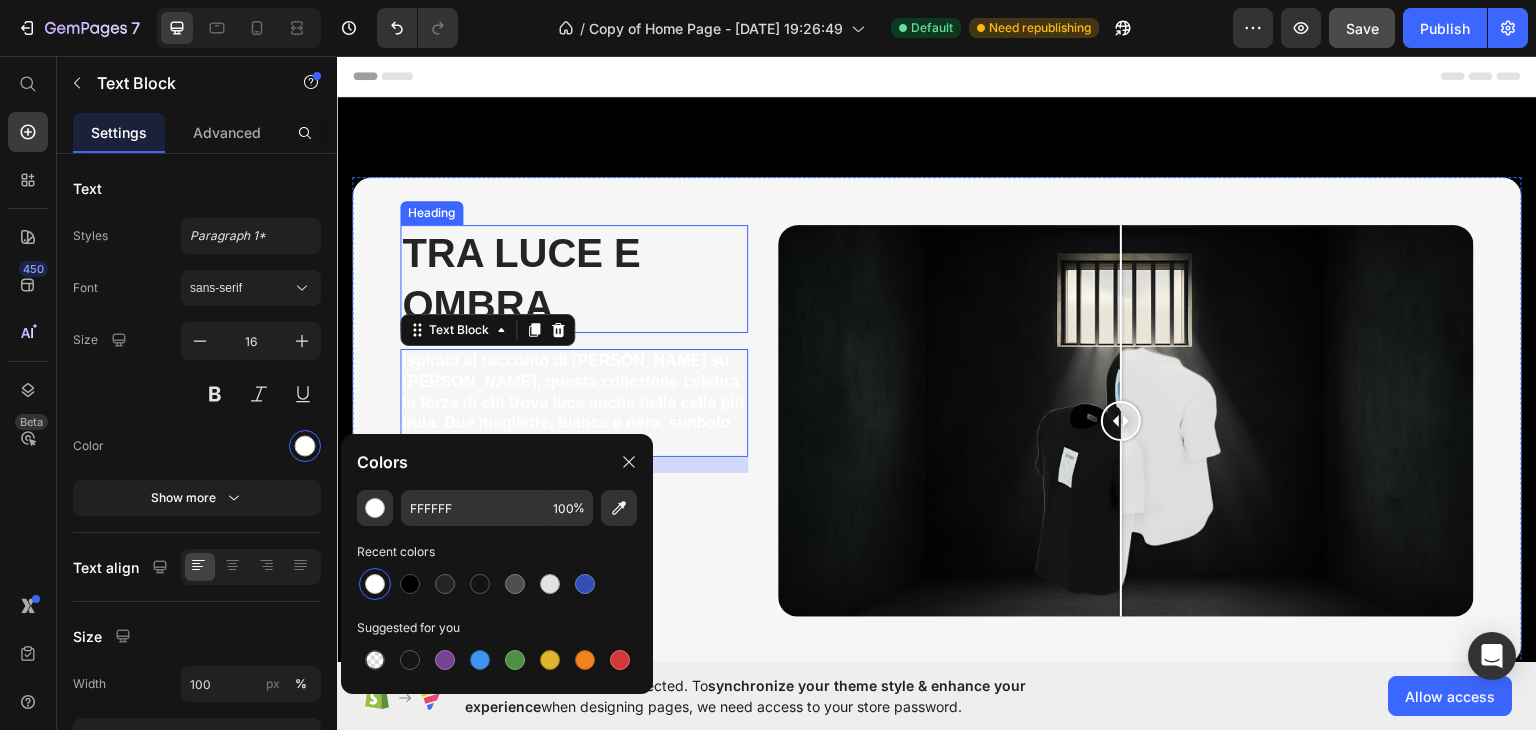 click on "TRA LUCE E OMBRA" at bounding box center (574, 278) 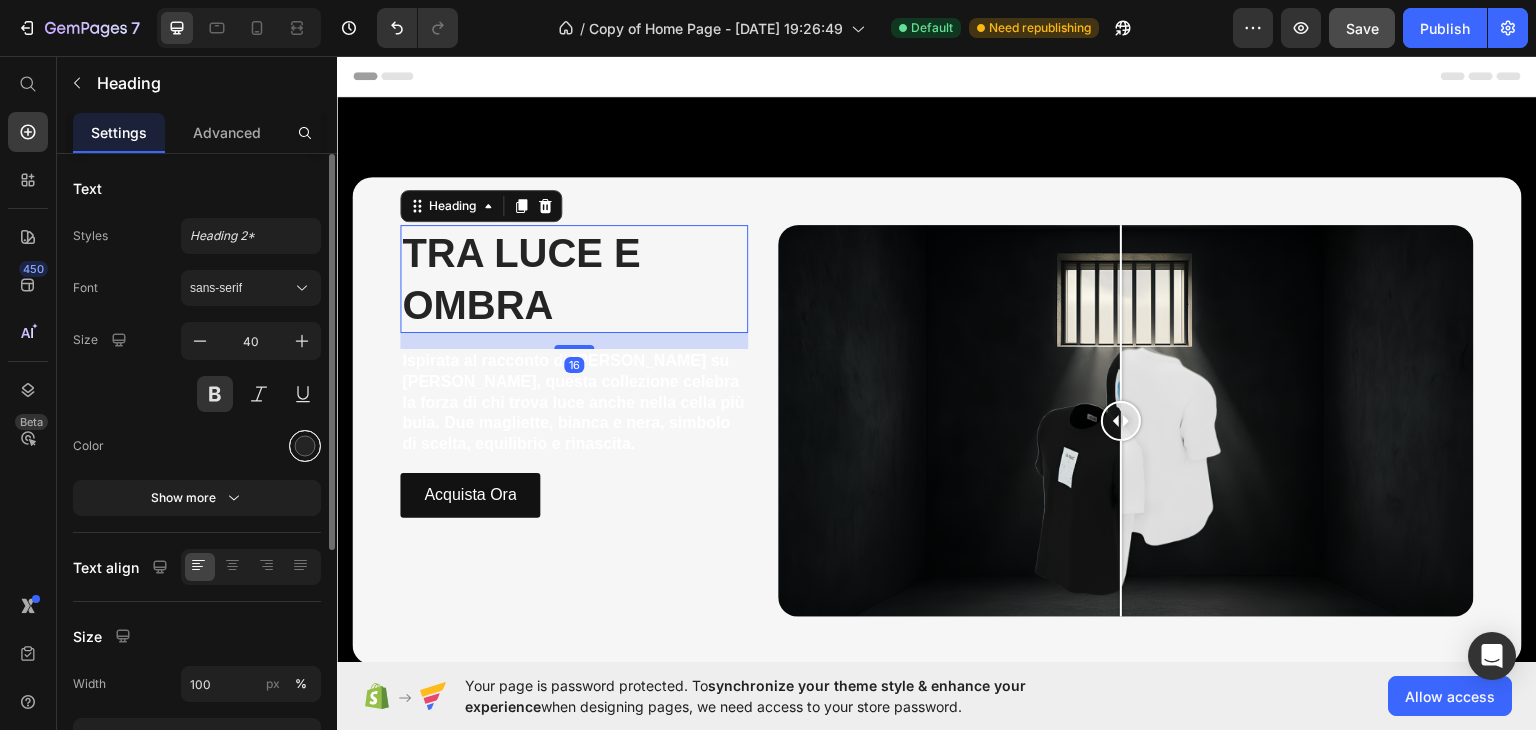 click at bounding box center (305, 446) 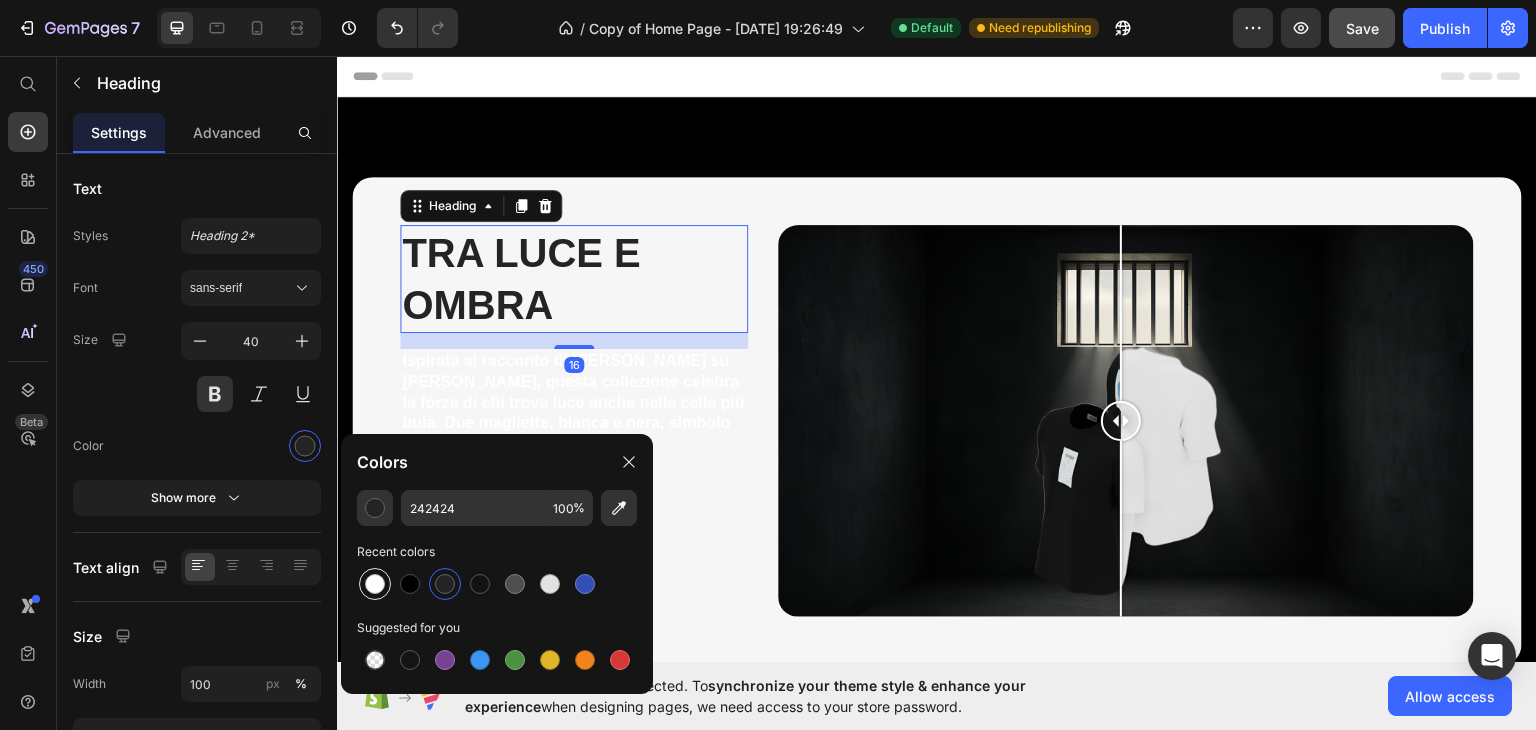 click at bounding box center [375, 584] 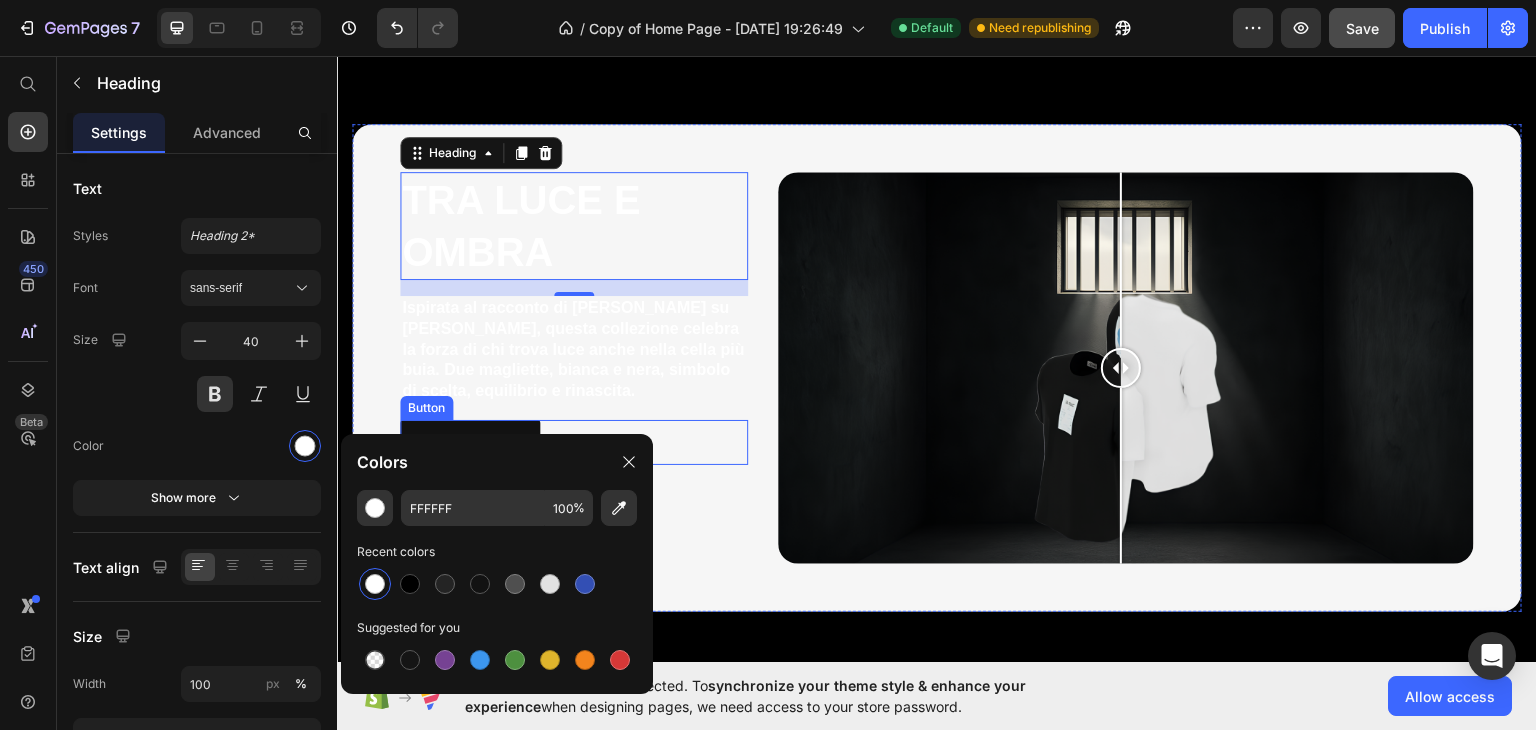 scroll, scrollTop: 100, scrollLeft: 0, axis: vertical 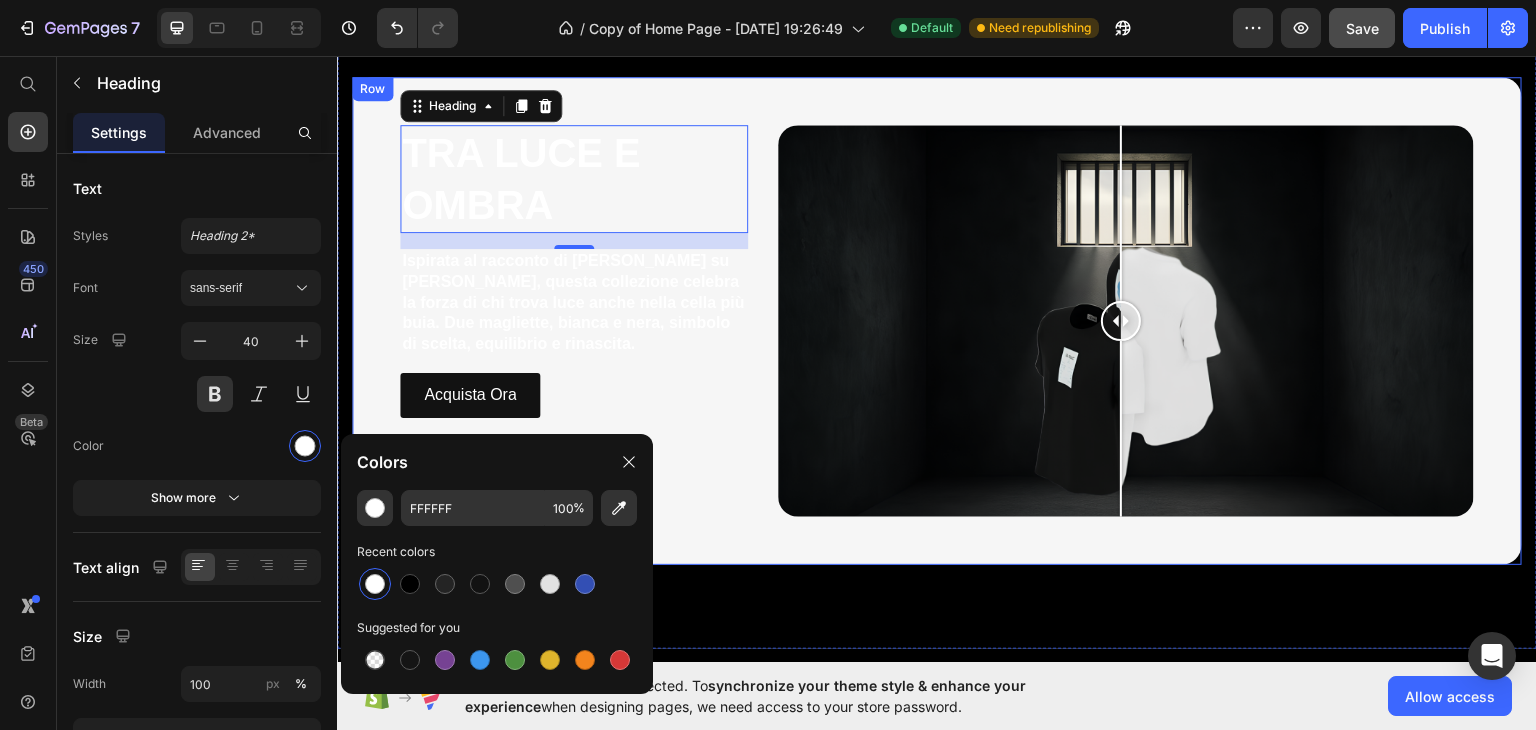 click on "Image Comparison" at bounding box center (1126, 328) 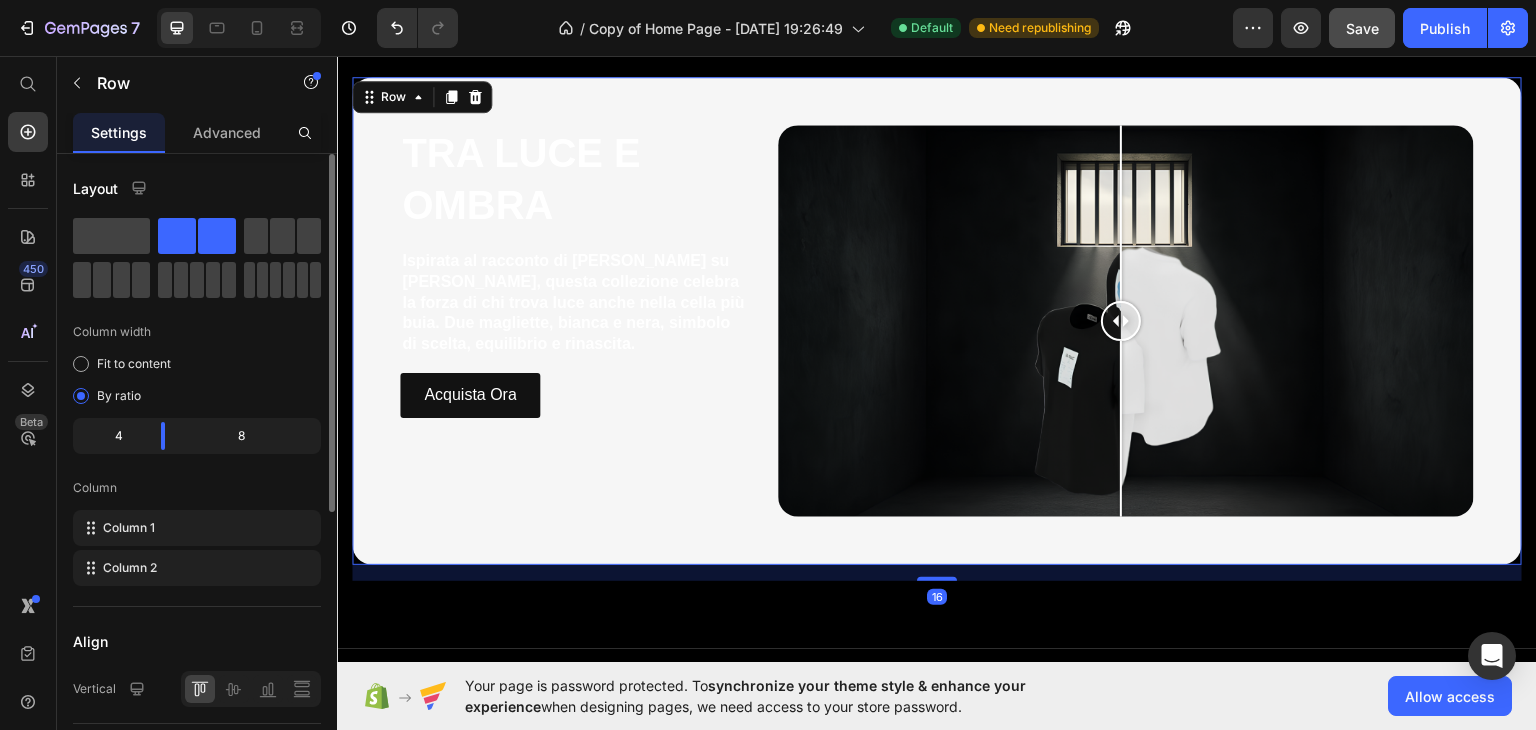 scroll, scrollTop: 486, scrollLeft: 0, axis: vertical 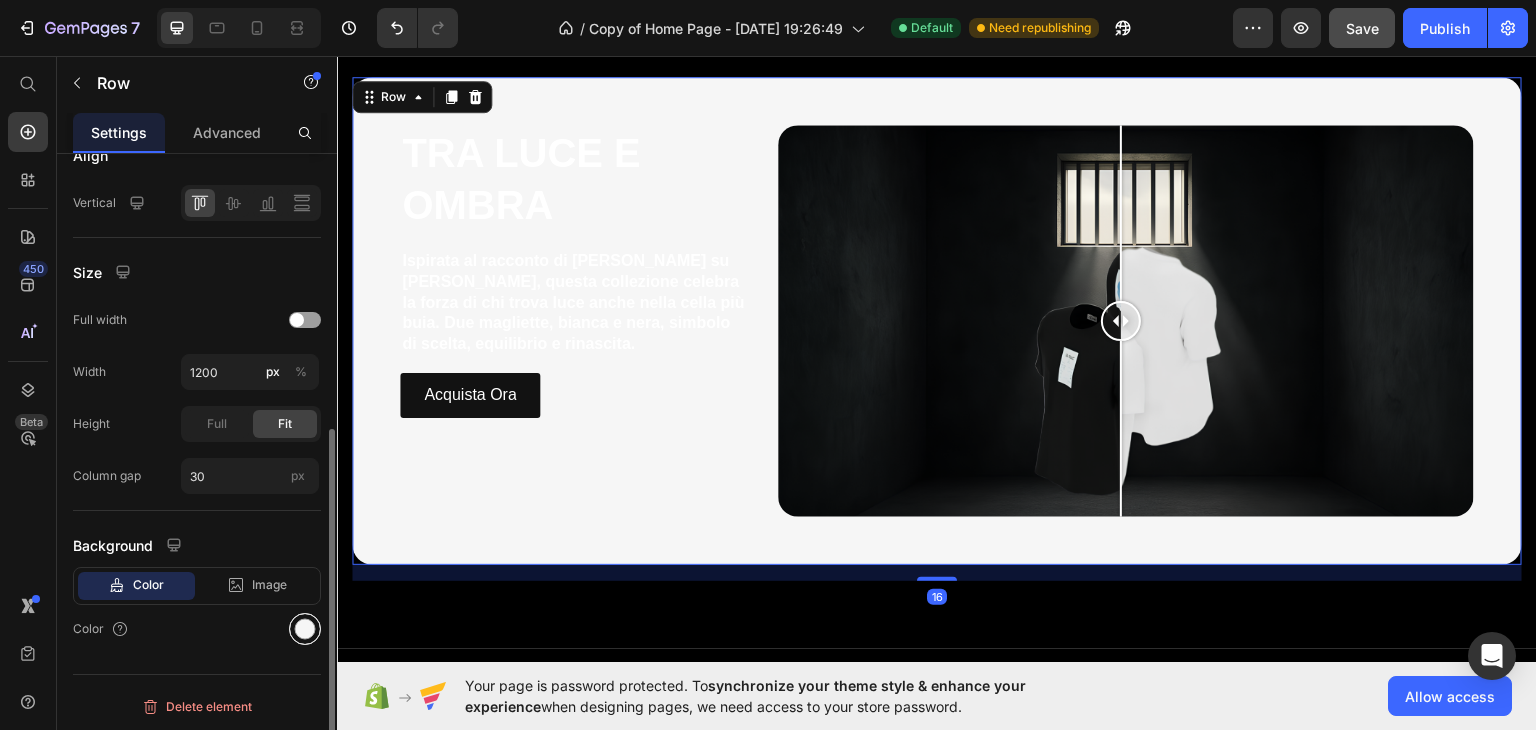 click at bounding box center (305, 629) 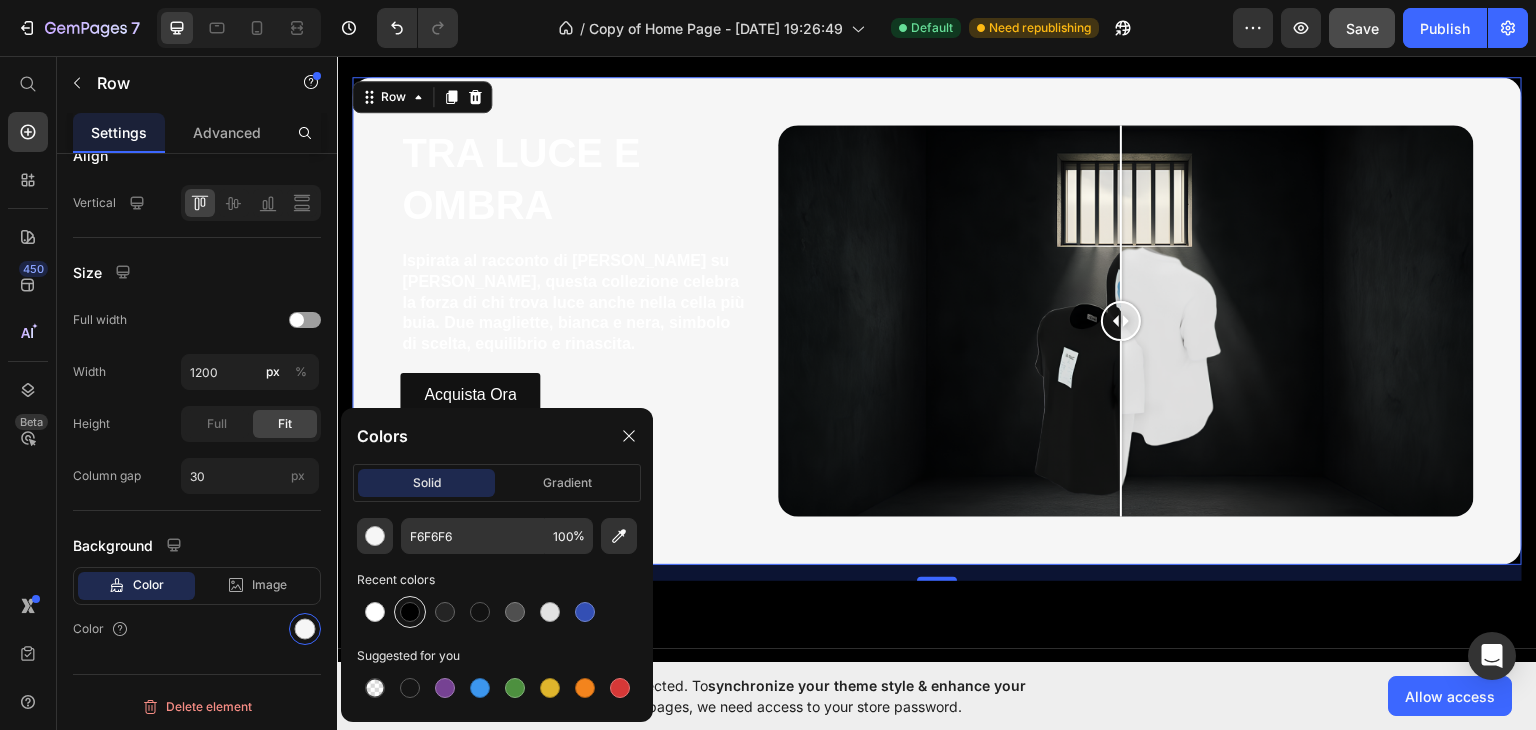 click at bounding box center [410, 612] 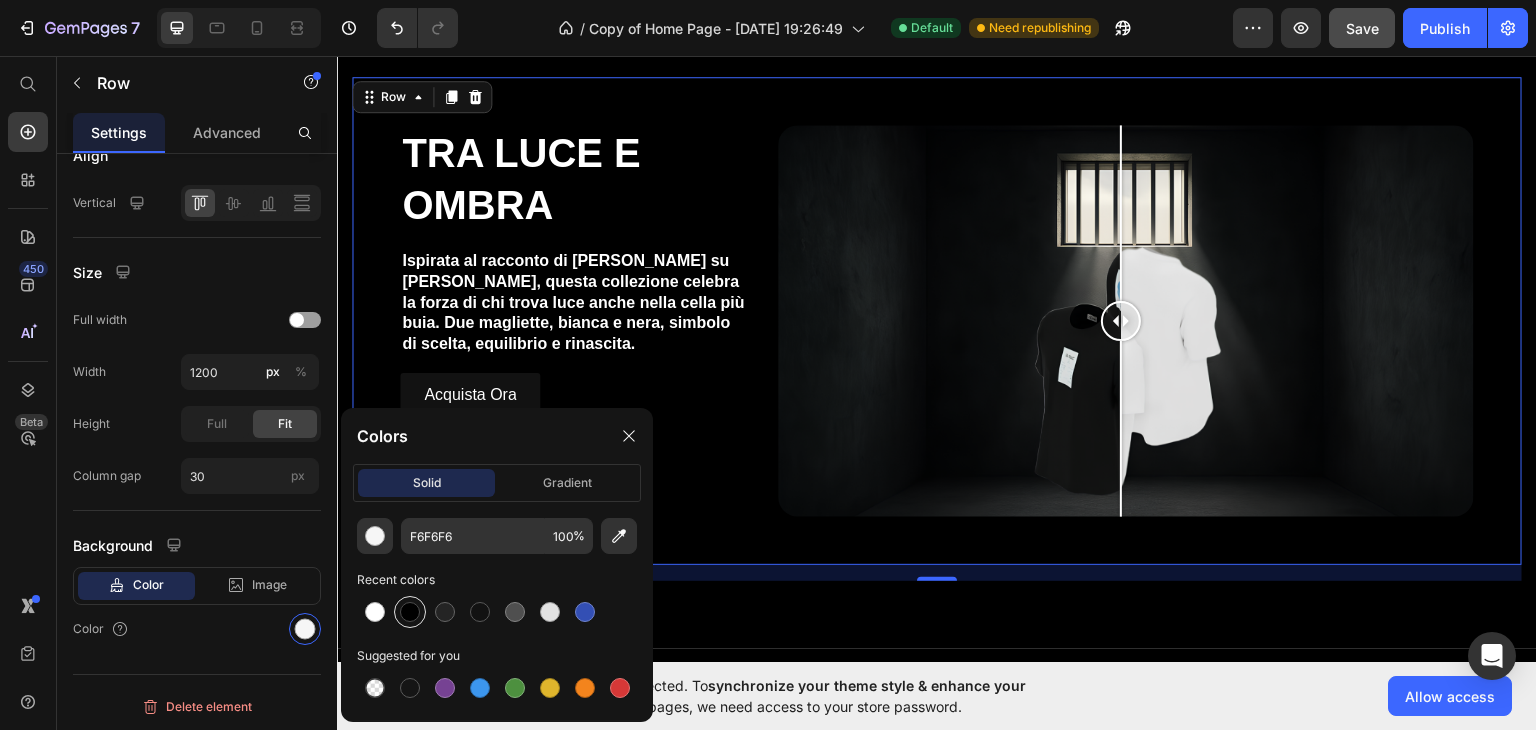 type on "000000" 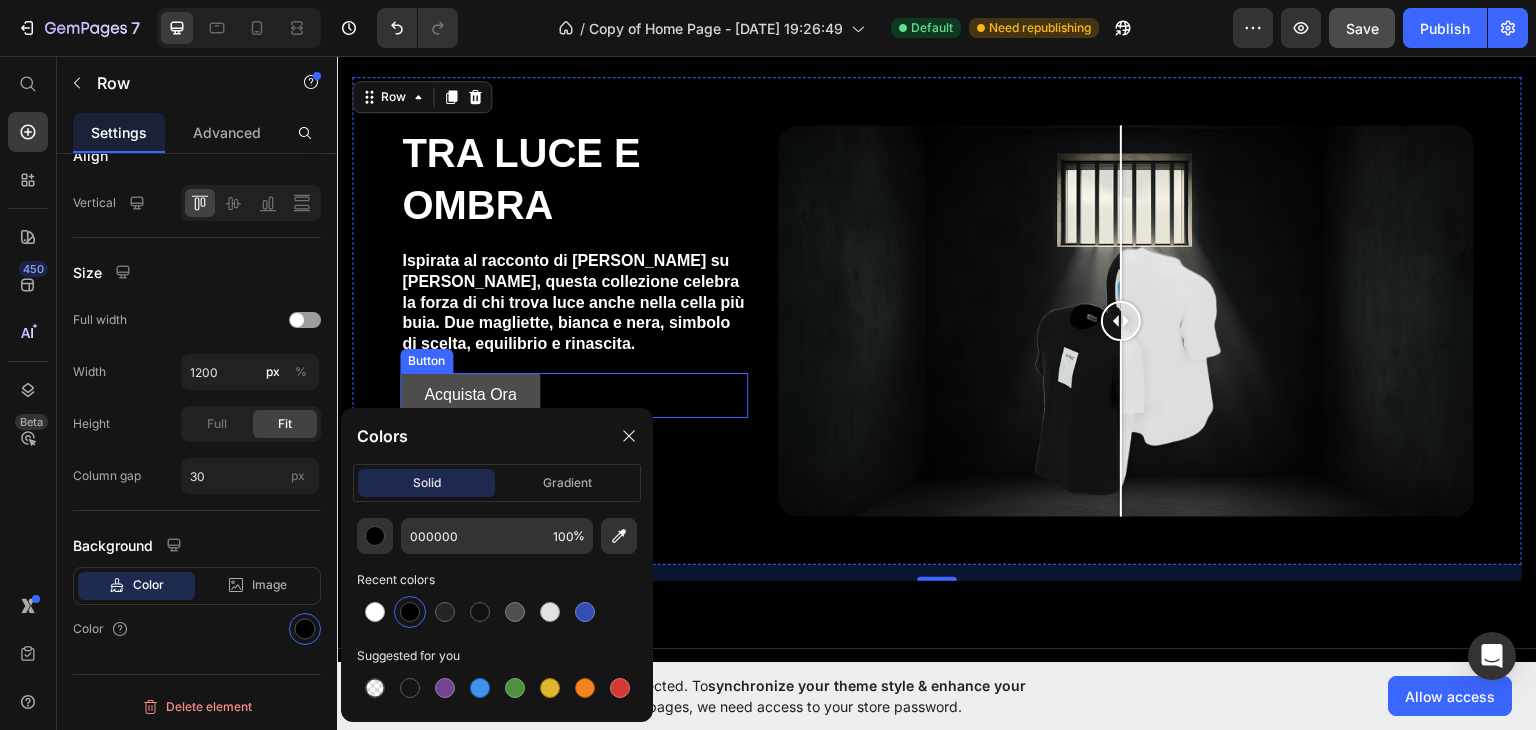 click on "Acquista Ora" at bounding box center [470, 394] 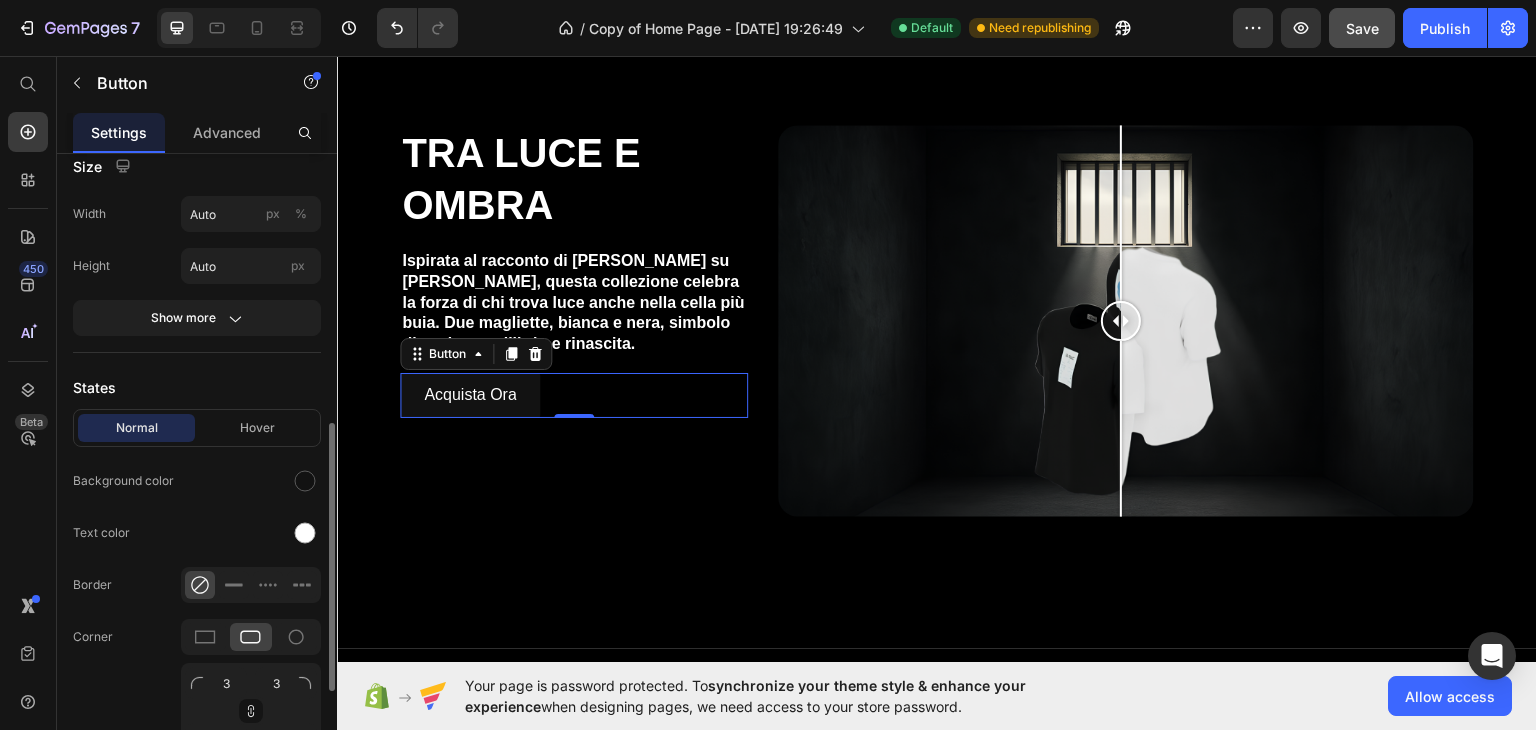 scroll, scrollTop: 400, scrollLeft: 0, axis: vertical 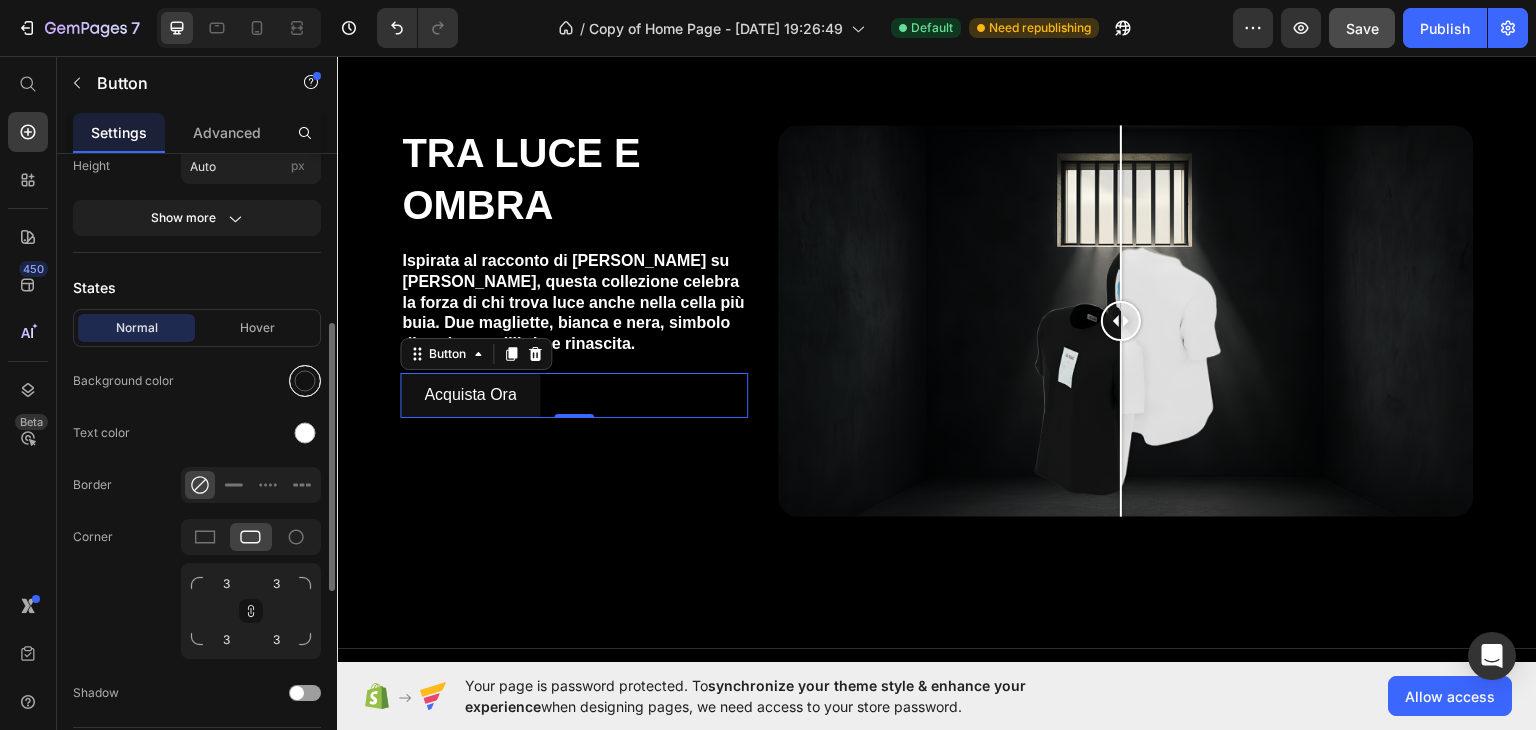 click at bounding box center [305, 381] 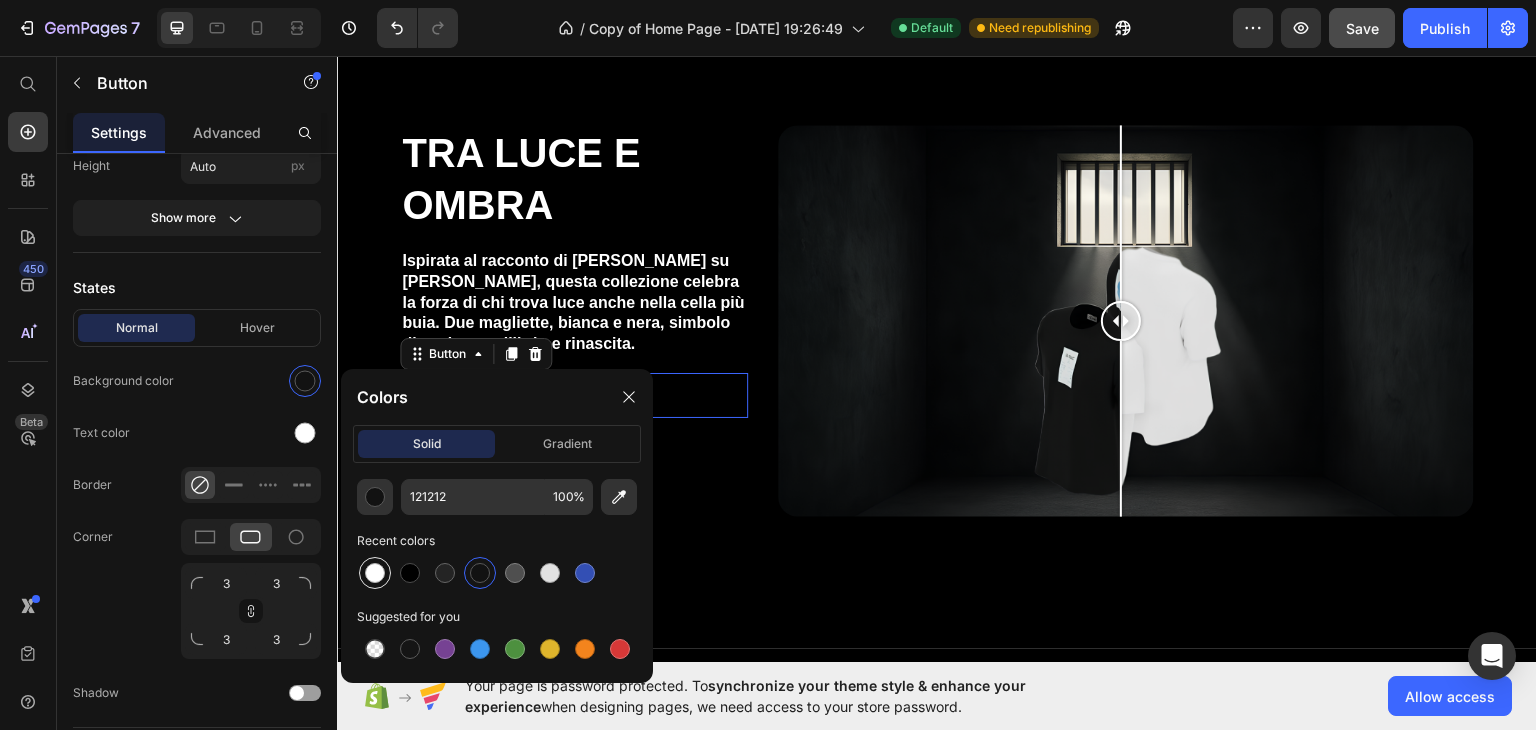 click at bounding box center (375, 573) 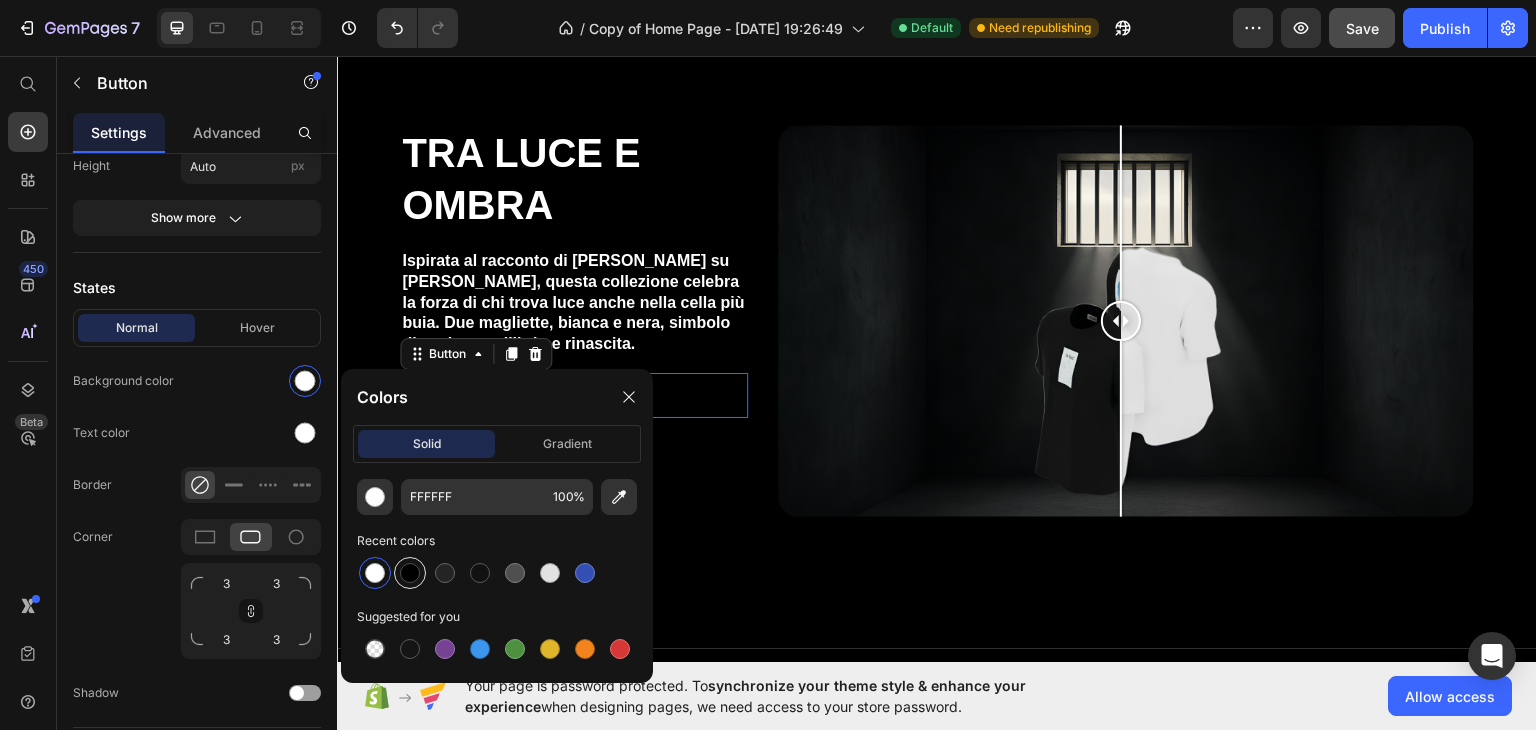 click at bounding box center [410, 573] 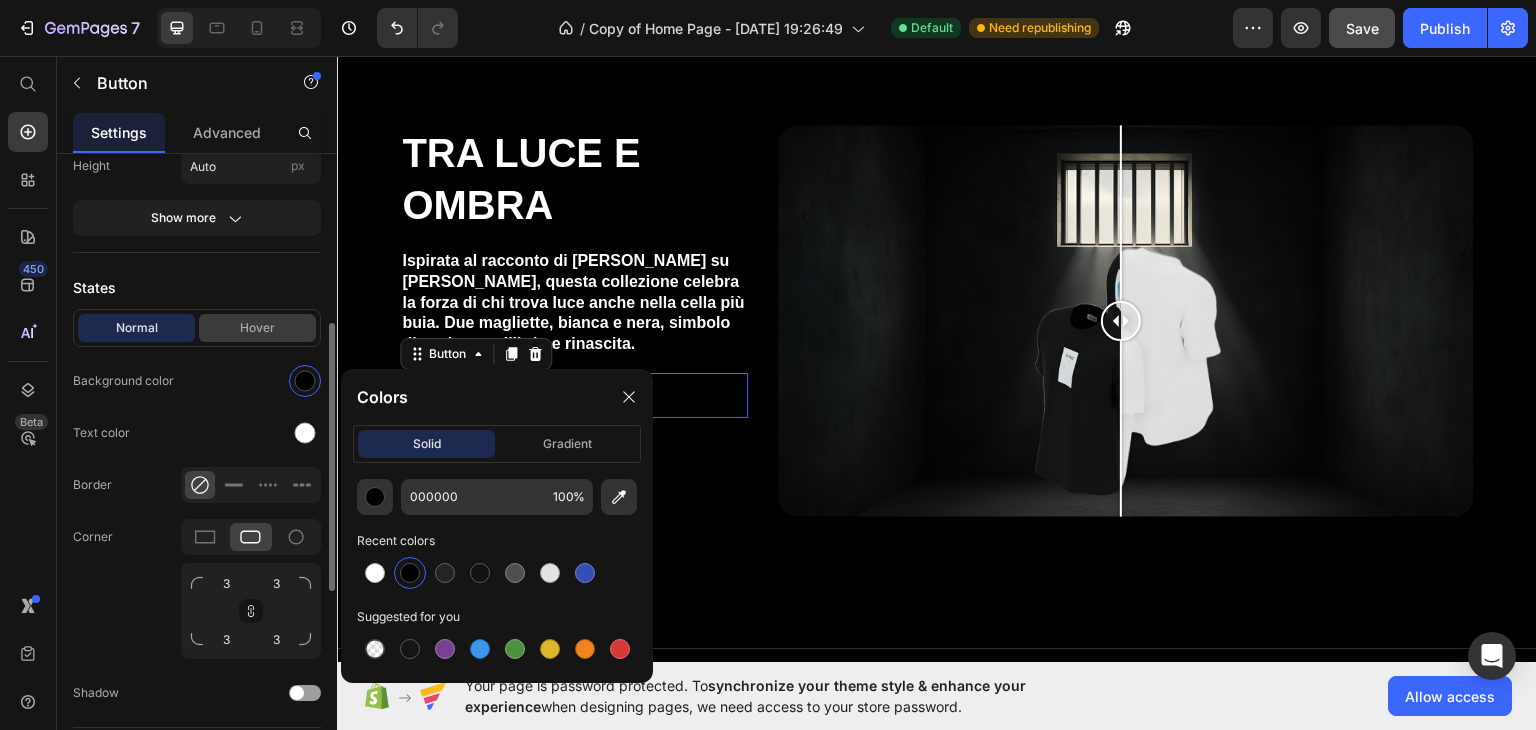 click on "Hover" at bounding box center [257, 328] 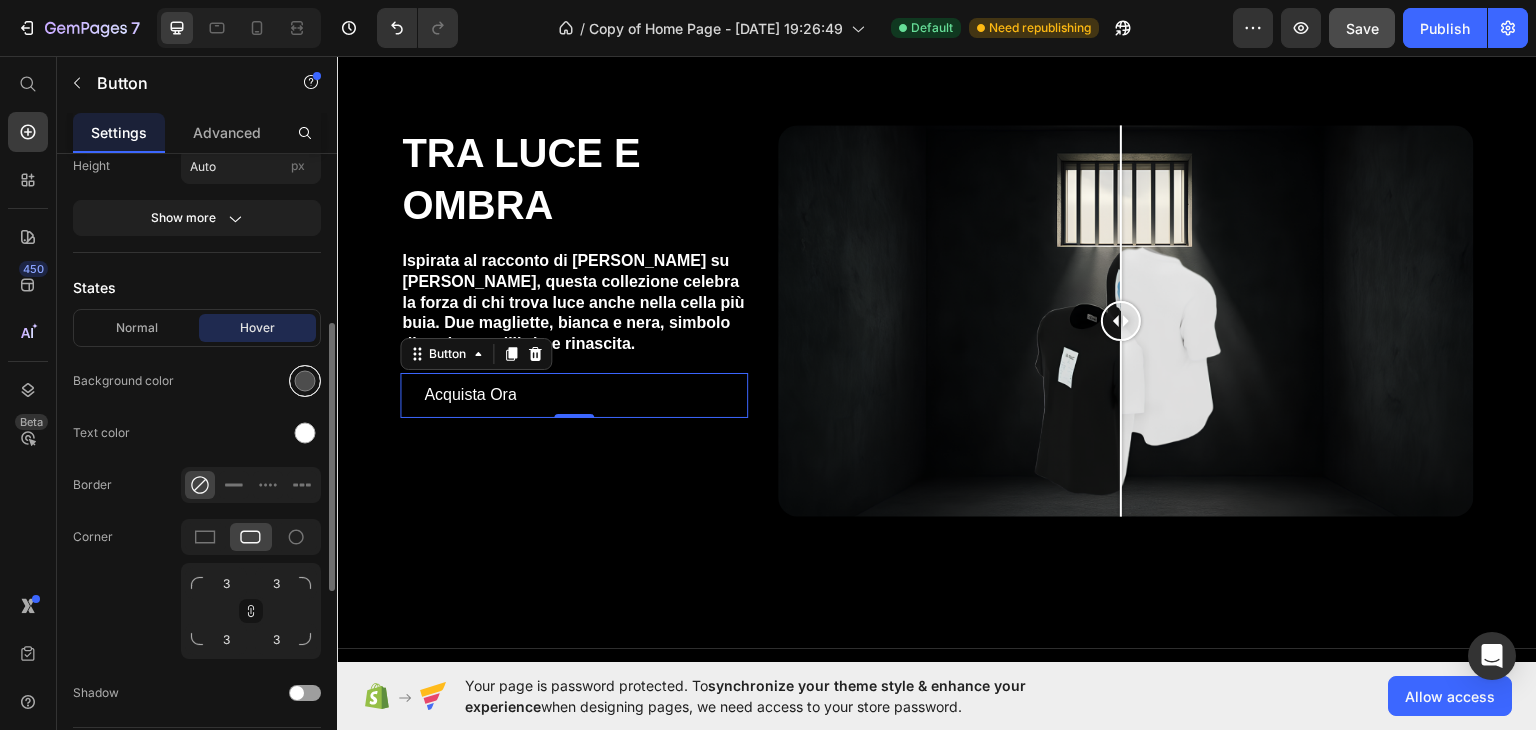 click at bounding box center [305, 381] 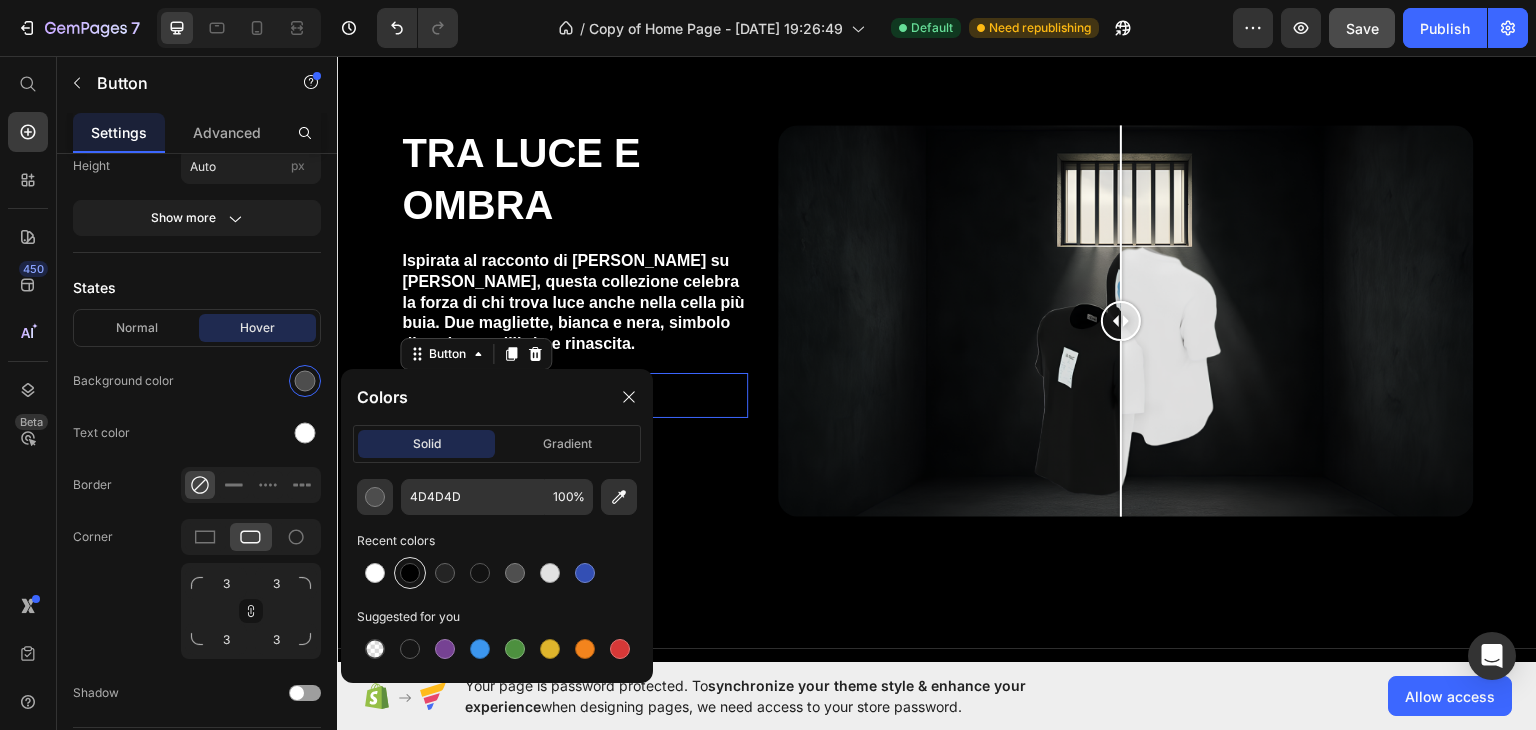 click at bounding box center [410, 573] 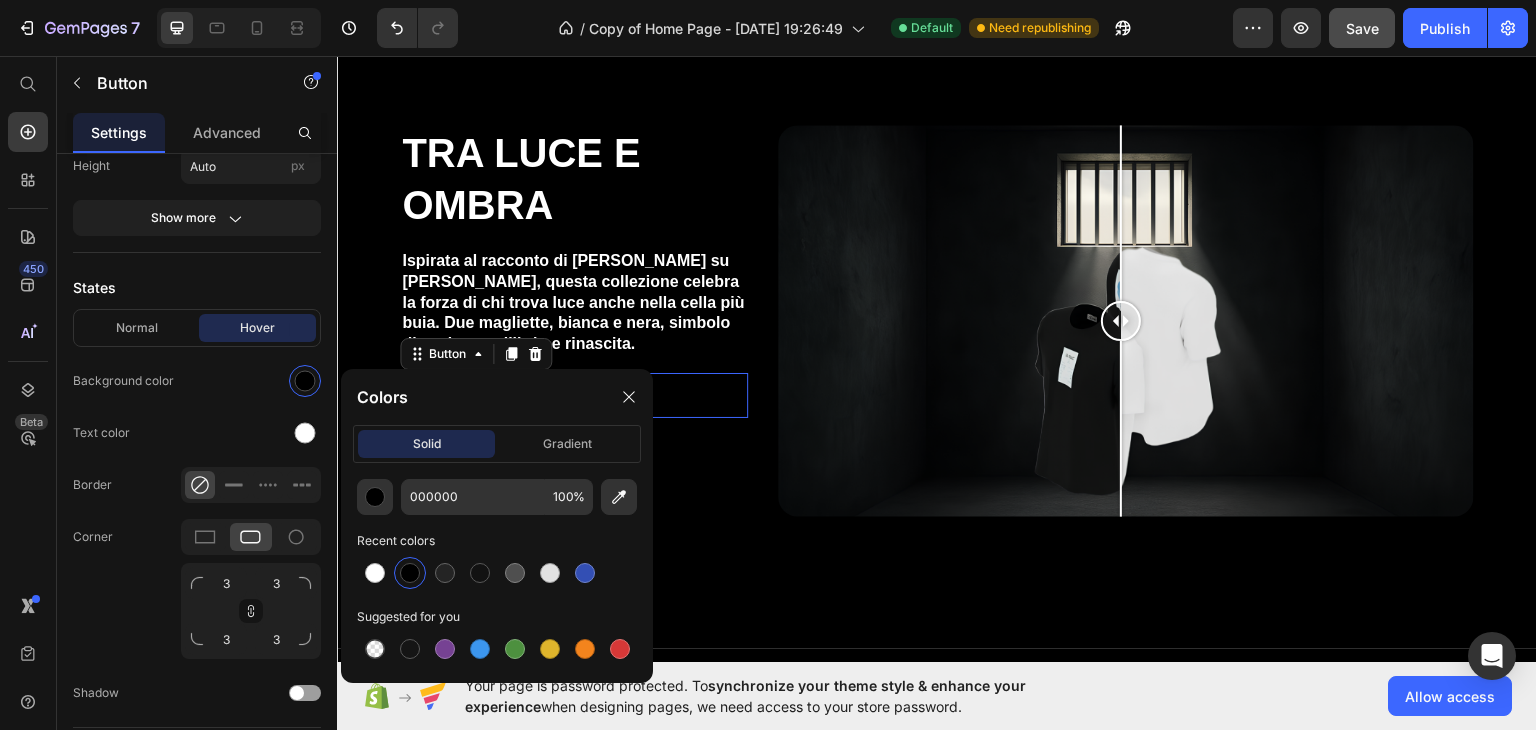 click on "TRA LUCE E OMBRA Heading Ispirata al racconto di [PERSON_NAME] su [PERSON_NAME], questa collezione celebra la forza di chi trova luce anche nella cella più buia. Due magliette, bianca e nera, simbolo di scelta, equilibrio e rinascita. Text Block Acquista Ora Button   0 Image Comparison Row" at bounding box center (937, 328) 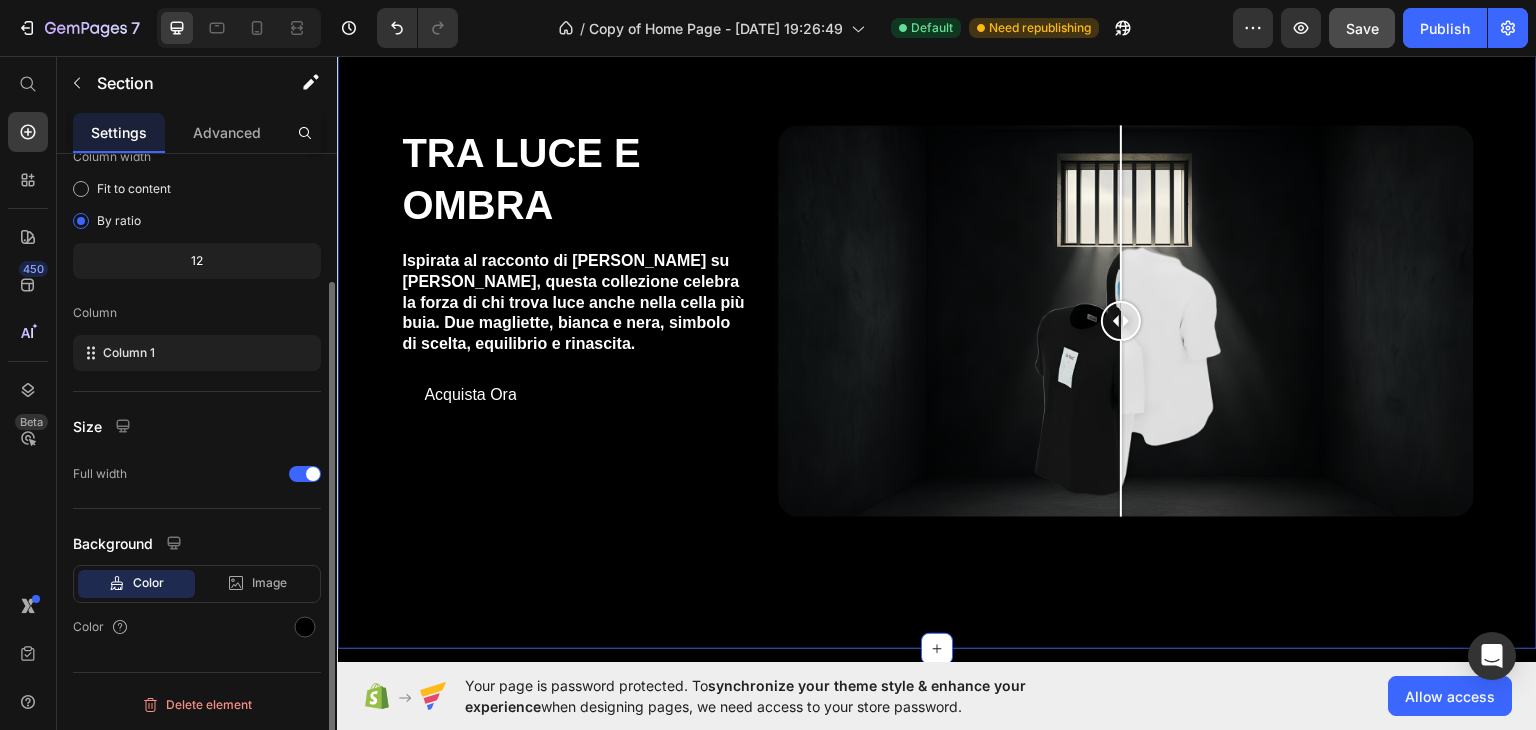 scroll, scrollTop: 0, scrollLeft: 0, axis: both 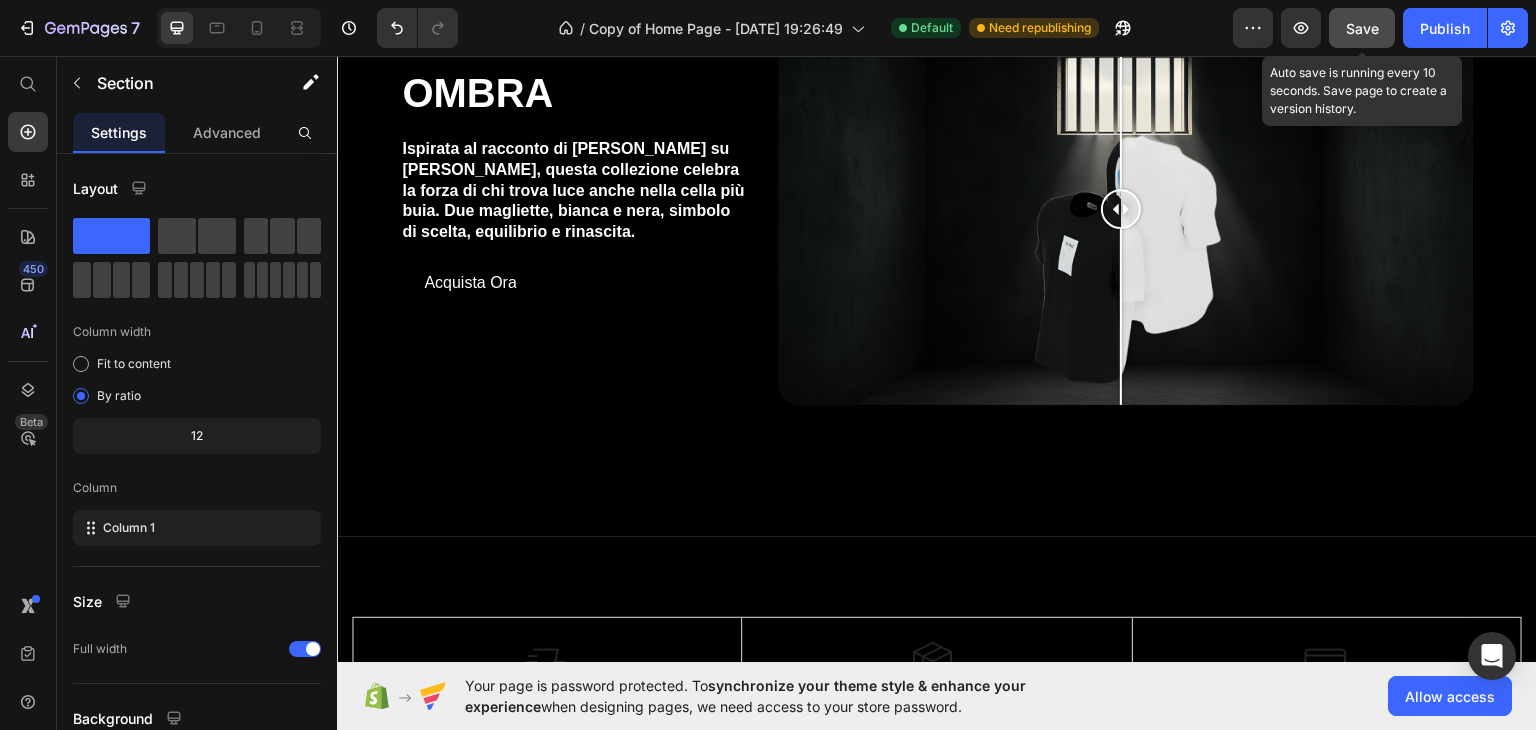 click on "Save" at bounding box center [1362, 28] 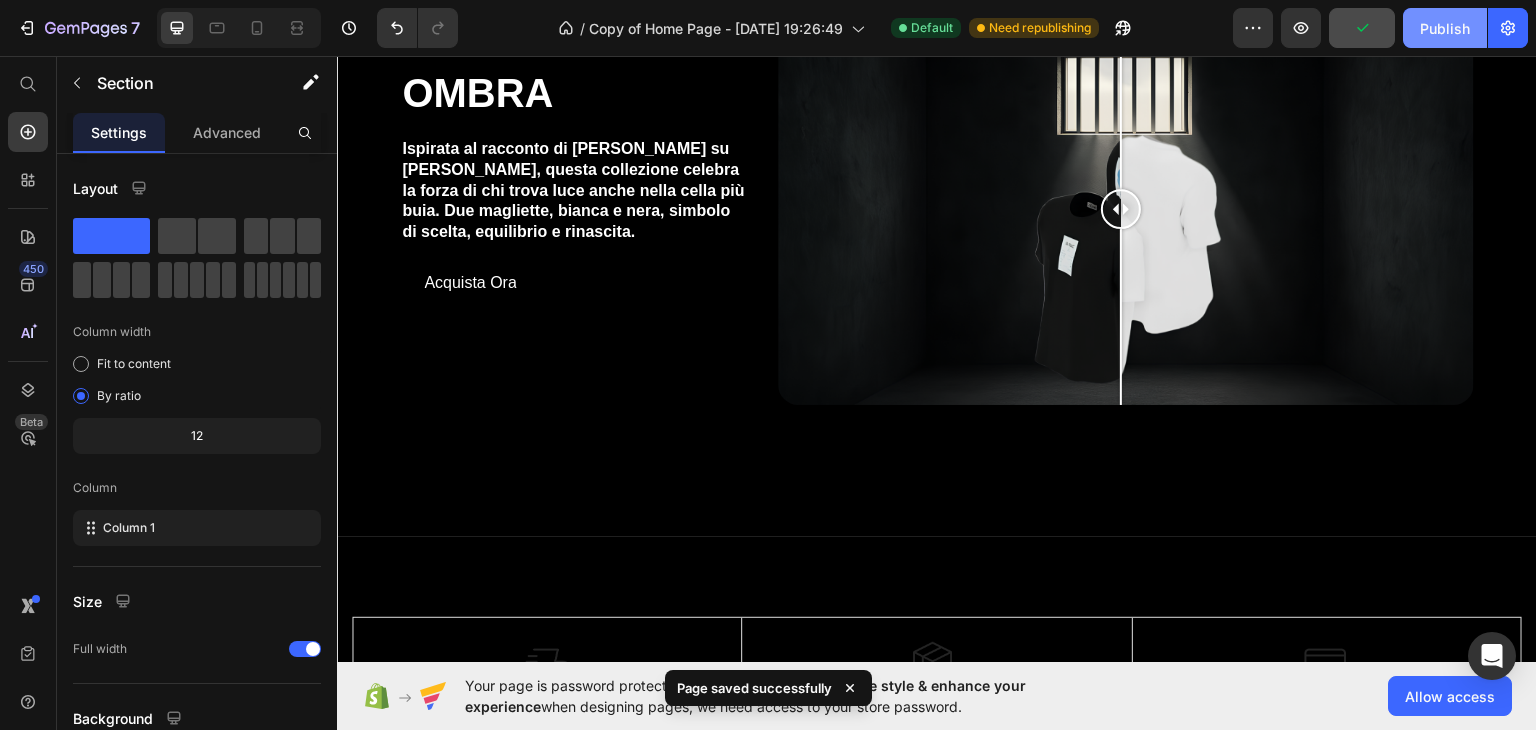 click on "Publish" at bounding box center [1445, 28] 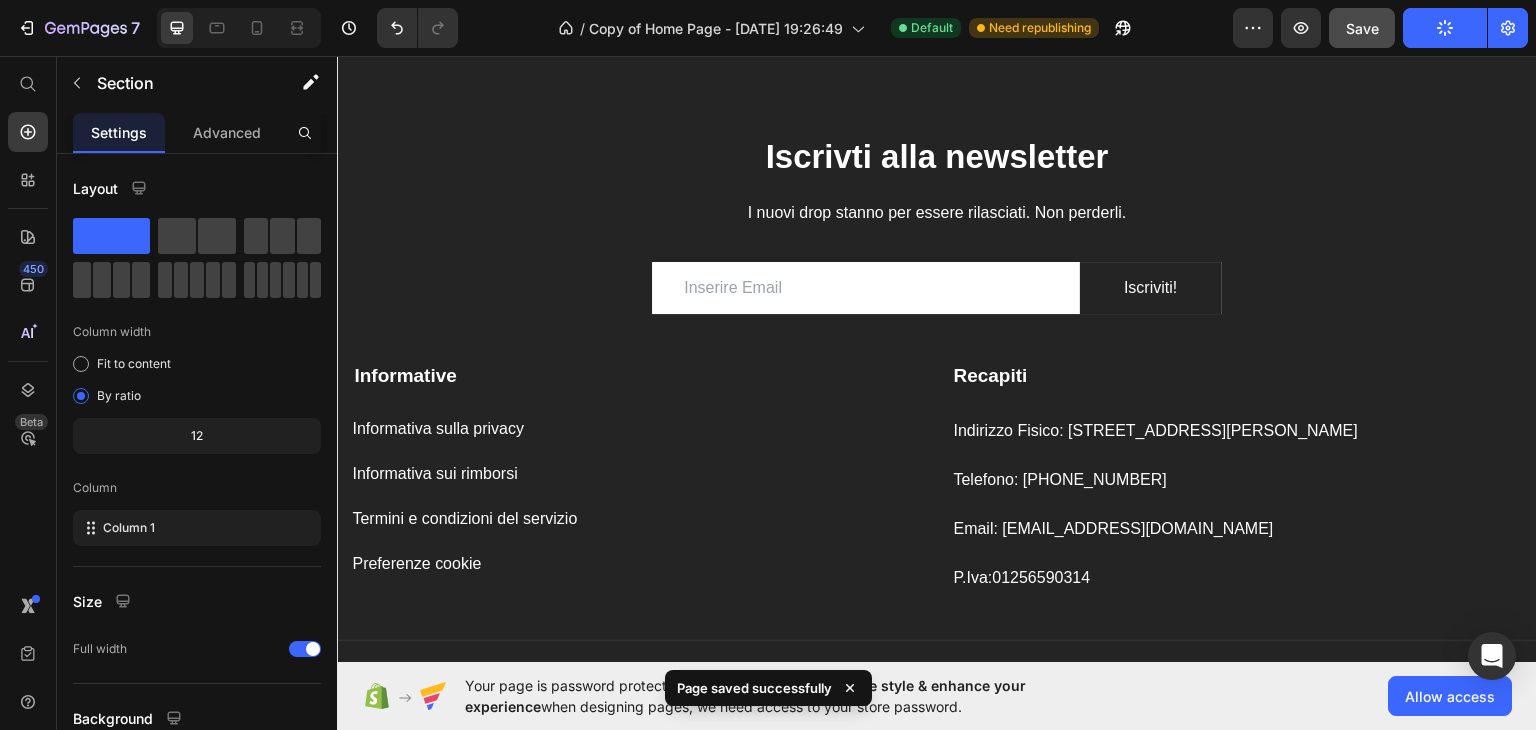 scroll, scrollTop: 1700, scrollLeft: 0, axis: vertical 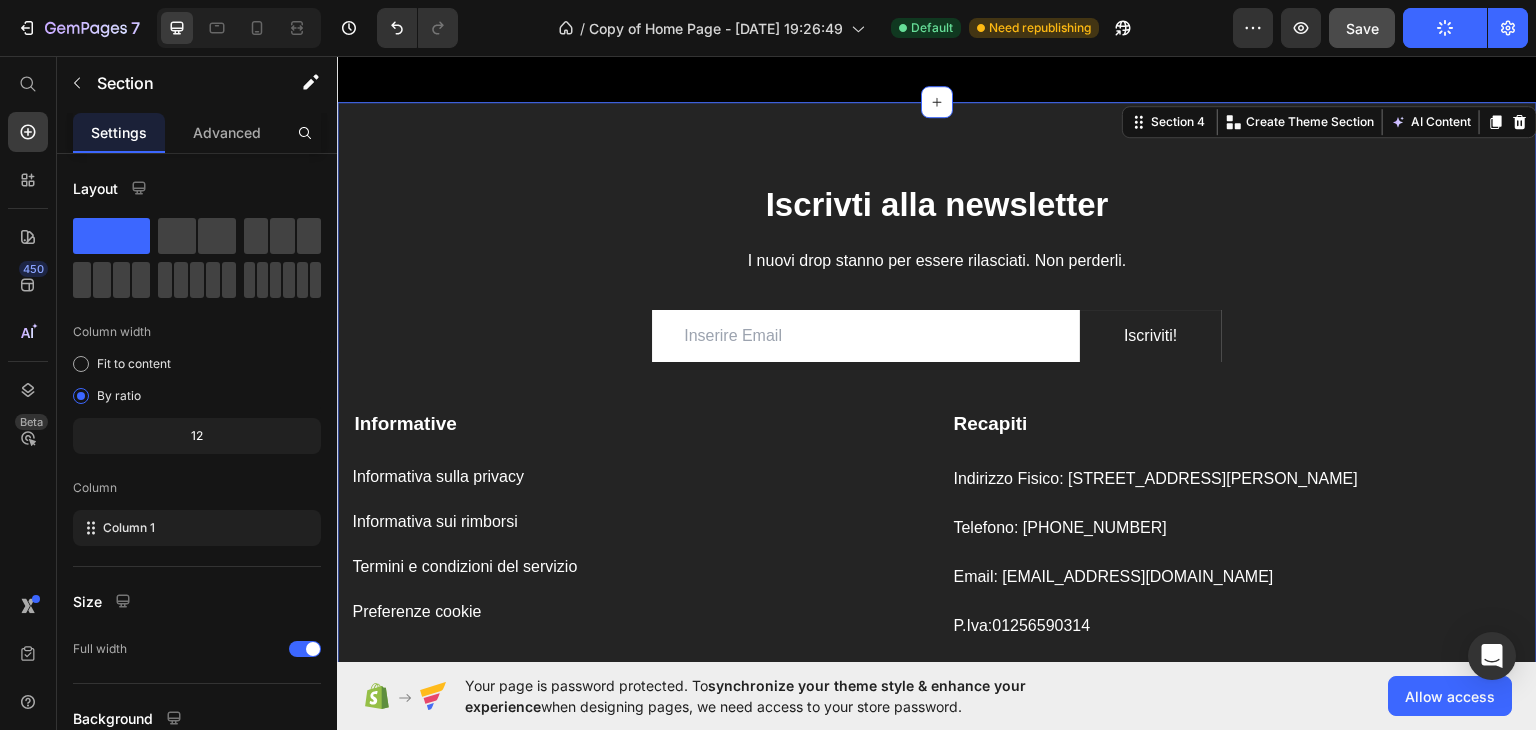click on "Iscrivti alla newsletter Heading I nuovi drop stanno per essere rilasciati. Non perderli. Text block Email Field Iscriviti! Submit Button Row Newsletter Row Informative Text block Informativa sulla privacy    Button Informativa sui rimborsi Button Termini e condizioni del servizio Button Preferenze cookie Button Recapiti Text block Indirizzo Fisico: [STREET_ADDRESS][PERSON_NAME] Text block Telefono: [PHONE_NUMBER] Text block Email: [EMAIL_ADDRESS][DOMAIN_NAME] Text block P.Iva:  01256590314 Text block Row
Company
Shop
Help
Visit Accordion Row                Title Line © 2025  ADG , Text block Image Image Image Image Image Row Row Section 4   You can create reusable sections Create Theme Section AI Content Write with GemAI What would you like to describe here? Tone and Voice Persuasive Product Show more Generate" at bounding box center (937, 445) 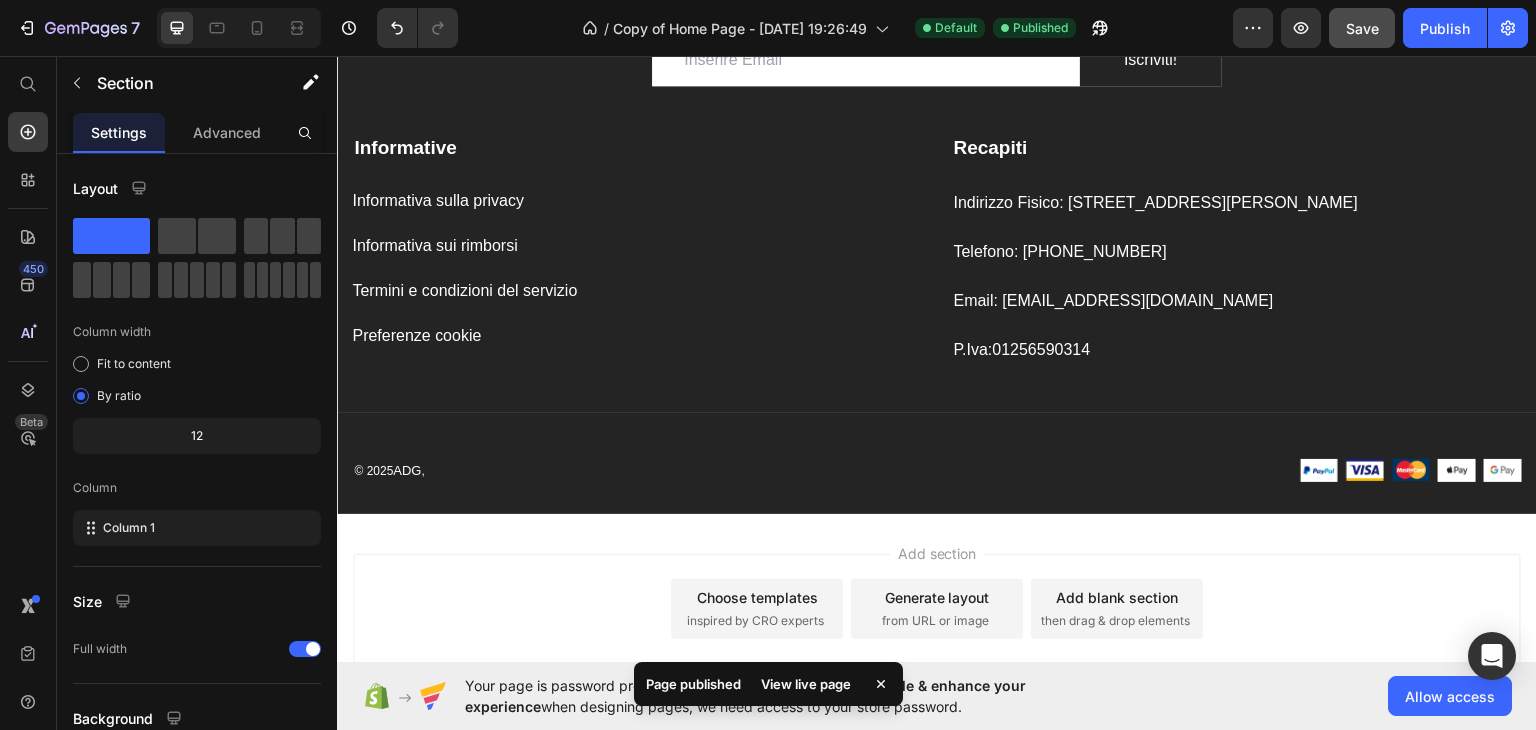scroll, scrollTop: 2112, scrollLeft: 0, axis: vertical 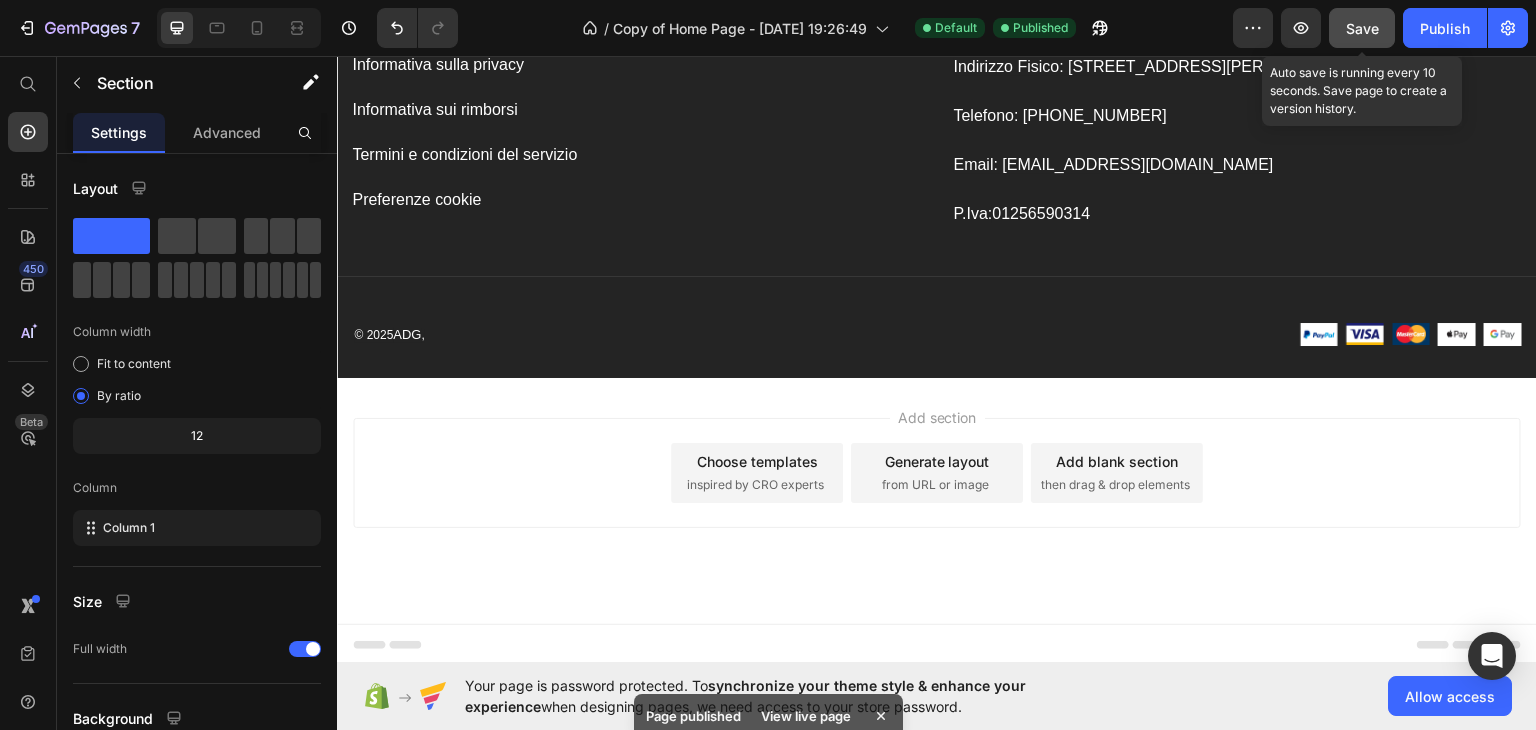 click on "Save" at bounding box center [1362, 28] 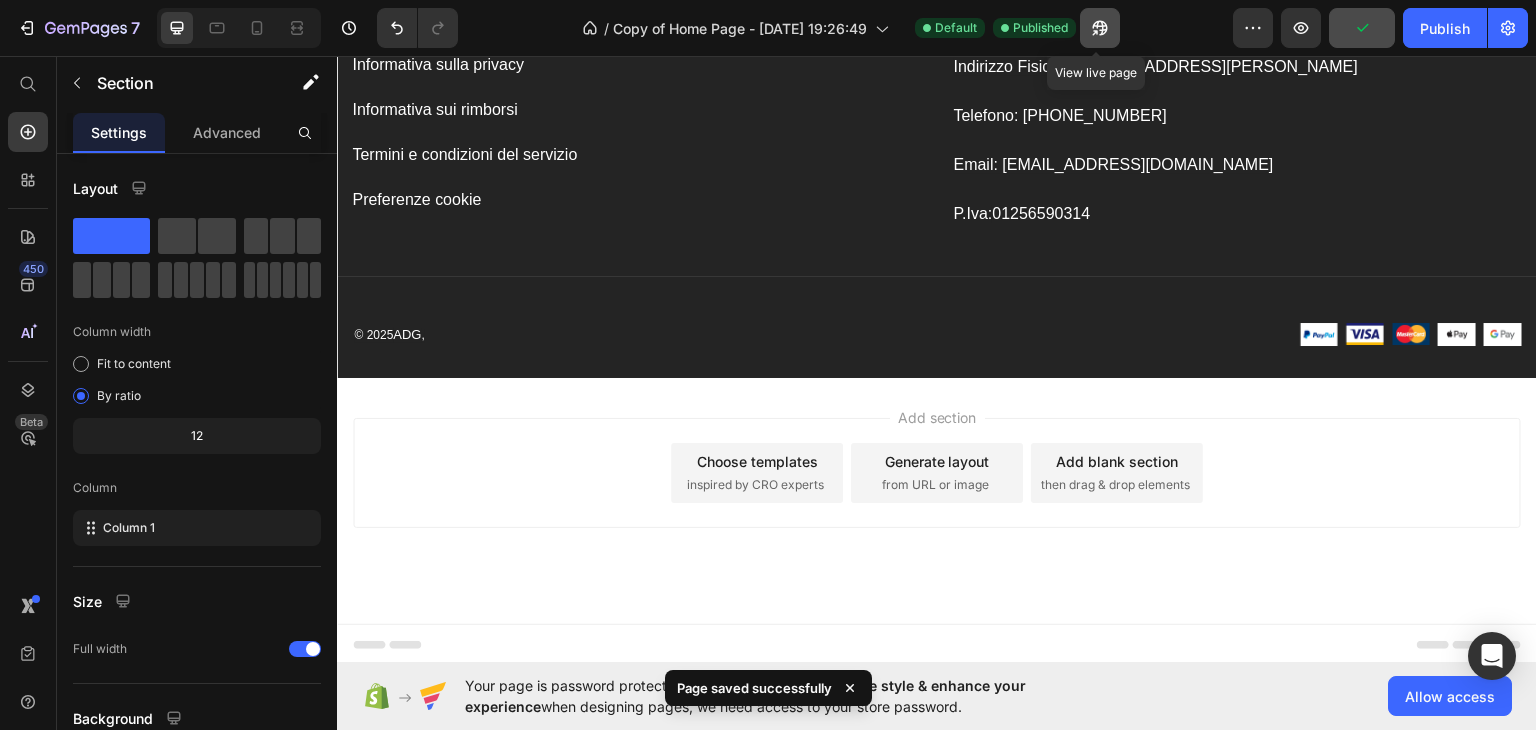 click 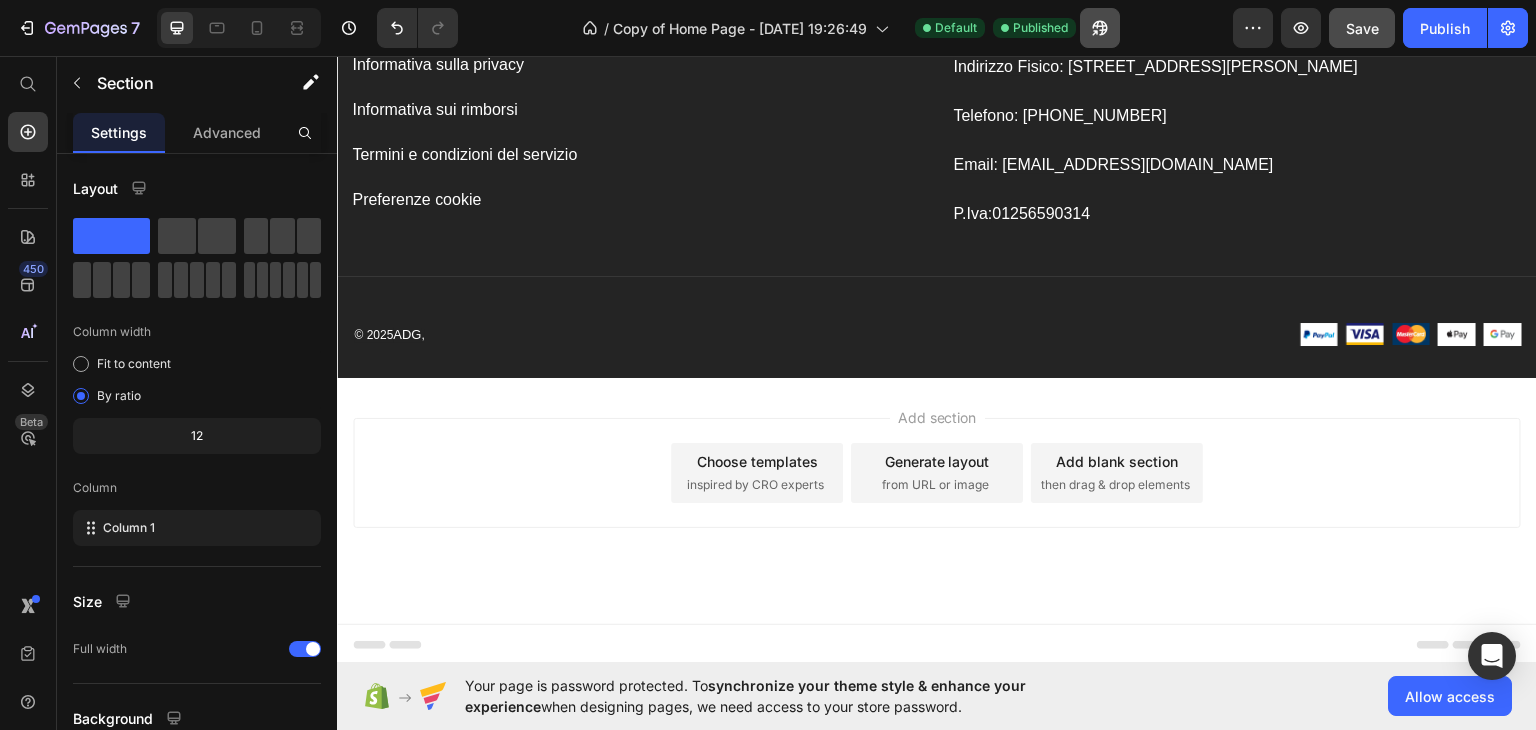 type 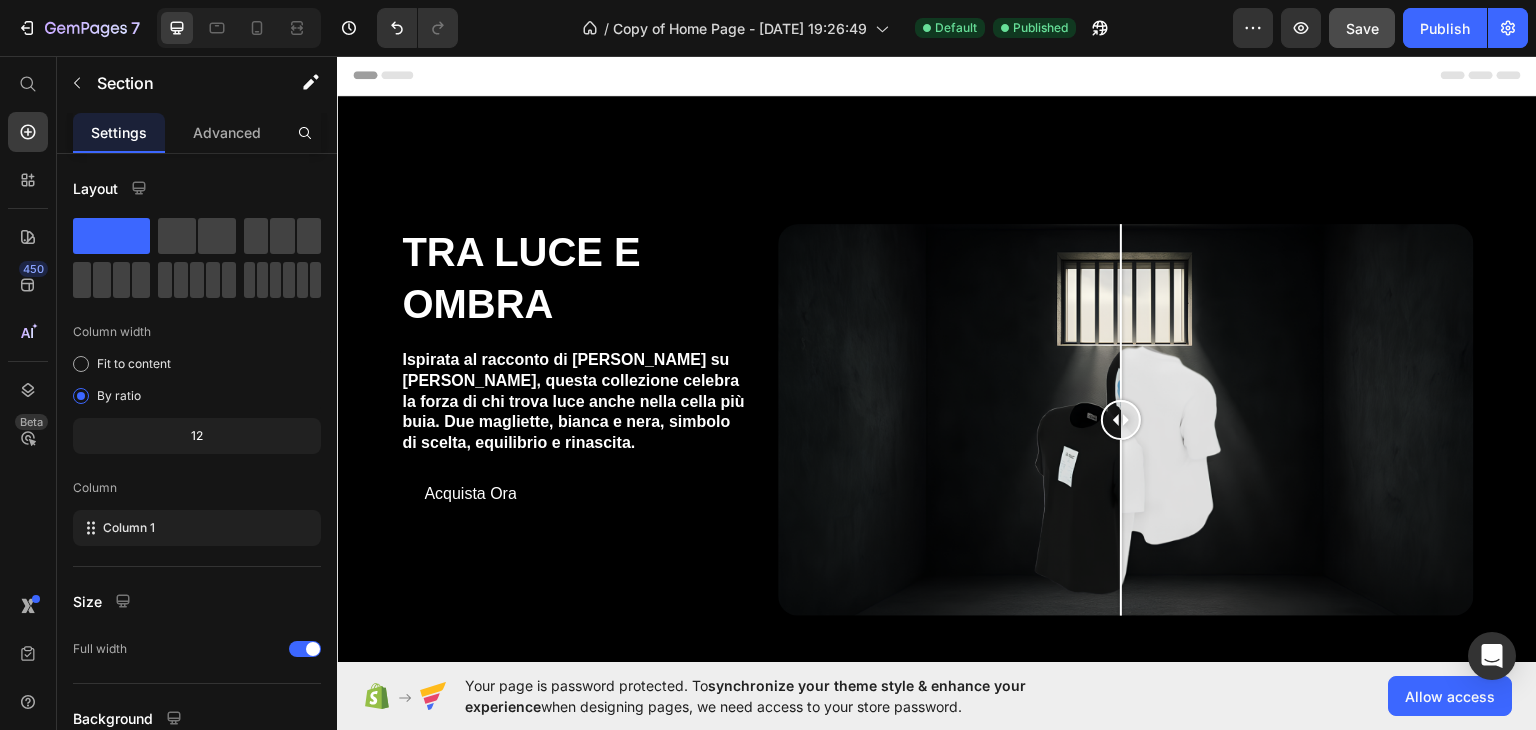 scroll, scrollTop: 0, scrollLeft: 0, axis: both 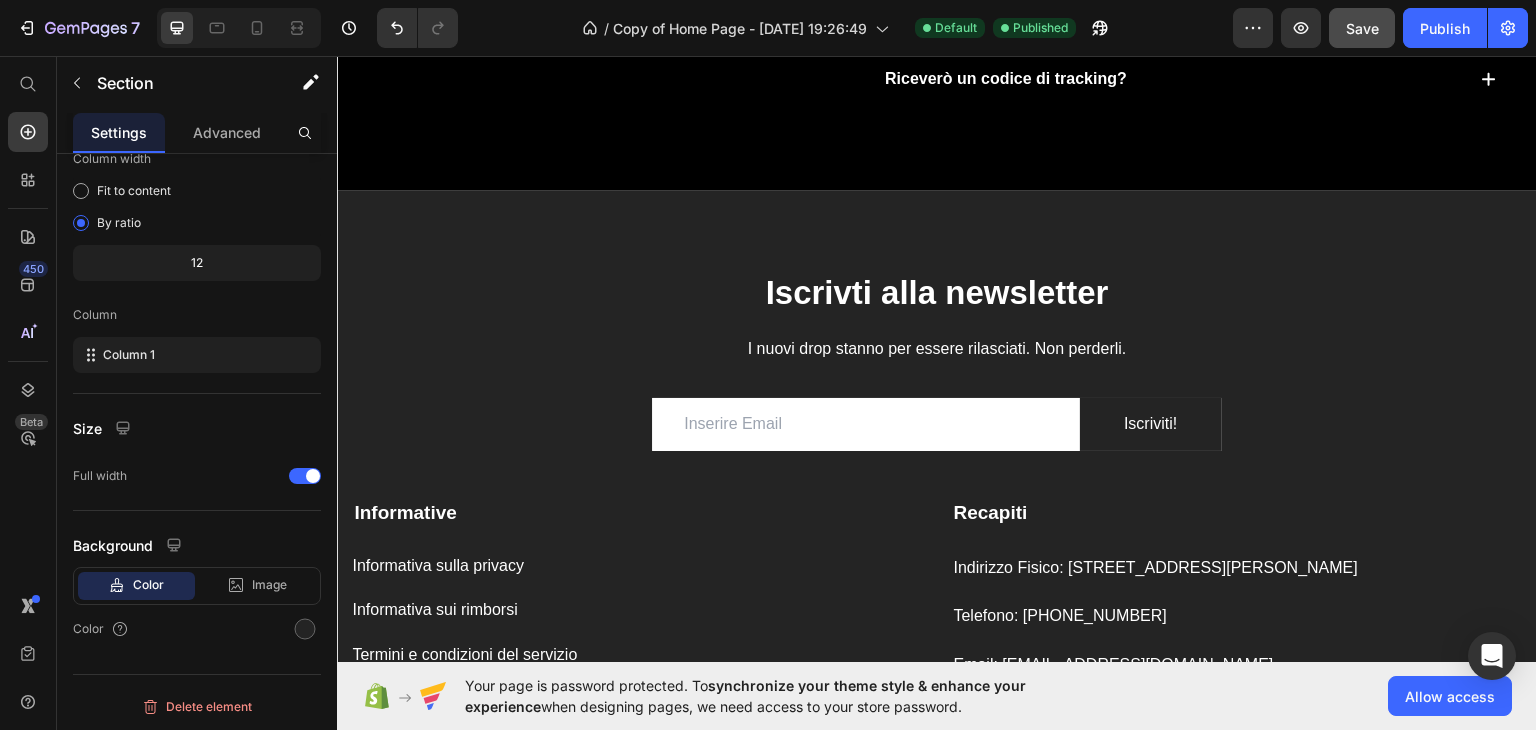 click on "Iscrivti alla newsletter Heading I nuovi drop stanno per essere rilasciati. Non perderli. Text block Email Field Iscriviti! Submit Button Row Newsletter Row Informative Text block Informativa sulla privacy    Button Informativa sui rimborsi Button Termini e condizioni del servizio Button Preferenze cookie Button Recapiti Text block Indirizzo Fisico: [STREET_ADDRESS][PERSON_NAME] Text block Telefono: [PHONE_NUMBER] Text block Email: [EMAIL_ADDRESS][DOMAIN_NAME] Text block P.Iva:  01256590314 Text block Row
Company
Shop
Help
Visit Accordion Row                Title Line © 2025  ADG , Text block Image Image Image Image Image Row Row Section 4" at bounding box center (937, 533) 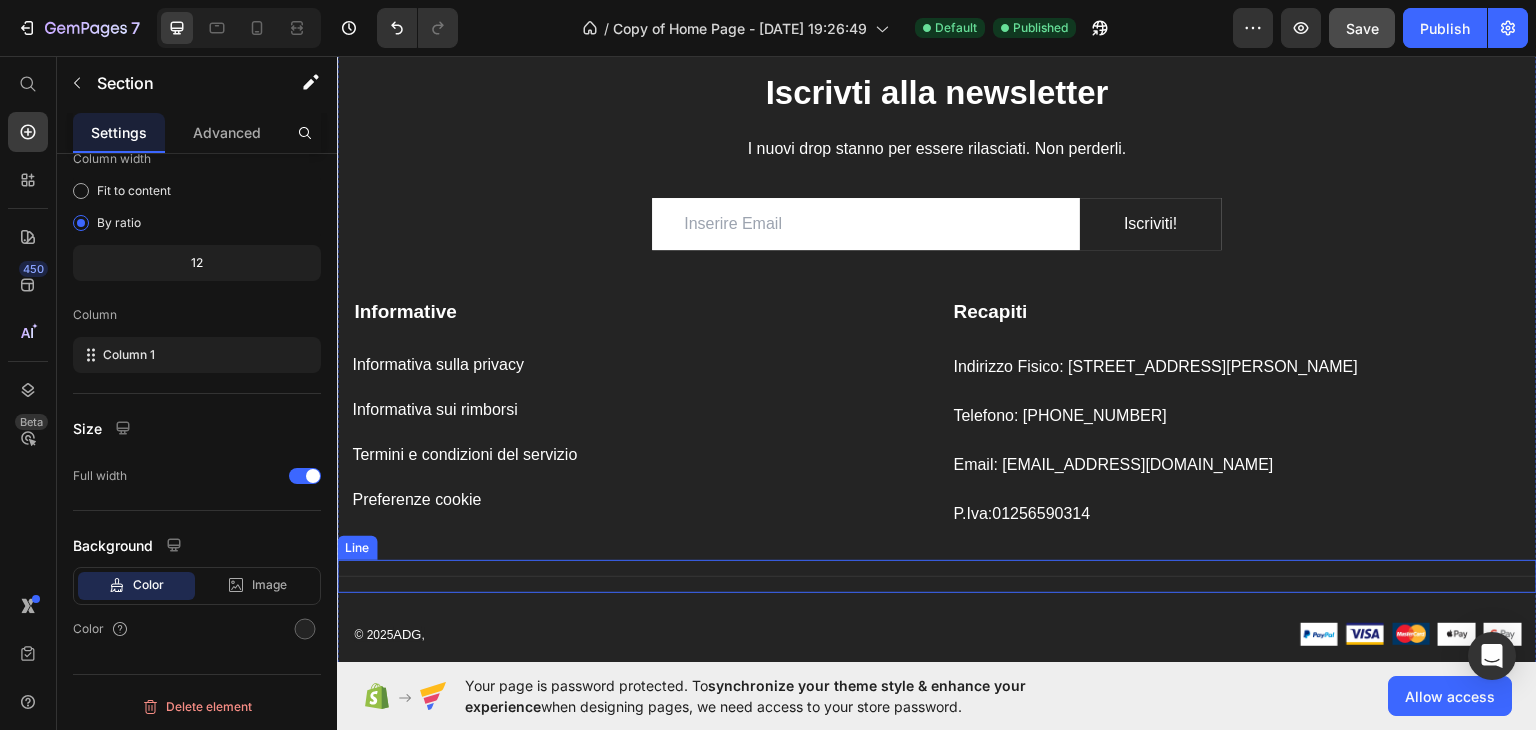 scroll, scrollTop: 2112, scrollLeft: 0, axis: vertical 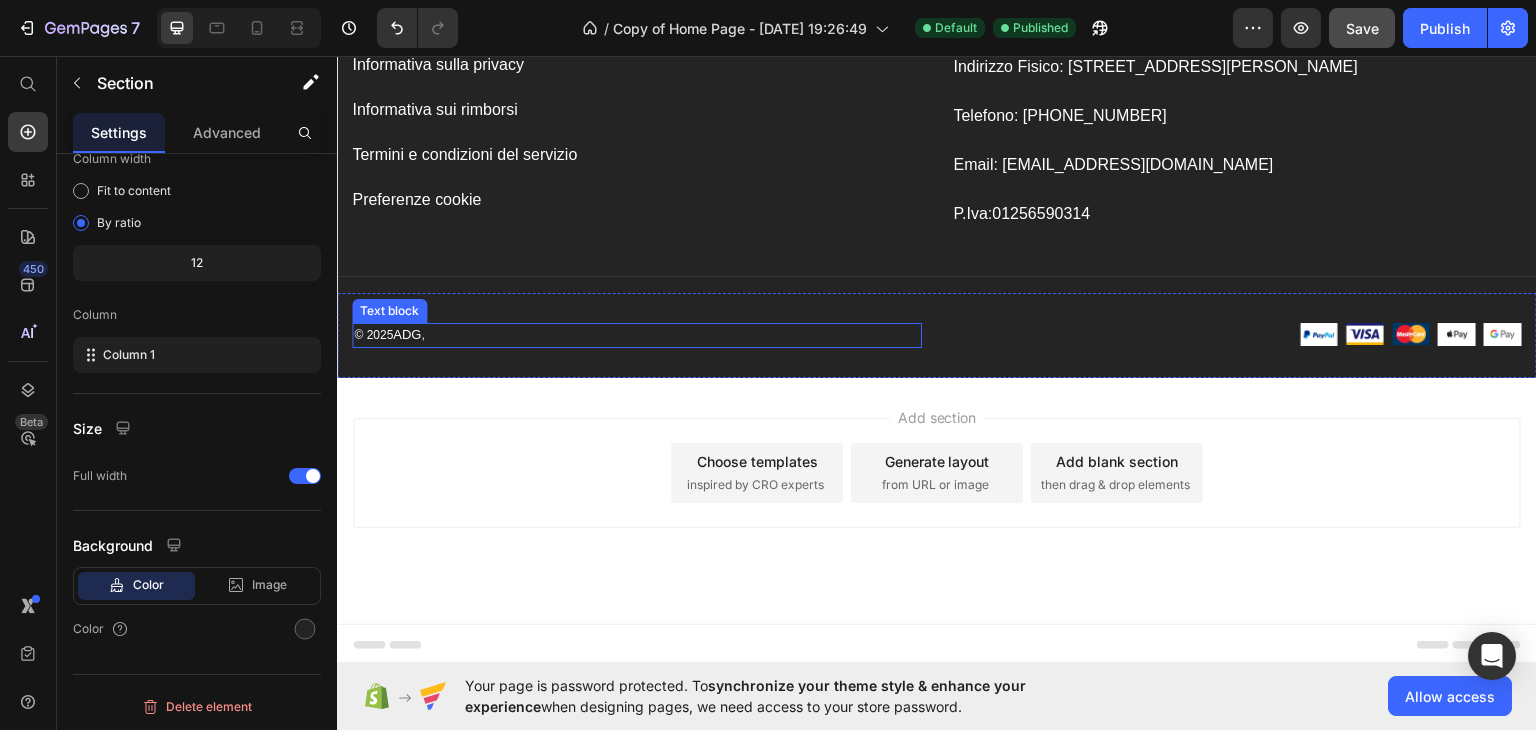 click on "© 2025  ADG , Text block Image Image Image Image Image Row Row" at bounding box center (937, 334) 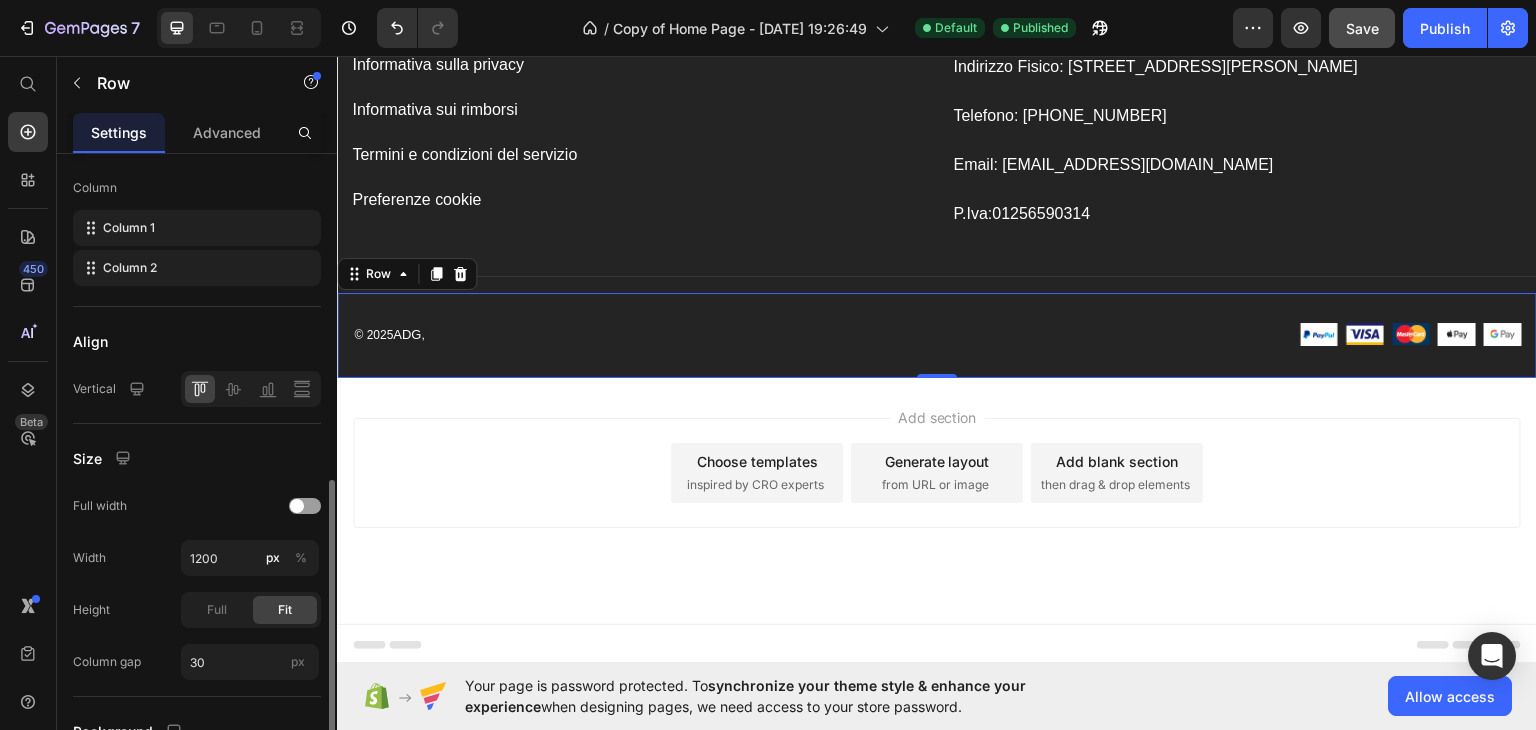 scroll, scrollTop: 486, scrollLeft: 0, axis: vertical 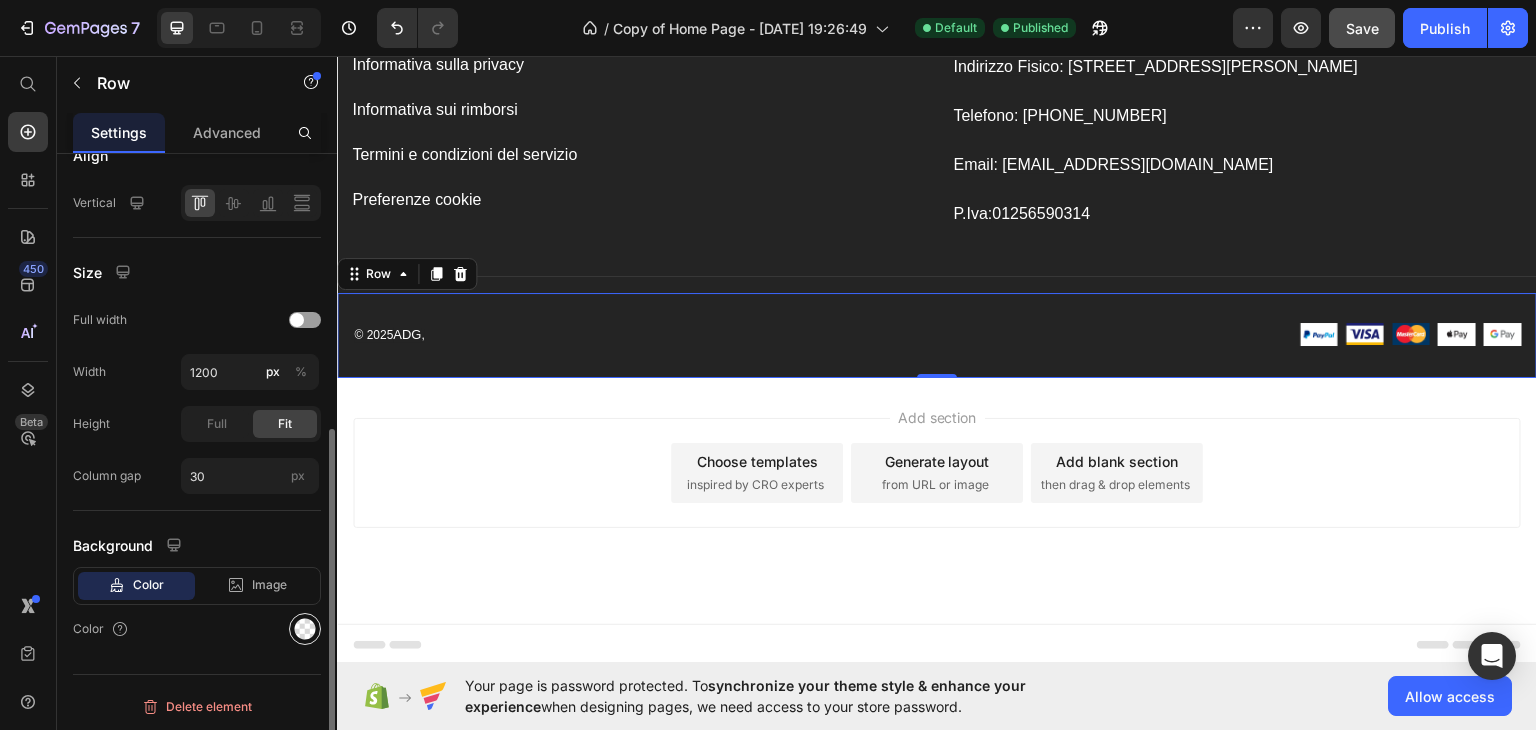 click at bounding box center (305, 629) 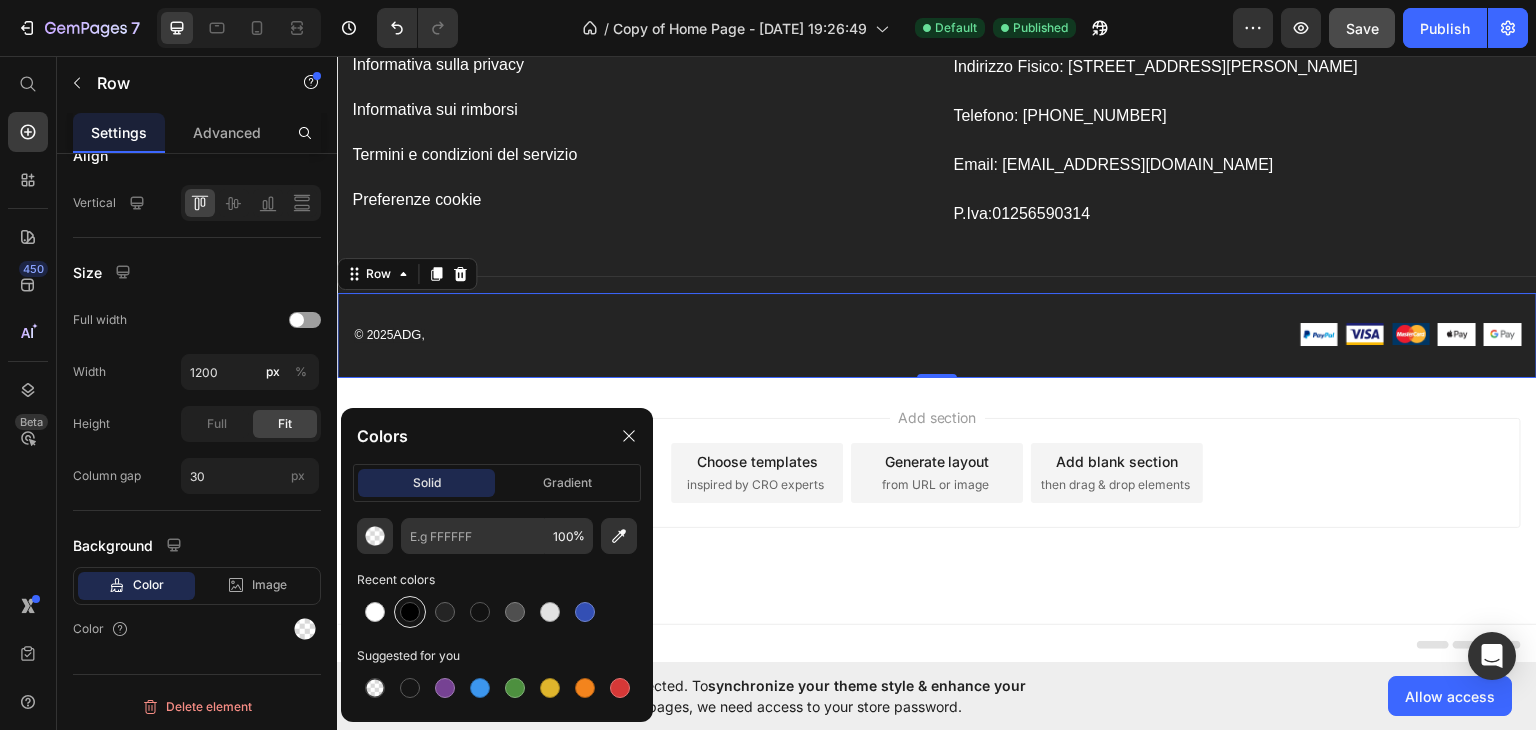 click at bounding box center (410, 612) 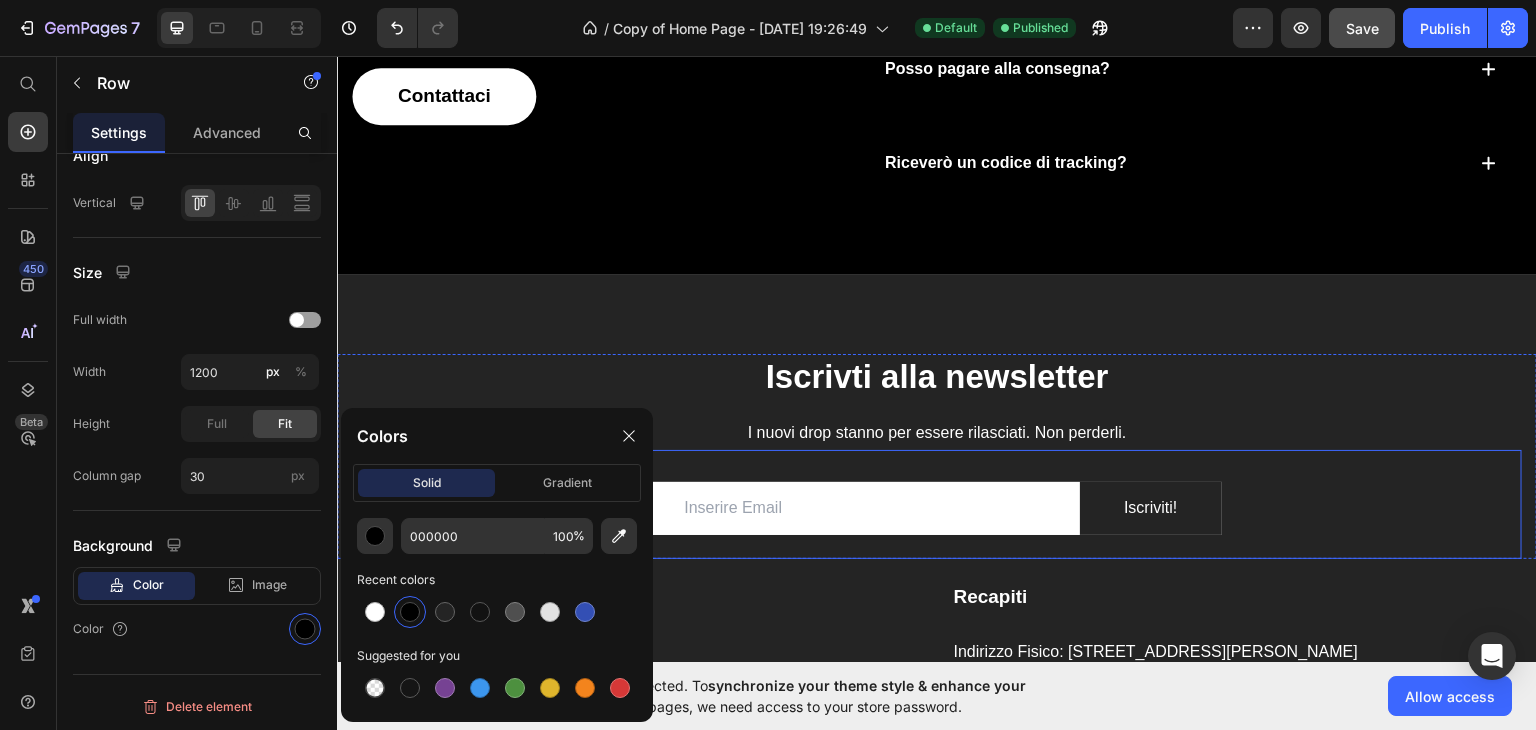 scroll, scrollTop: 1512, scrollLeft: 0, axis: vertical 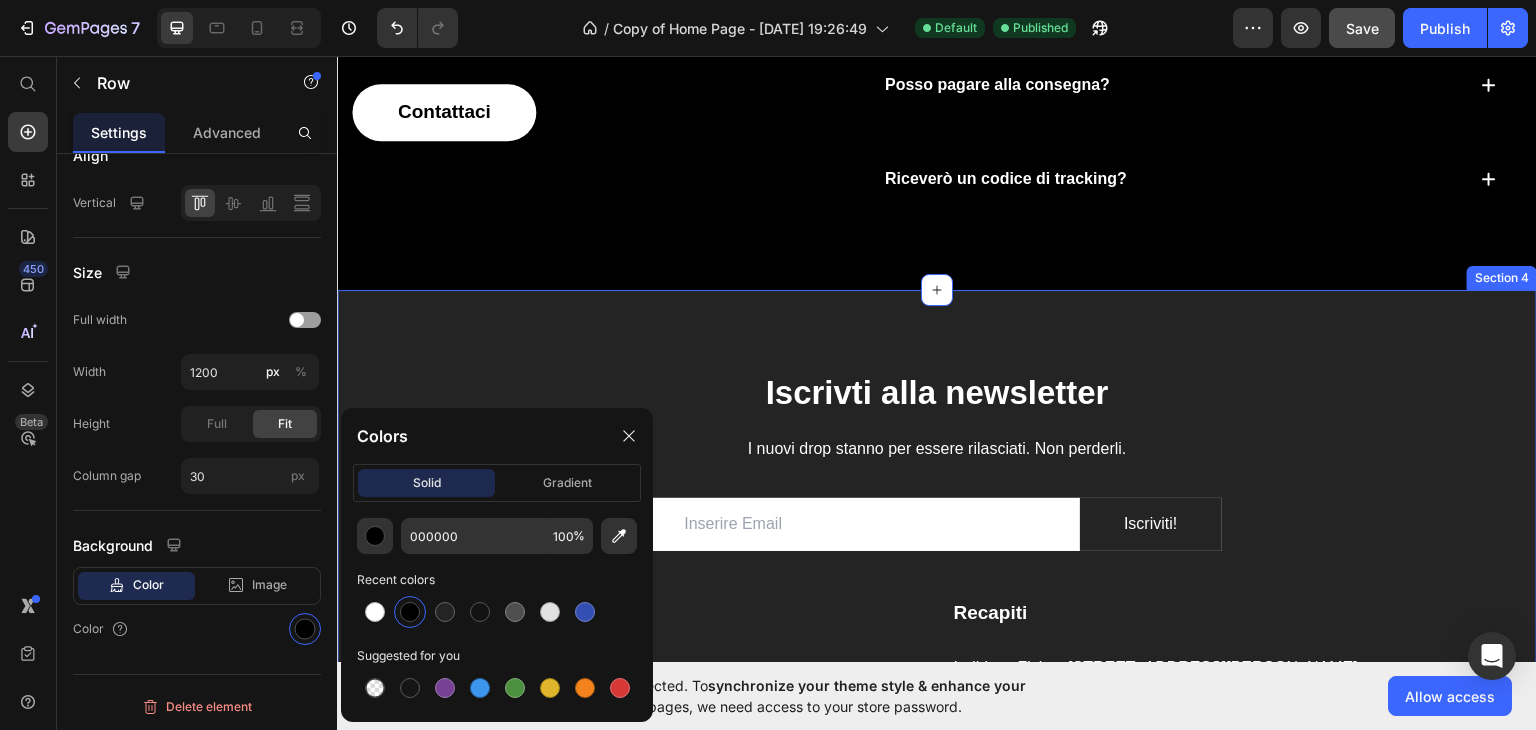 click on "Iscrivti alla newsletter Heading I nuovi drop stanno per essere rilasciati. Non perderli. Text block Email Field Iscriviti! Submit Button Row Newsletter Row Informative Text block Informativa sulla privacy    Button Informativa sui rimborsi Button Termini e condizioni del servizio Button Preferenze cookie Button Recapiti Text block Indirizzo Fisico: [STREET_ADDRESS][PERSON_NAME] Text block Telefono: [PHONE_NUMBER] Text block Email: [EMAIL_ADDRESS][DOMAIN_NAME] Text block P.Iva:  01256590314 Text block Row
Company
Shop
Help
Visit Accordion Row                Title Line © 2025  ADG , Text block Image Image Image Image Image Row Row   0 Section 4" at bounding box center [937, 633] 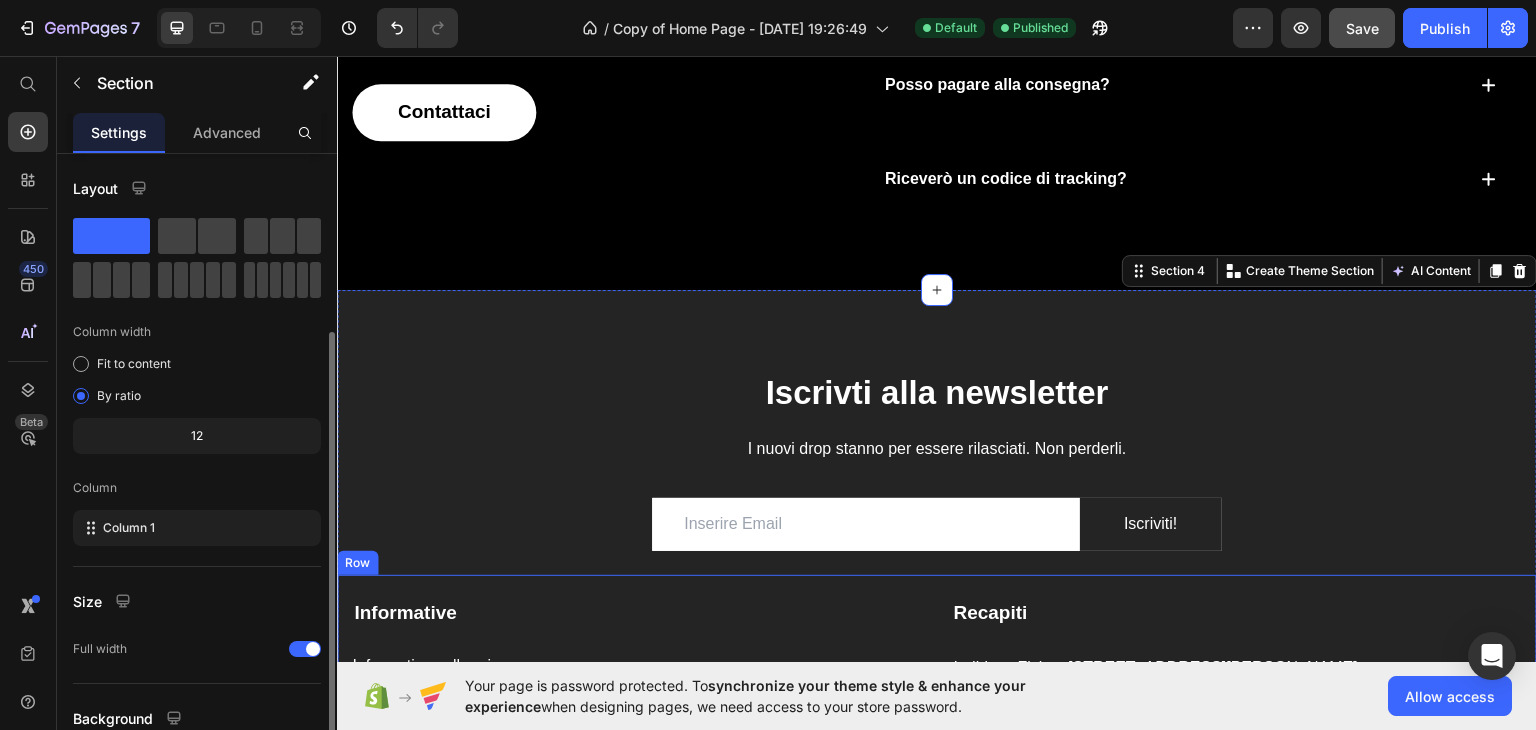 scroll, scrollTop: 173, scrollLeft: 0, axis: vertical 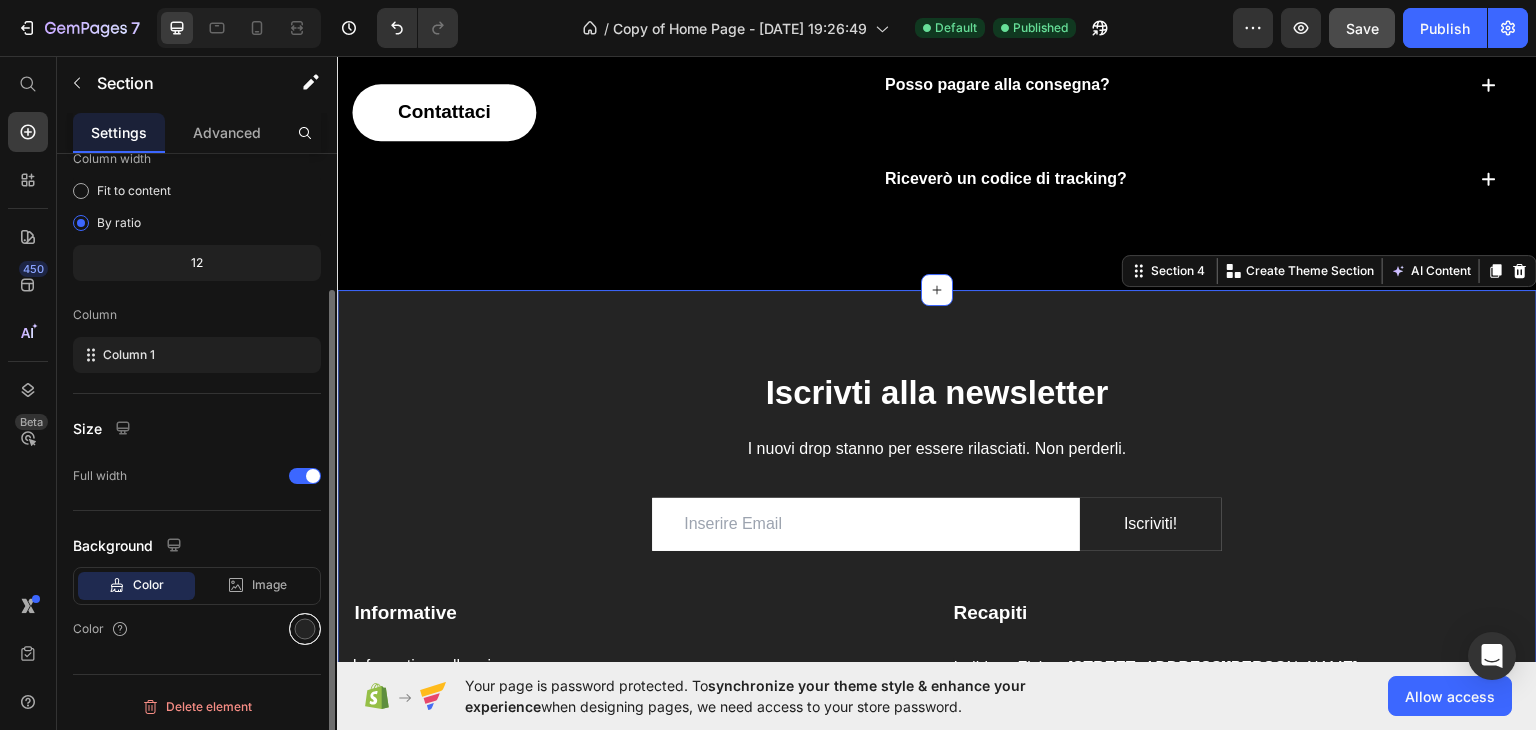 click at bounding box center (305, 629) 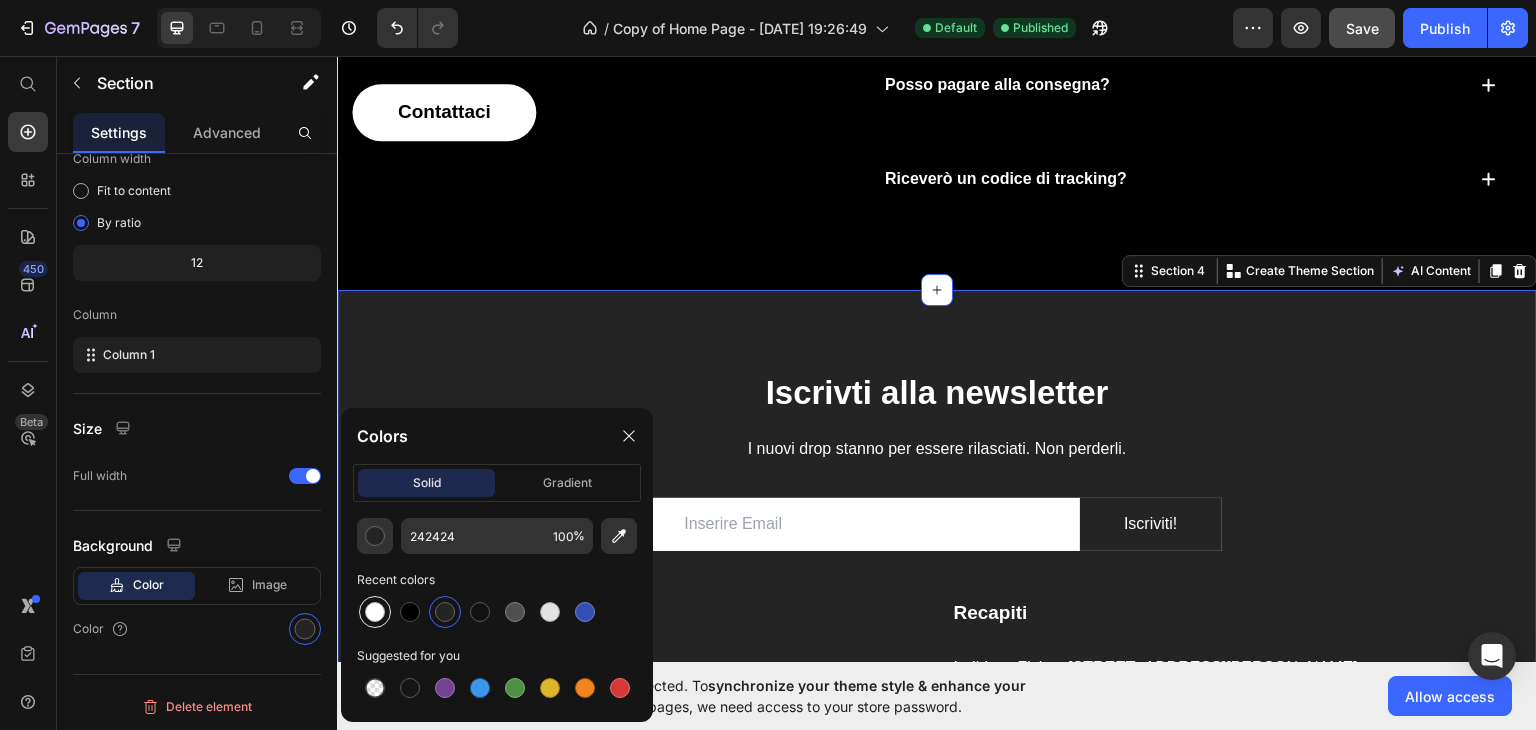 click at bounding box center (375, 612) 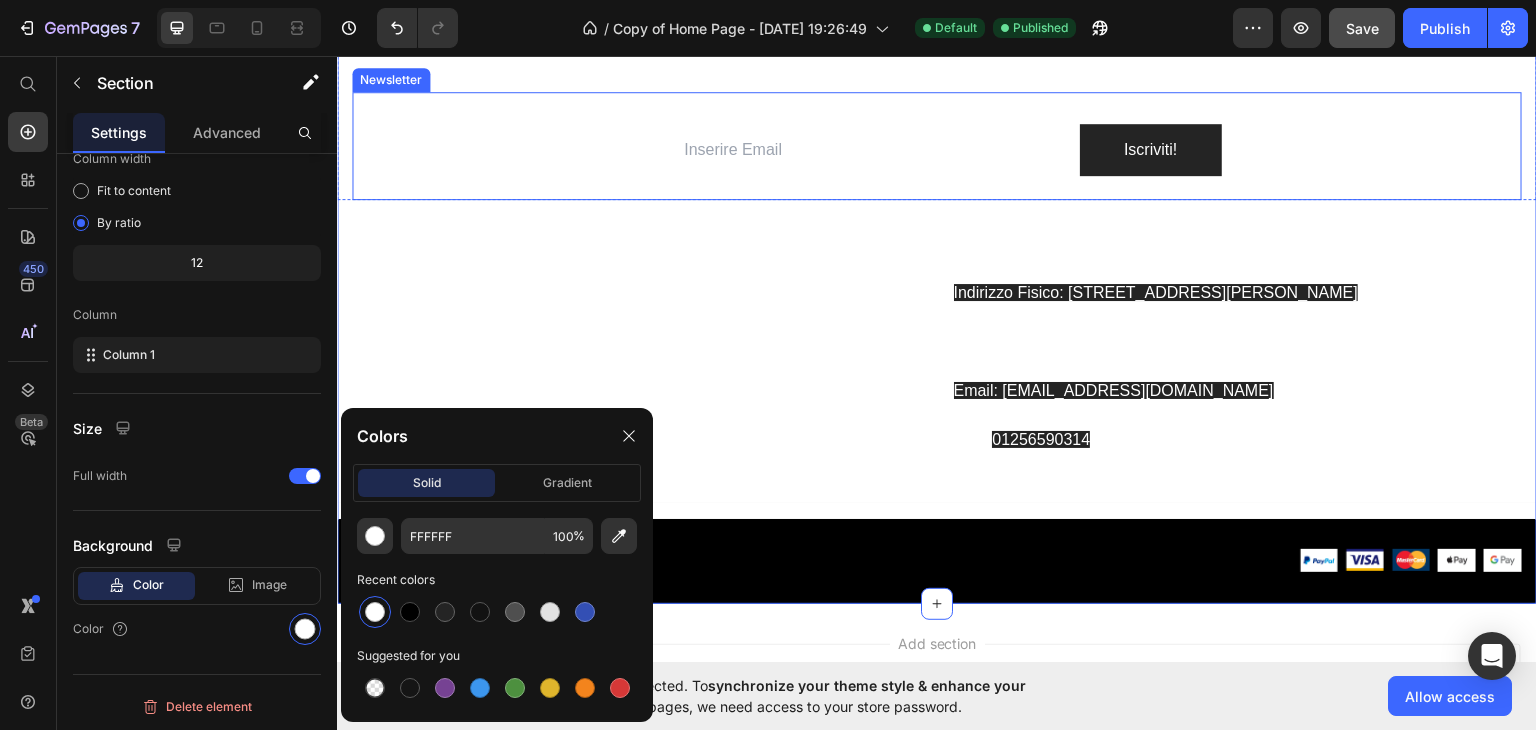 scroll, scrollTop: 1912, scrollLeft: 0, axis: vertical 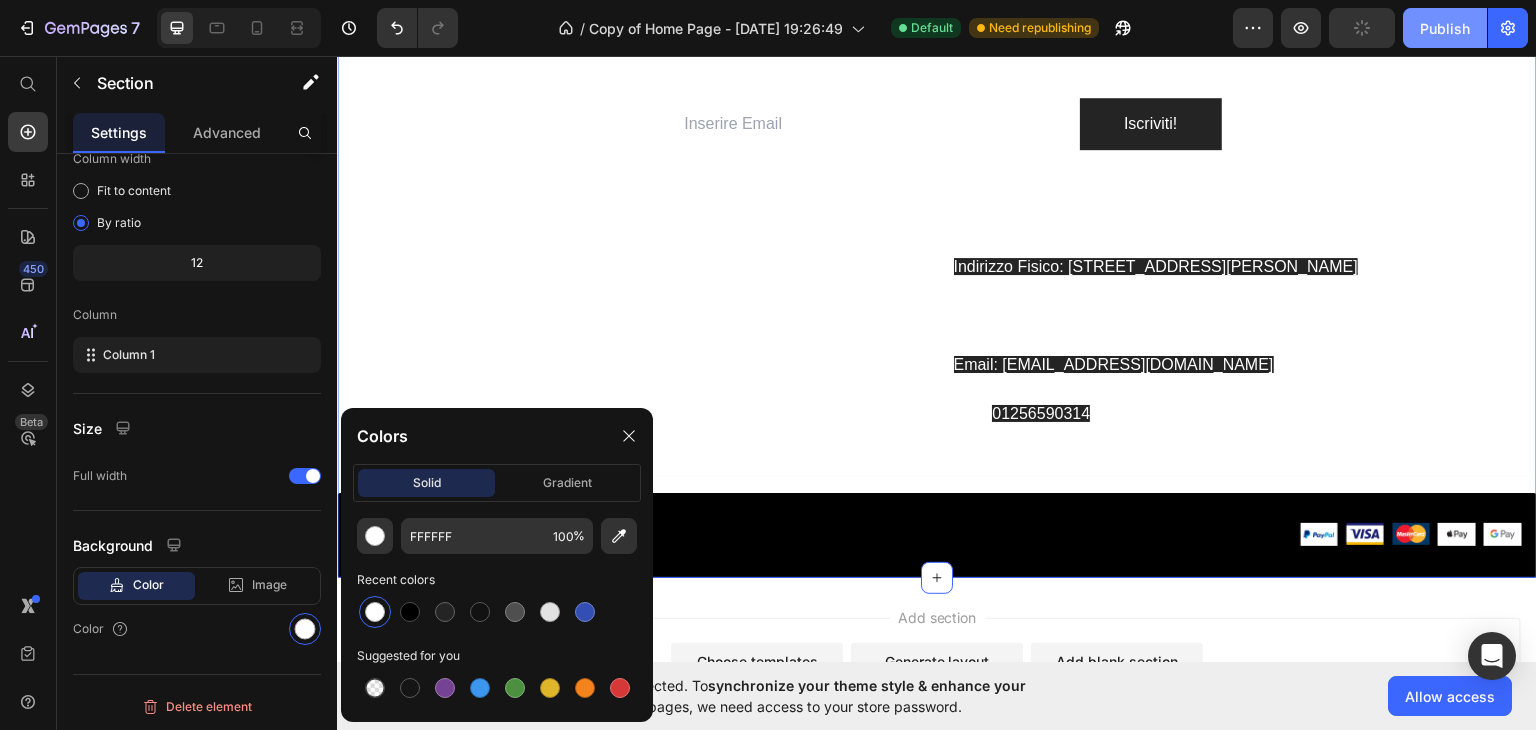 click on "Publish" at bounding box center [1445, 28] 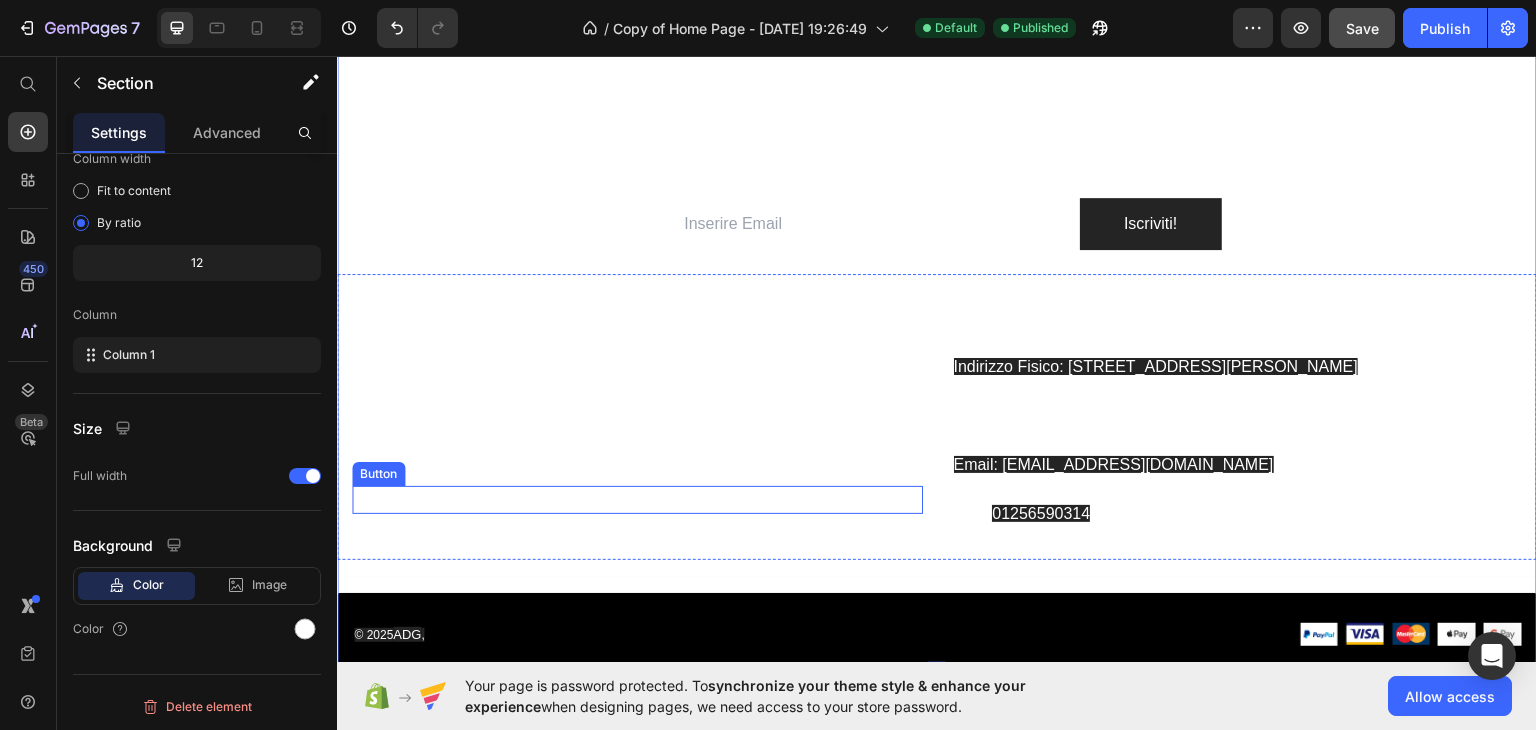 scroll, scrollTop: 2012, scrollLeft: 0, axis: vertical 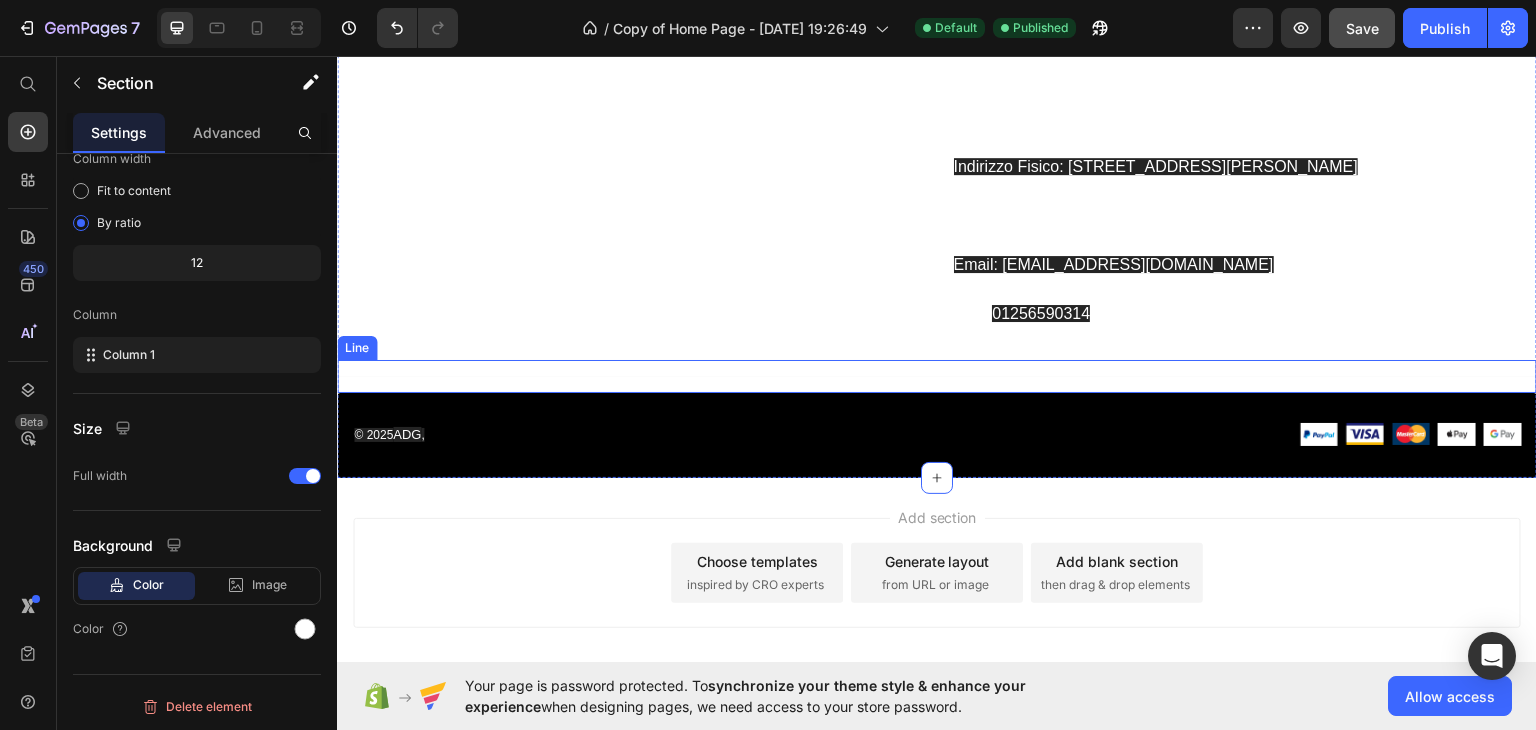 click on "Title Line" at bounding box center (937, 375) 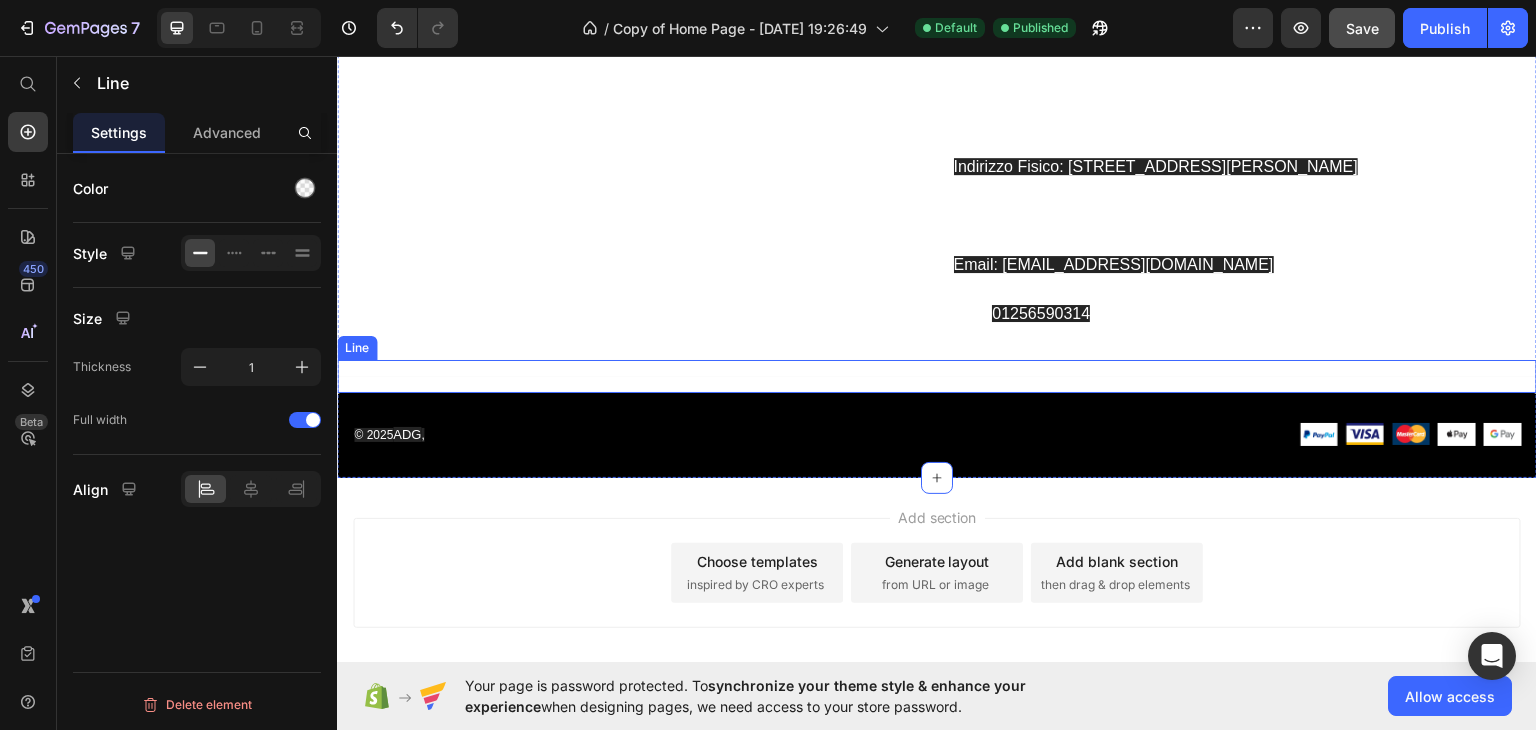 scroll, scrollTop: 0, scrollLeft: 0, axis: both 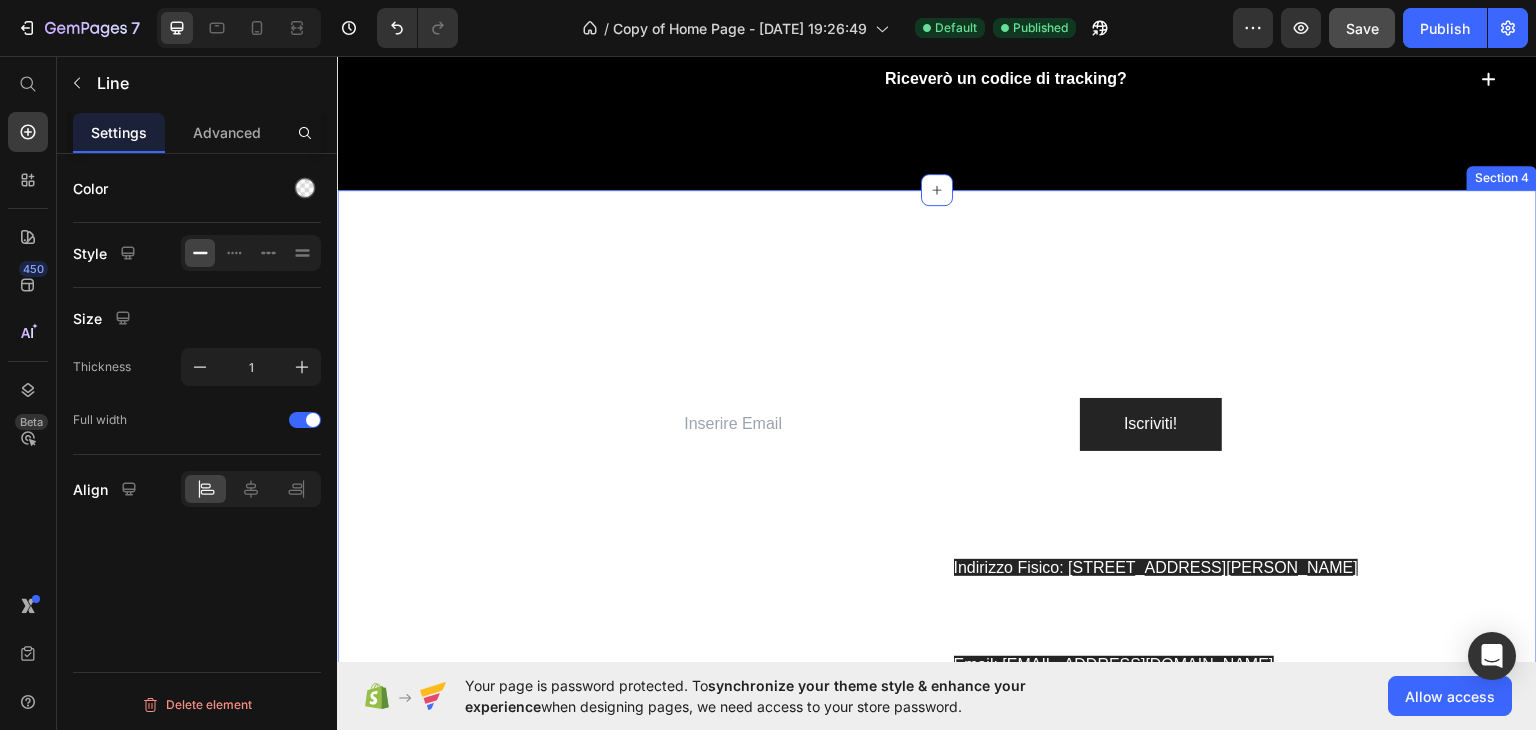 click on "Iscrivti alla newsletter Heading I nuovi drop stanno per essere rilasciati. Non perderli. Text block Email Field Iscriviti! Submit Button Row Newsletter Row Informative Text block Informativa sulla privacy    Button Informativa sui rimborsi Button Termini e condizioni del servizio Button Preferenze cookie Button Recapiti Text block Indirizzo Fisico: [STREET_ADDRESS][PERSON_NAME] Text block Telefono: [PHONE_NUMBER] Text block Email: [EMAIL_ADDRESS][DOMAIN_NAME] Text block P.Iva:  01256590314 Text block Row
Company
Shop
Help
Visit Accordion Row                Title Line   0 © 2025  ADG , Text block Image Image Image Image Image Row Row Section 4" at bounding box center [937, 533] 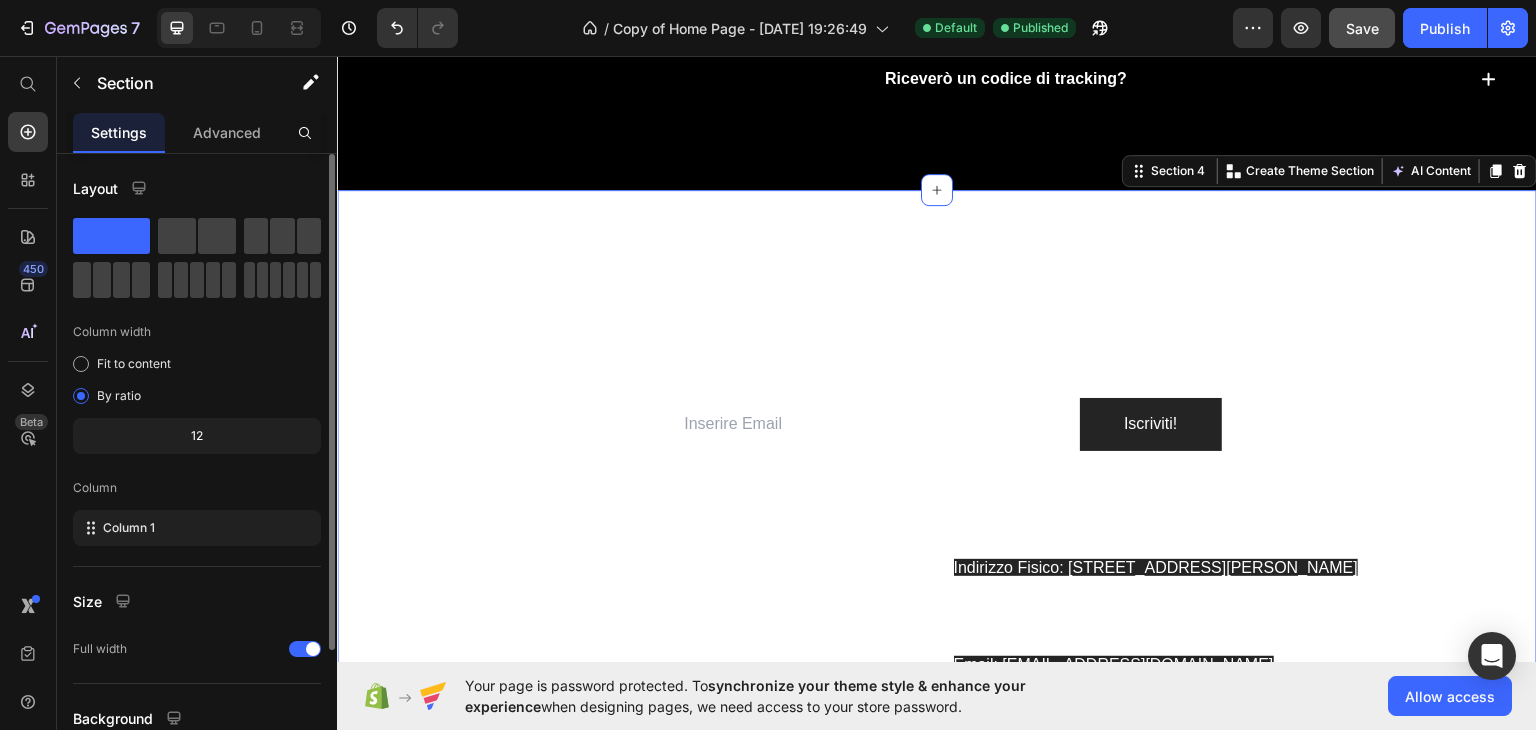 scroll, scrollTop: 173, scrollLeft: 0, axis: vertical 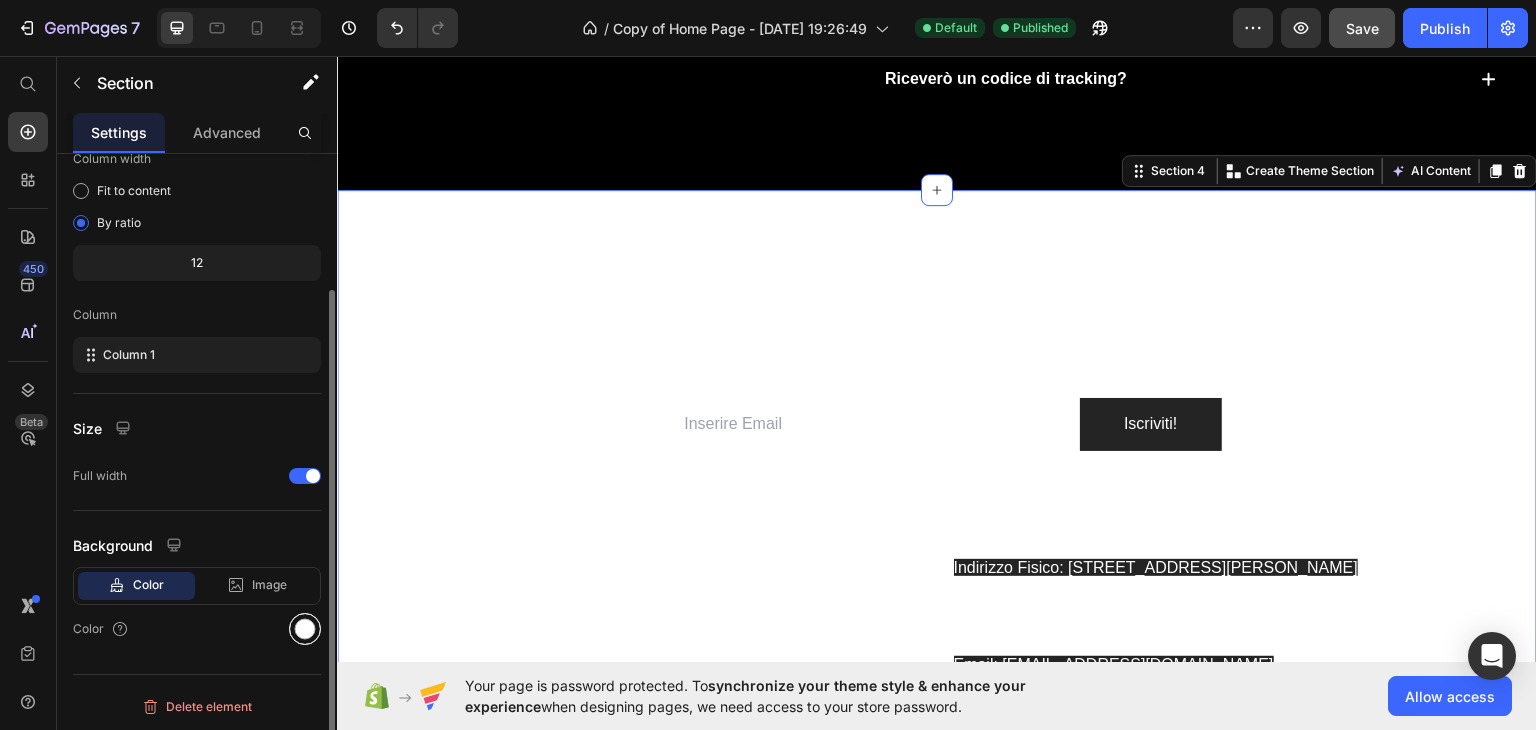 click at bounding box center (305, 629) 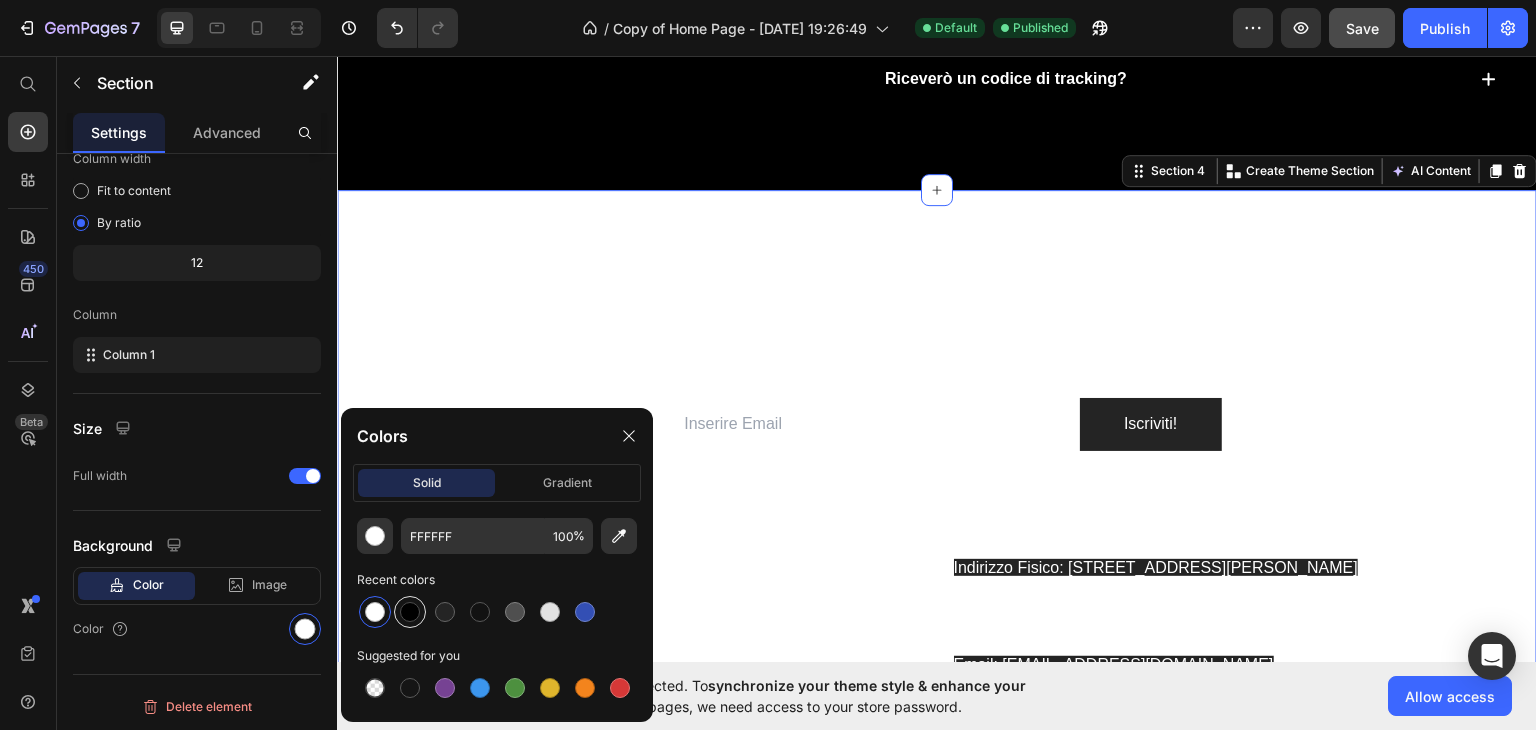 click at bounding box center [410, 612] 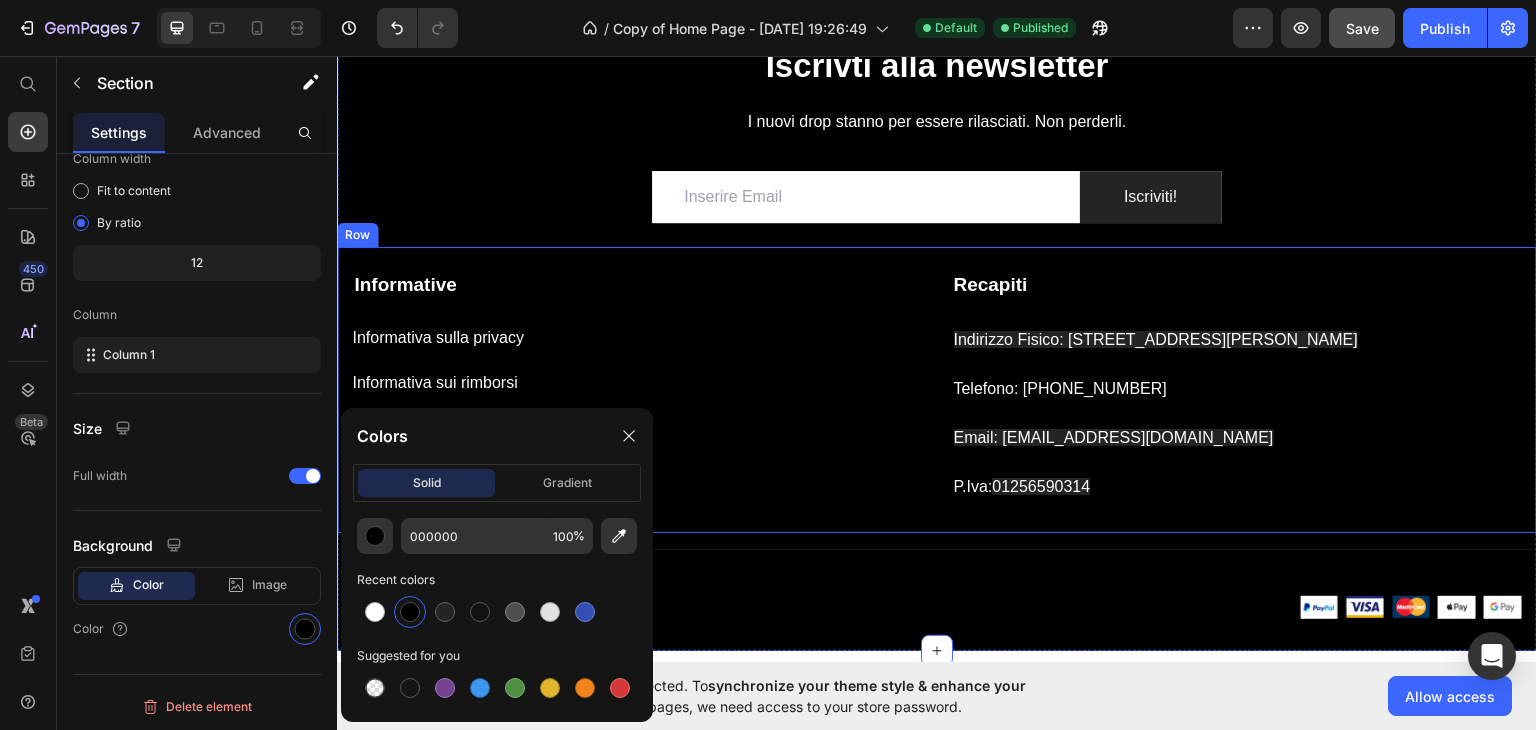 scroll, scrollTop: 1912, scrollLeft: 0, axis: vertical 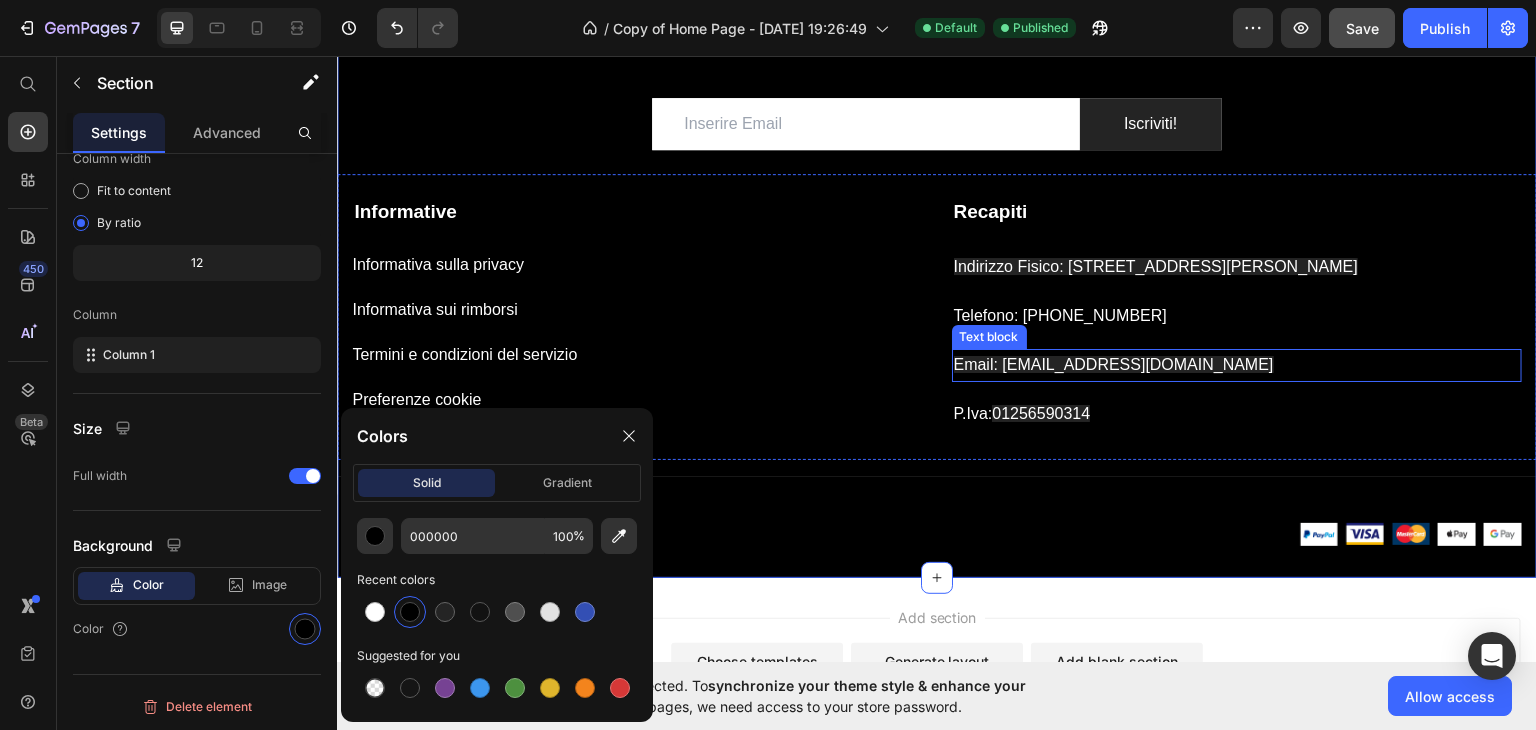 click on "Email: [EMAIL_ADDRESS][DOMAIN_NAME]" at bounding box center [1114, 363] 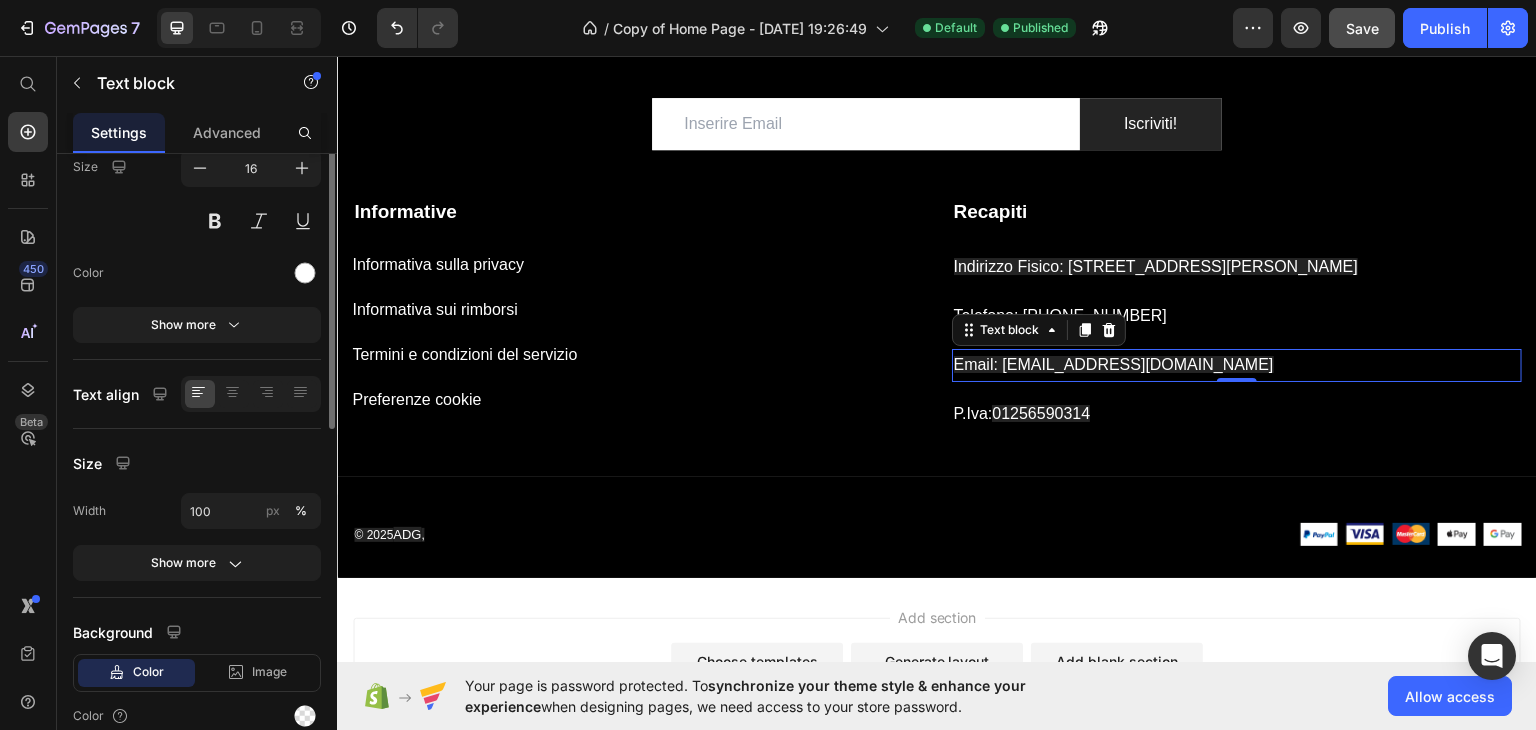 scroll, scrollTop: 0, scrollLeft: 0, axis: both 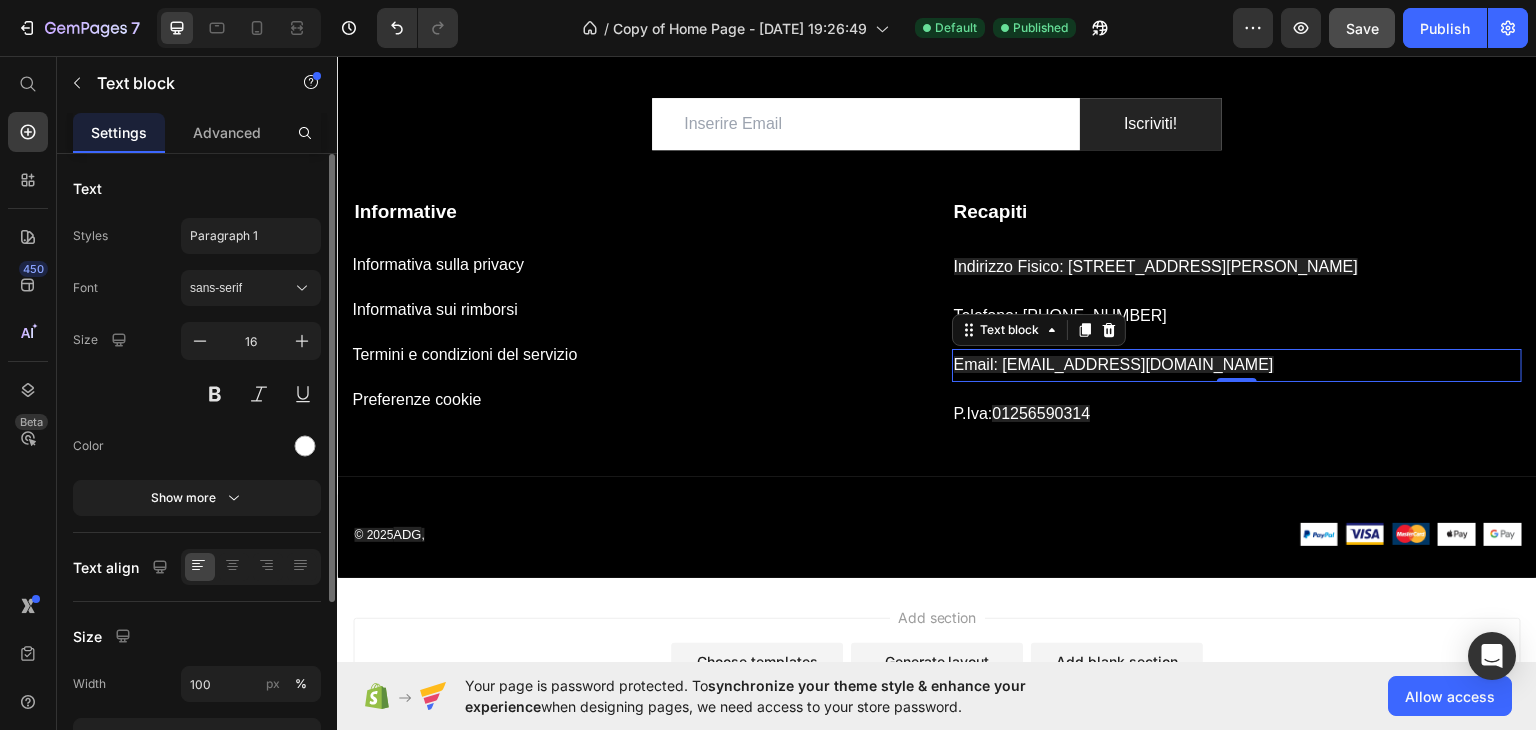click on "Email: [EMAIL_ADDRESS][DOMAIN_NAME]" at bounding box center [1237, 364] 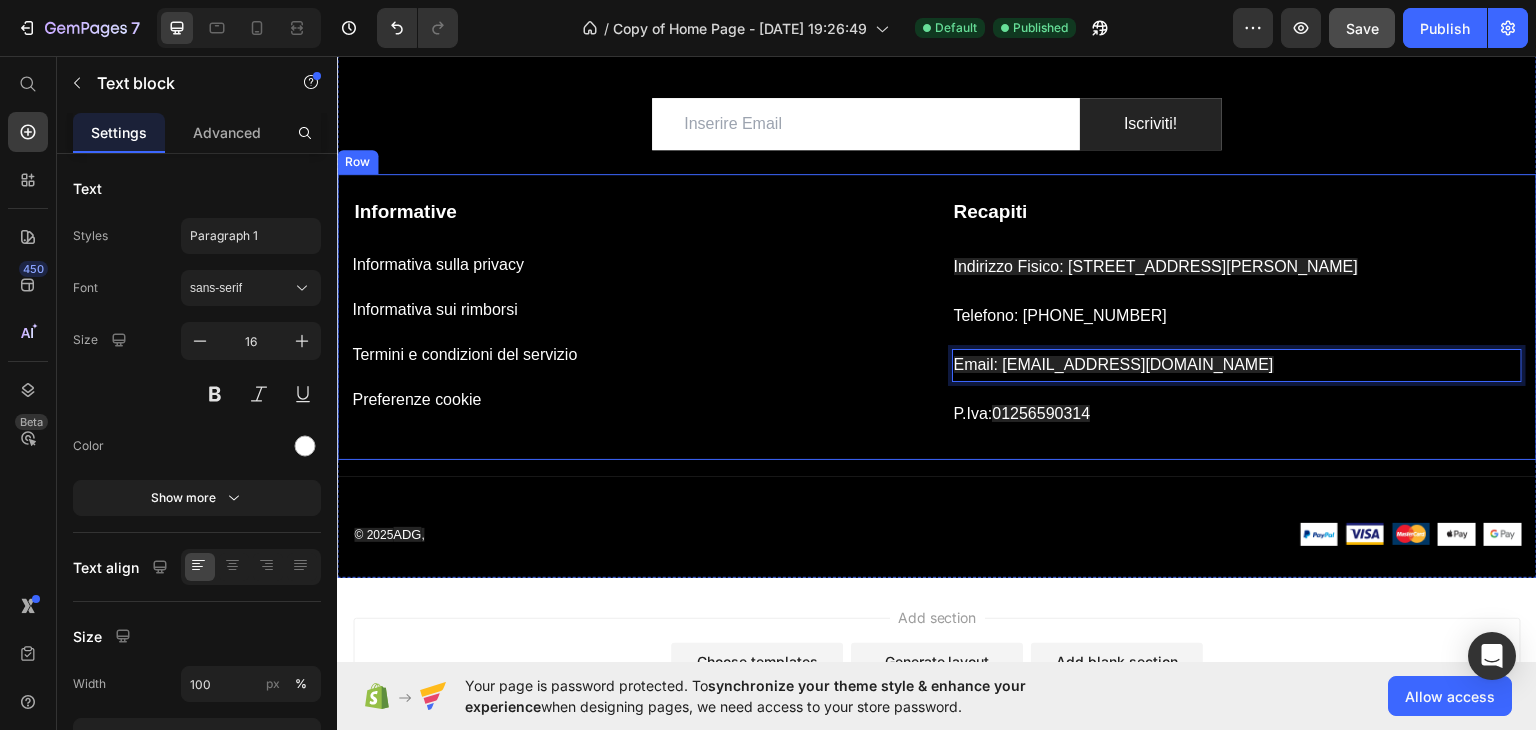 drag, startPoint x: 1253, startPoint y: 361, endPoint x: 932, endPoint y: 361, distance: 321 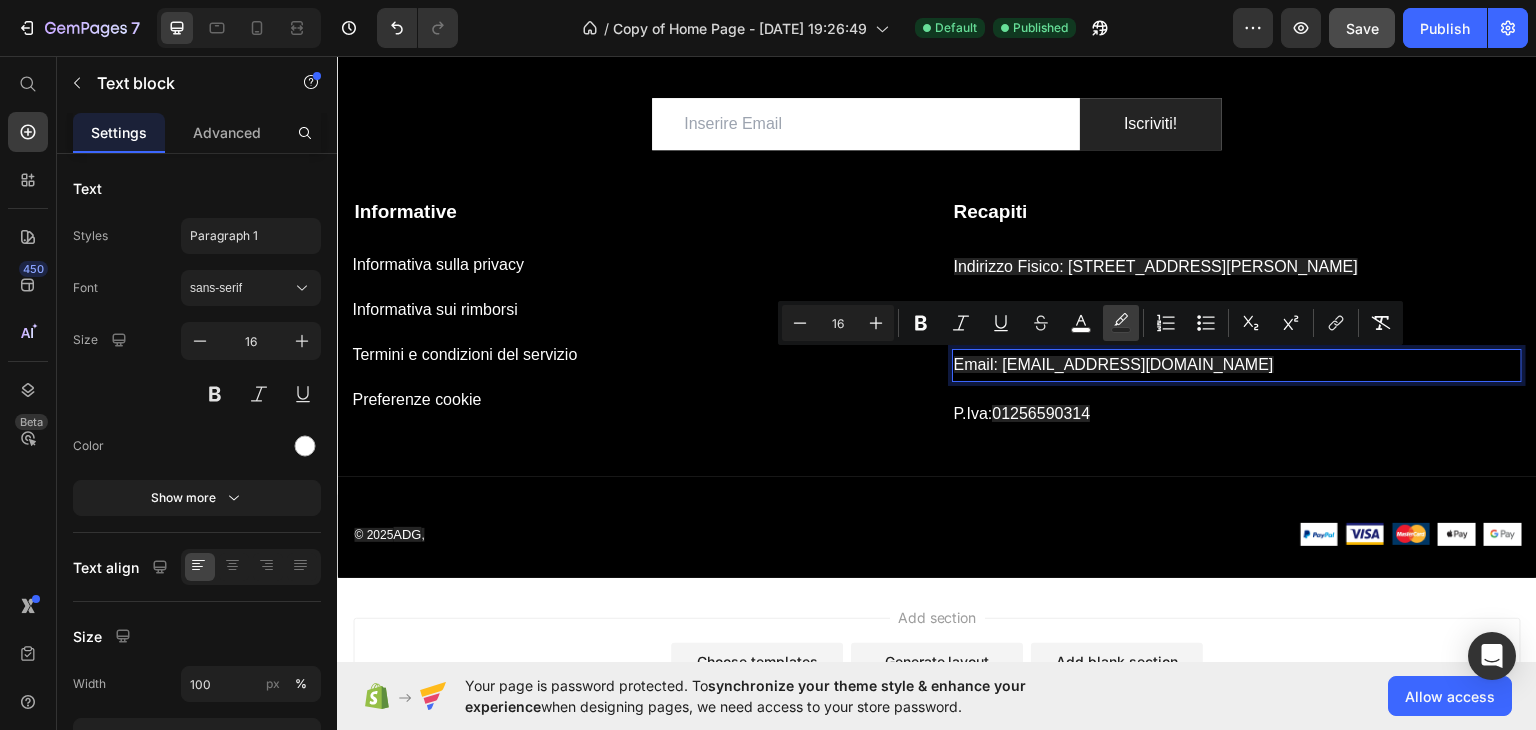 click 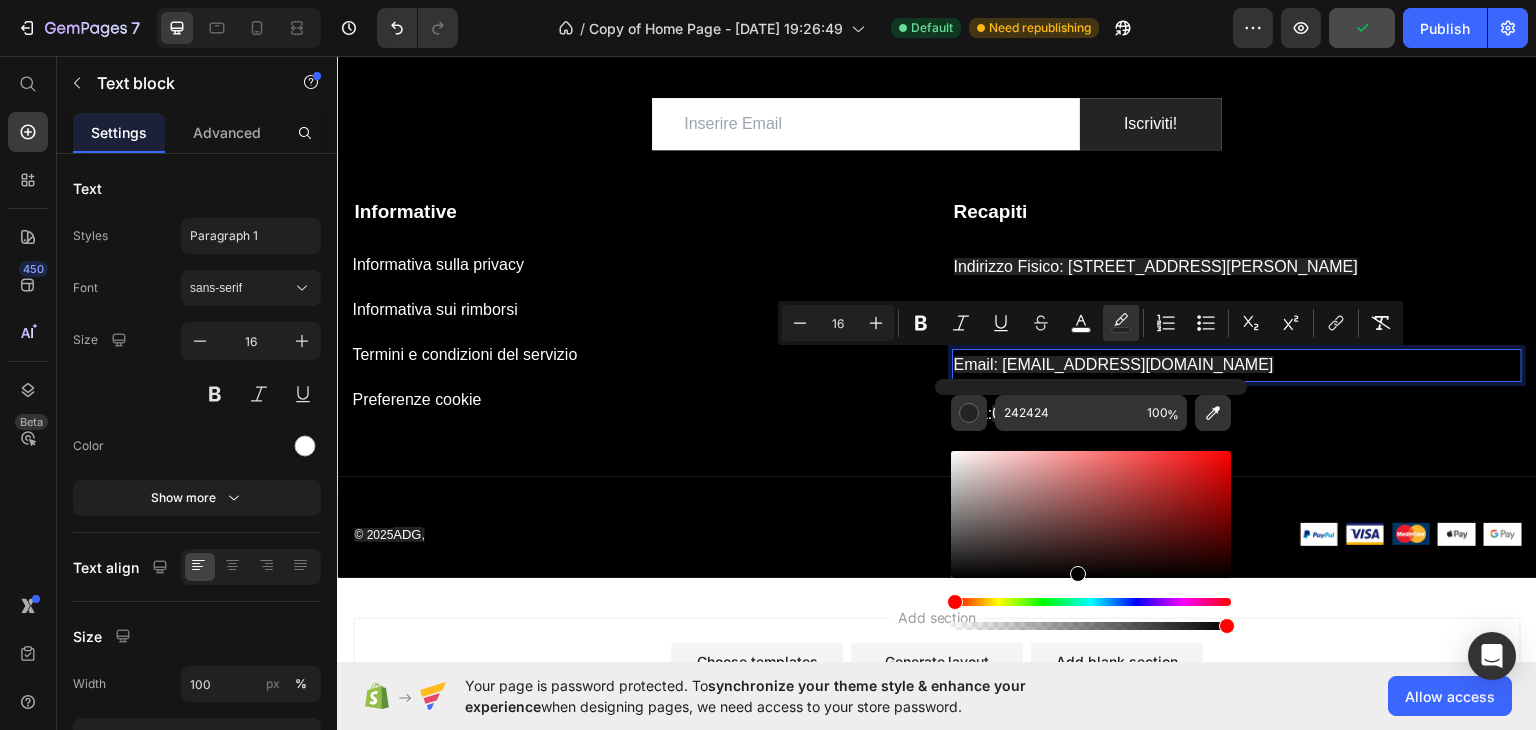 type on "000000" 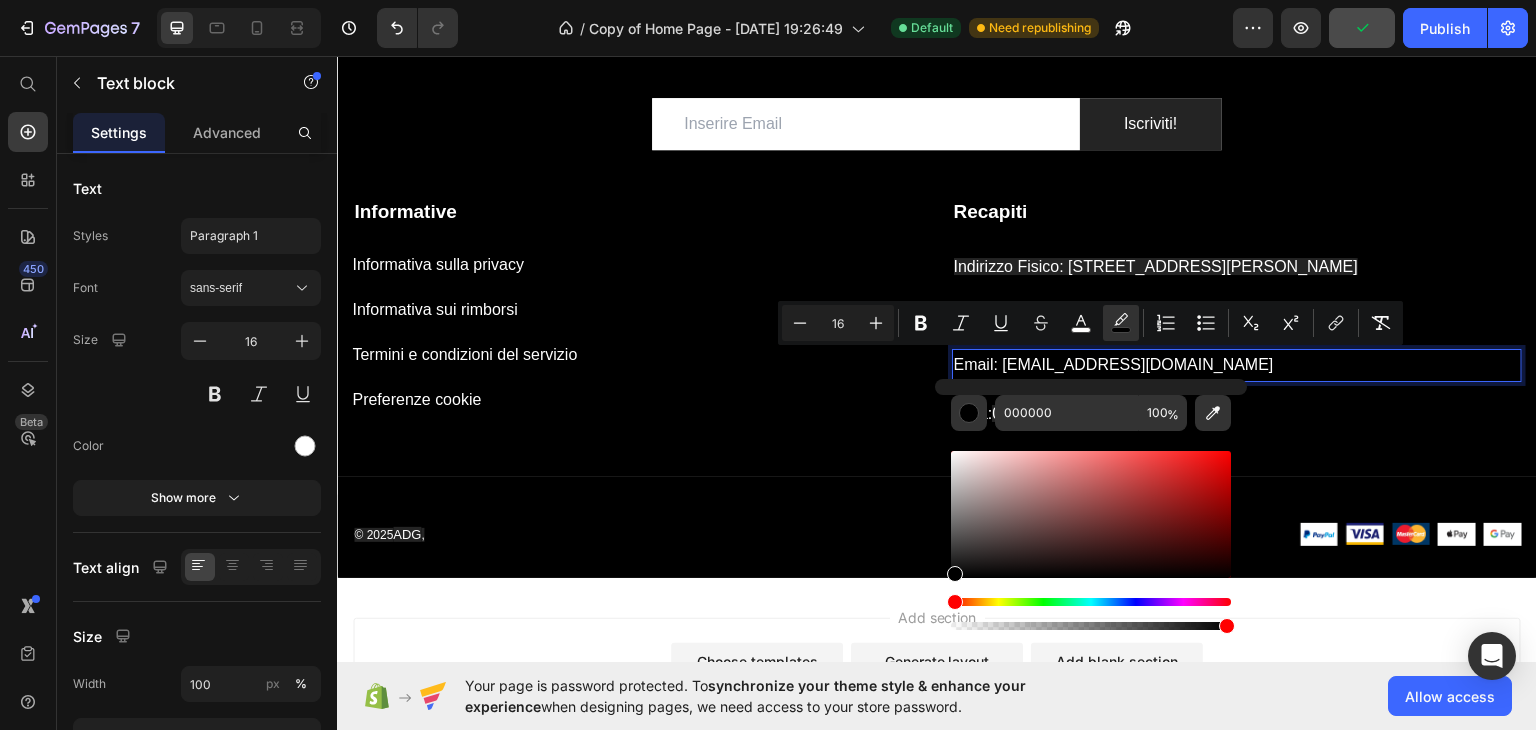 drag, startPoint x: 1285, startPoint y: 518, endPoint x: 1283, endPoint y: 638, distance: 120.01666 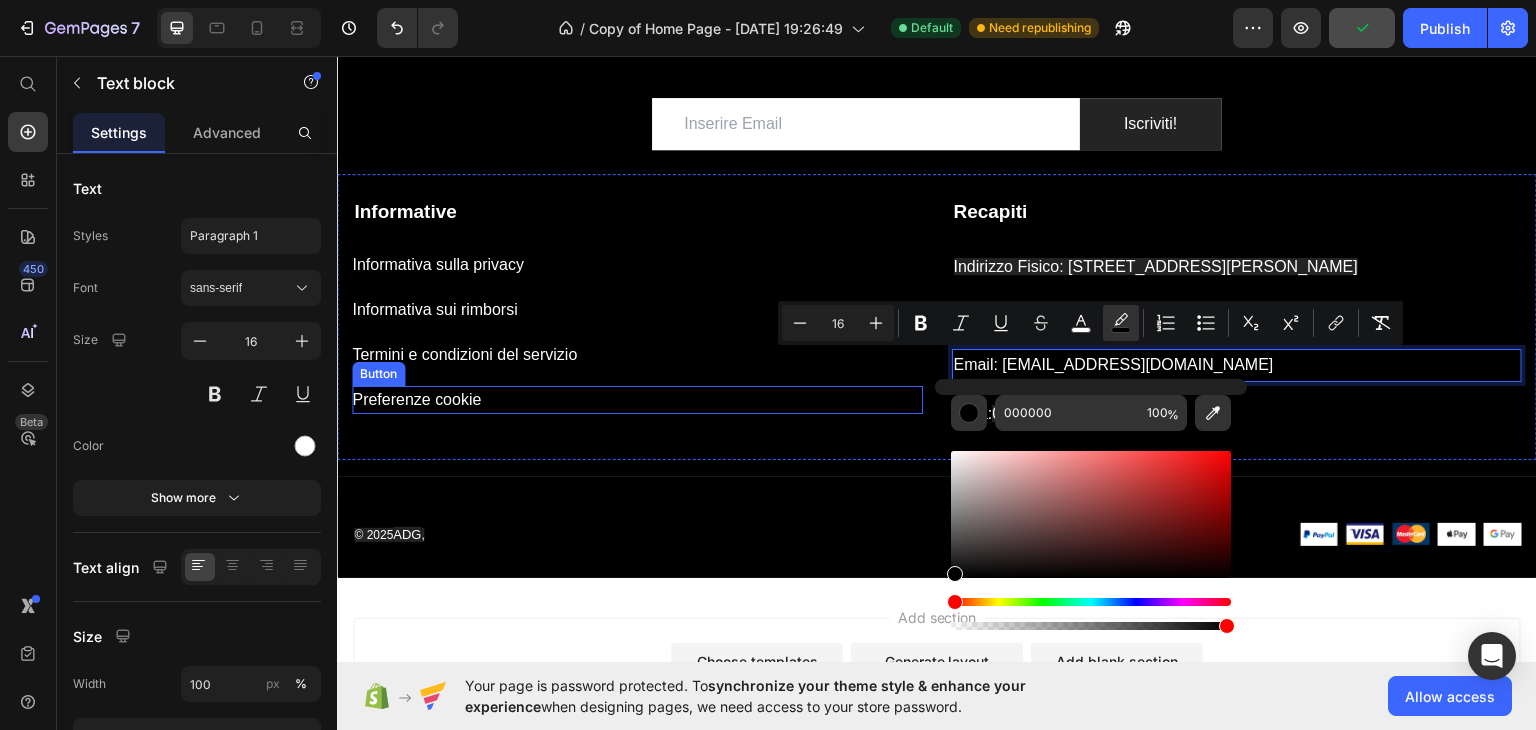 click on "Preferenze cookie Button" at bounding box center (637, 399) 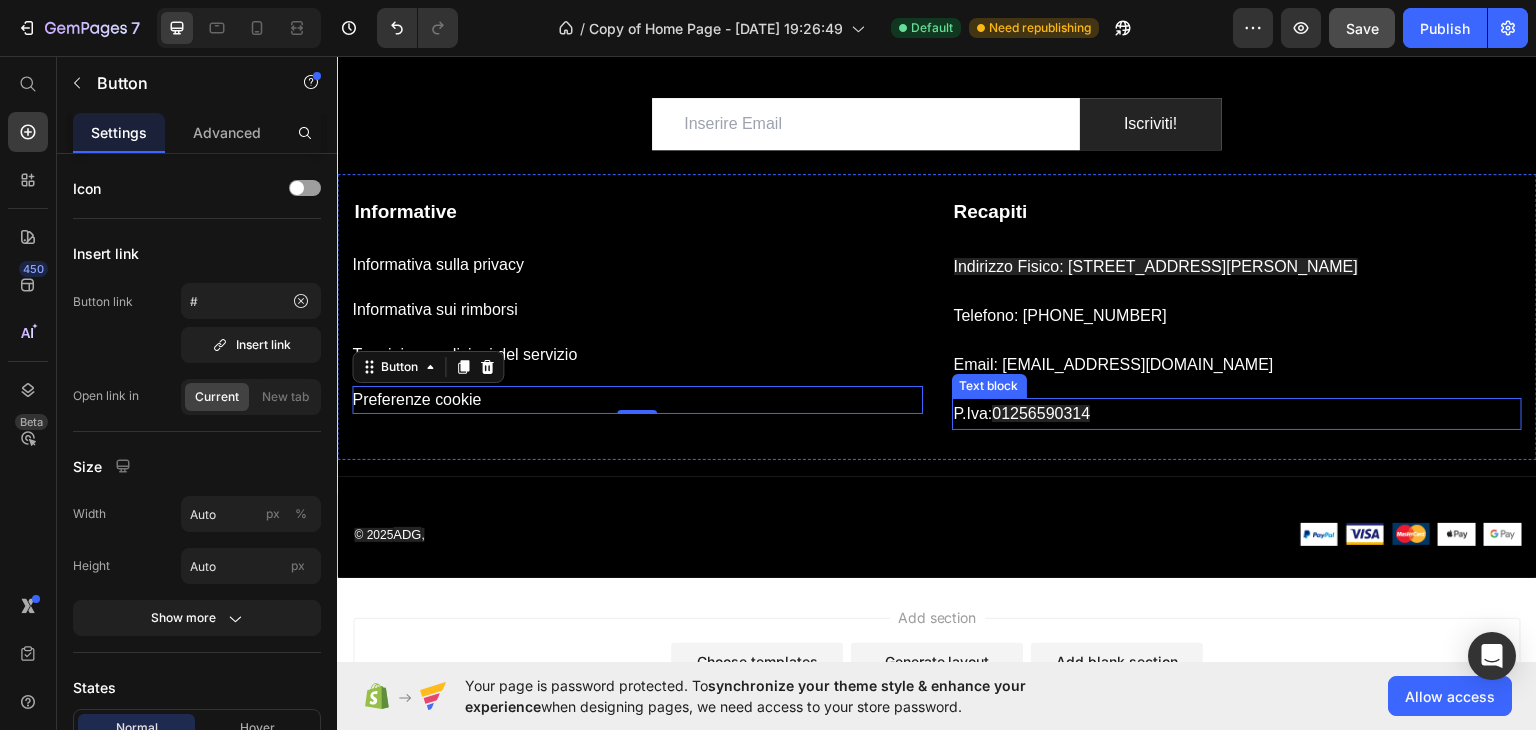click on "01256590314" at bounding box center (1041, 412) 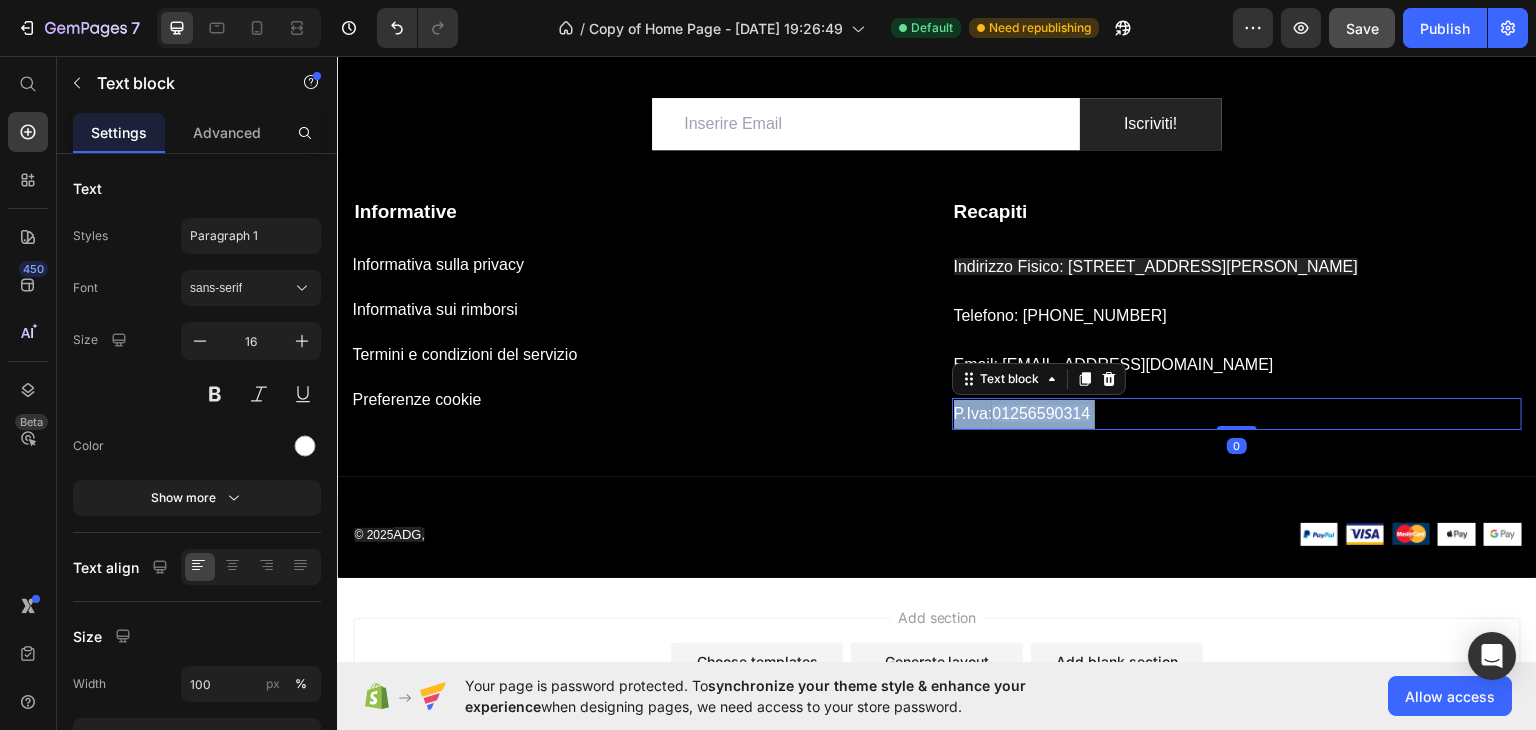 drag, startPoint x: 1083, startPoint y: 410, endPoint x: 991, endPoint y: 411, distance: 92.00543 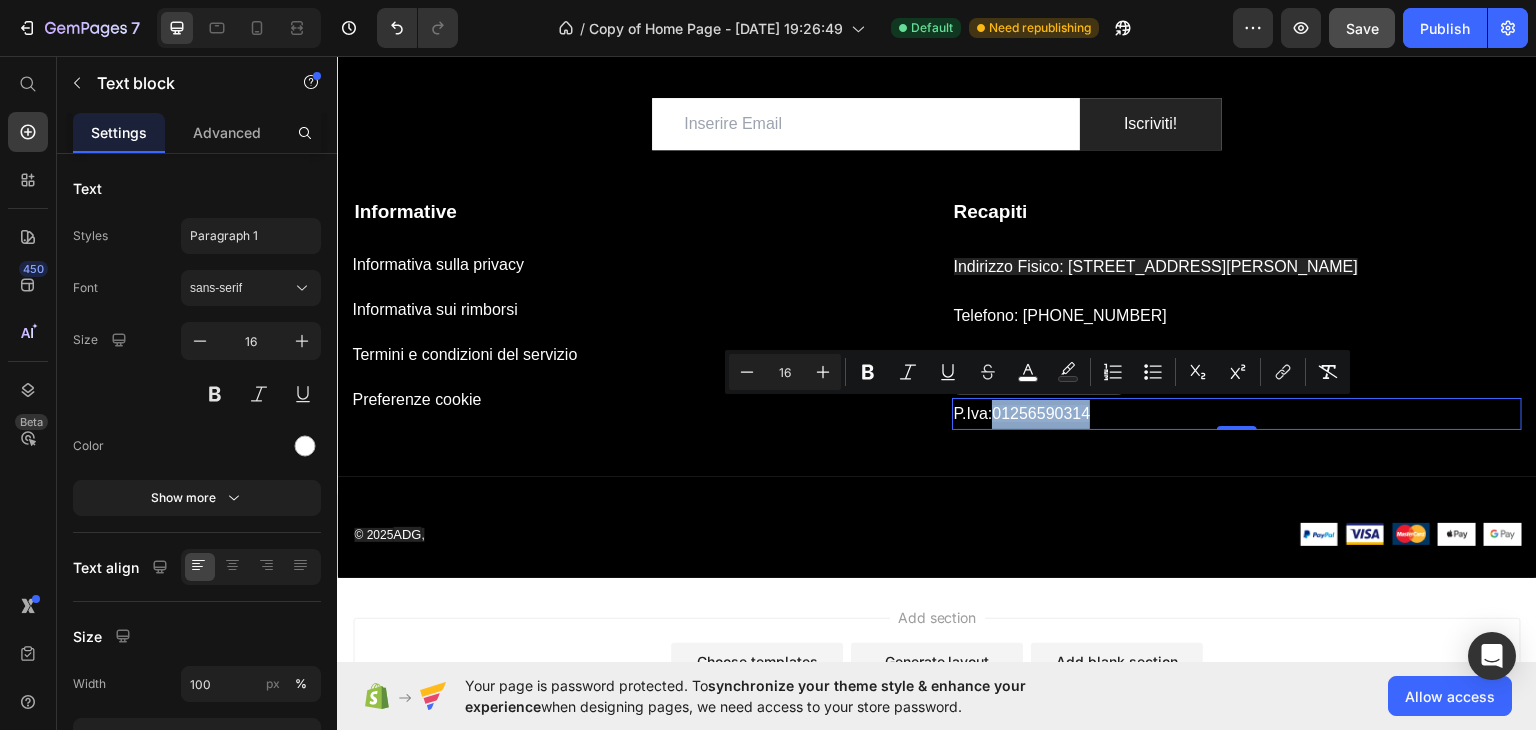 drag, startPoint x: 1091, startPoint y: 416, endPoint x: 993, endPoint y: 409, distance: 98.24968 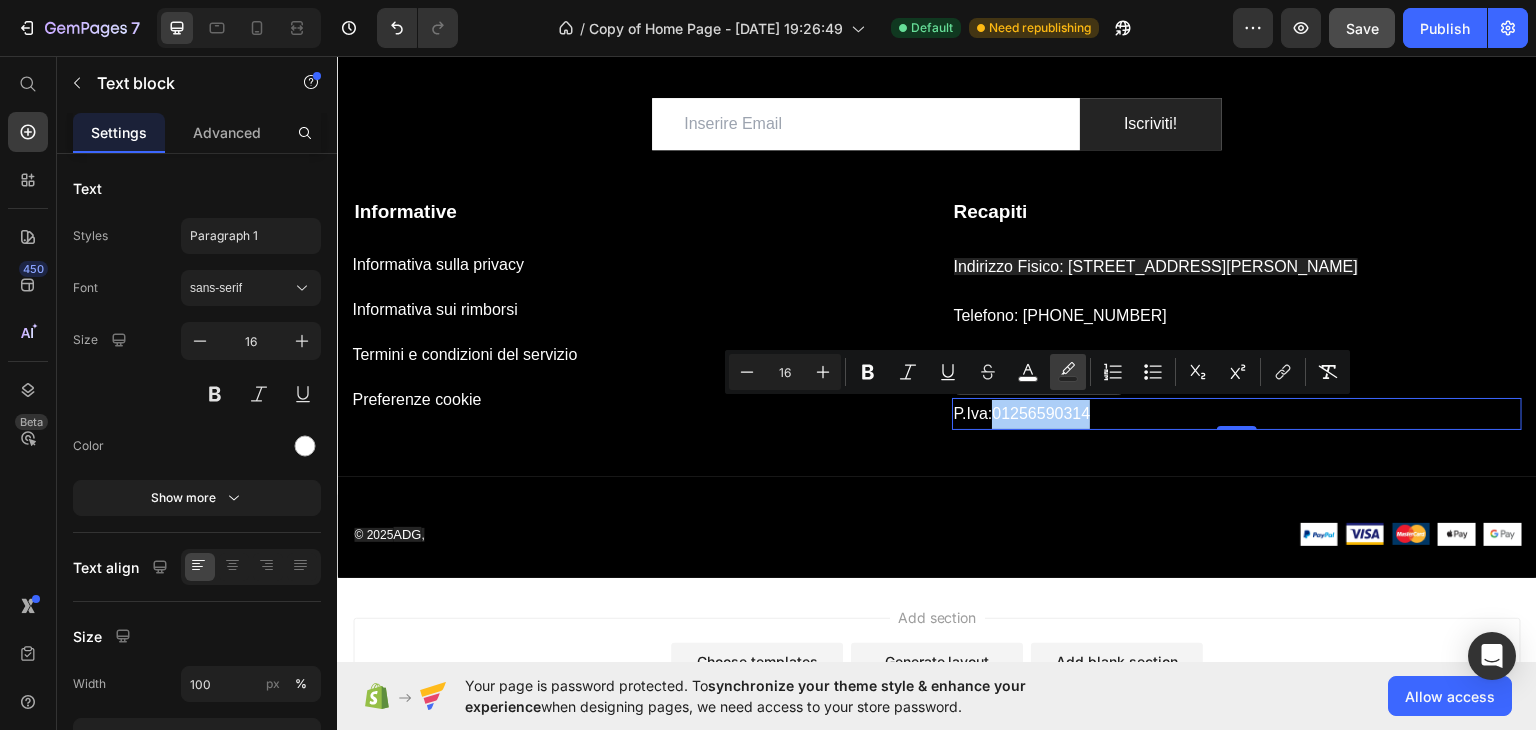 click on "color" at bounding box center (1068, 372) 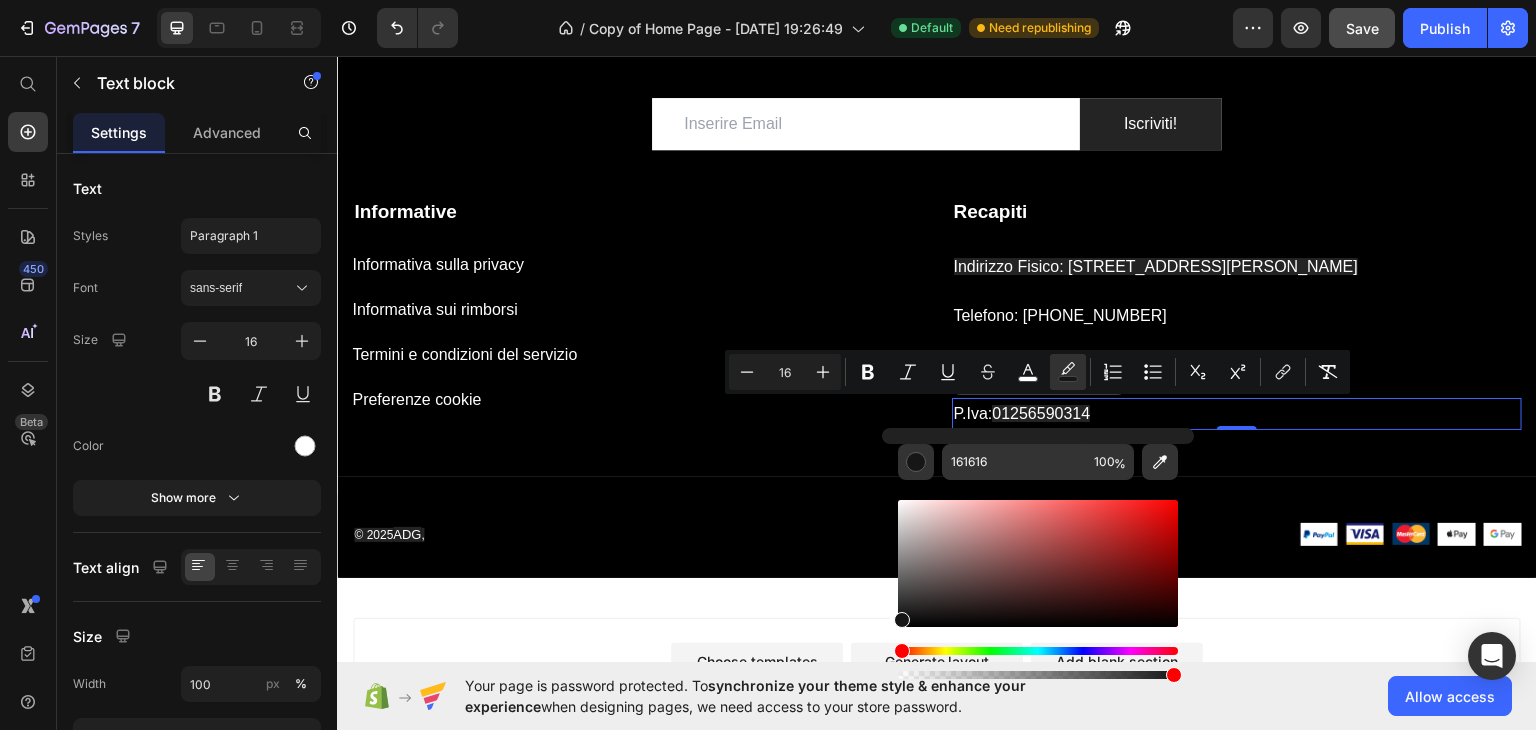drag, startPoint x: 1298, startPoint y: 610, endPoint x: 870, endPoint y: 646, distance: 429.51135 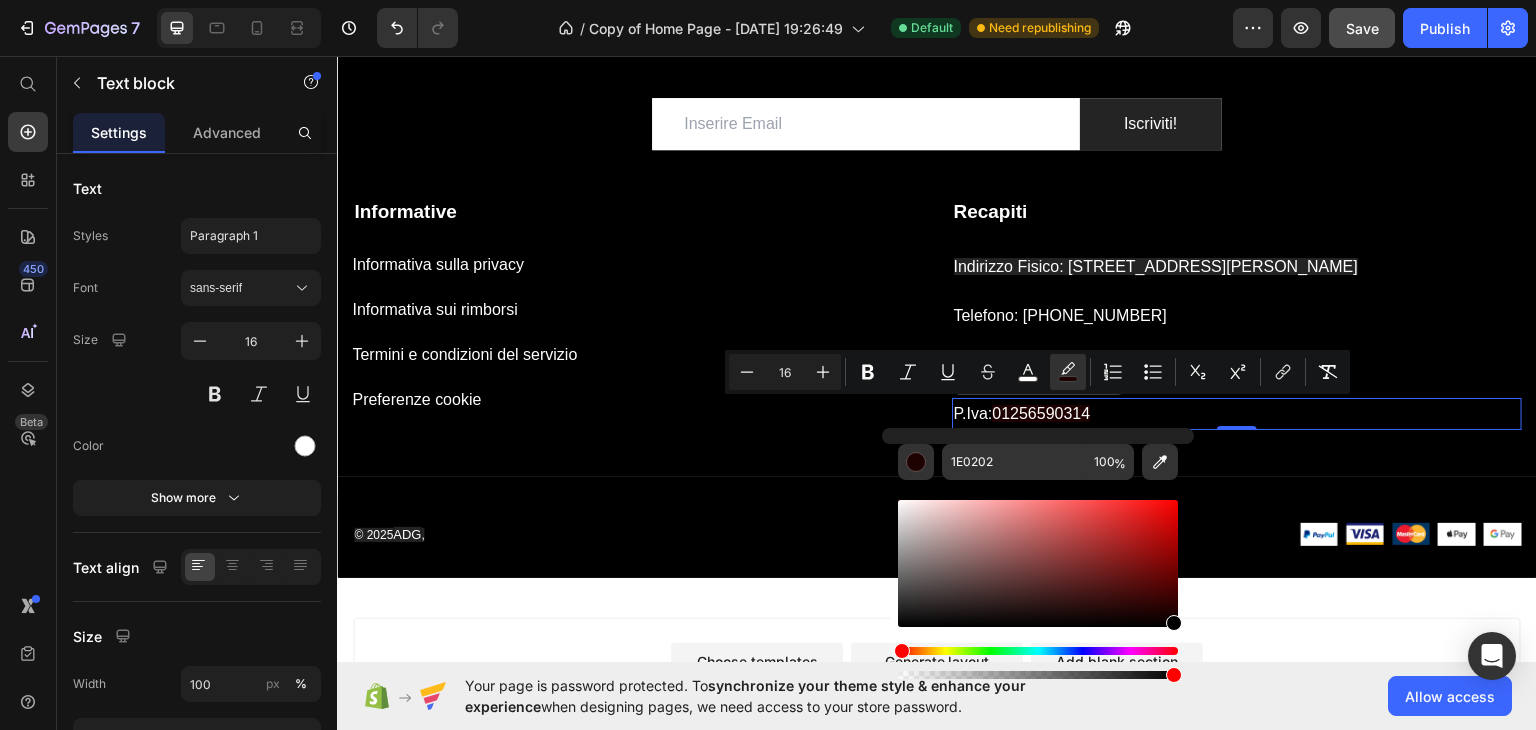 type on "000000" 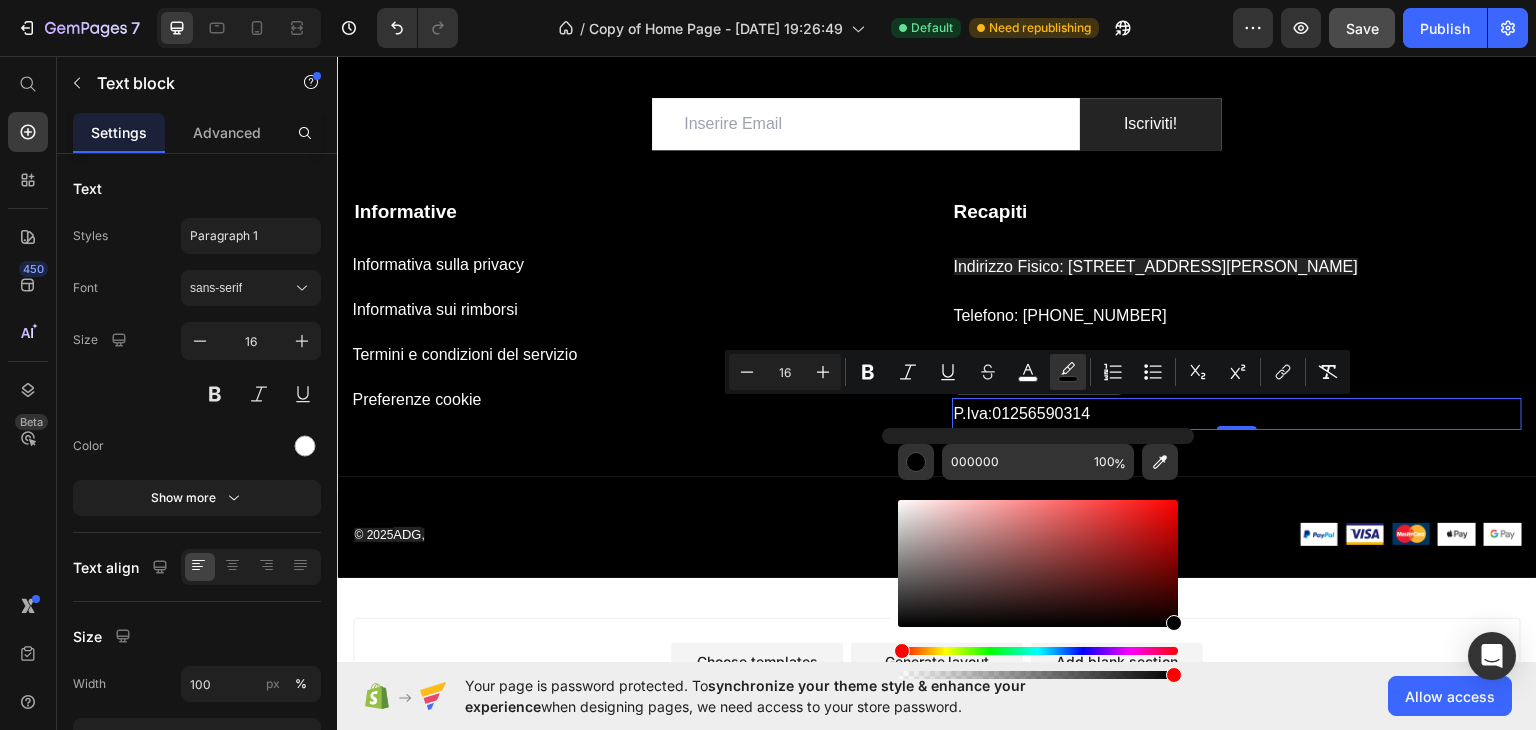 drag, startPoint x: 946, startPoint y: 601, endPoint x: 1180, endPoint y: 655, distance: 240.14995 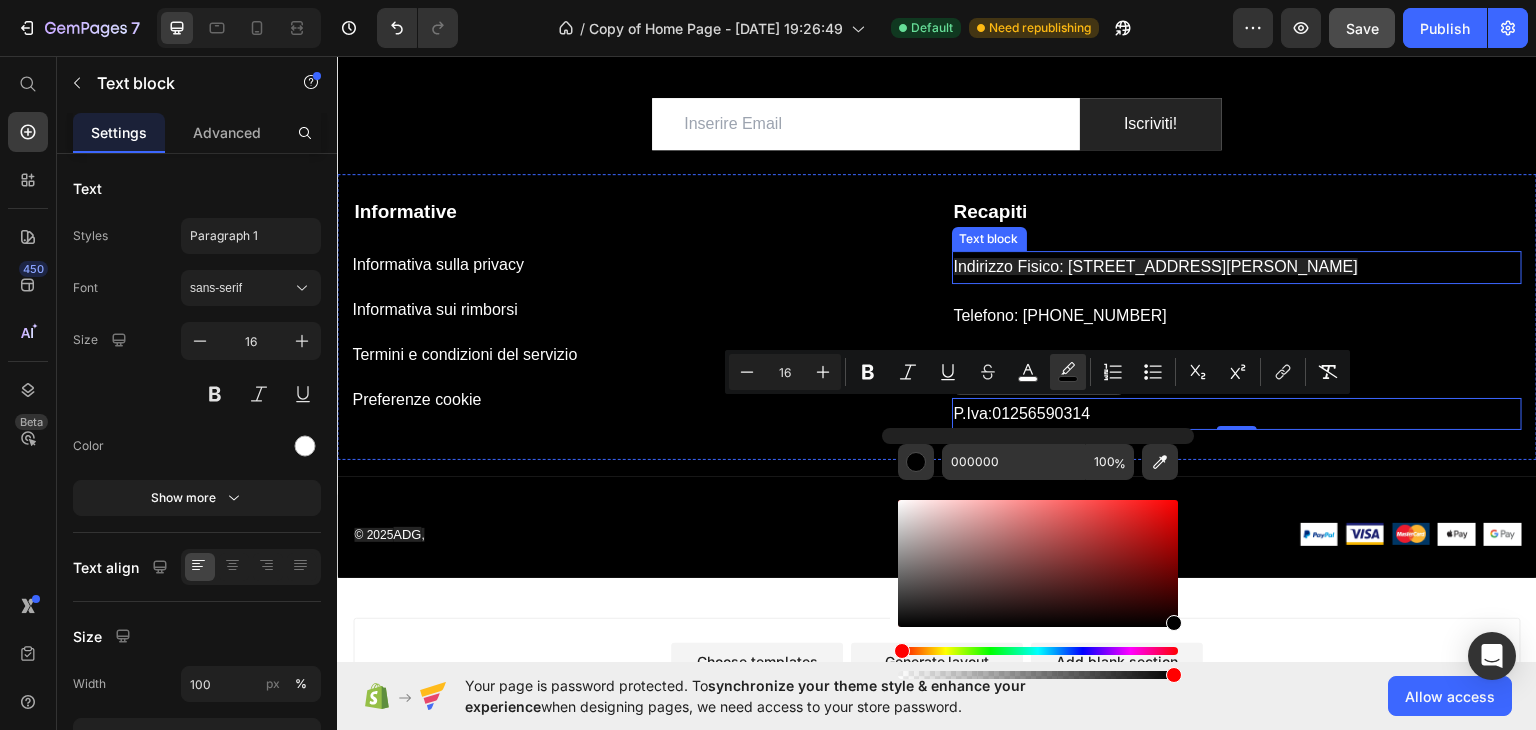 click on "Indirizzo Fisico: [STREET_ADDRESS][PERSON_NAME]" at bounding box center [1237, 266] 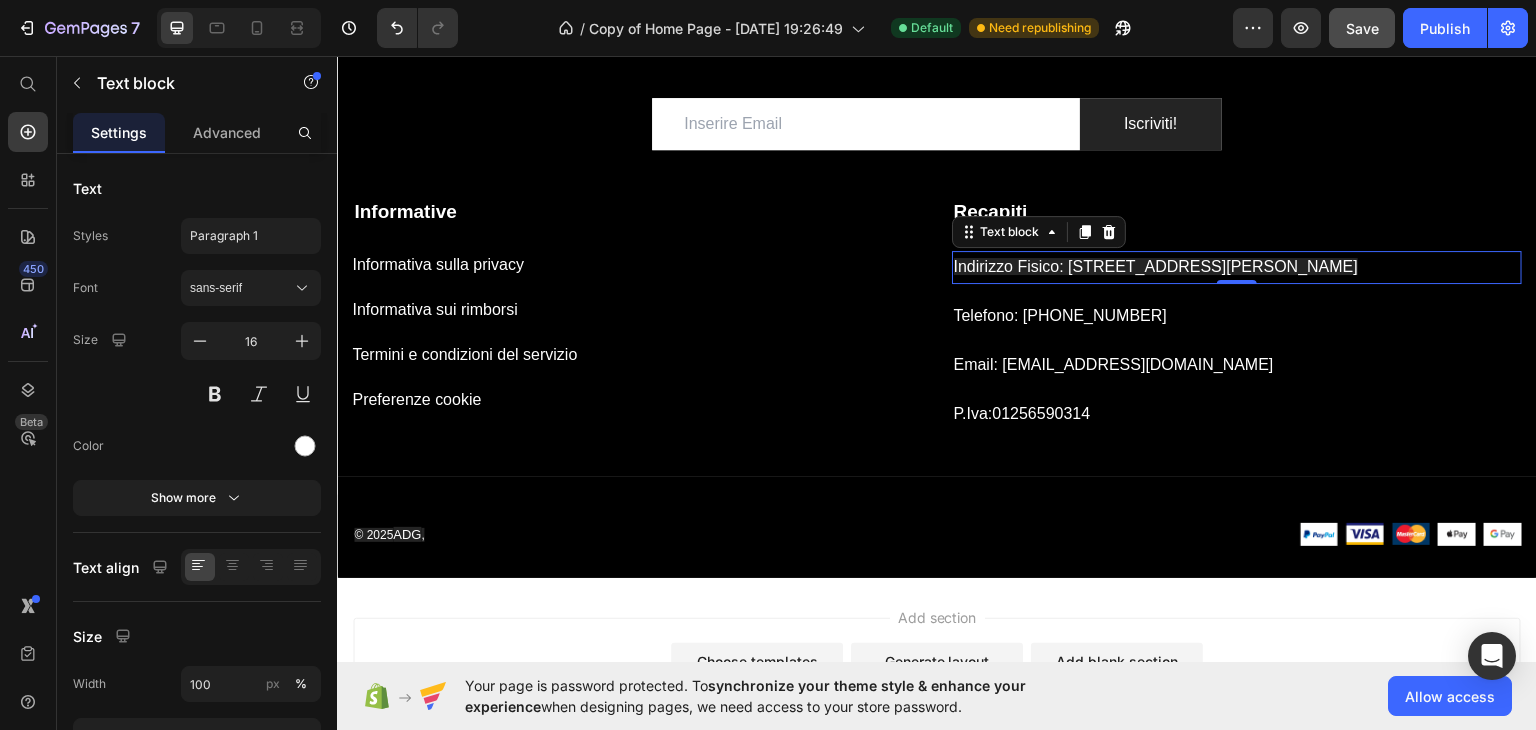 click on "Indirizzo Fisico: [STREET_ADDRESS][PERSON_NAME]" at bounding box center (1237, 266) 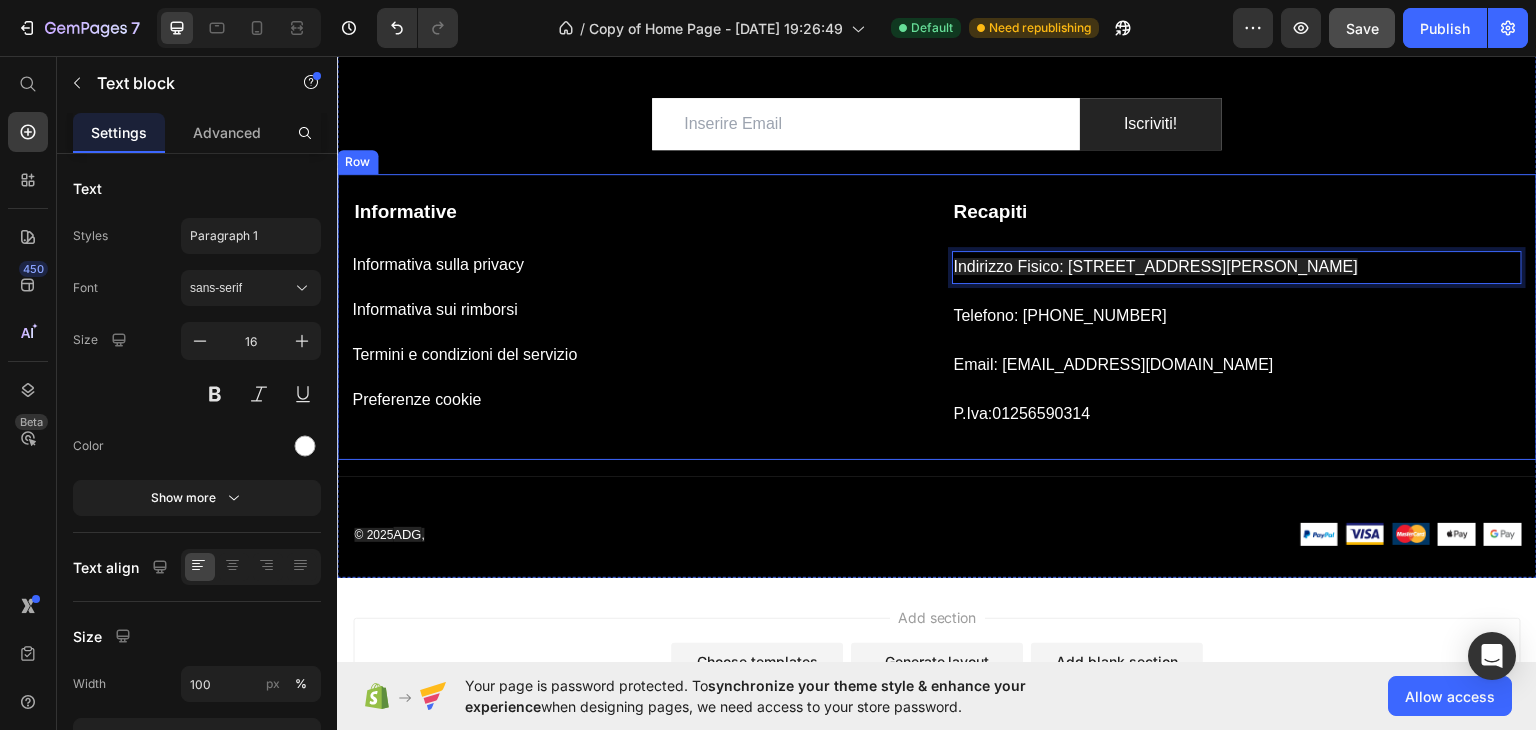drag, startPoint x: 1334, startPoint y: 262, endPoint x: 942, endPoint y: 266, distance: 392.02042 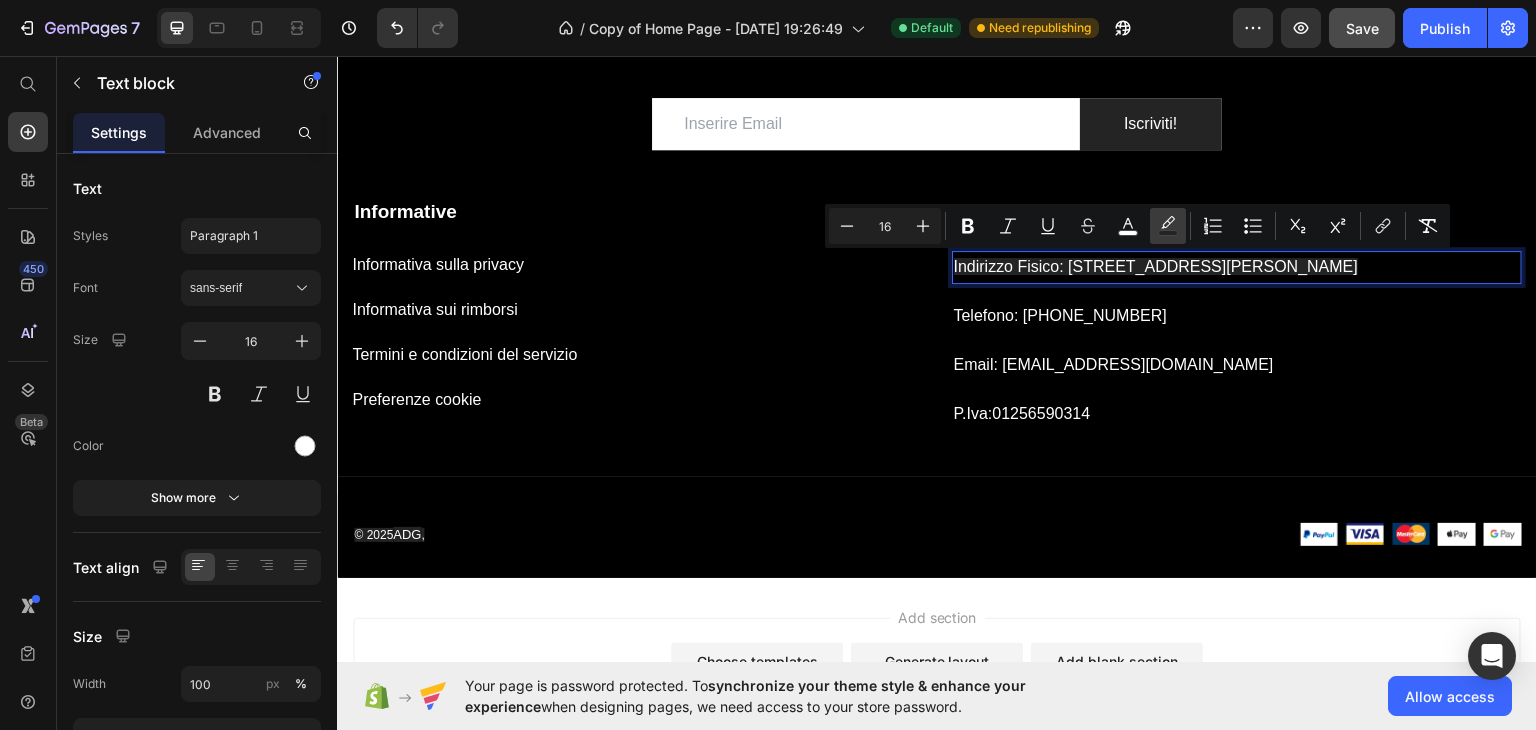 click 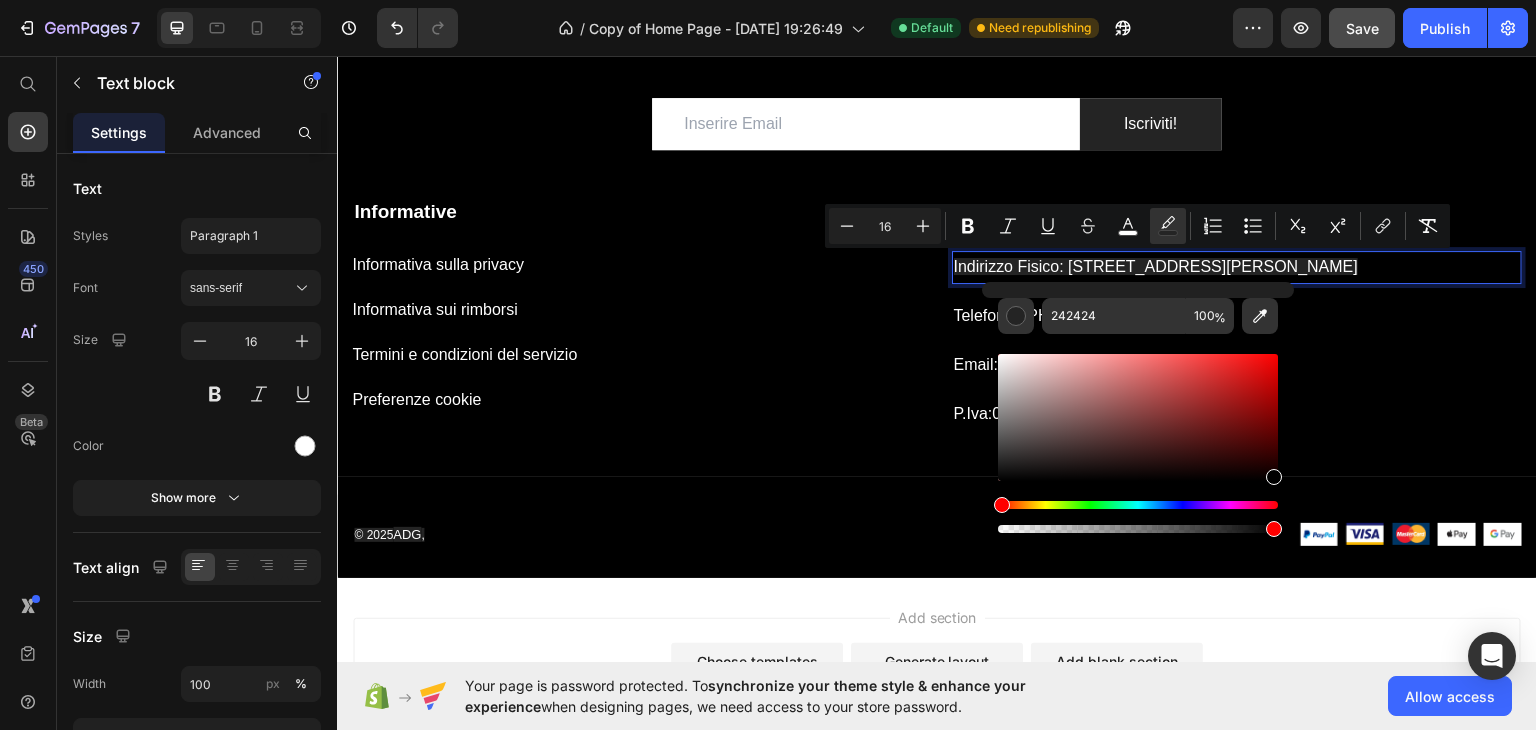type on "000000" 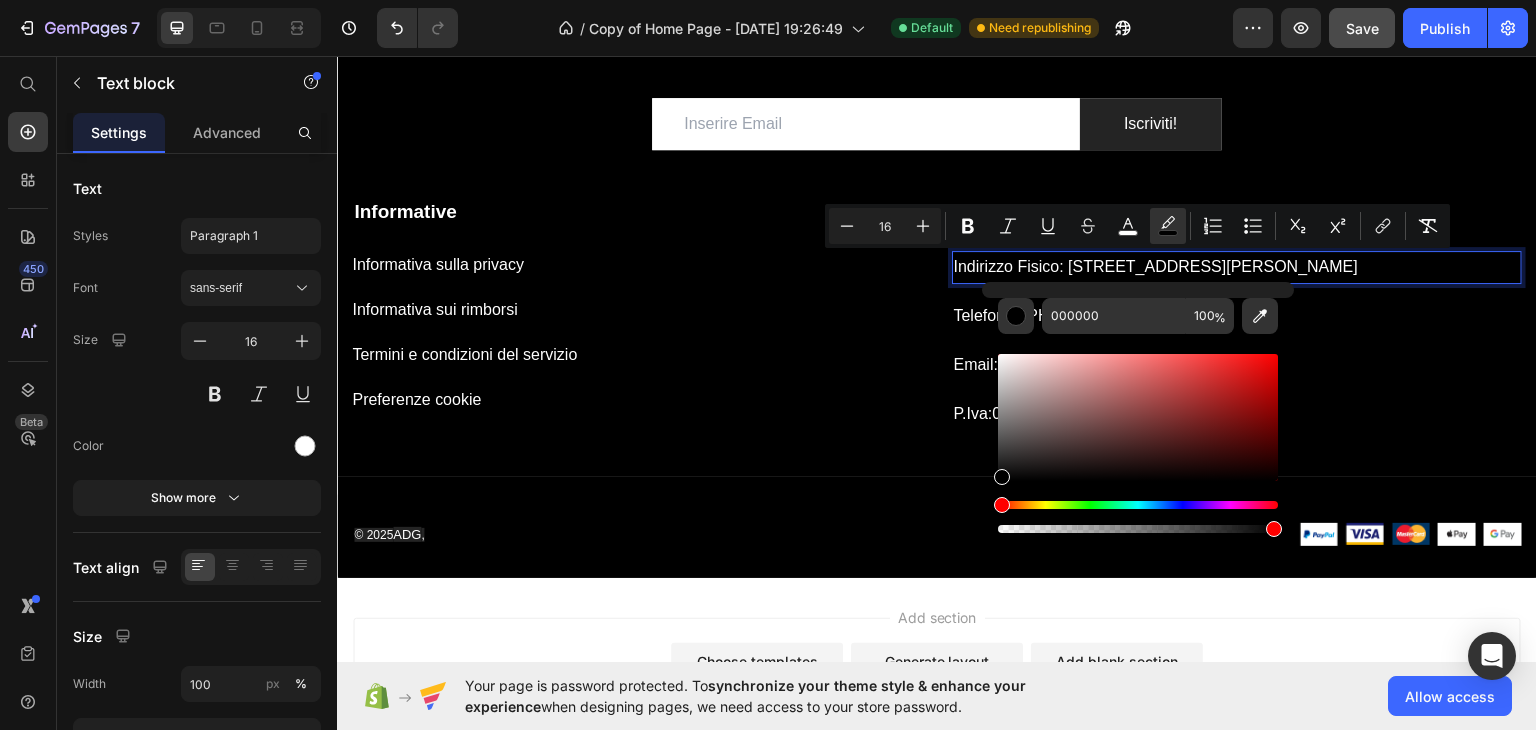 drag, startPoint x: 1141, startPoint y: 429, endPoint x: 1282, endPoint y: 506, distance: 160.6549 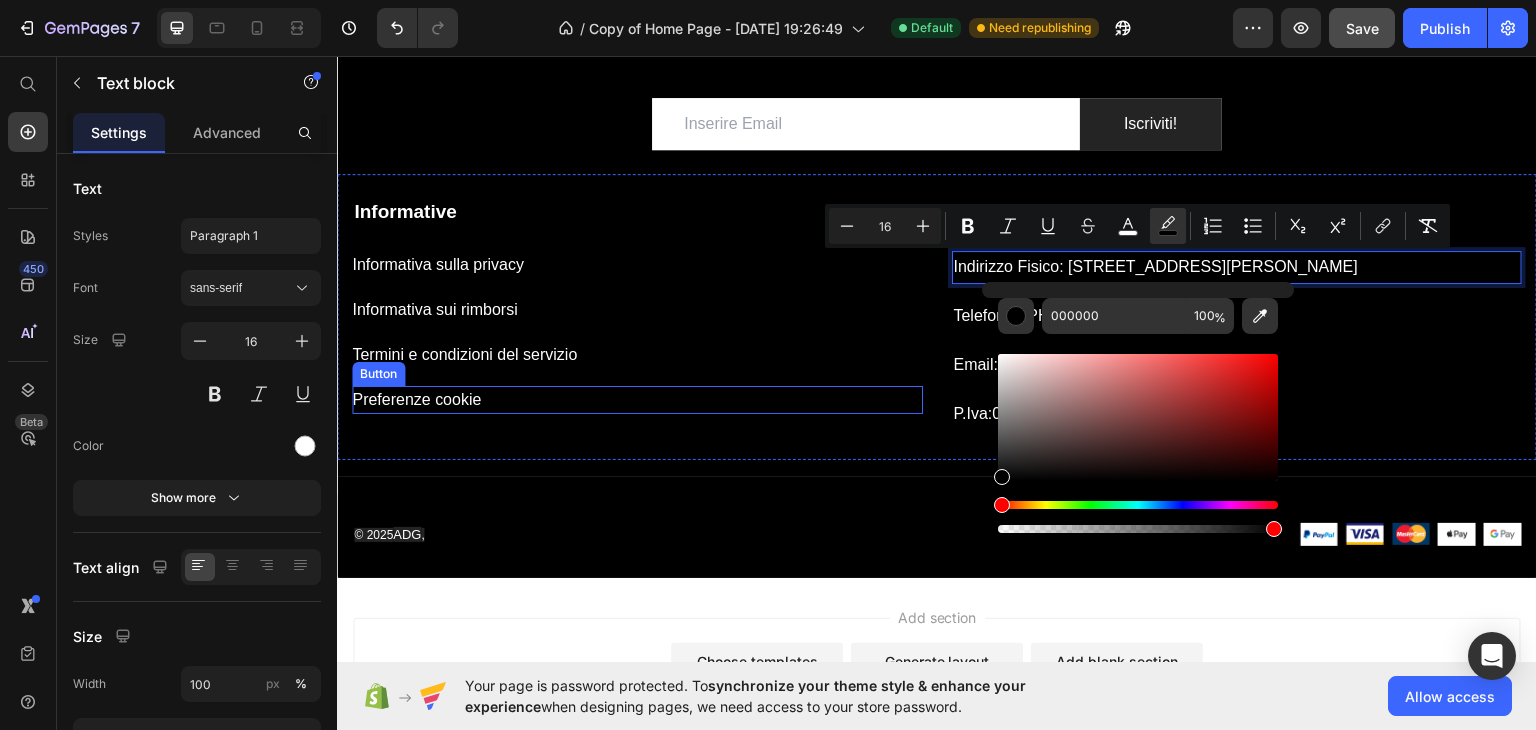 click on "Termini e condizioni del servizio Button" at bounding box center (637, 354) 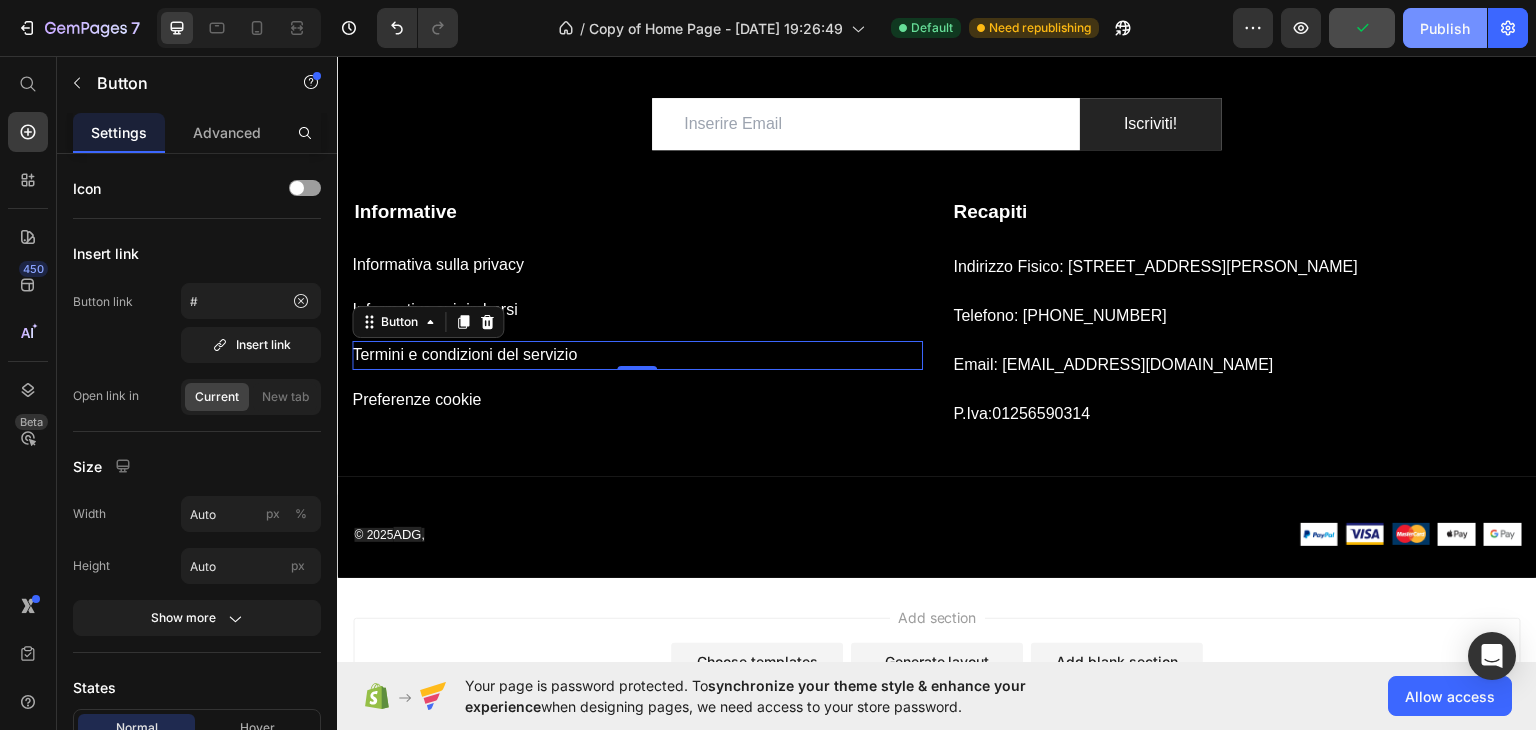 click on "Publish" at bounding box center (1445, 28) 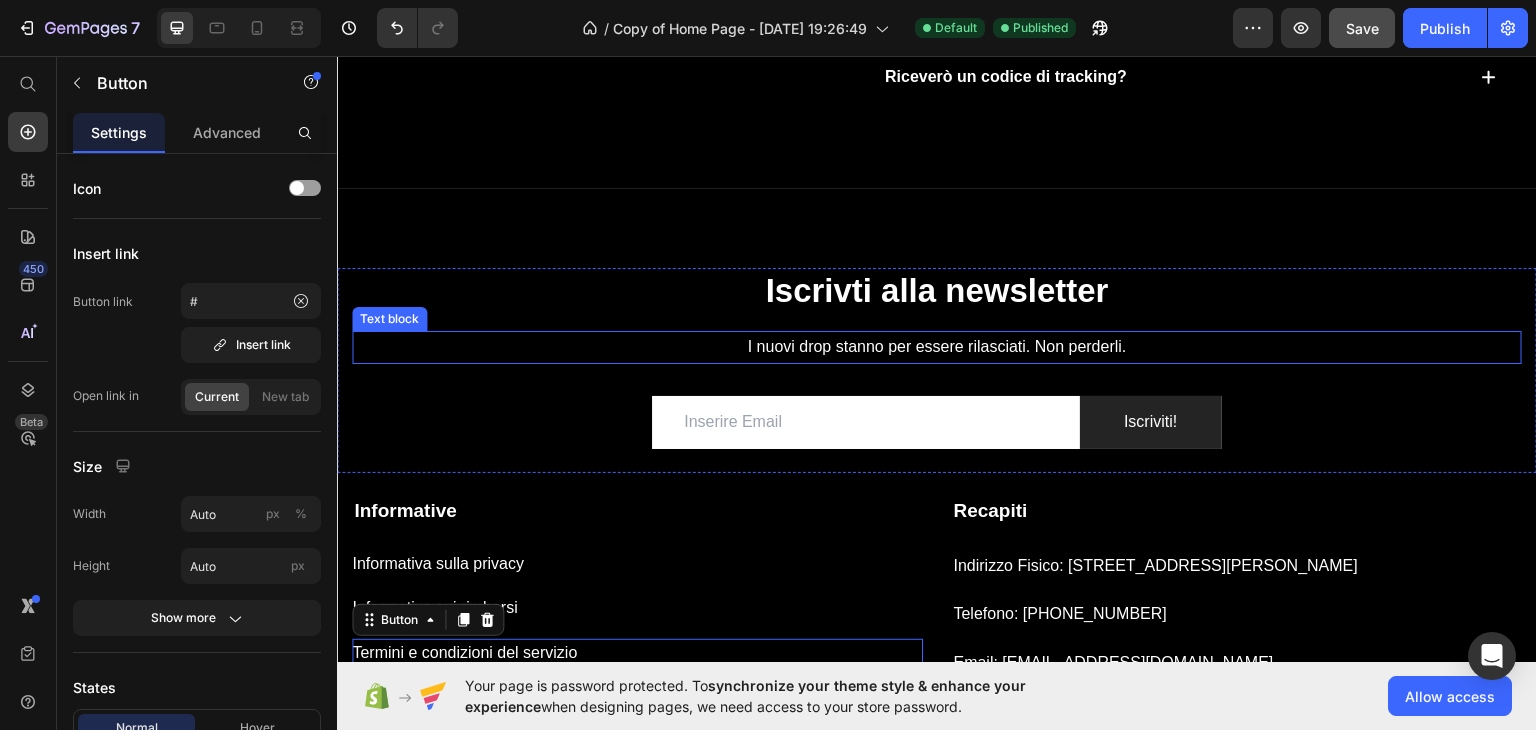 scroll, scrollTop: 1612, scrollLeft: 0, axis: vertical 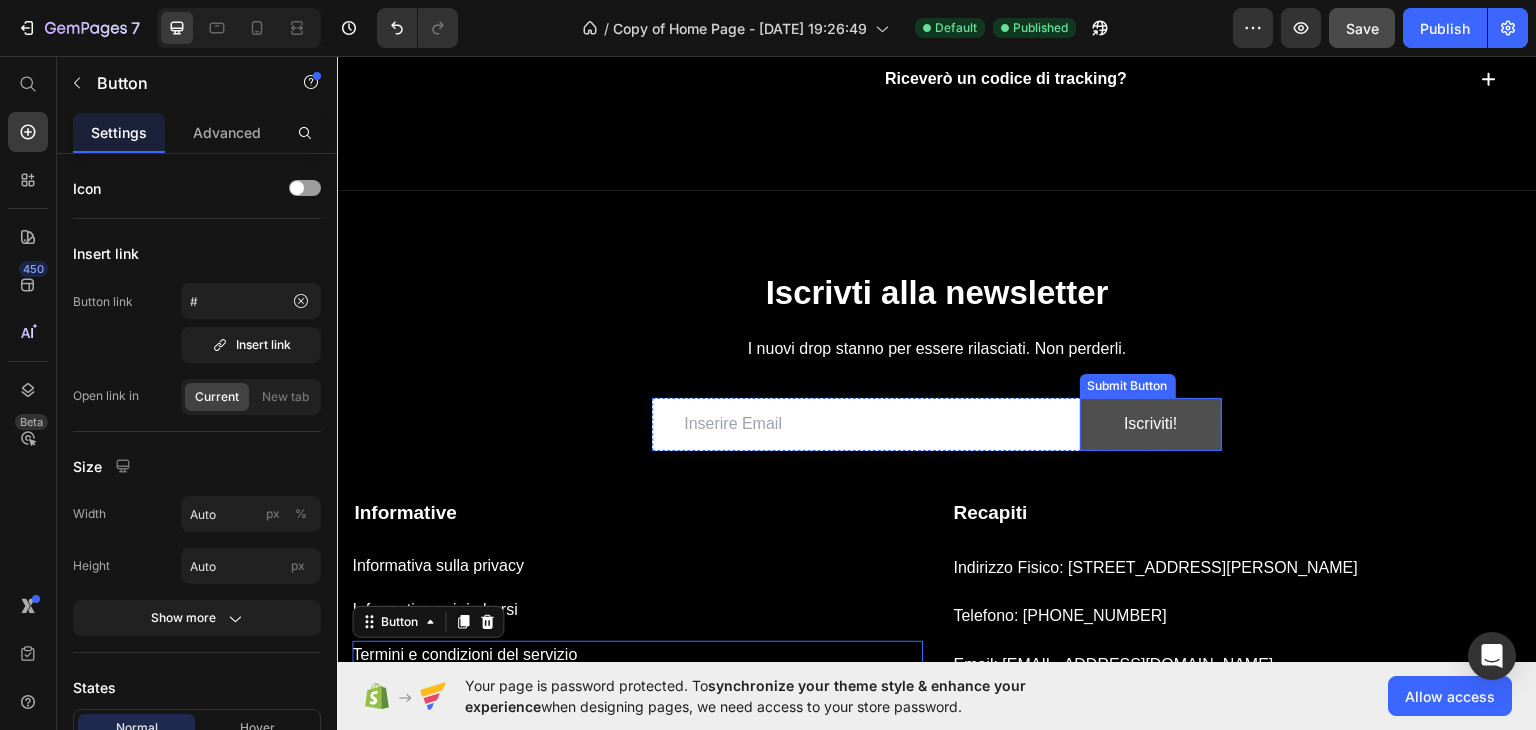 click on "Iscriviti!" at bounding box center (1151, 423) 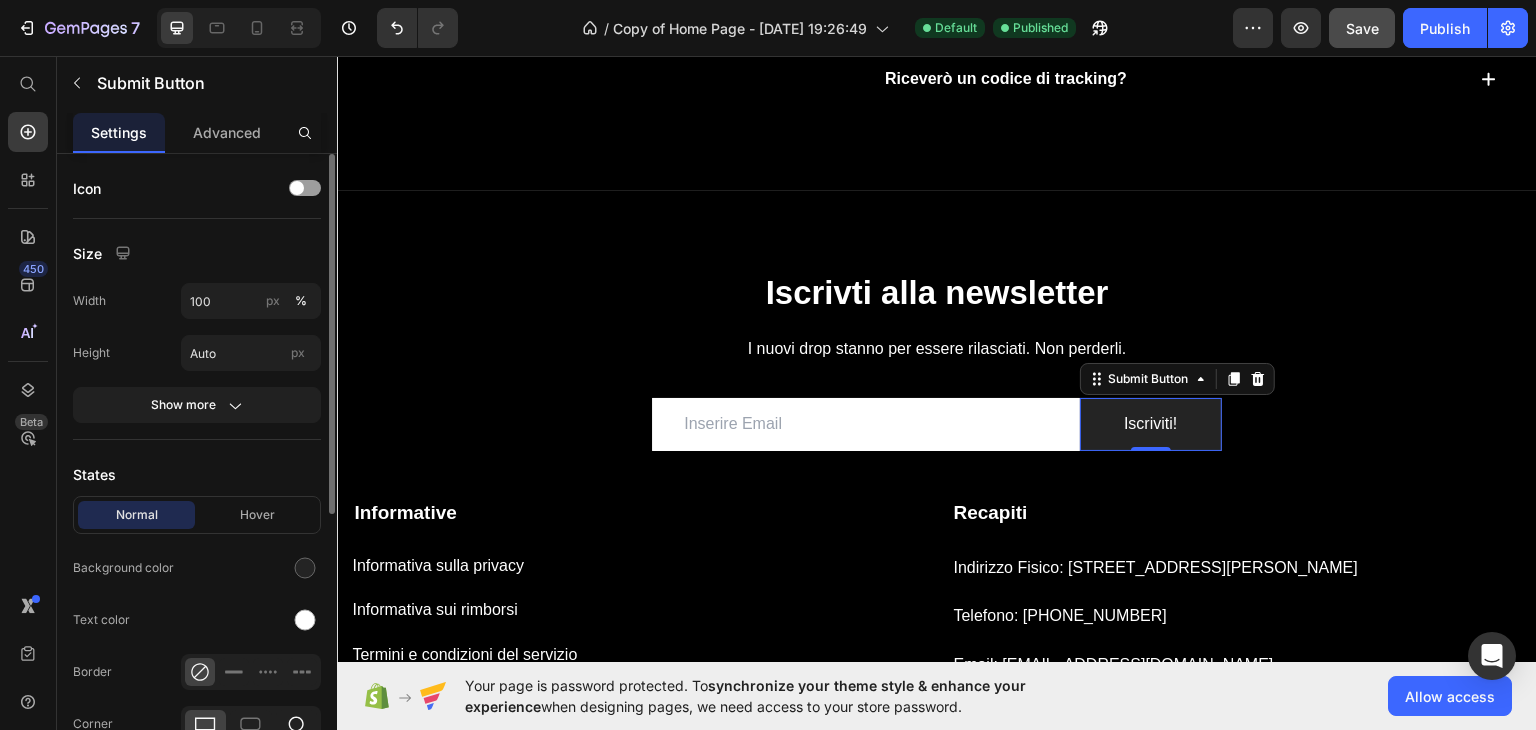 click 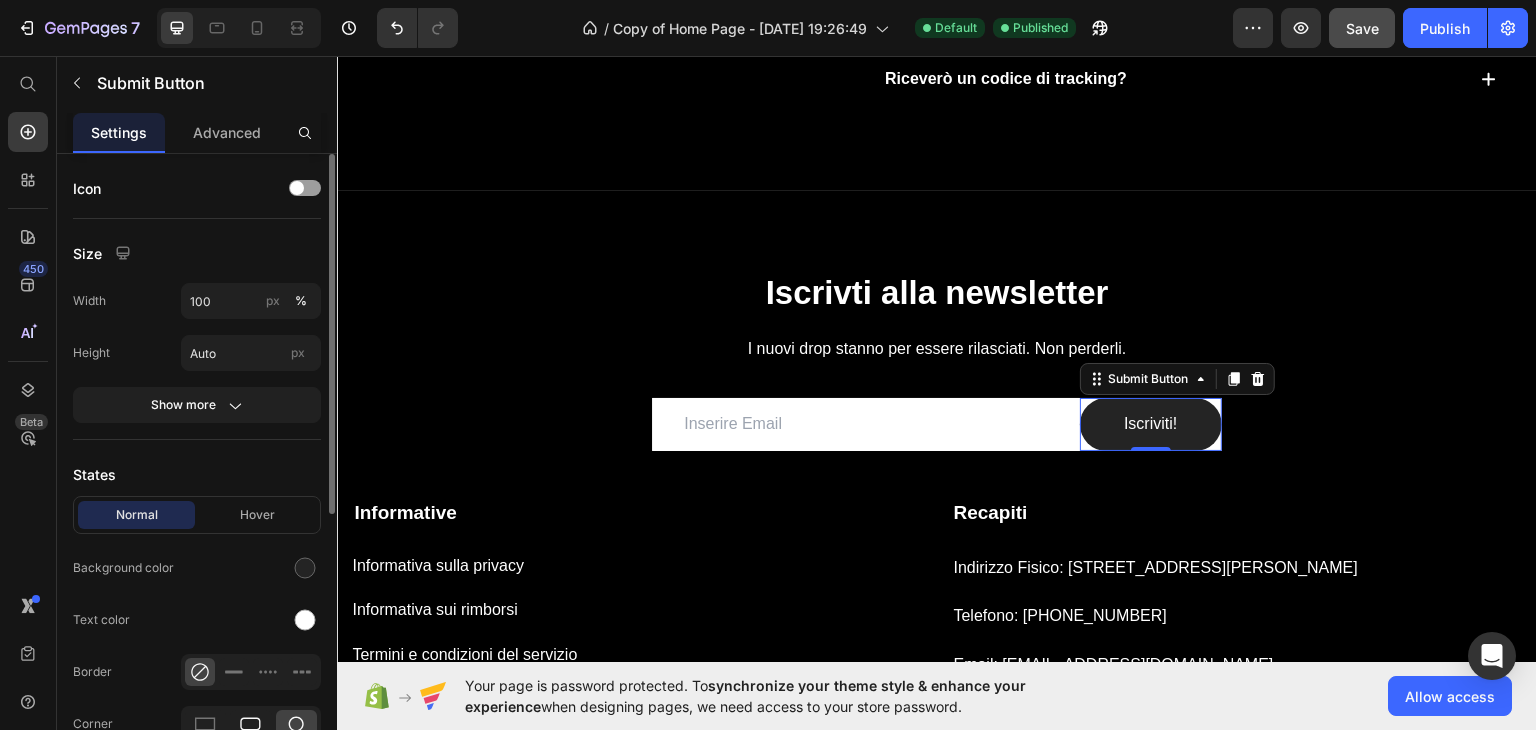 click 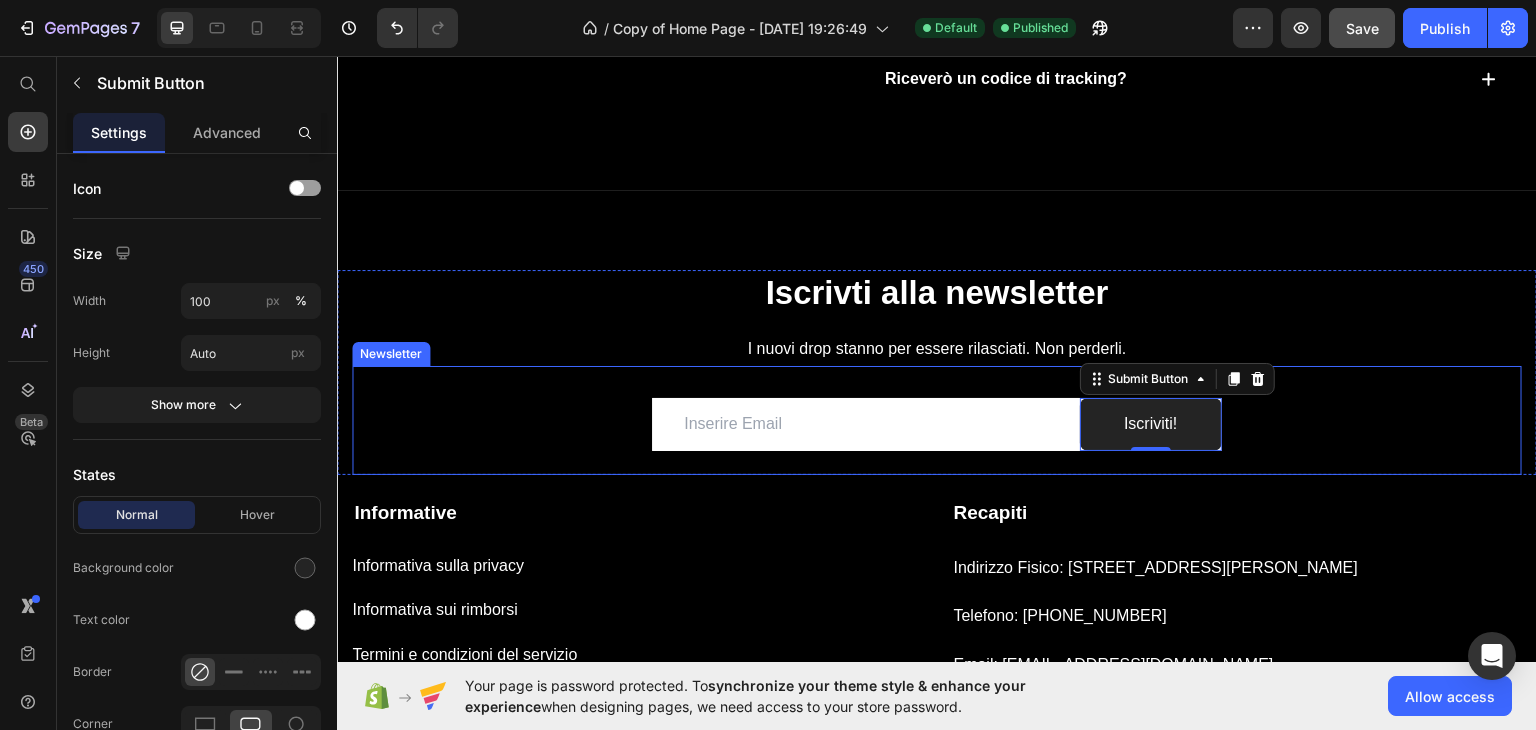 click on "Email Field Iscriviti! Submit Button   0 Row Newsletter" at bounding box center (937, 419) 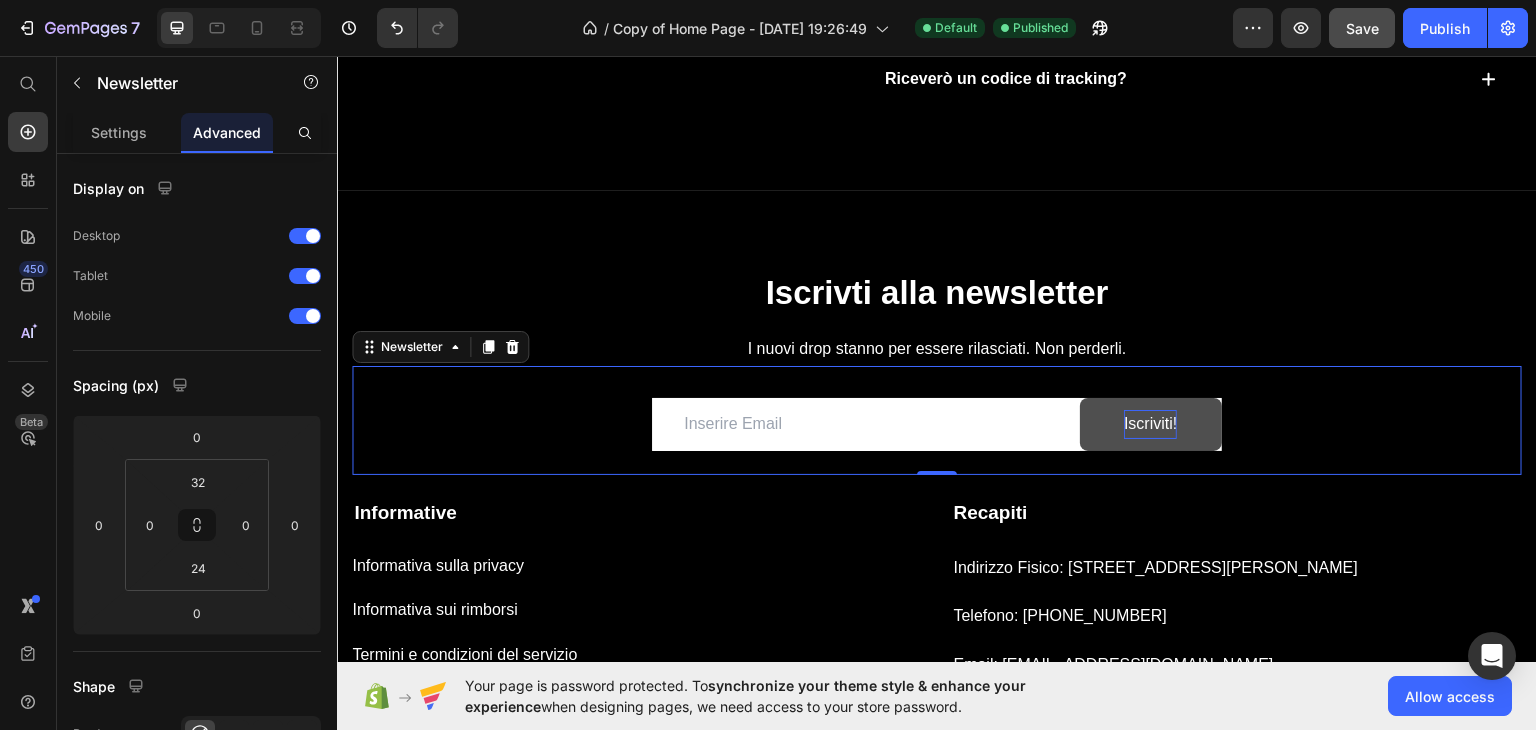 click on "Iscriviti!" at bounding box center (1150, 423) 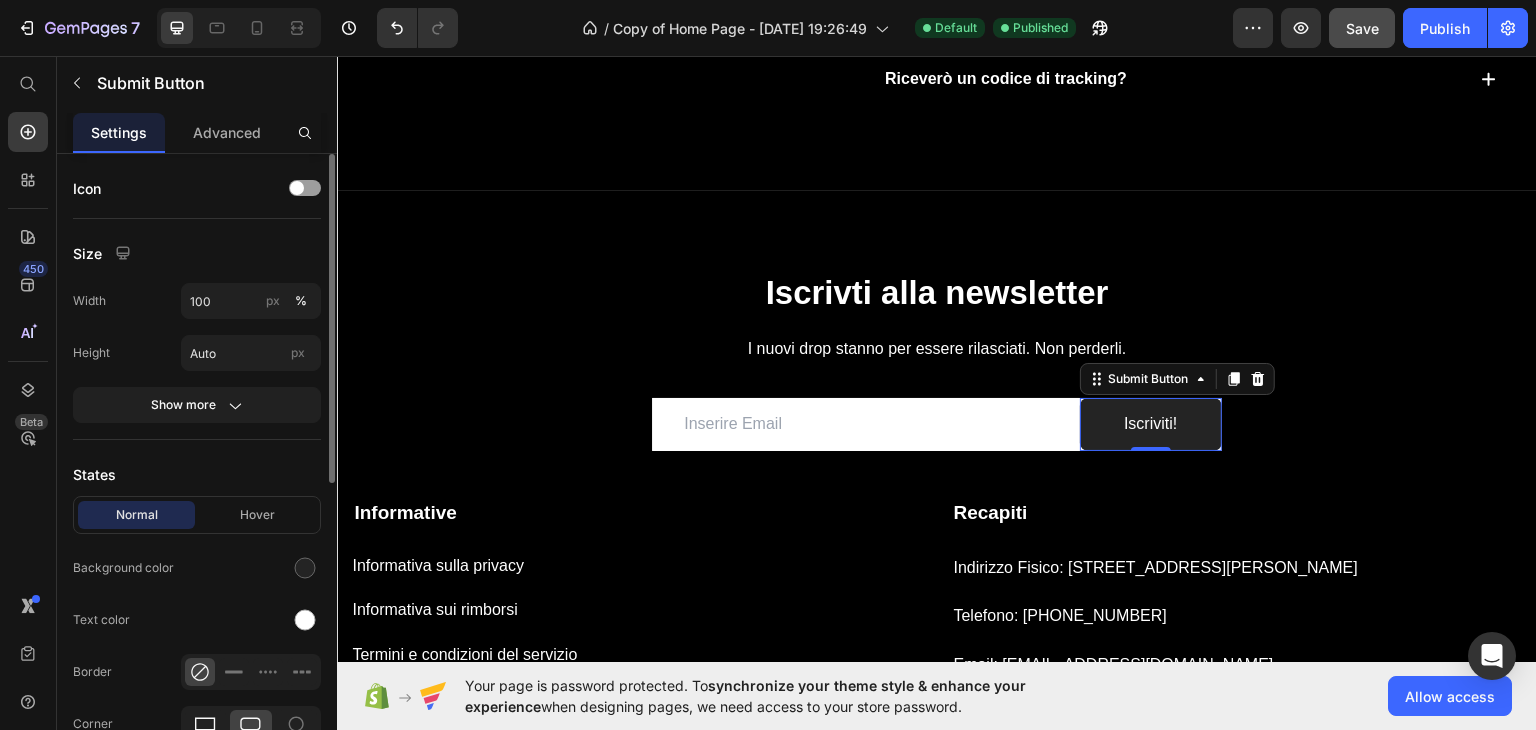 click 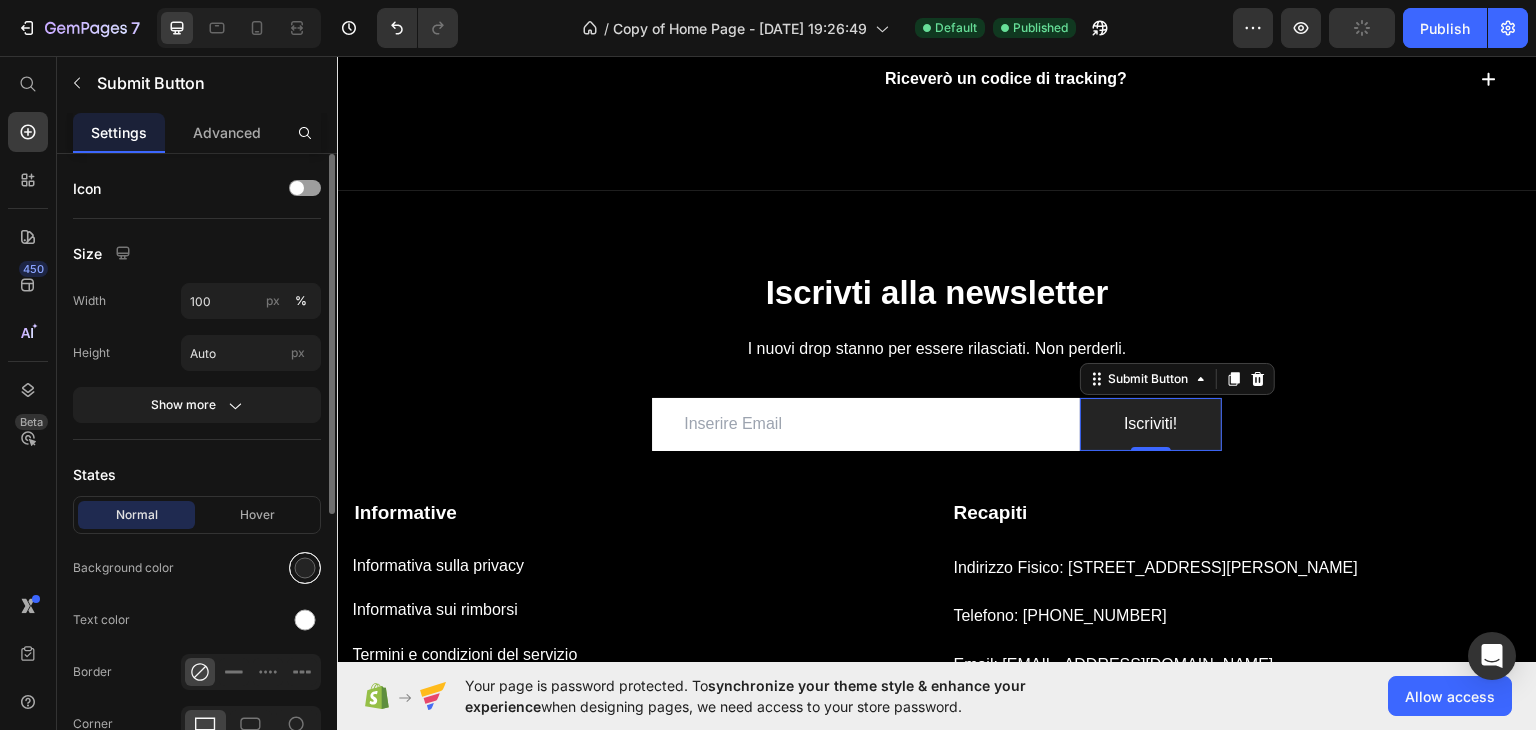 click at bounding box center (305, 568) 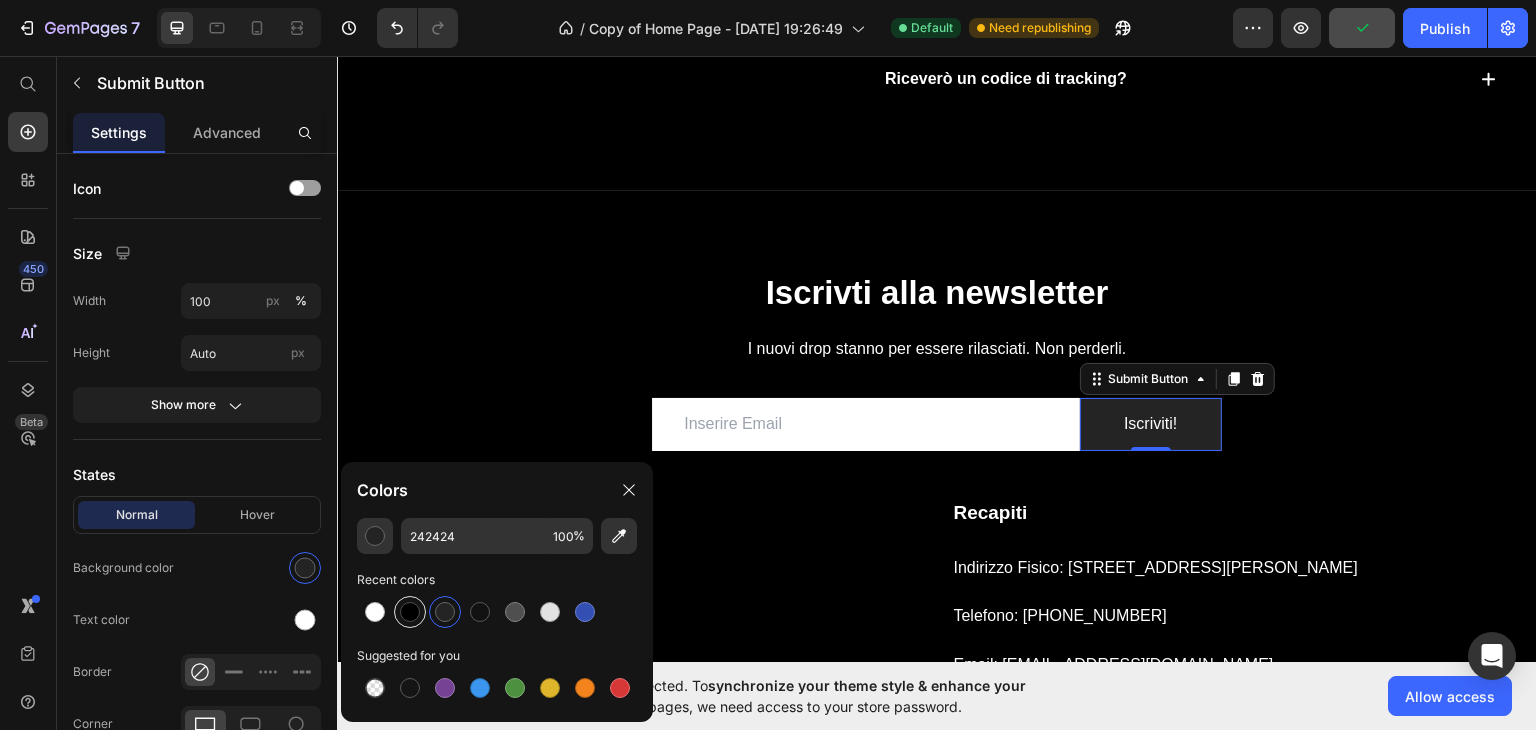 click at bounding box center (410, 612) 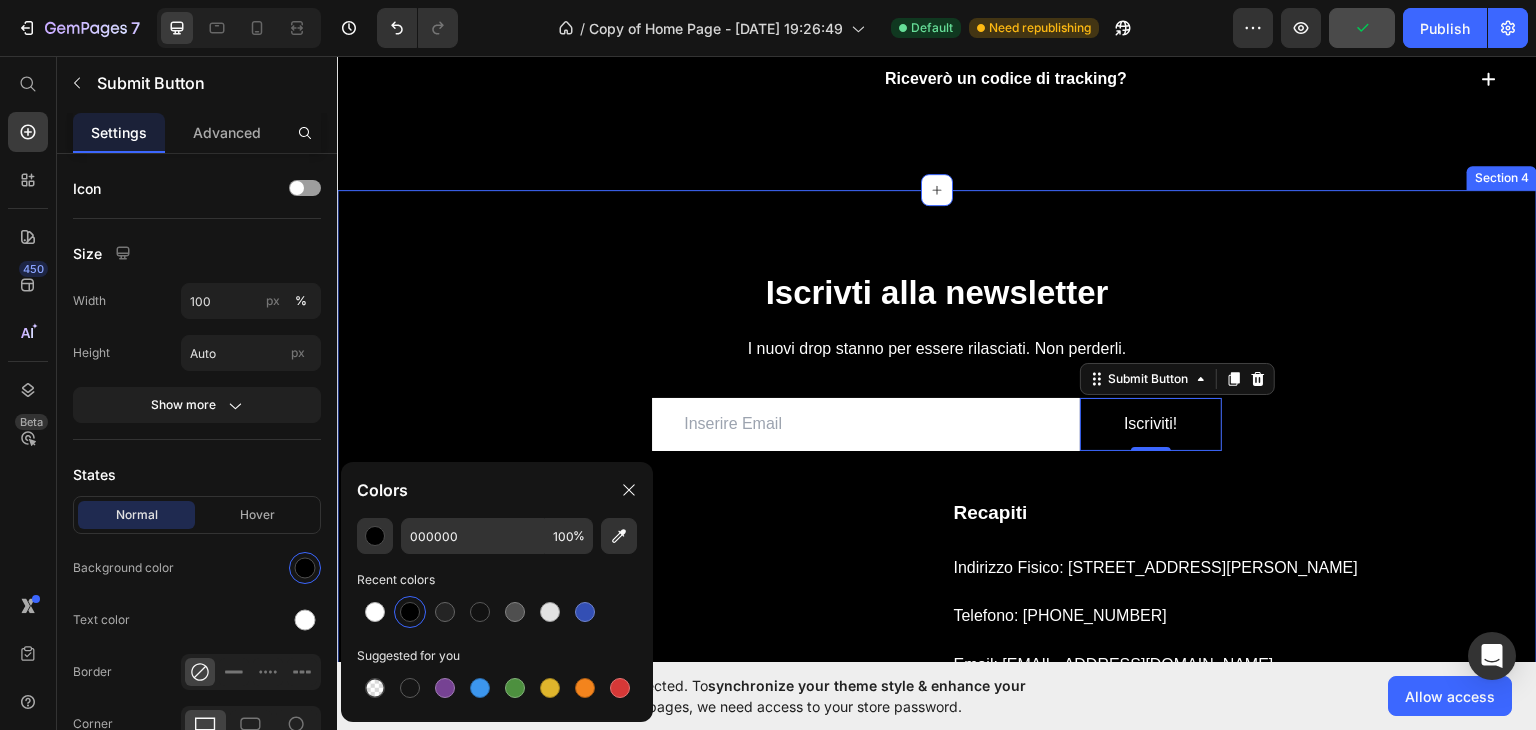 click on "Iscrivti alla newsletter Heading I nuovi drop stanno per essere rilasciati. Non perderli. Text block Email Field Iscriviti! Submit Button   0 Row Newsletter Row Informative Text block Informativa sulla privacy    Button Informativa sui rimborsi Button Termini e condizioni del servizio Button Preferenze cookie Button Recapiti Text block Indirizzo Fisico: [STREET_ADDRESS][PERSON_NAME] Text block Telefono: [PHONE_NUMBER] Text block Email: [EMAIL_ADDRESS][DOMAIN_NAME] Text block P.Iva:  01256590314 Text block Row
Company
Shop
Help
Visit Accordion Row                Title Line © 2025  ADG , Text block Image Image Image Image Image Row Row Section 4" at bounding box center [937, 533] 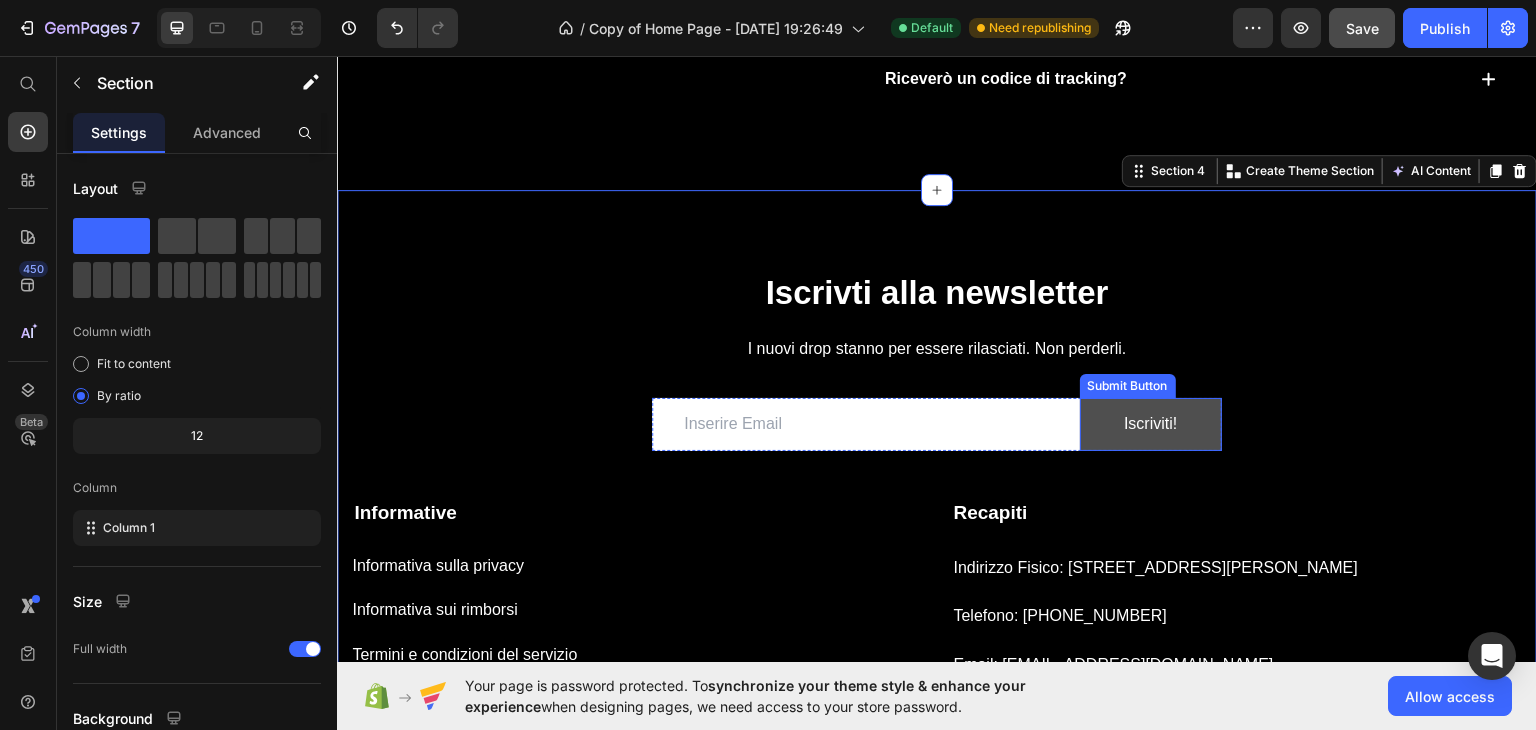 click on "Iscriviti!" at bounding box center (1151, 423) 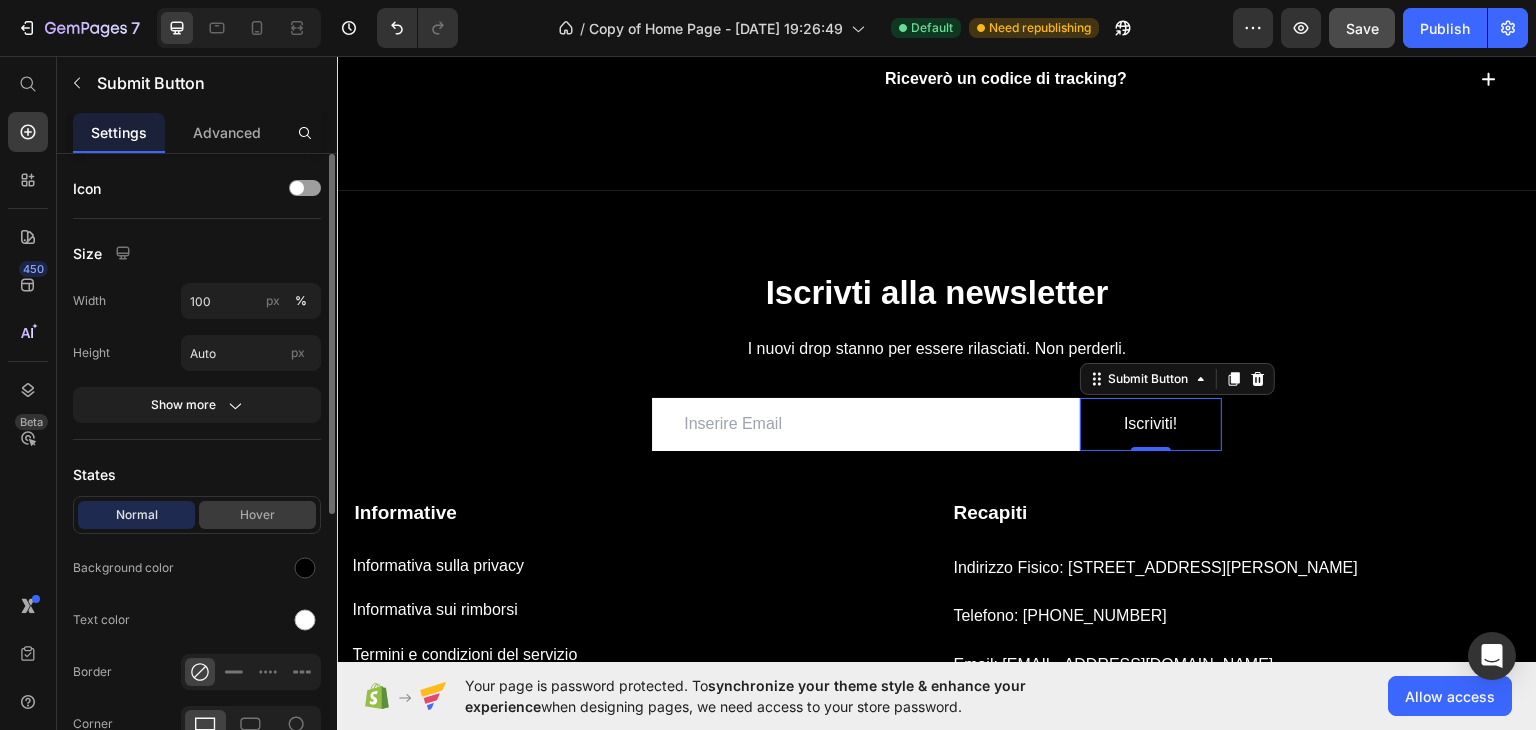 click on "Hover" at bounding box center (257, 515) 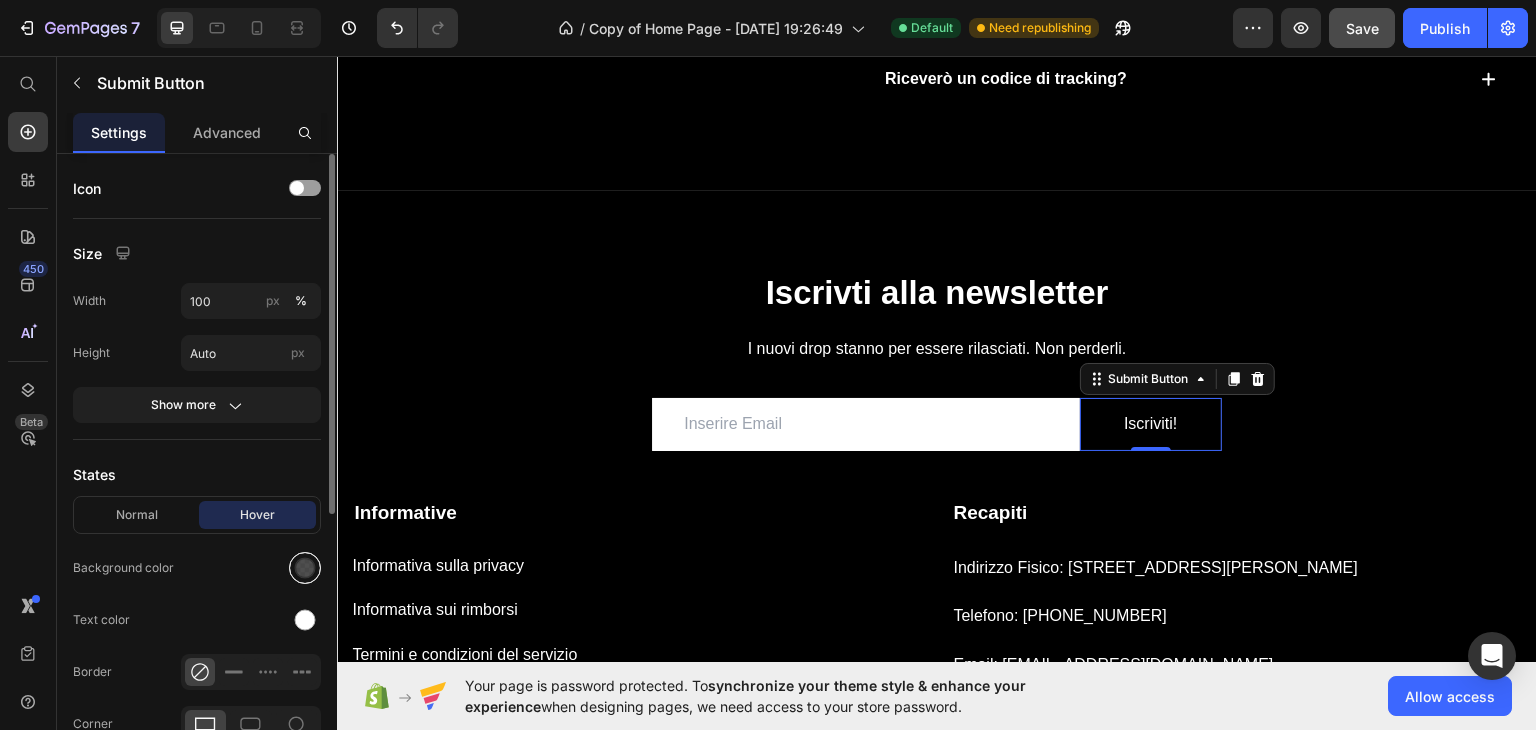 click at bounding box center (305, 568) 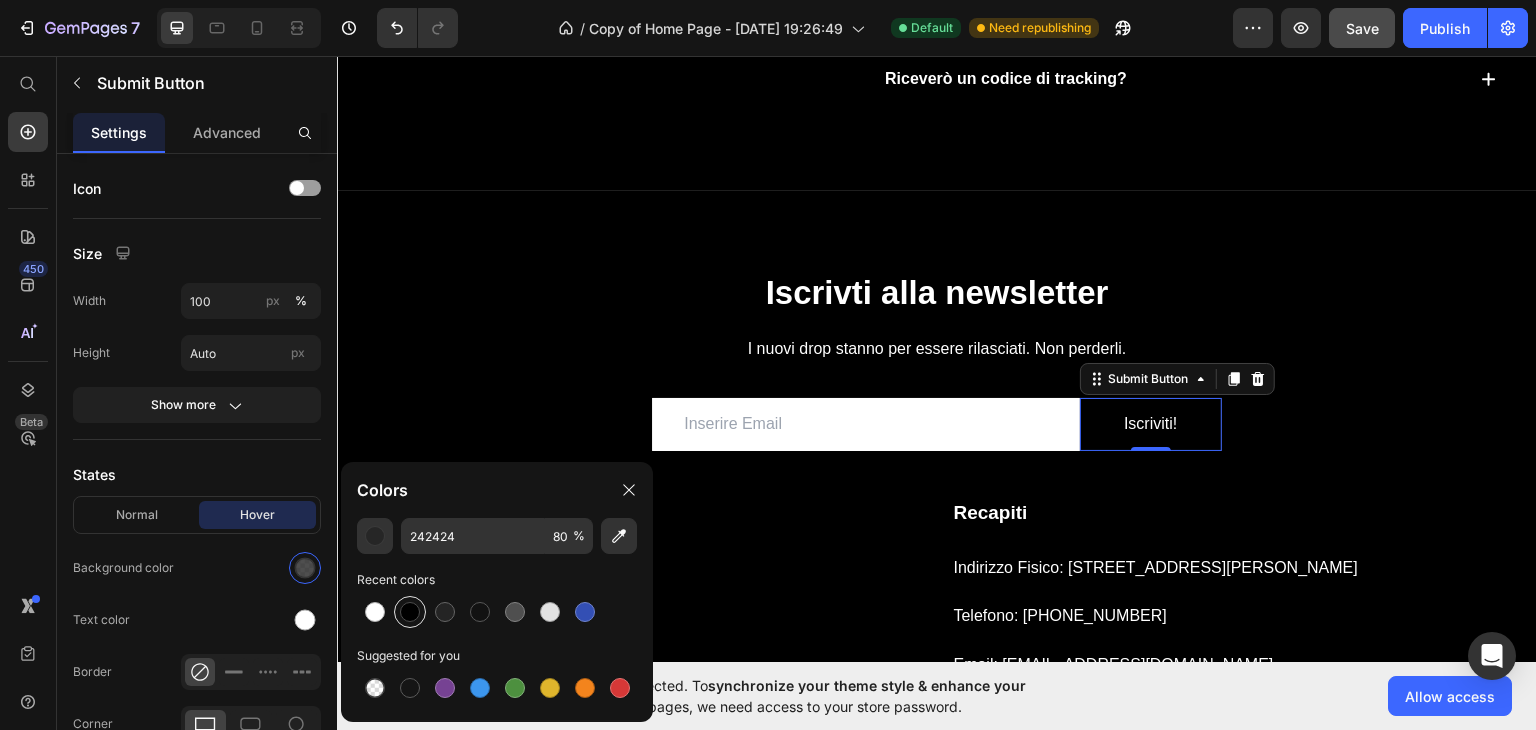 click at bounding box center [410, 612] 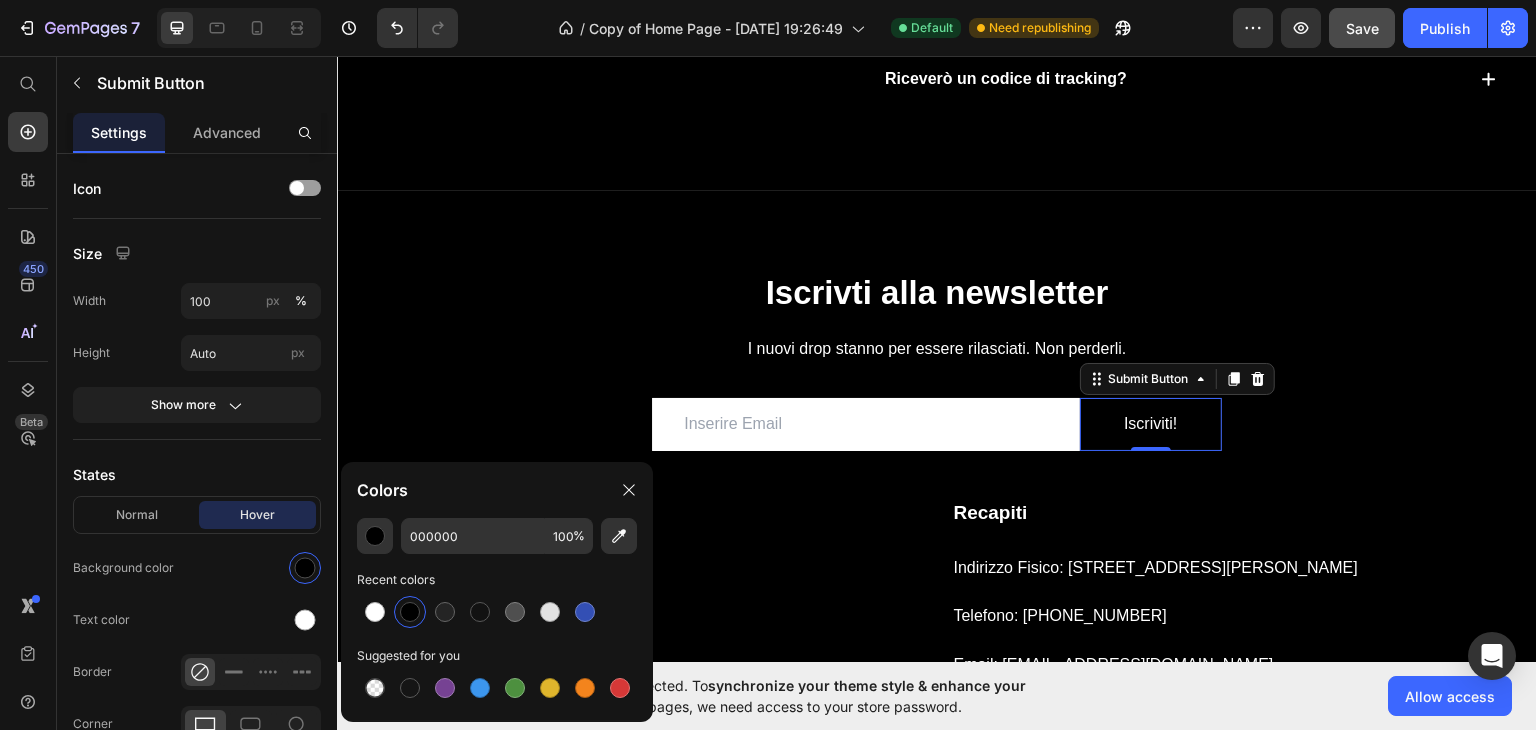 click on "I nuovi drop stanno per essere rilasciati. Non perderli." at bounding box center (937, 348) 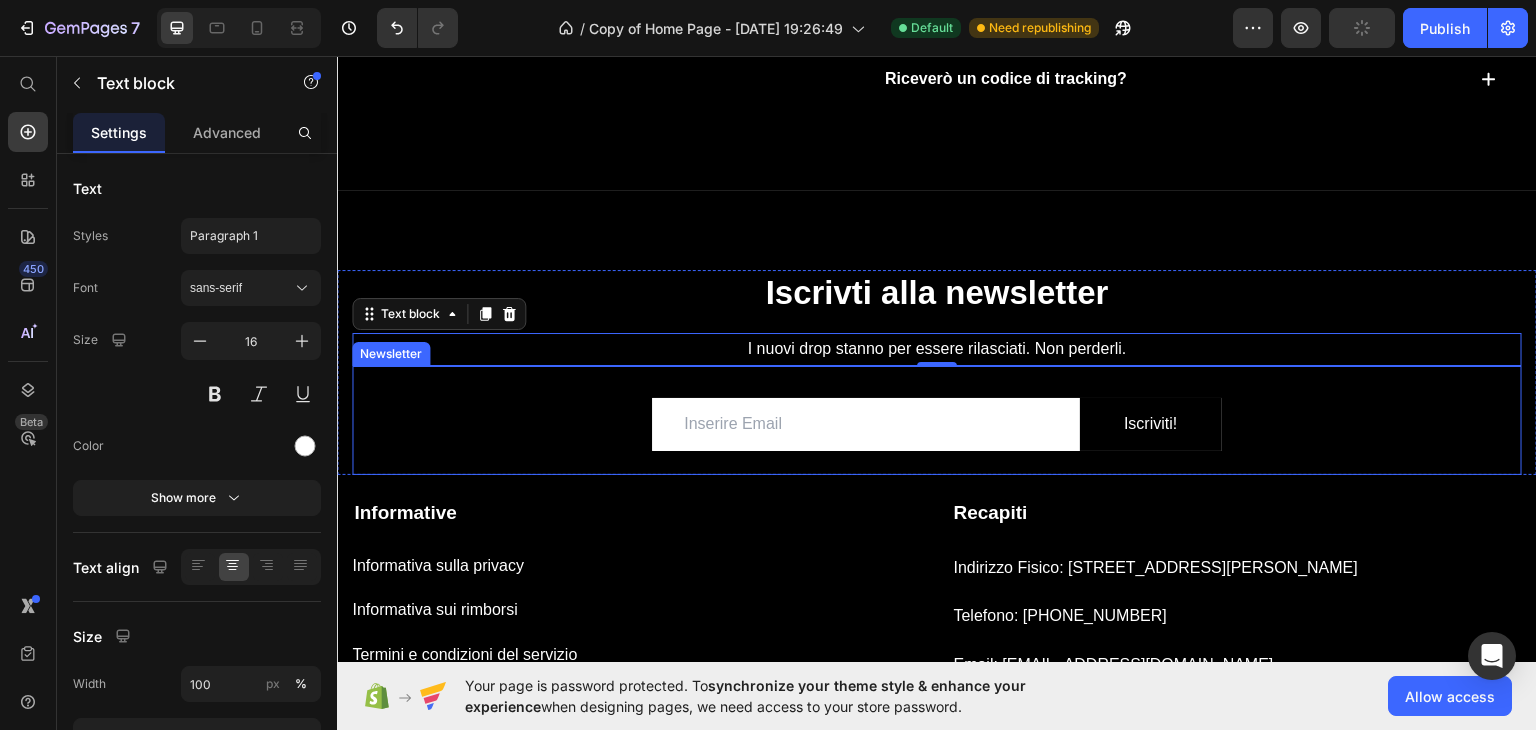 click on "Email Field Iscriviti! Submit Button Row Newsletter" at bounding box center (937, 419) 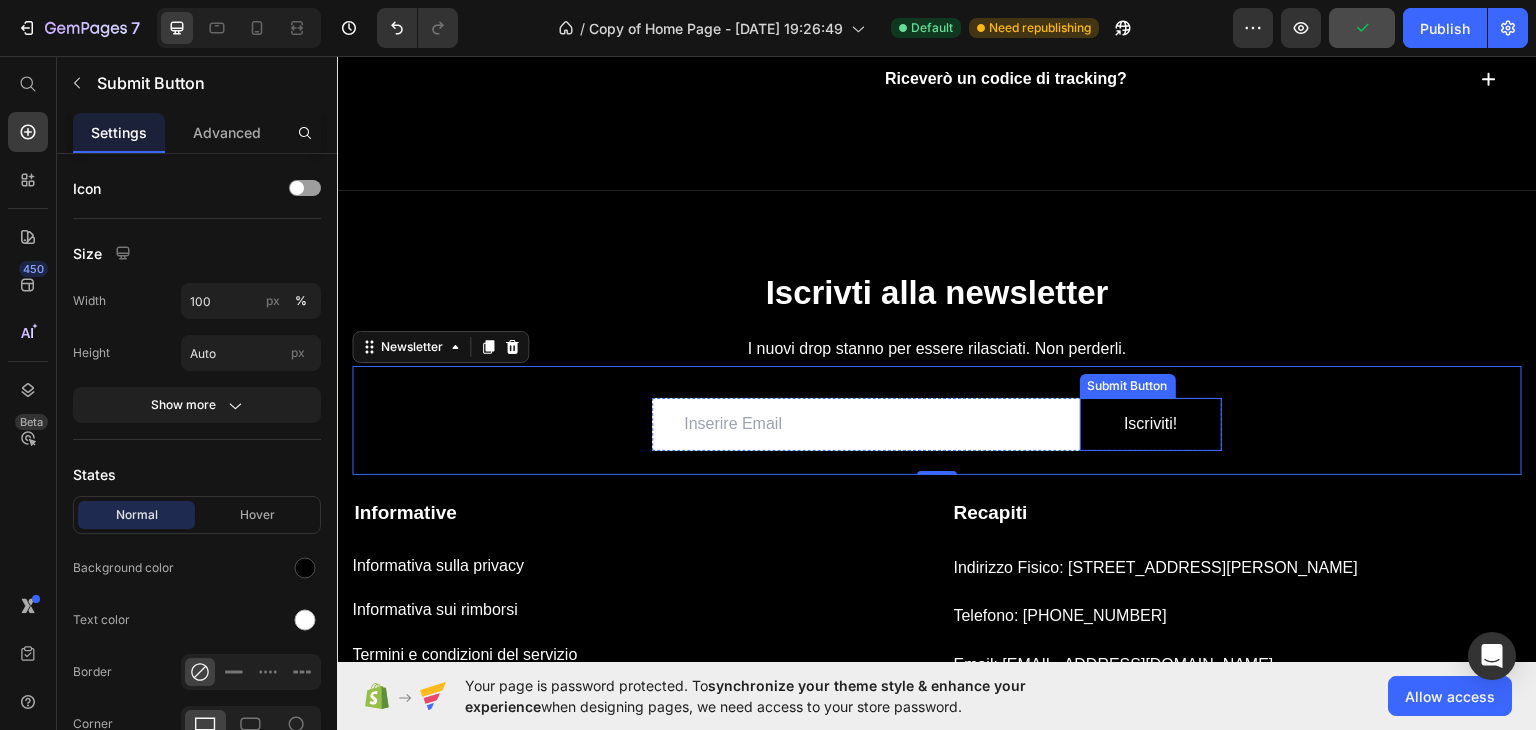click on "Iscriviti!" at bounding box center (1151, 423) 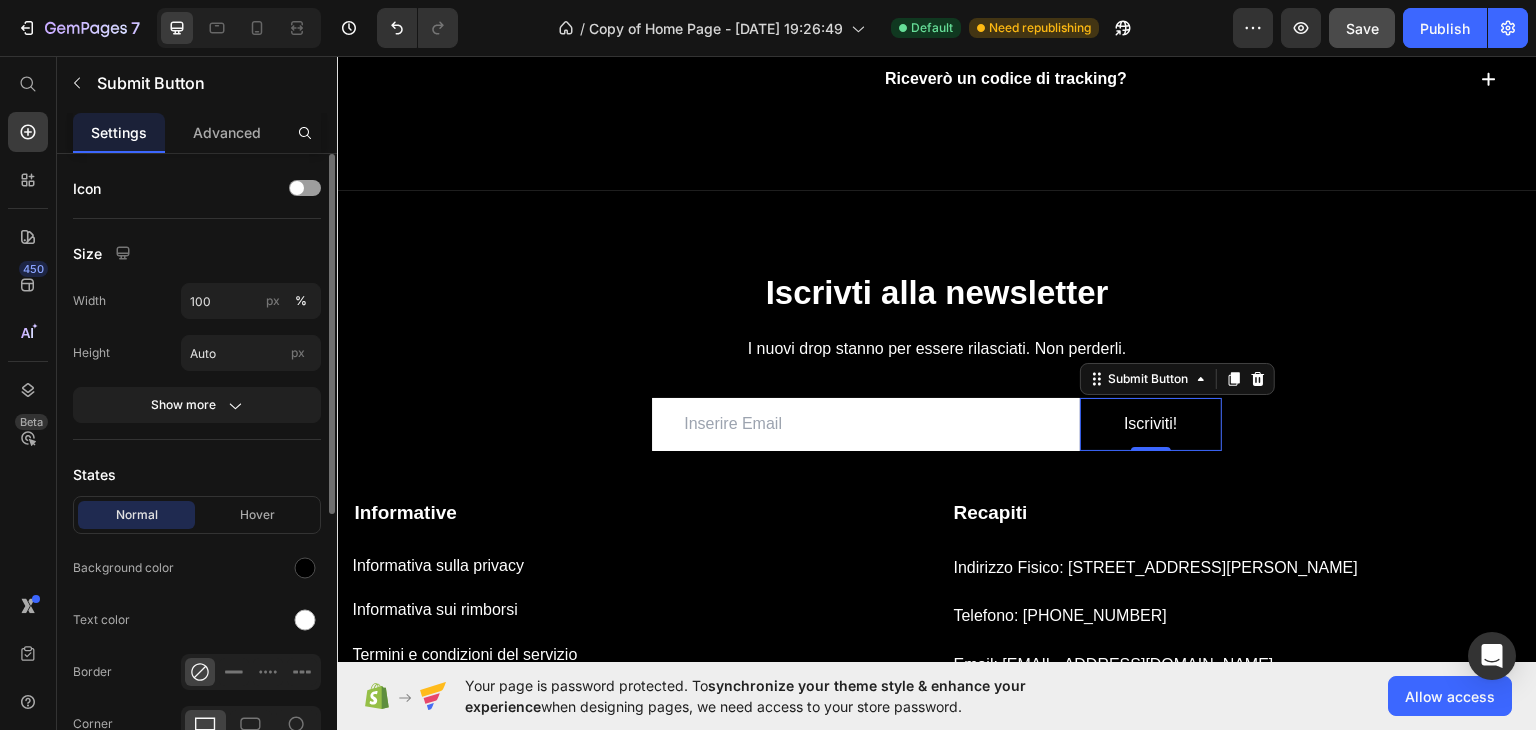 scroll, scrollTop: 100, scrollLeft: 0, axis: vertical 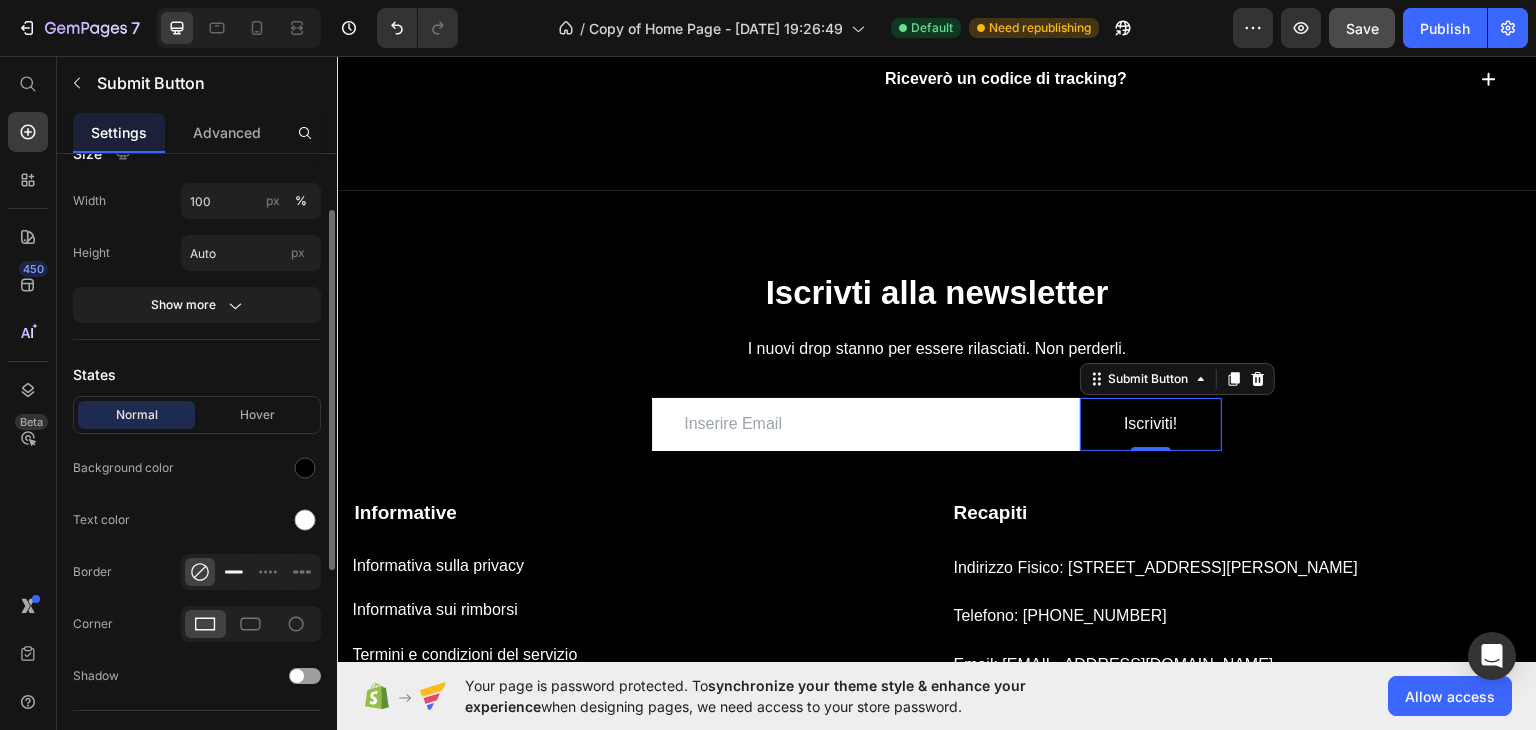 click 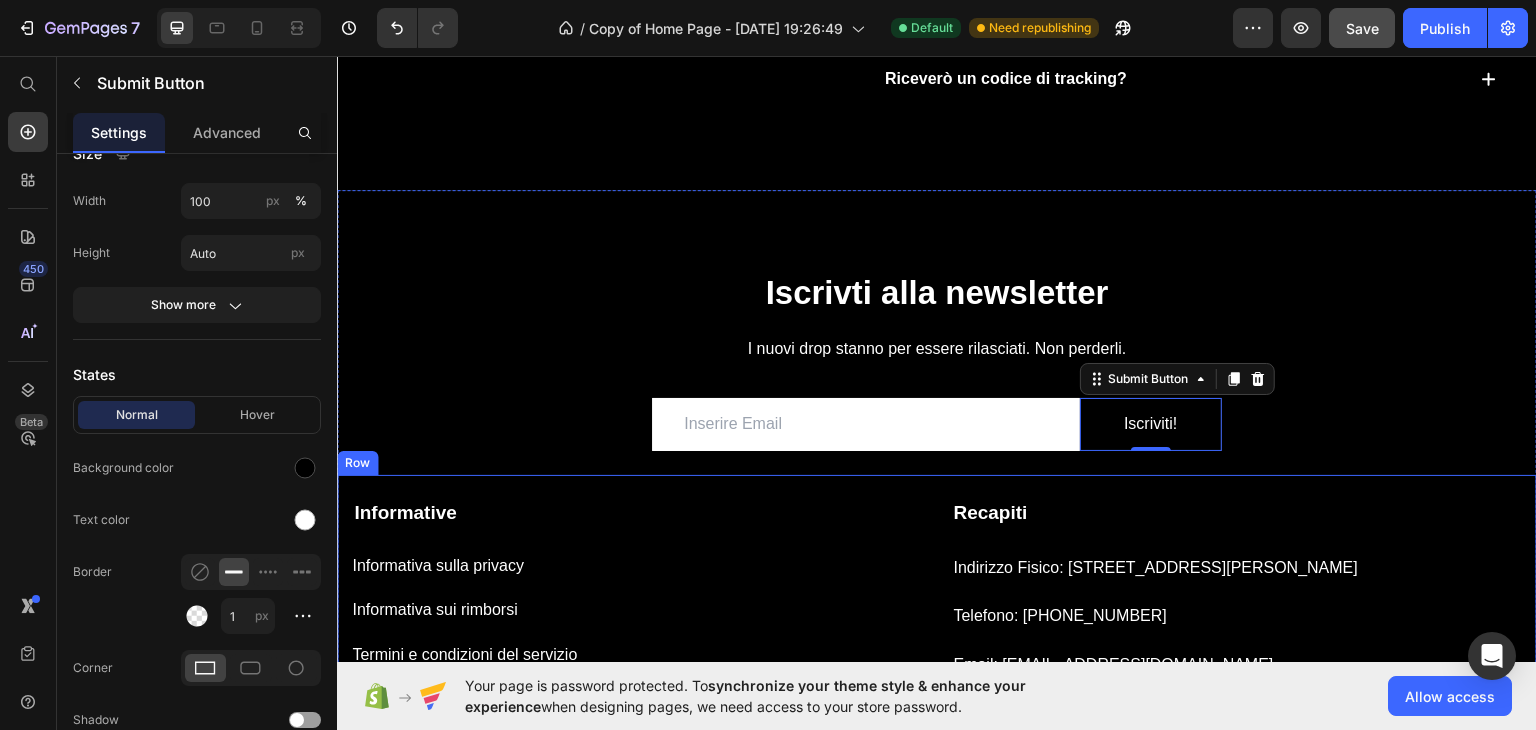 click on "Informative Text block Informativa sulla privacy    Button Informativa sui rimborsi Button Termini e condizioni del servizio Button Preferenze cookie Button Recapiti Text block Indirizzo Fisico: [STREET_ADDRESS][PERSON_NAME] Text block Telefono: [PHONE_NUMBER] Text block Email: [EMAIL_ADDRESS][DOMAIN_NAME] Text block P.Iva:  01256590314 Text block Row" at bounding box center [937, 617] 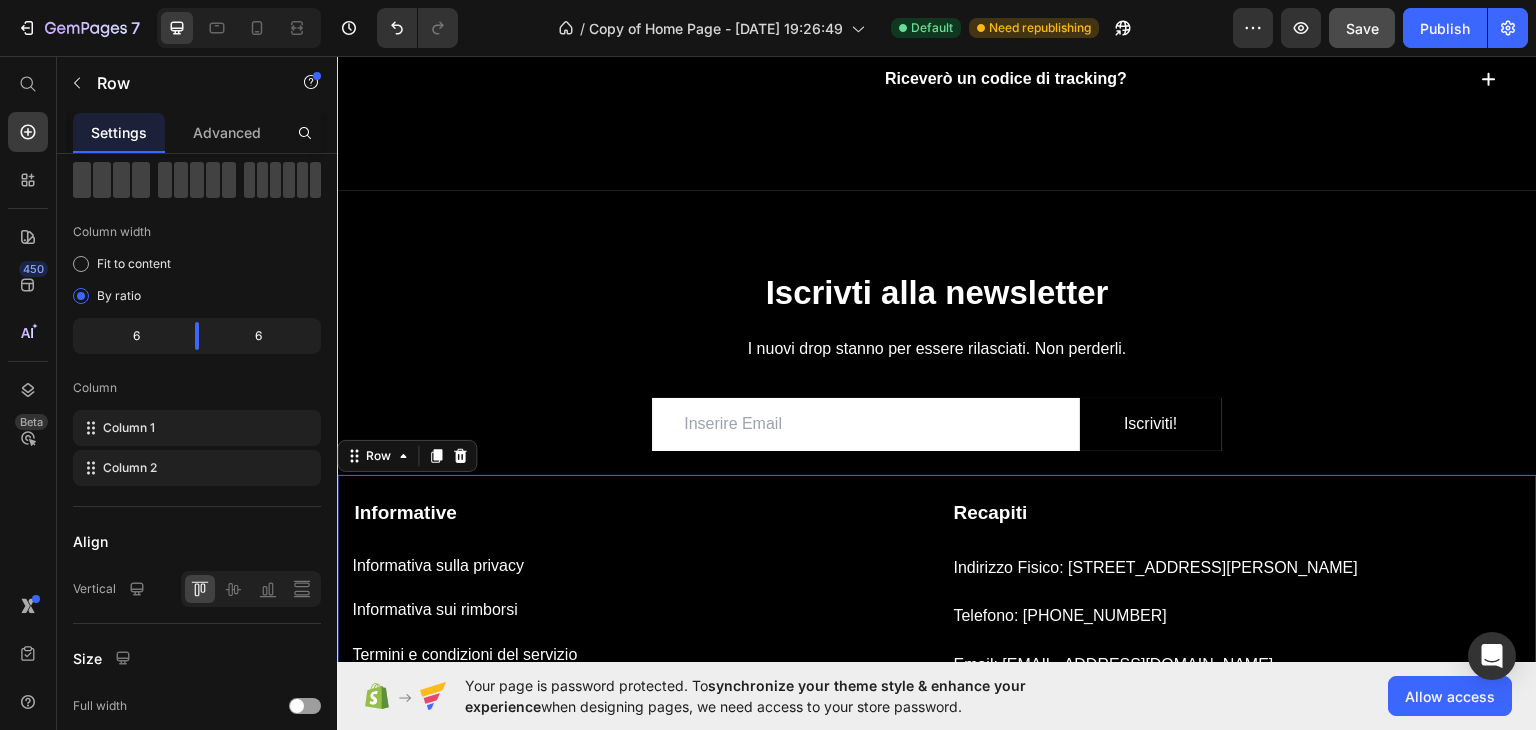 scroll, scrollTop: 0, scrollLeft: 0, axis: both 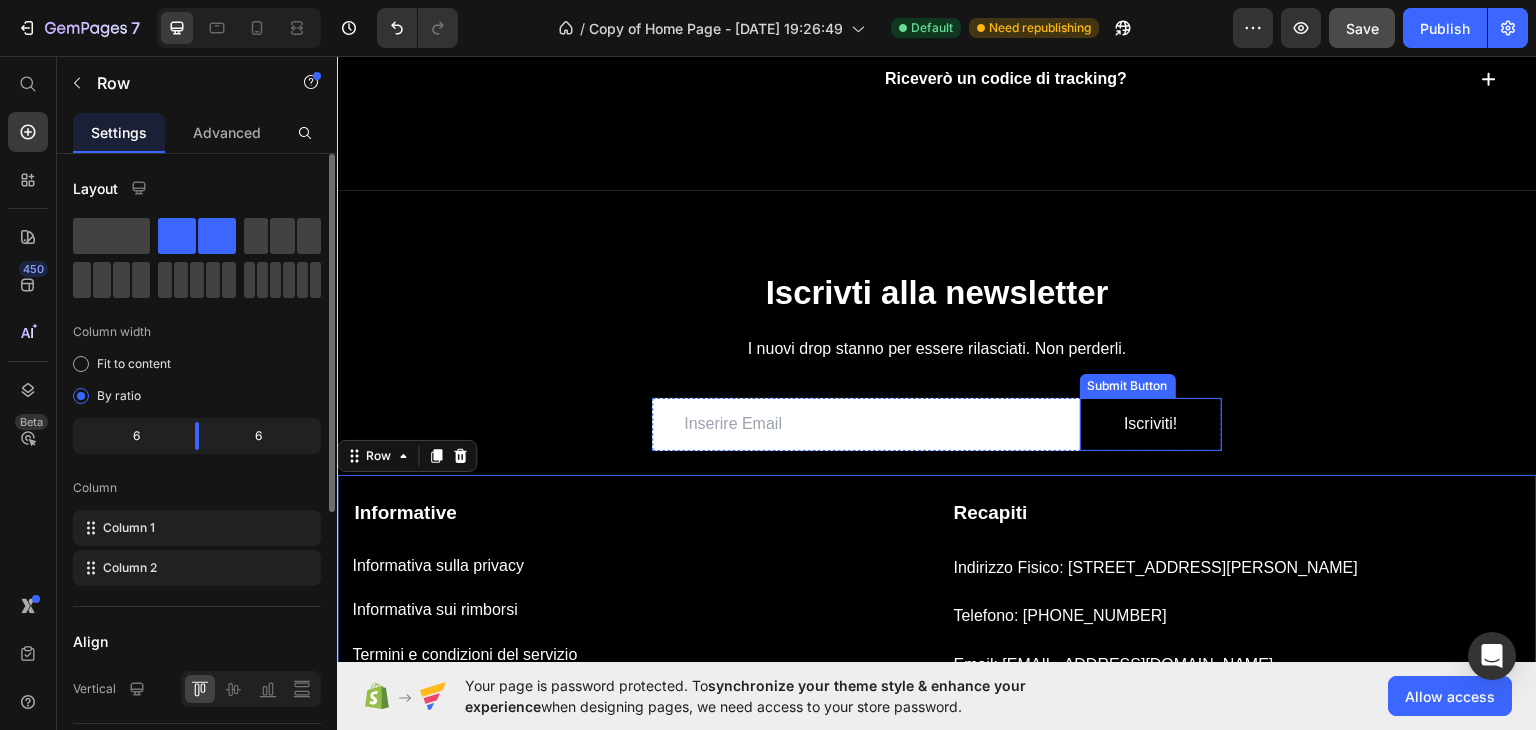 click on "Iscriviti!" at bounding box center (1151, 423) 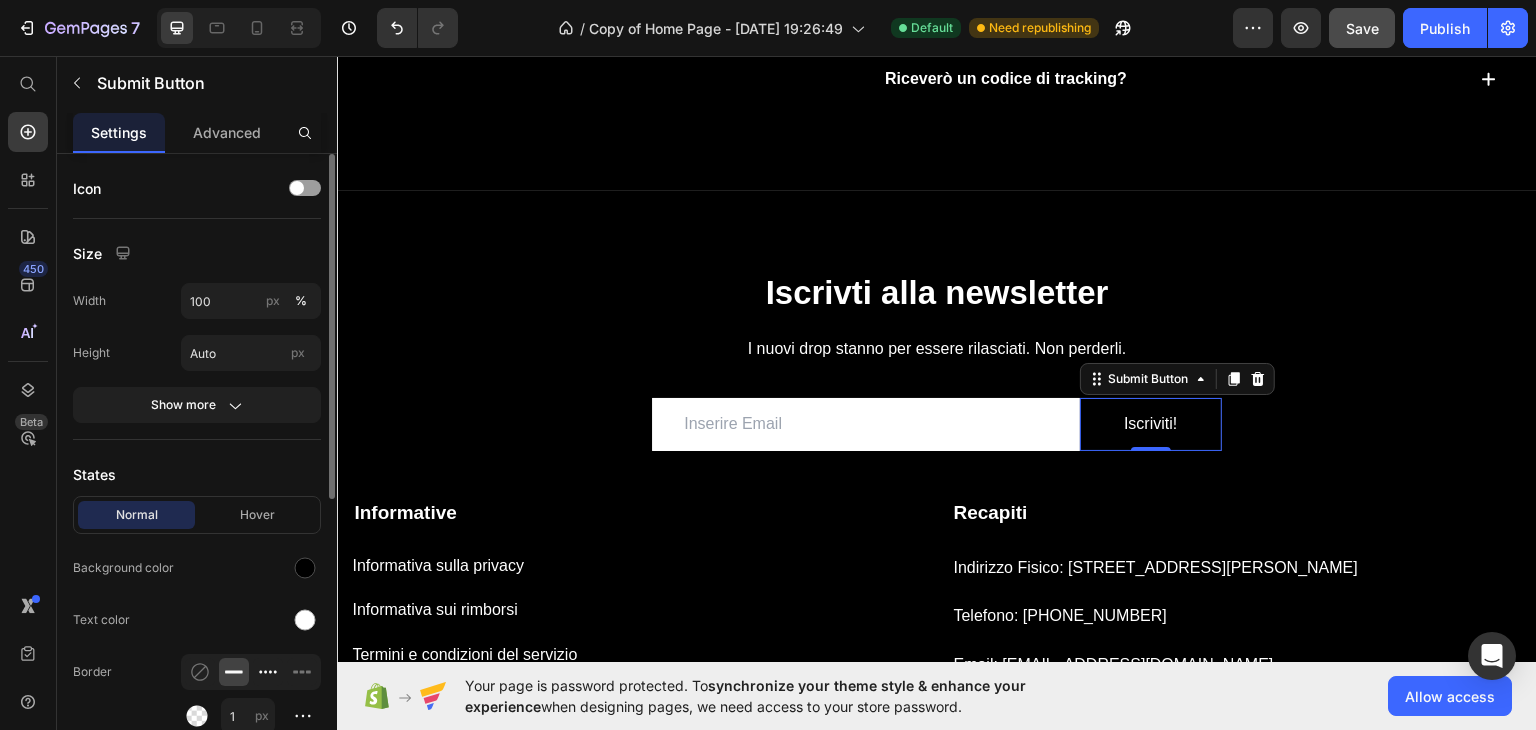 scroll, scrollTop: 100, scrollLeft: 0, axis: vertical 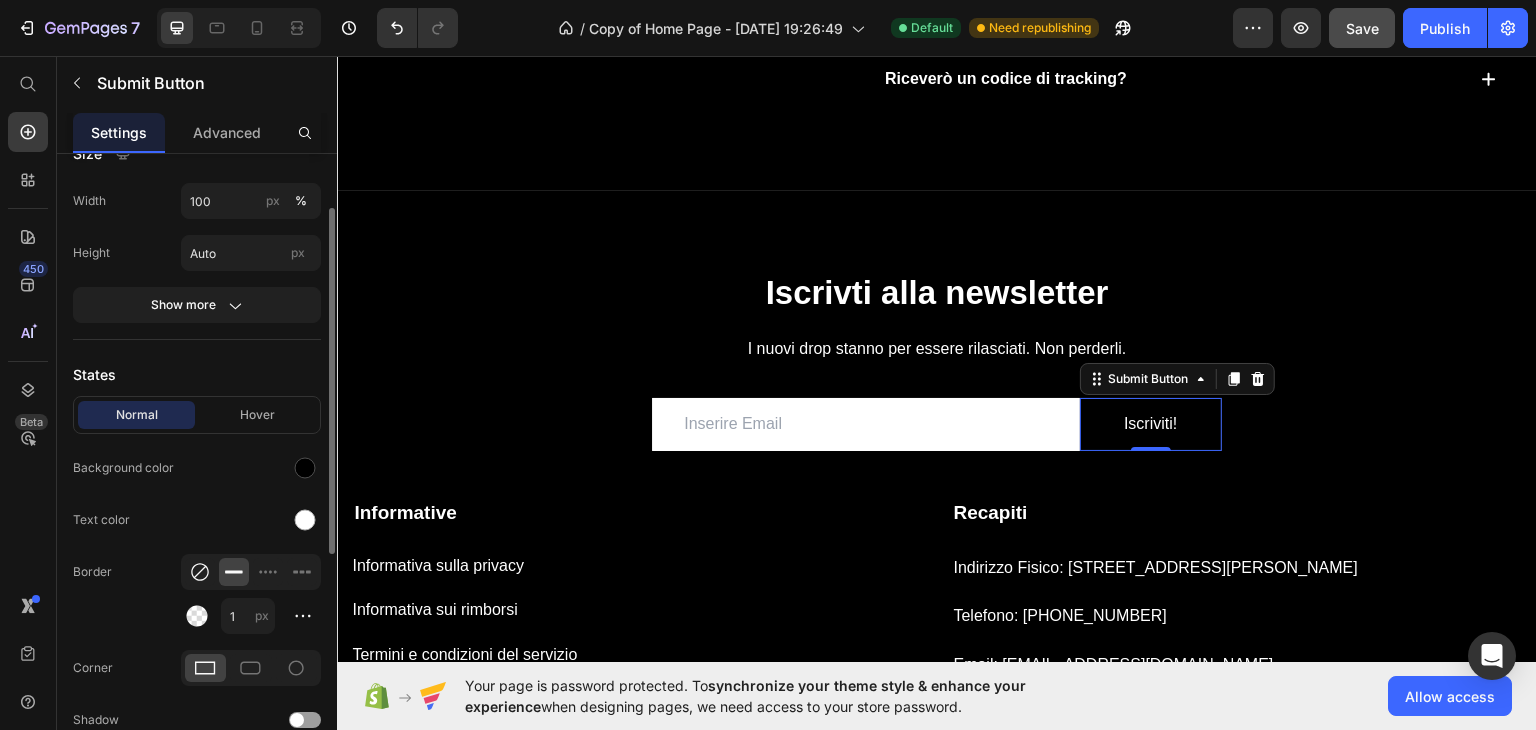 click 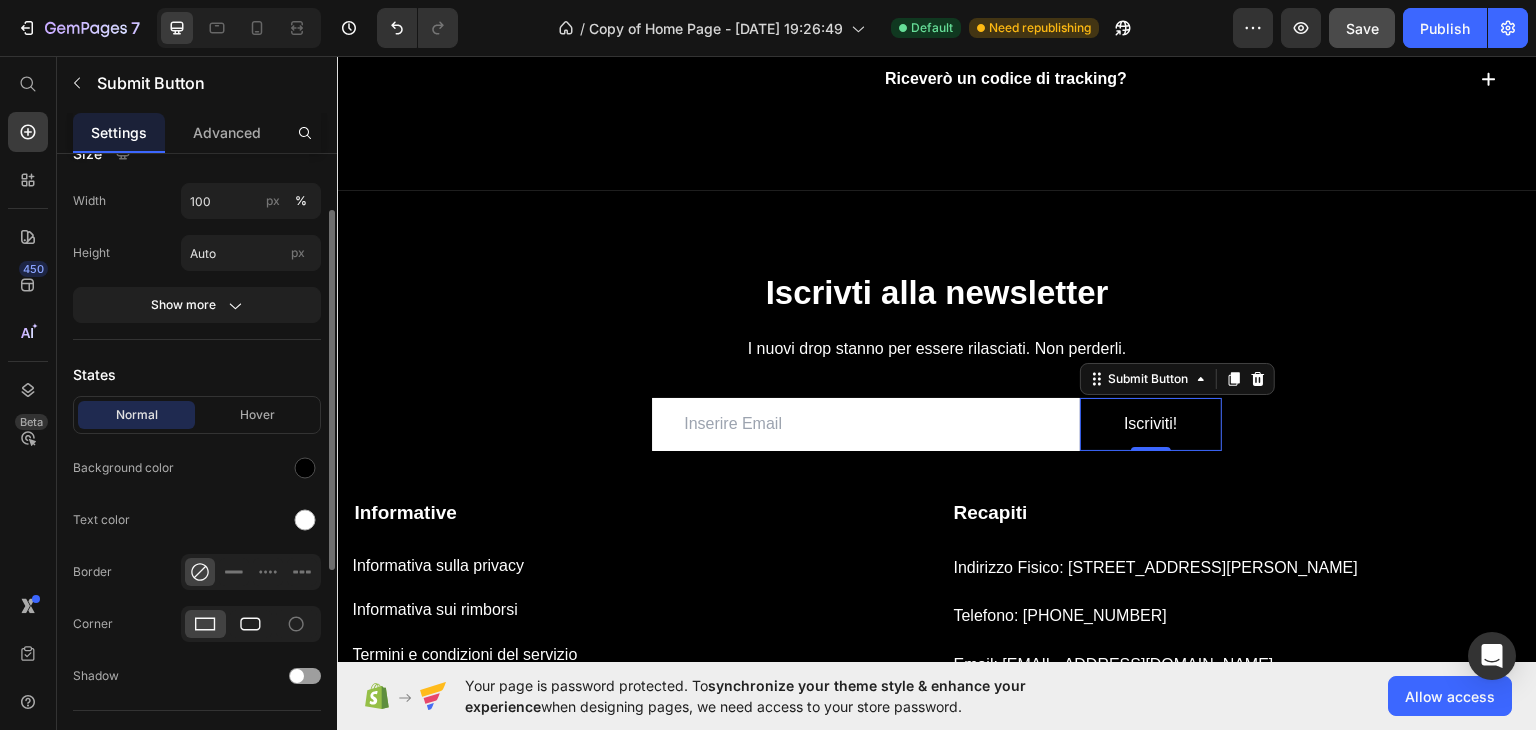 scroll, scrollTop: 200, scrollLeft: 0, axis: vertical 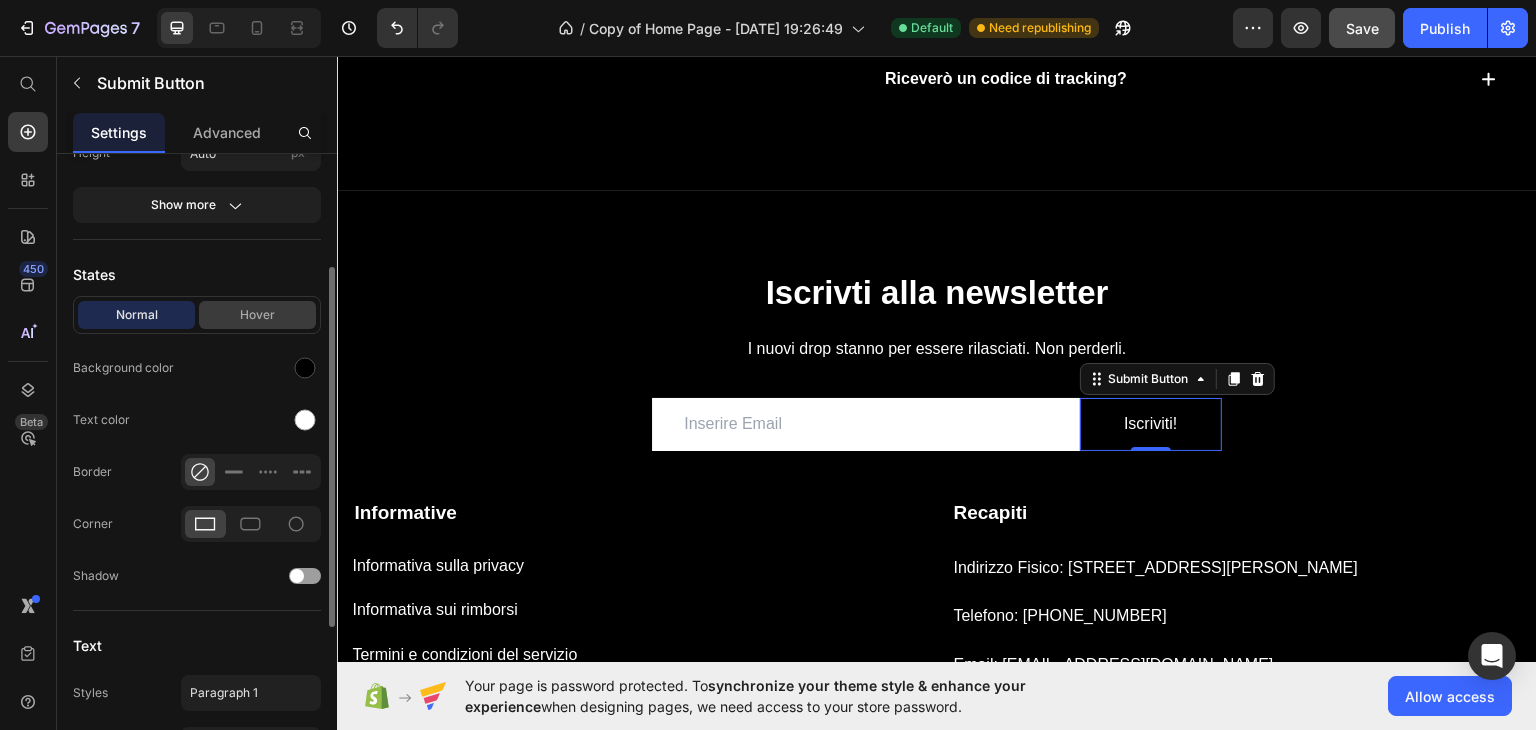 click on "Hover" at bounding box center [257, 315] 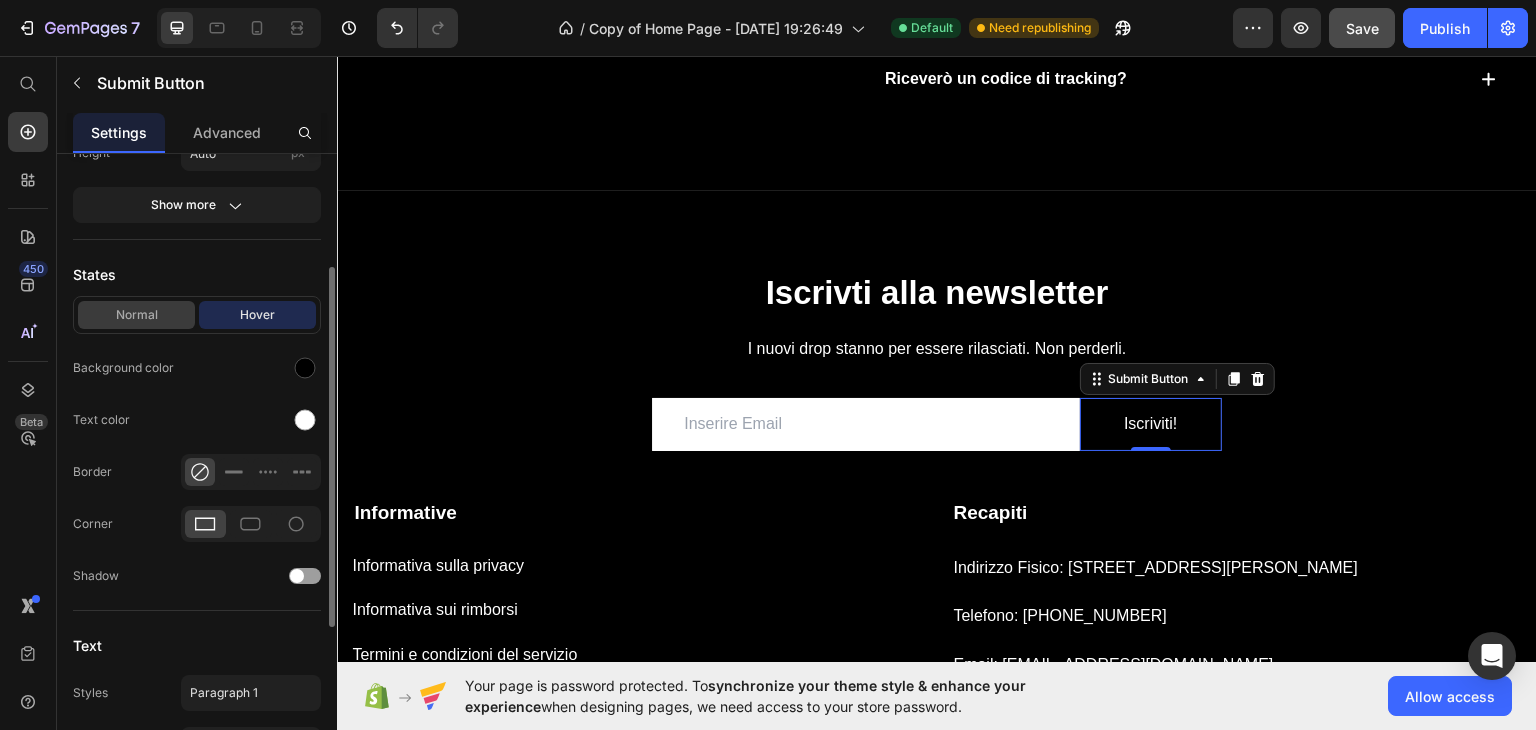 click on "Normal" at bounding box center [136, 315] 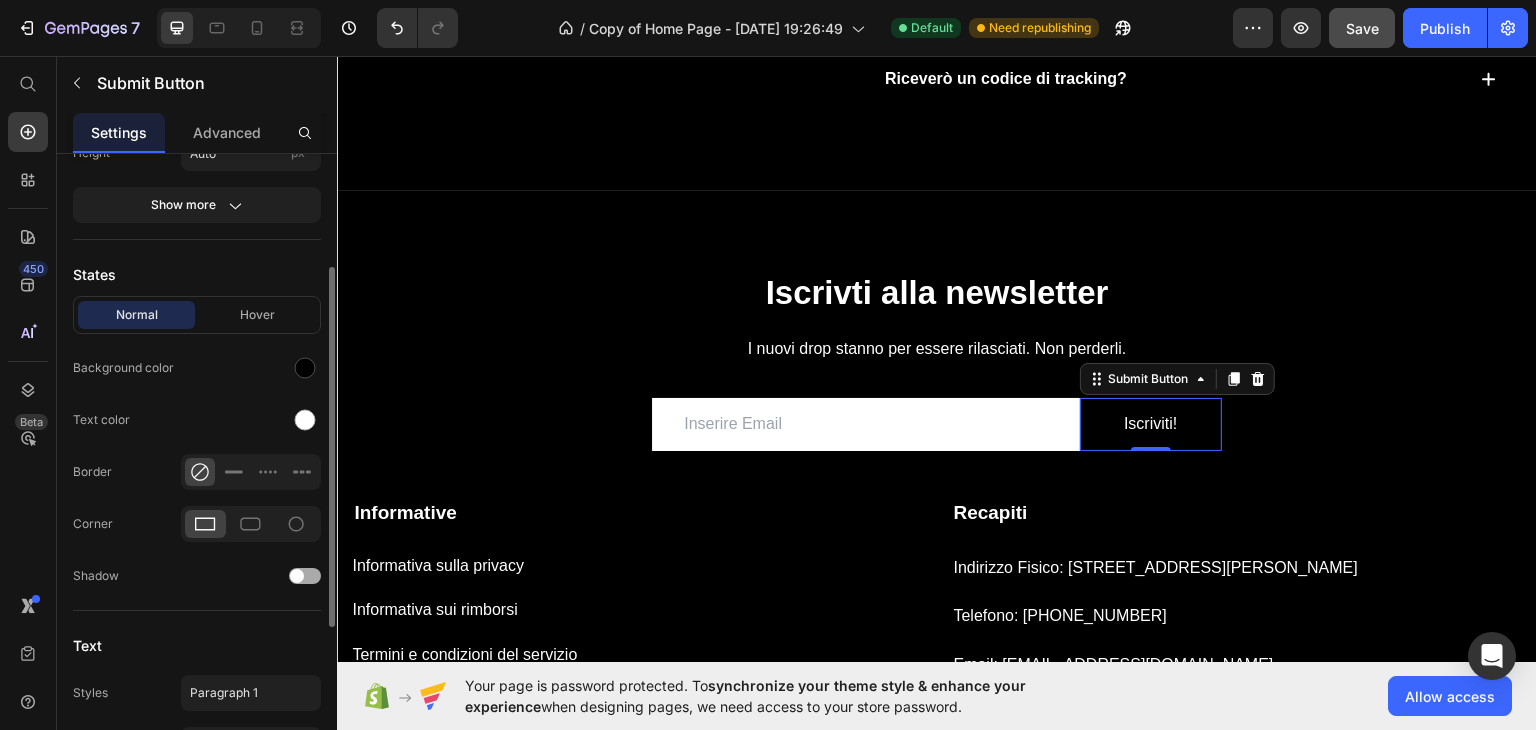 click at bounding box center [297, 576] 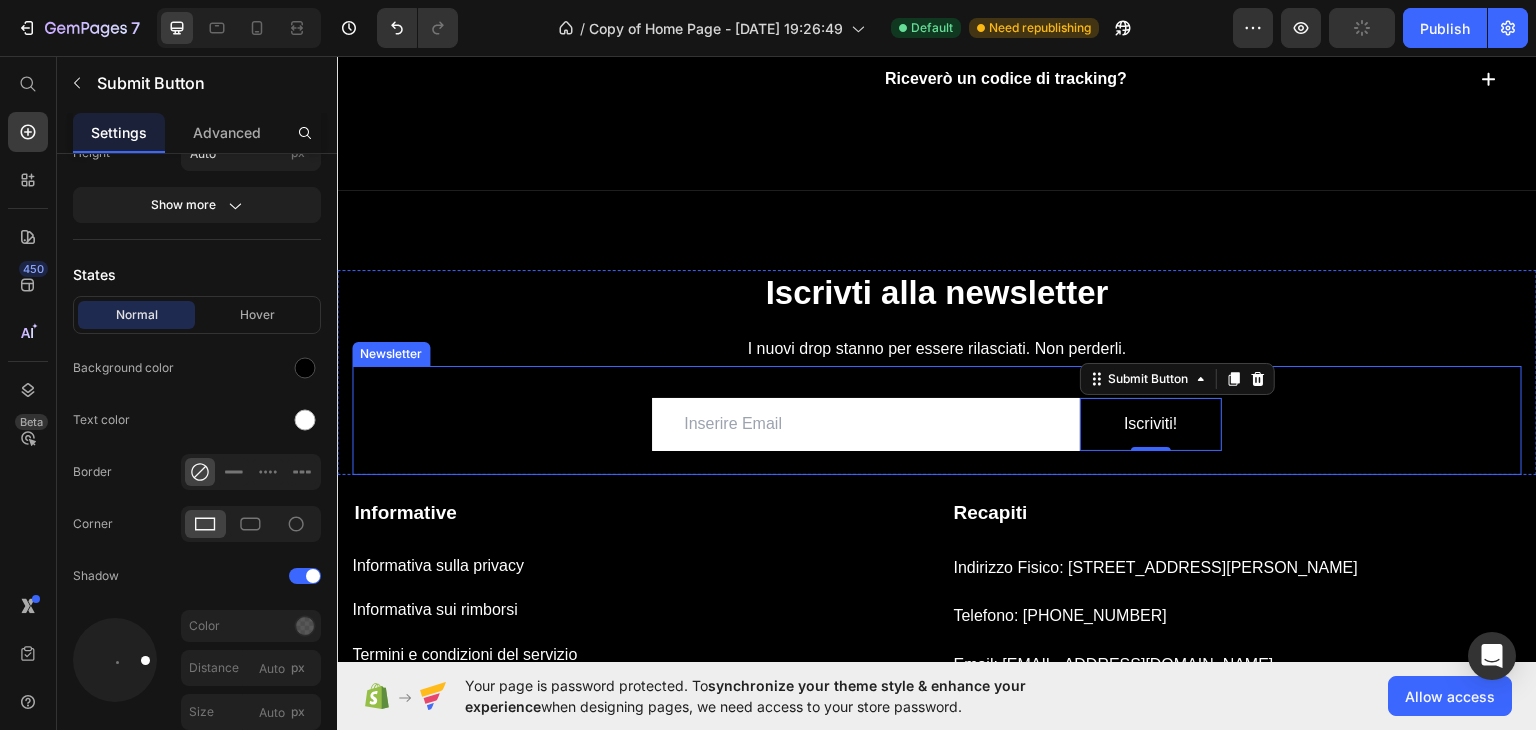 click on "Email Field Iscriviti! Submit Button   0 Row Newsletter" at bounding box center (937, 419) 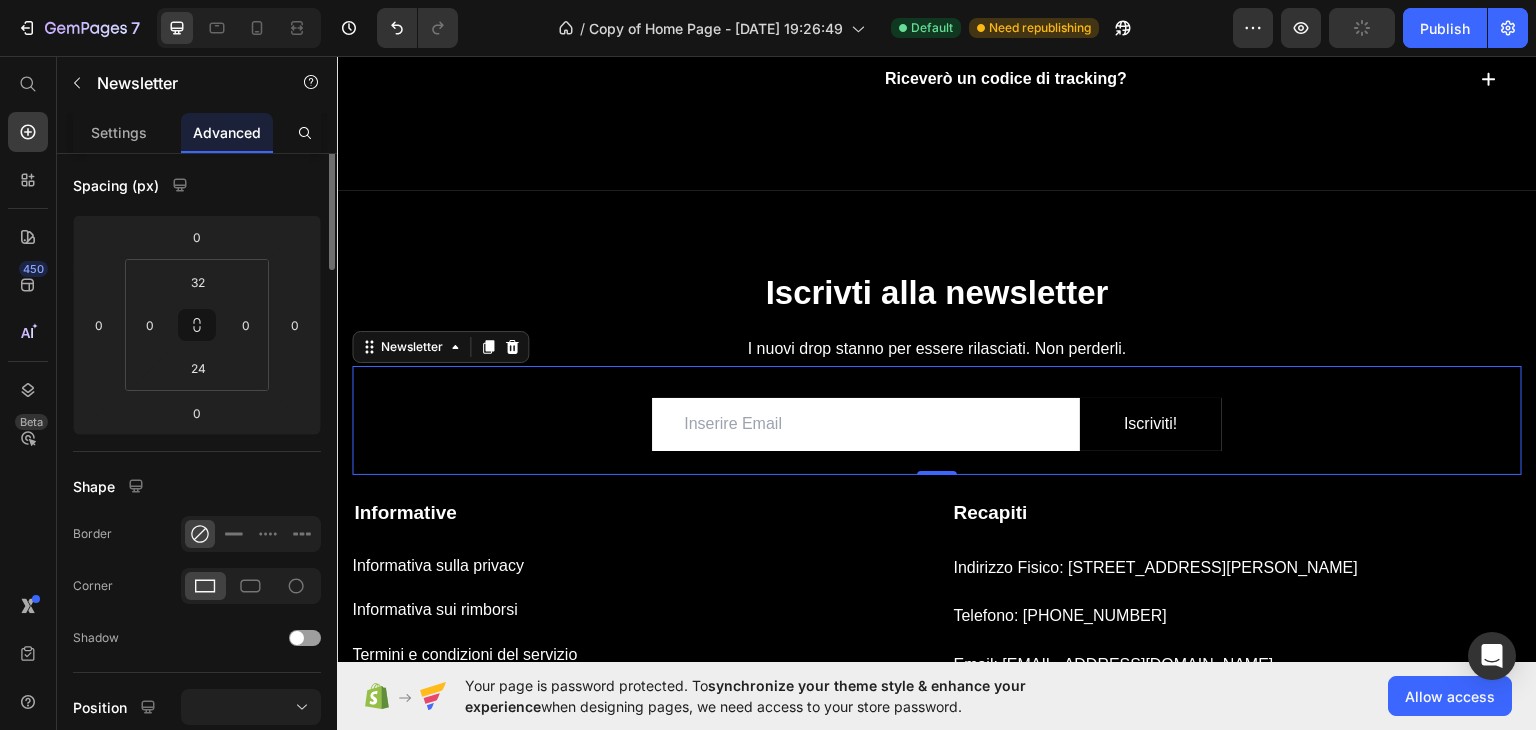scroll, scrollTop: 0, scrollLeft: 0, axis: both 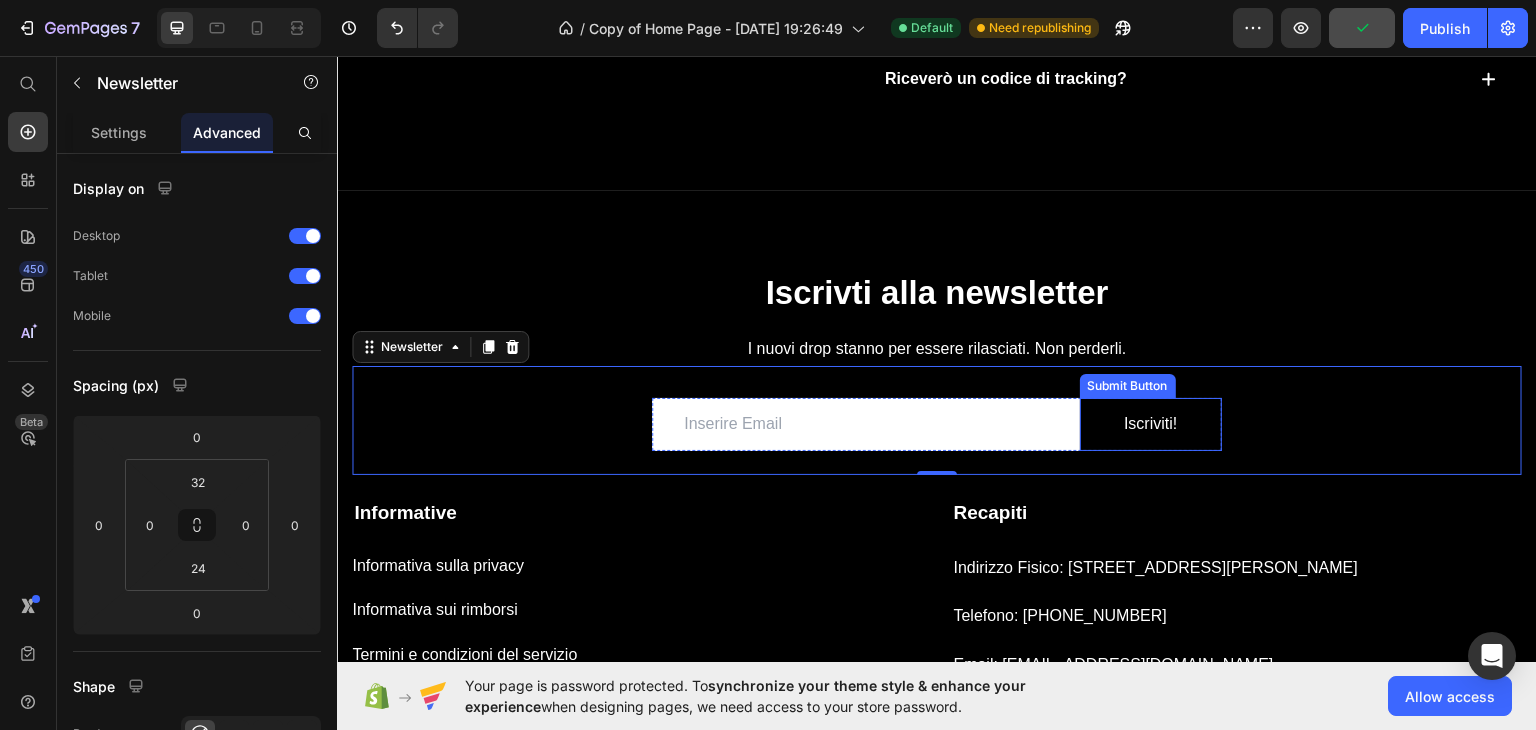 click on "Email Field Iscriviti! Submit Button Row Newsletter   0" at bounding box center (937, 419) 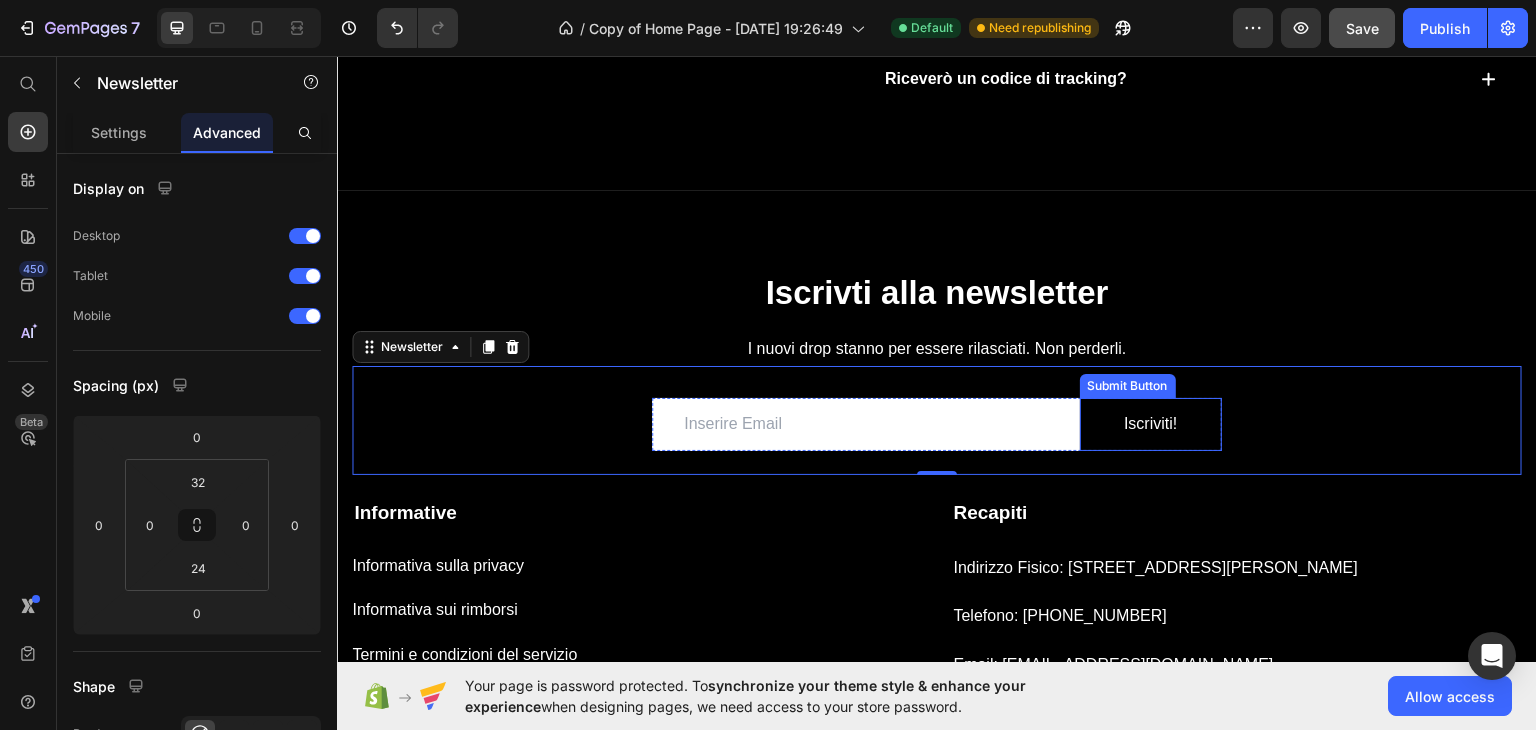 click on "Iscriviti!" at bounding box center (1151, 423) 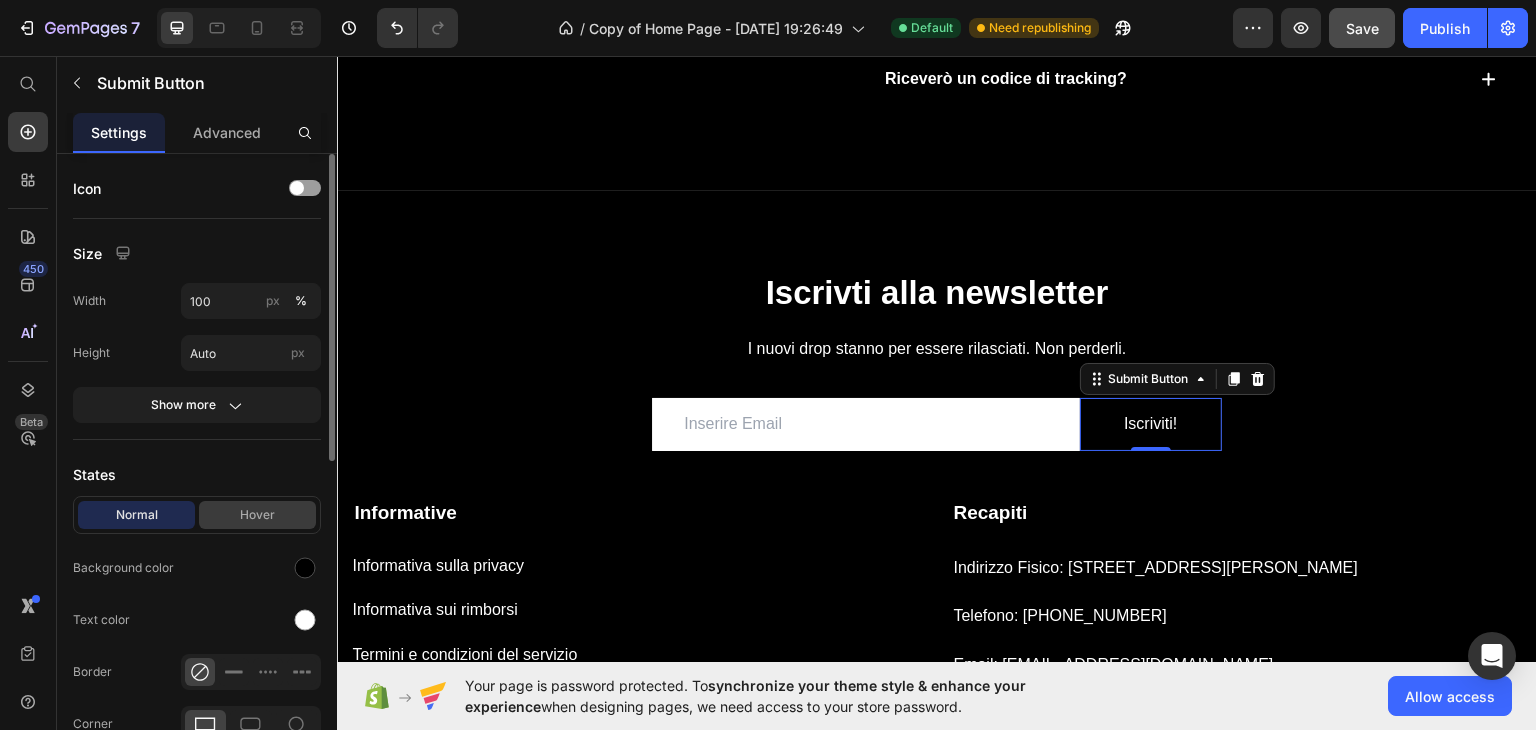 scroll, scrollTop: 100, scrollLeft: 0, axis: vertical 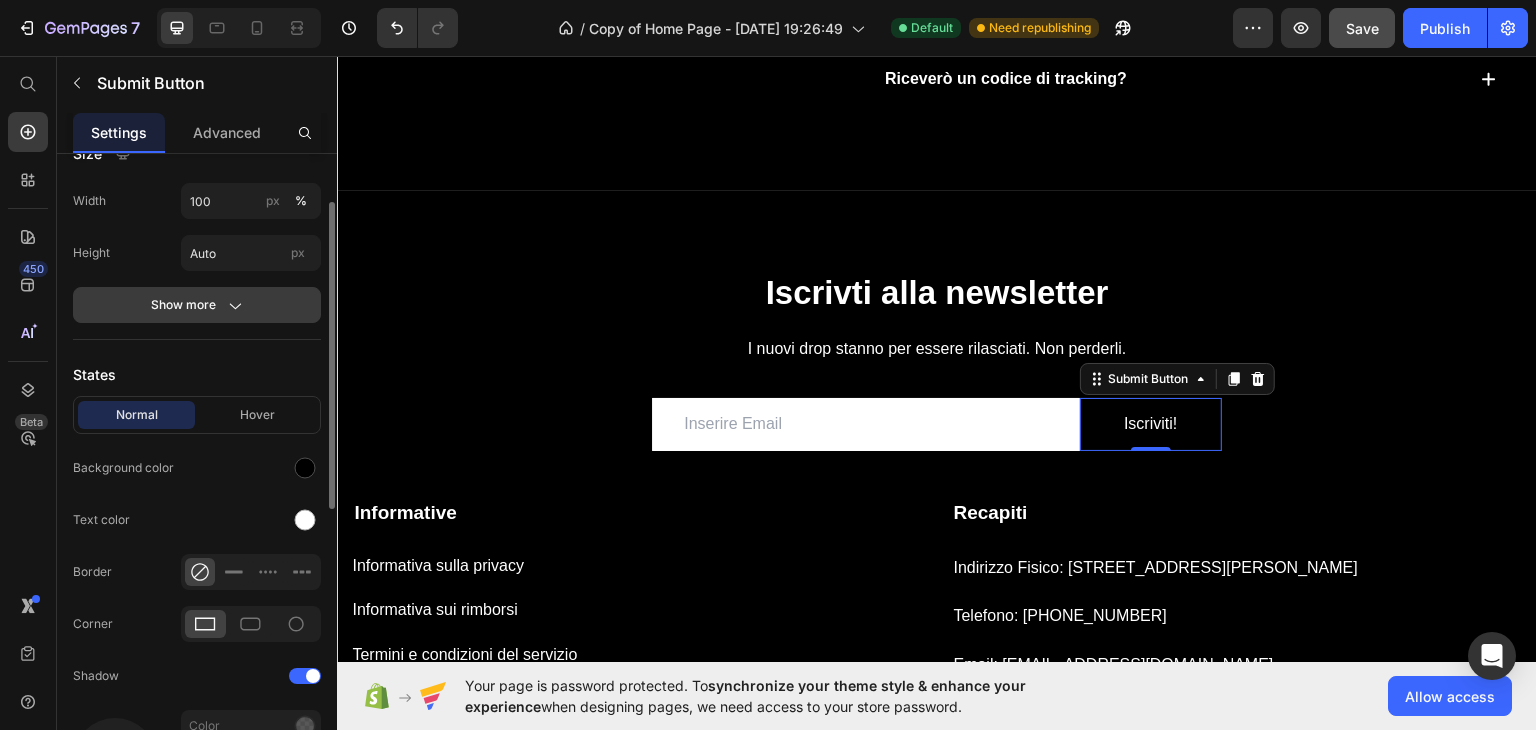click on "Show more" 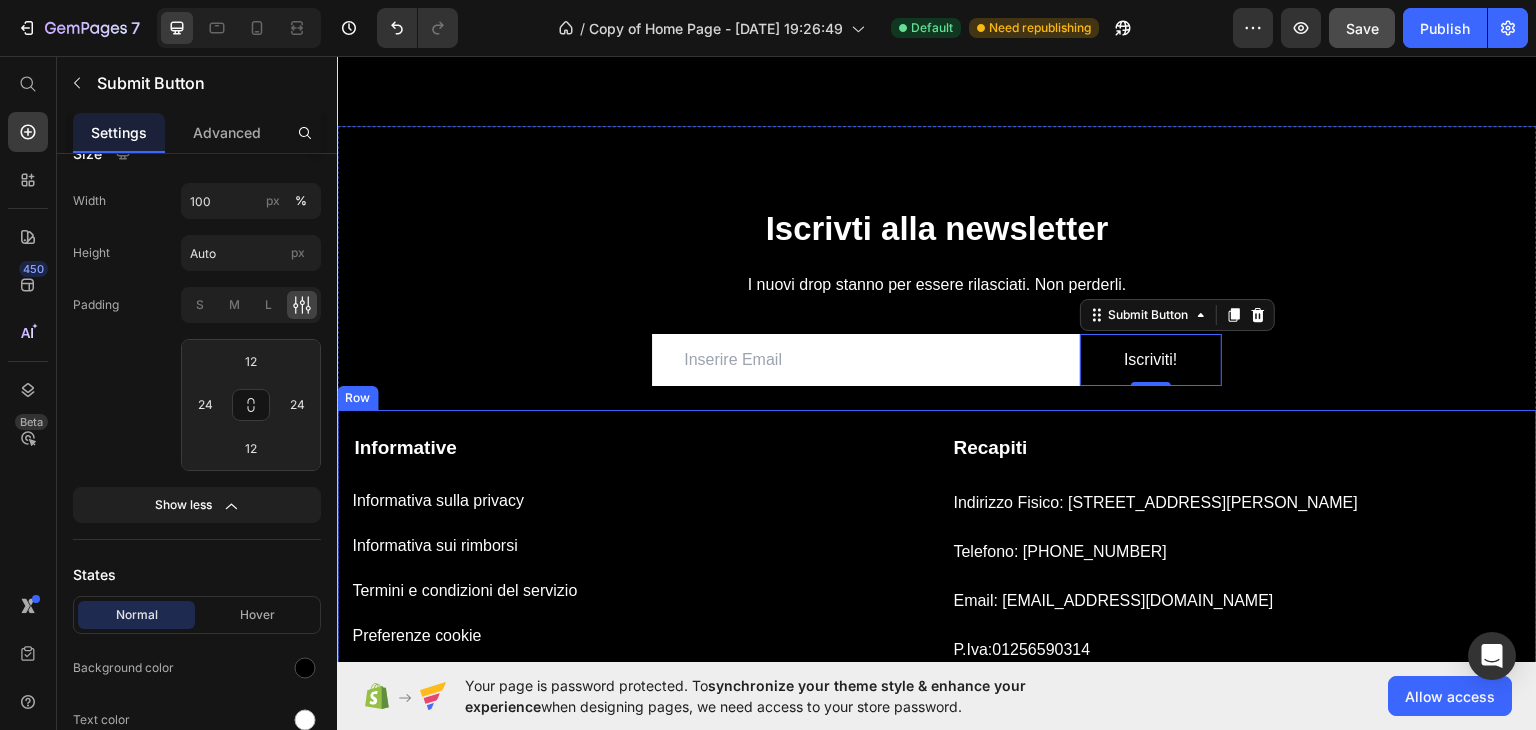 scroll, scrollTop: 1812, scrollLeft: 0, axis: vertical 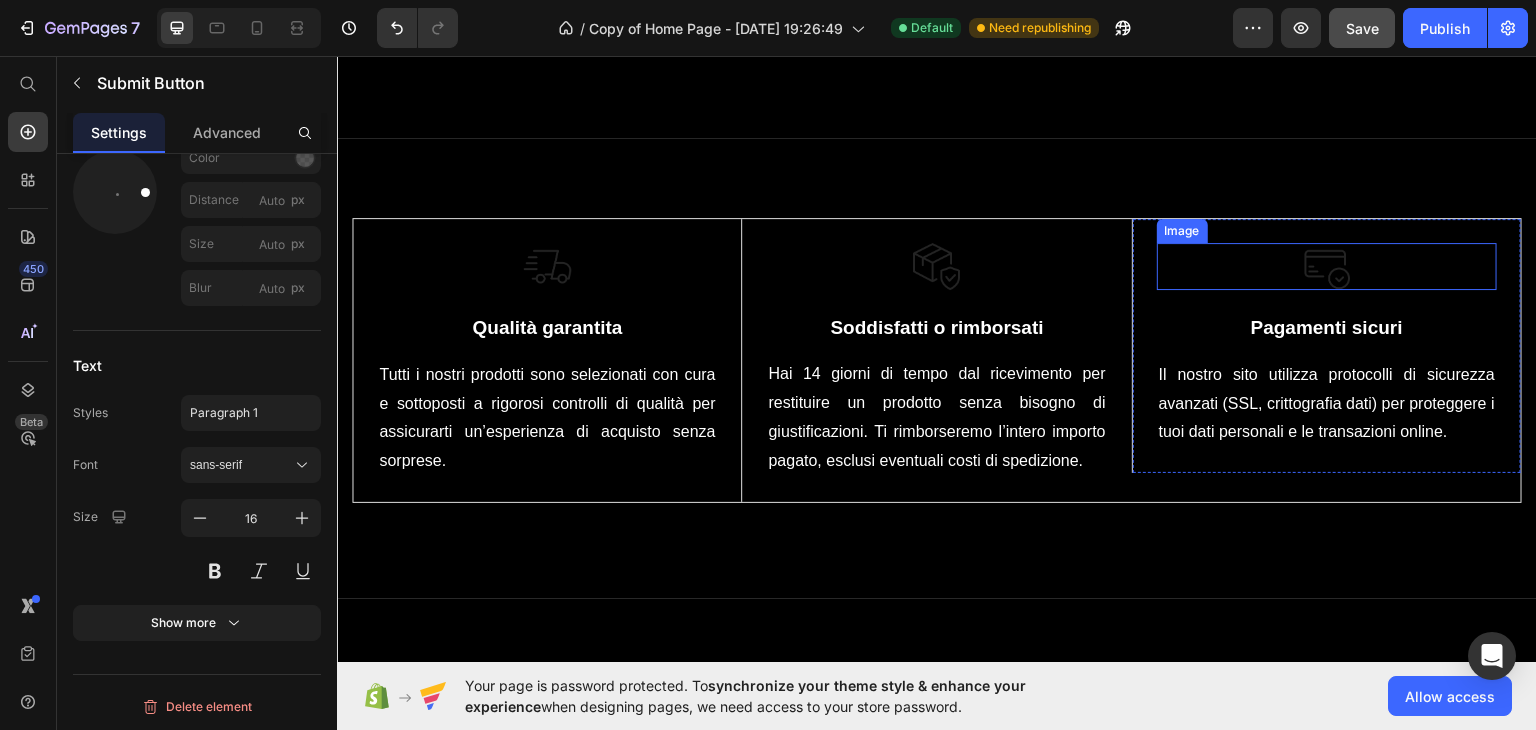click at bounding box center [1327, 266] 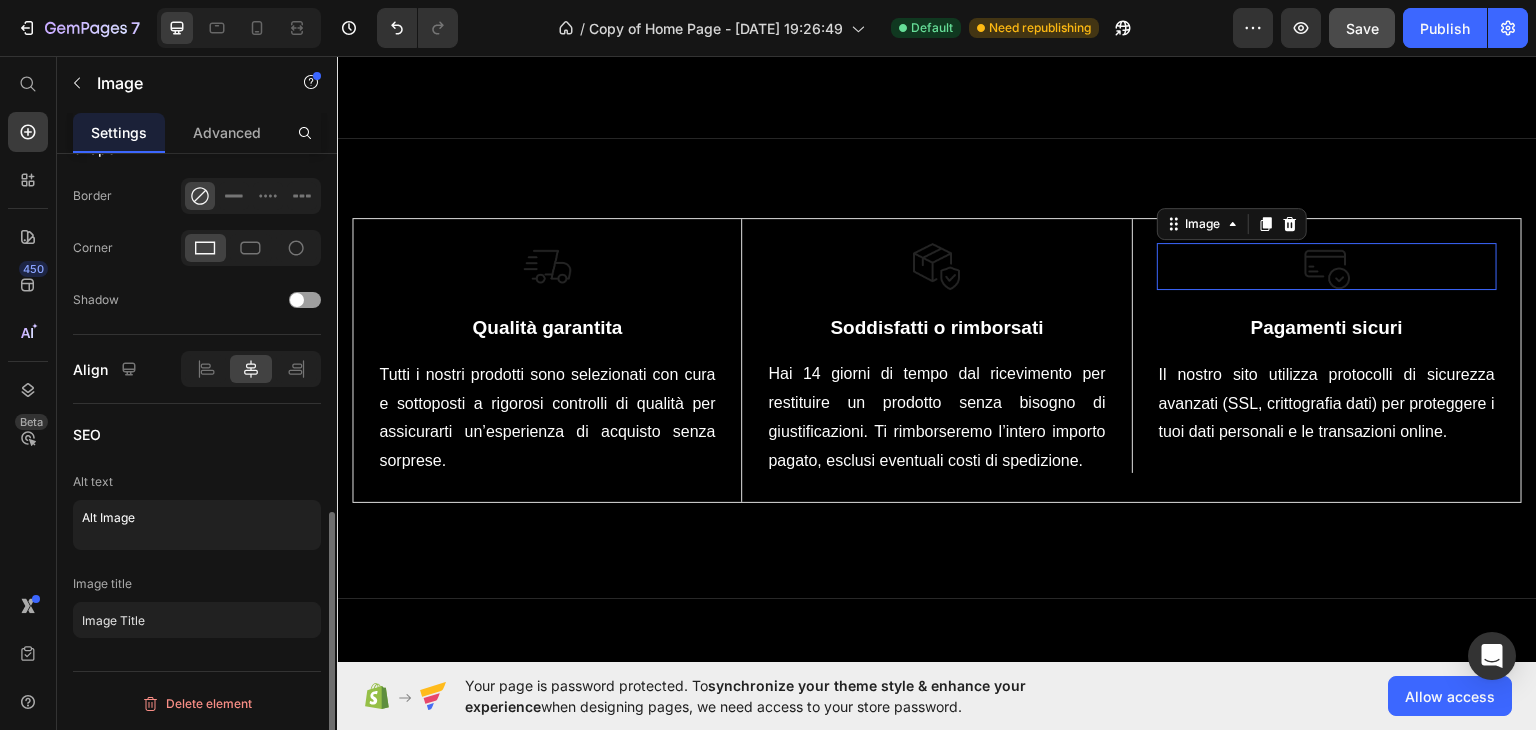 scroll, scrollTop: 0, scrollLeft: 0, axis: both 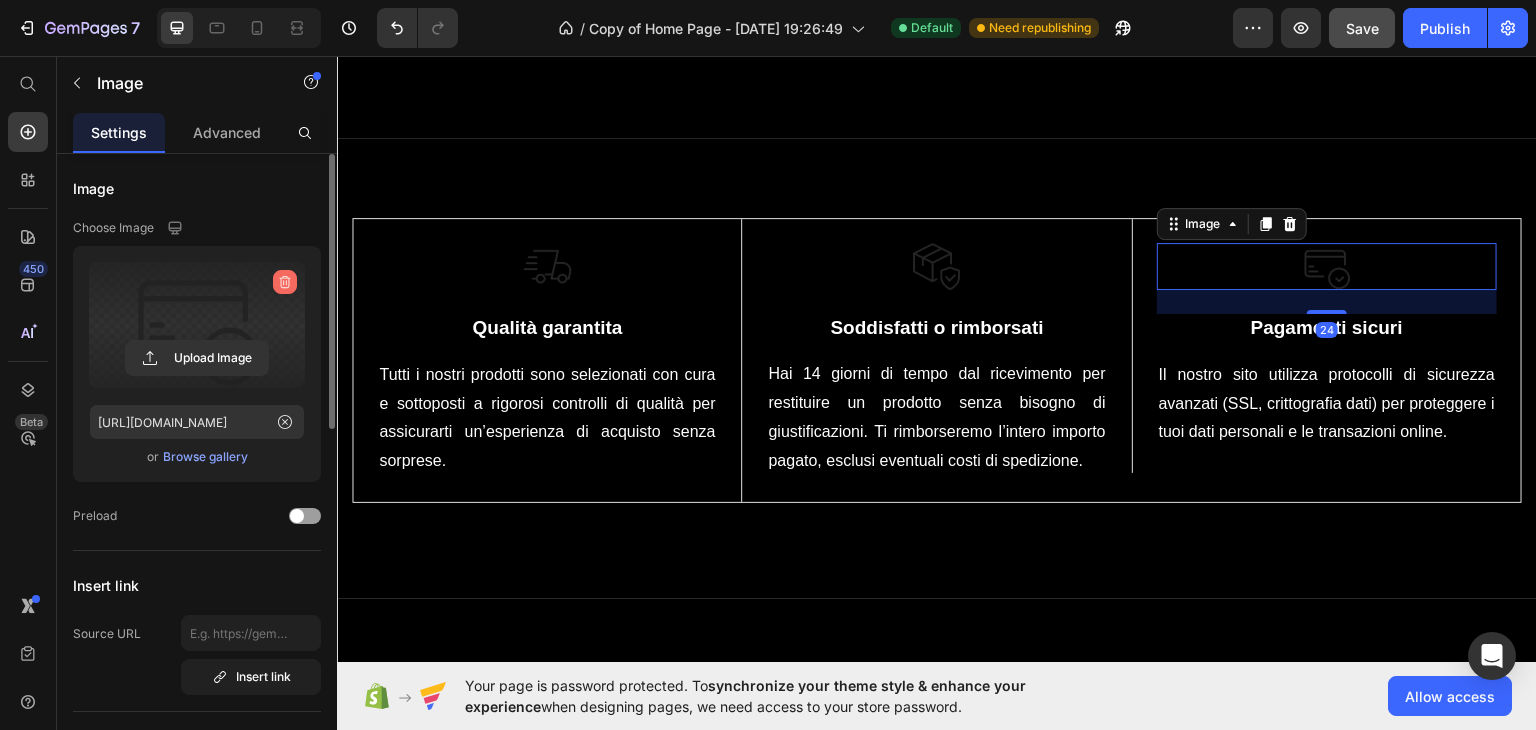click 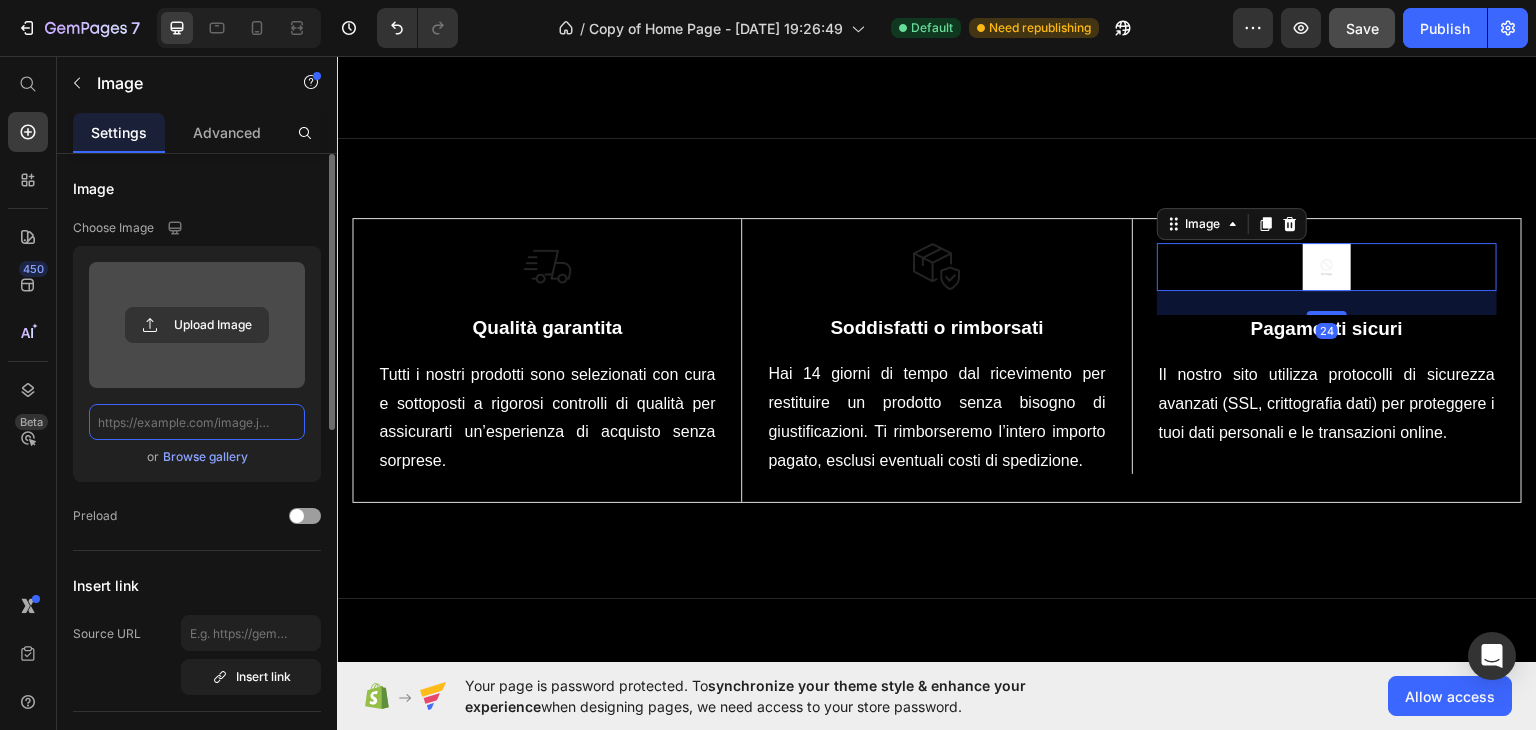 scroll, scrollTop: 0, scrollLeft: 0, axis: both 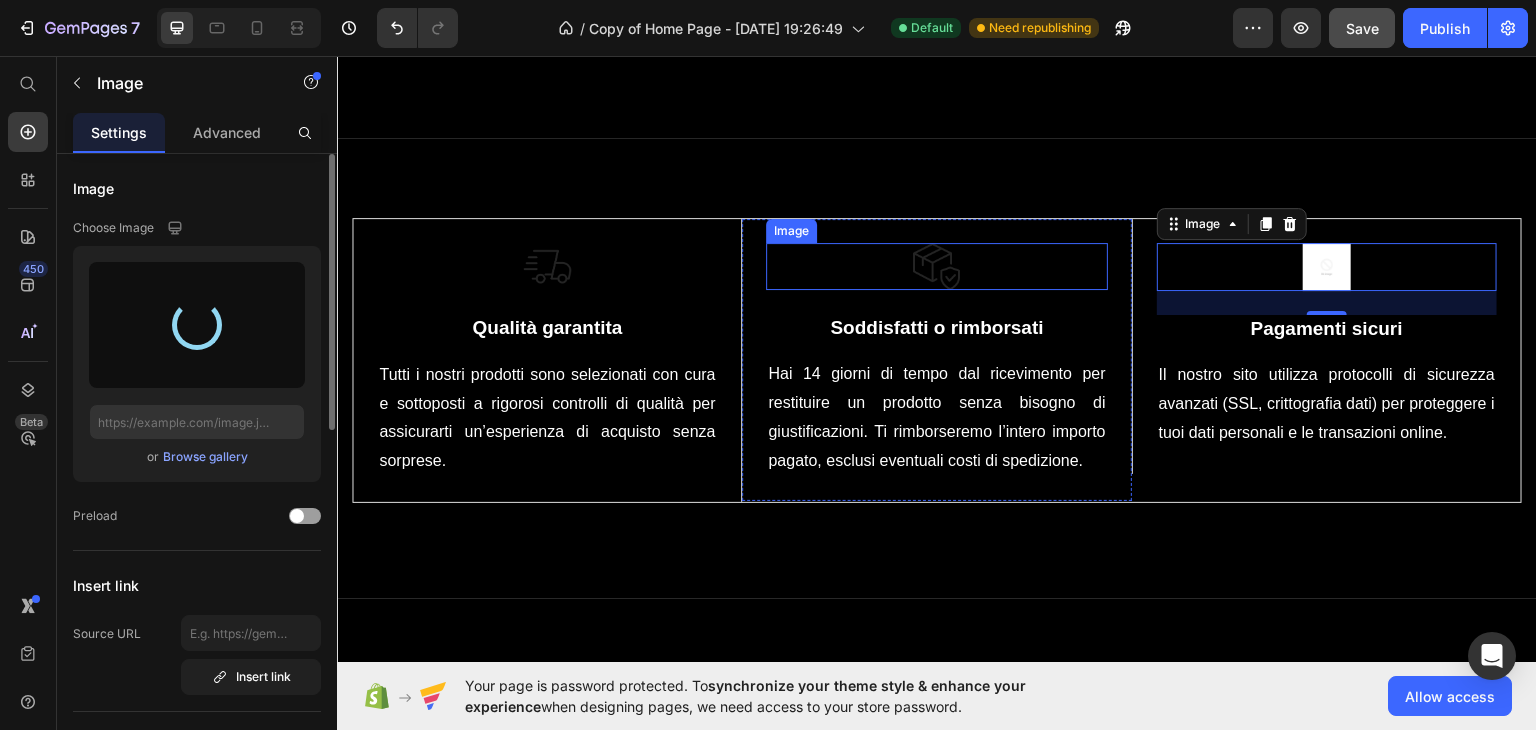 type on "[URL][DOMAIN_NAME]" 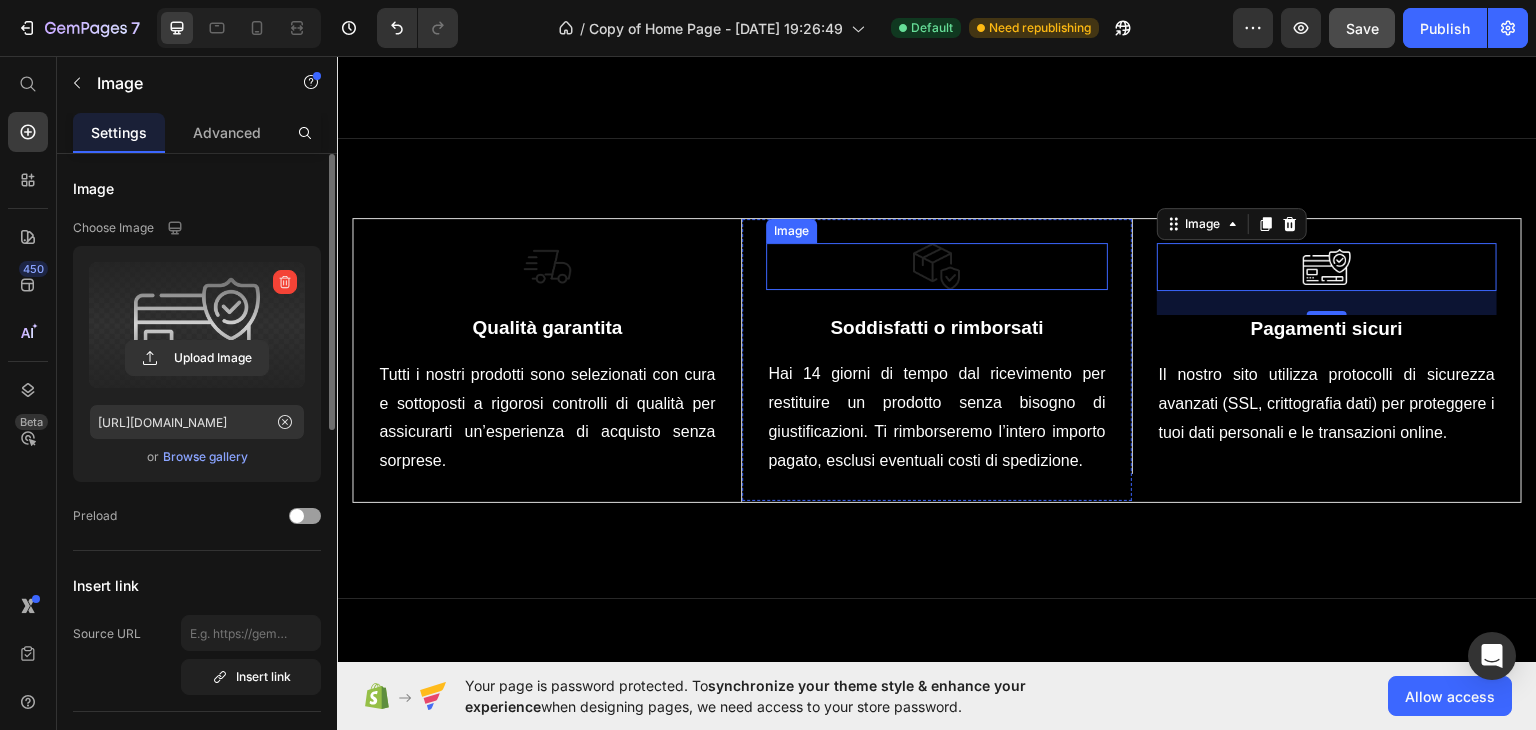 click at bounding box center (936, 265) 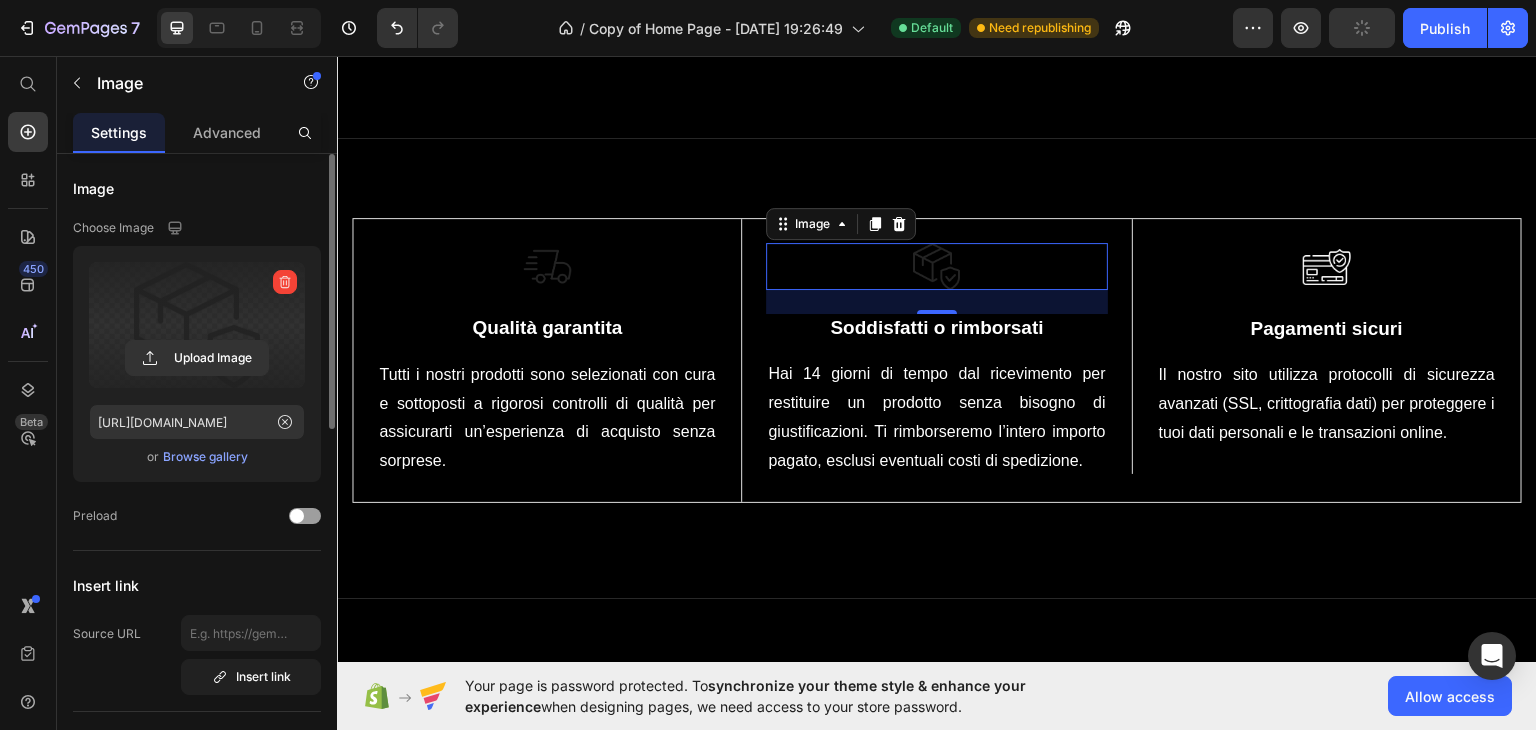 click at bounding box center (285, 282) 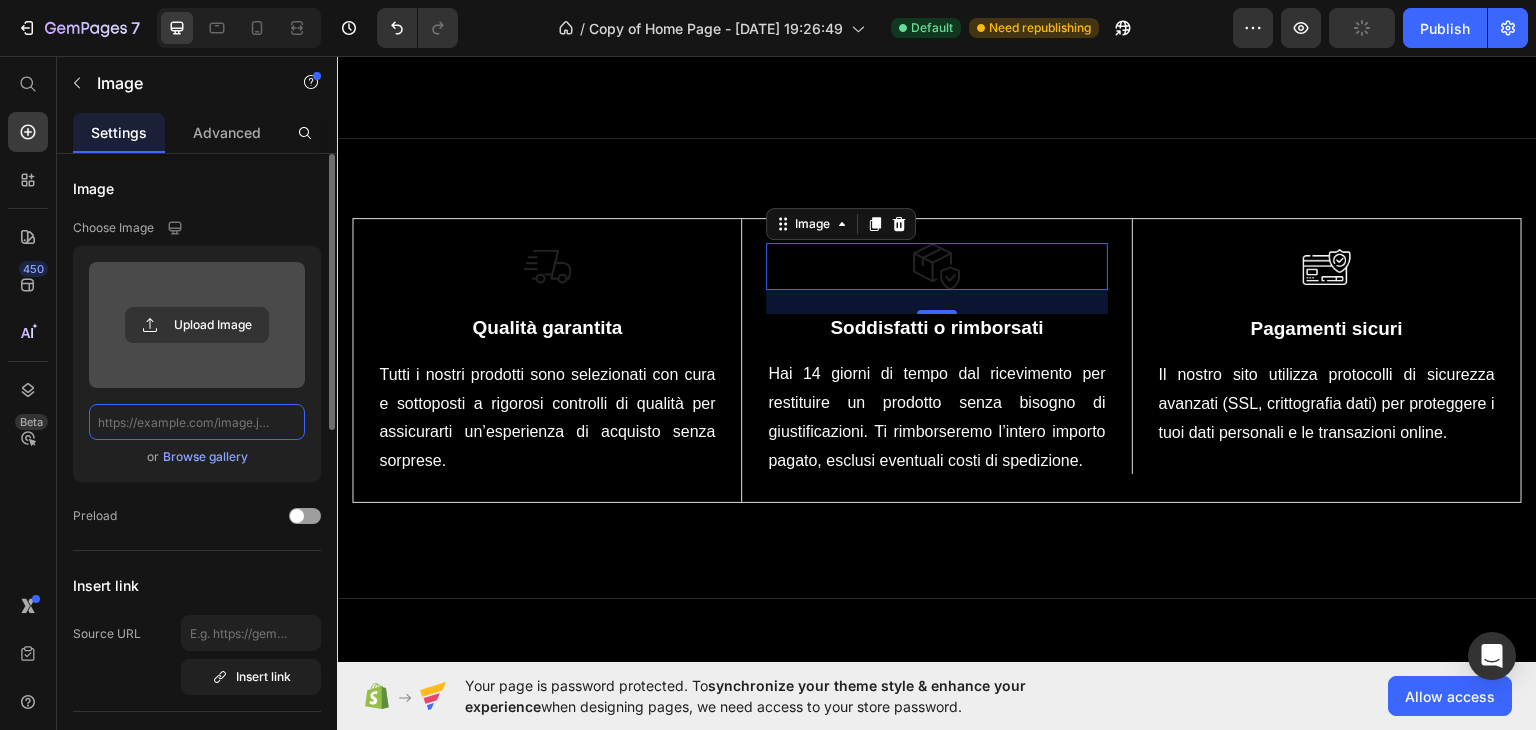 scroll, scrollTop: 0, scrollLeft: 0, axis: both 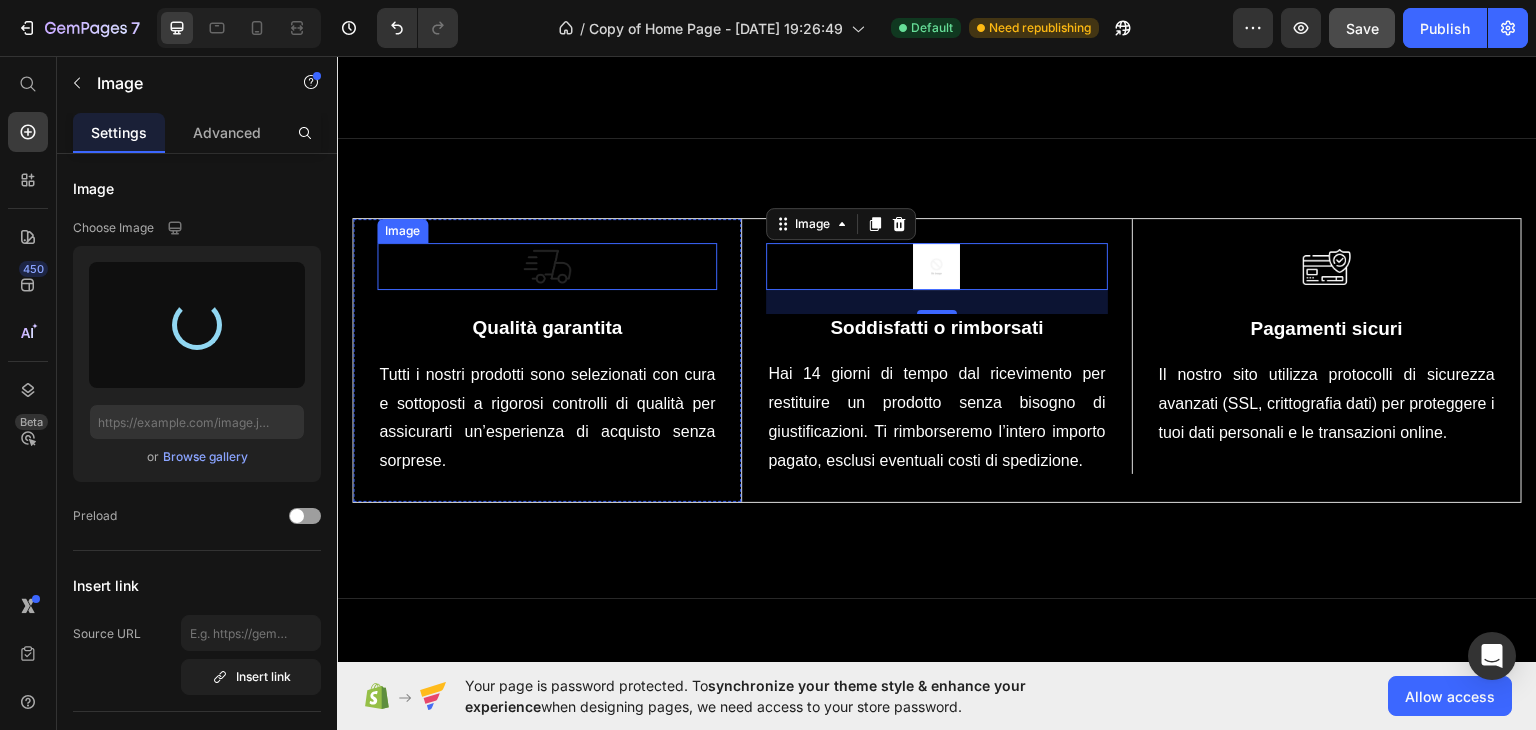 type on "[URL][DOMAIN_NAME]" 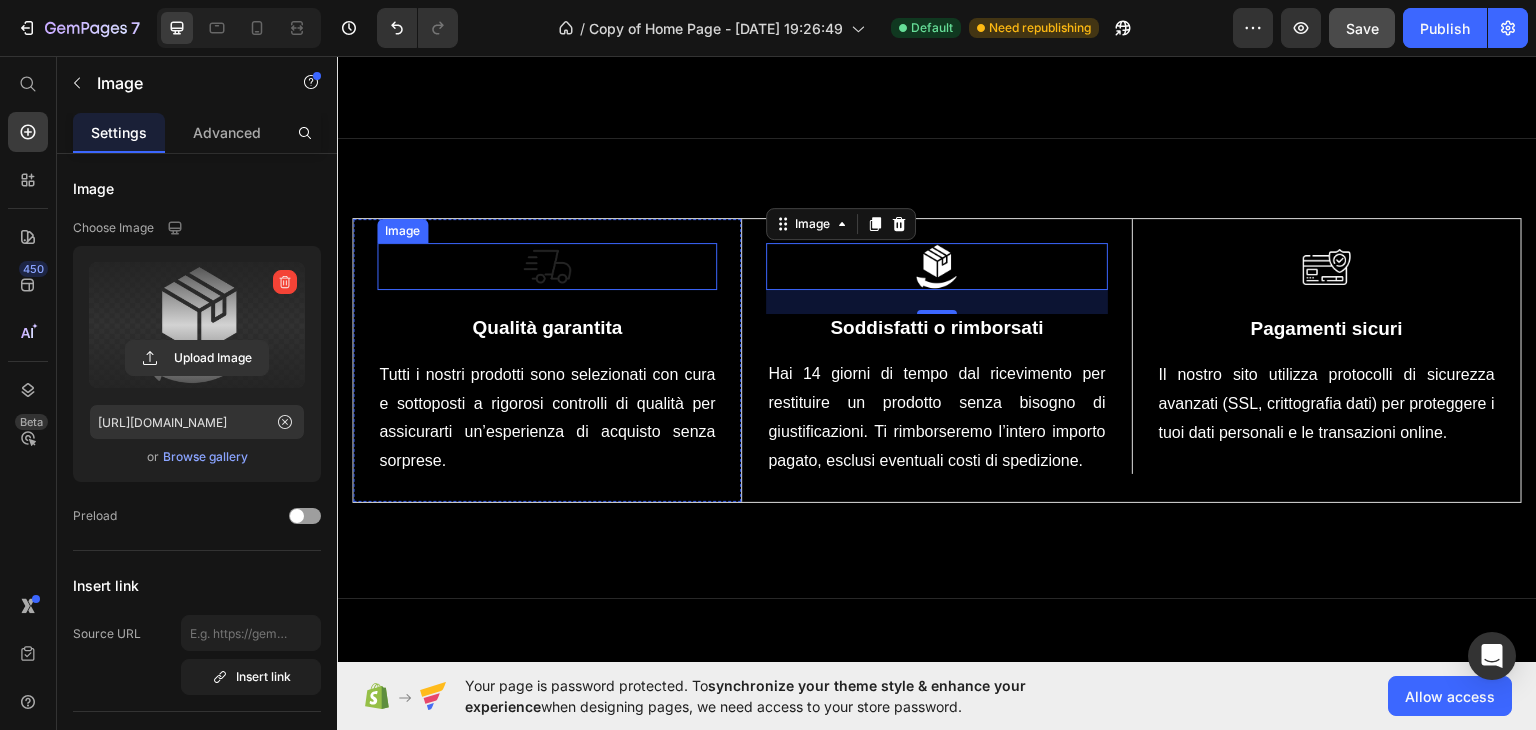 click at bounding box center (547, 266) 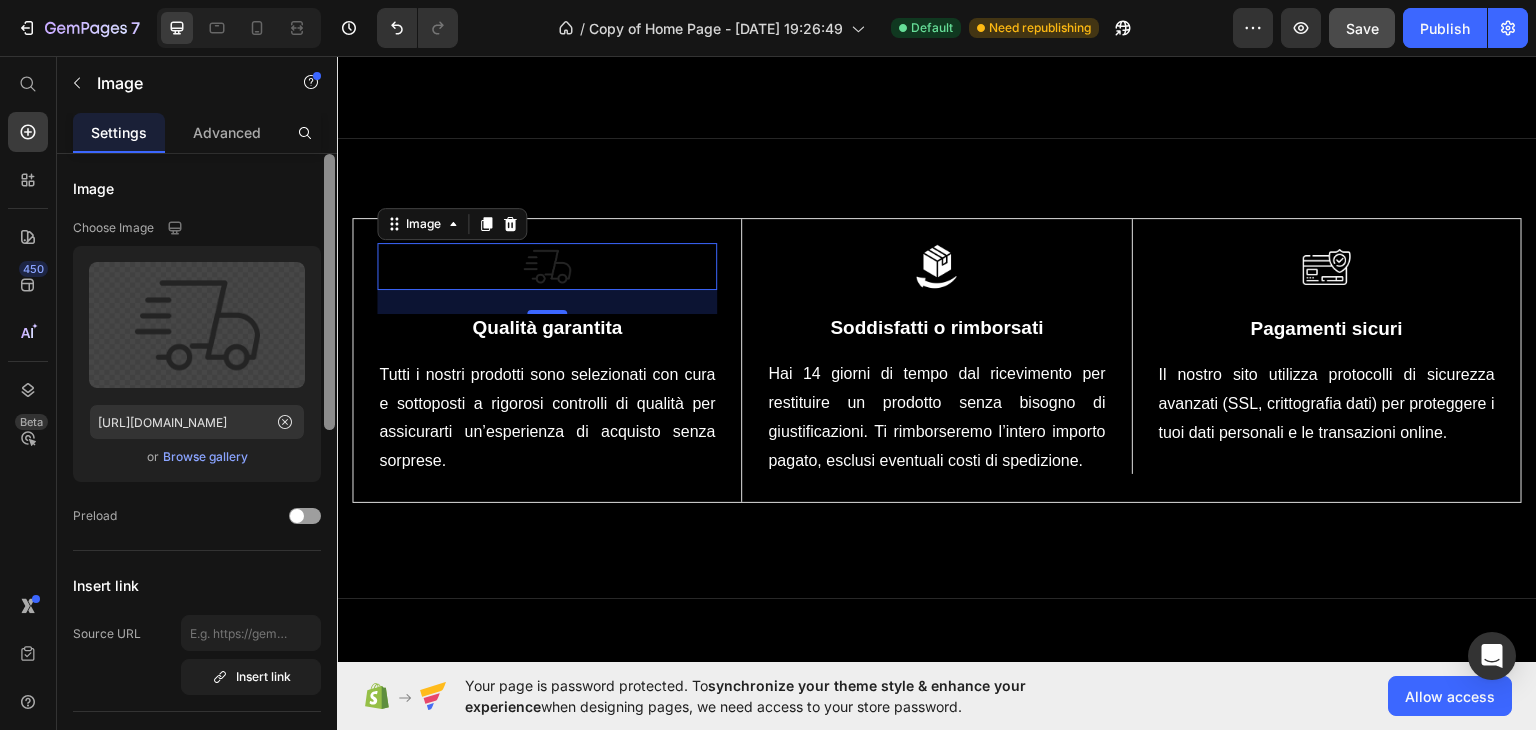 drag, startPoint x: 281, startPoint y: 283, endPoint x: 330, endPoint y: 253, distance: 57.45433 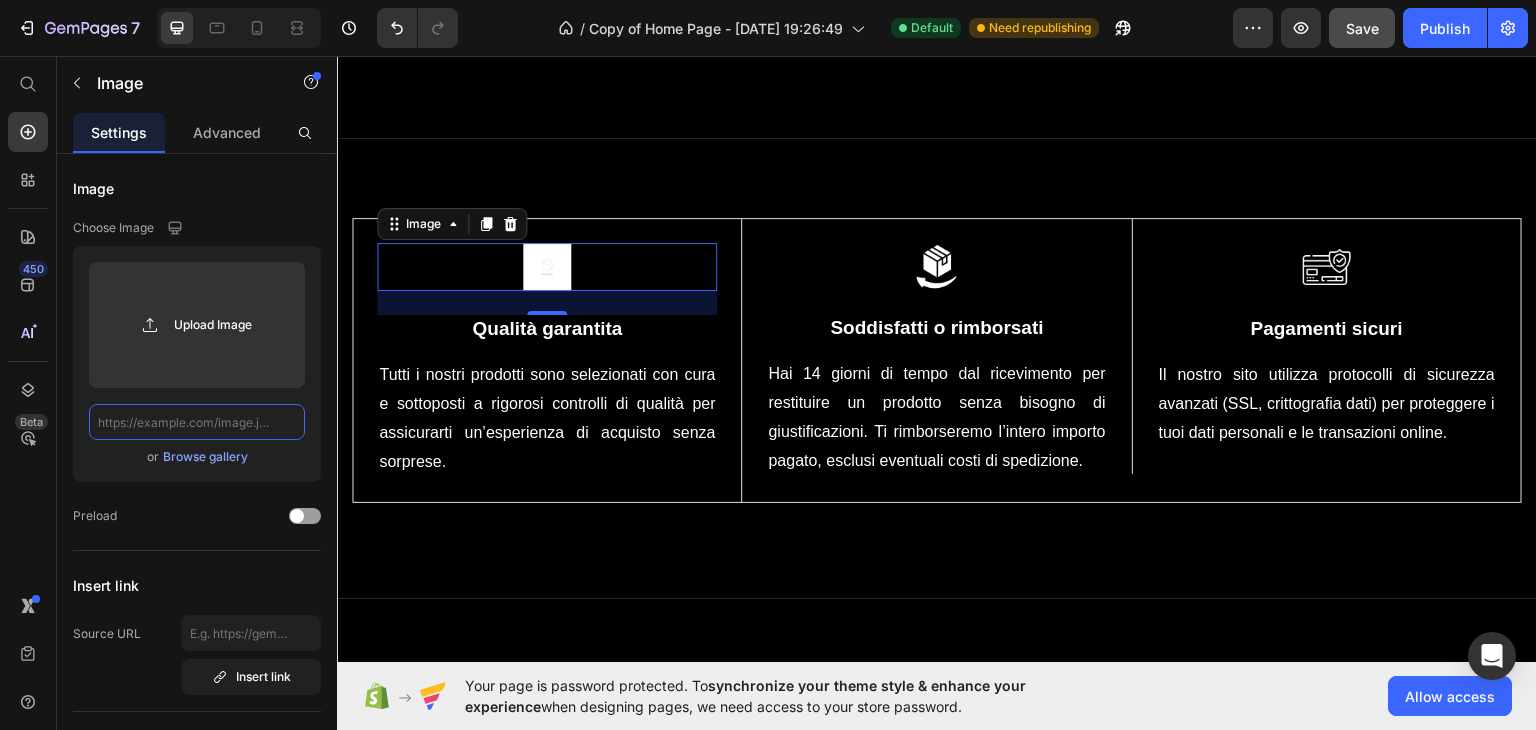 scroll, scrollTop: 0, scrollLeft: 0, axis: both 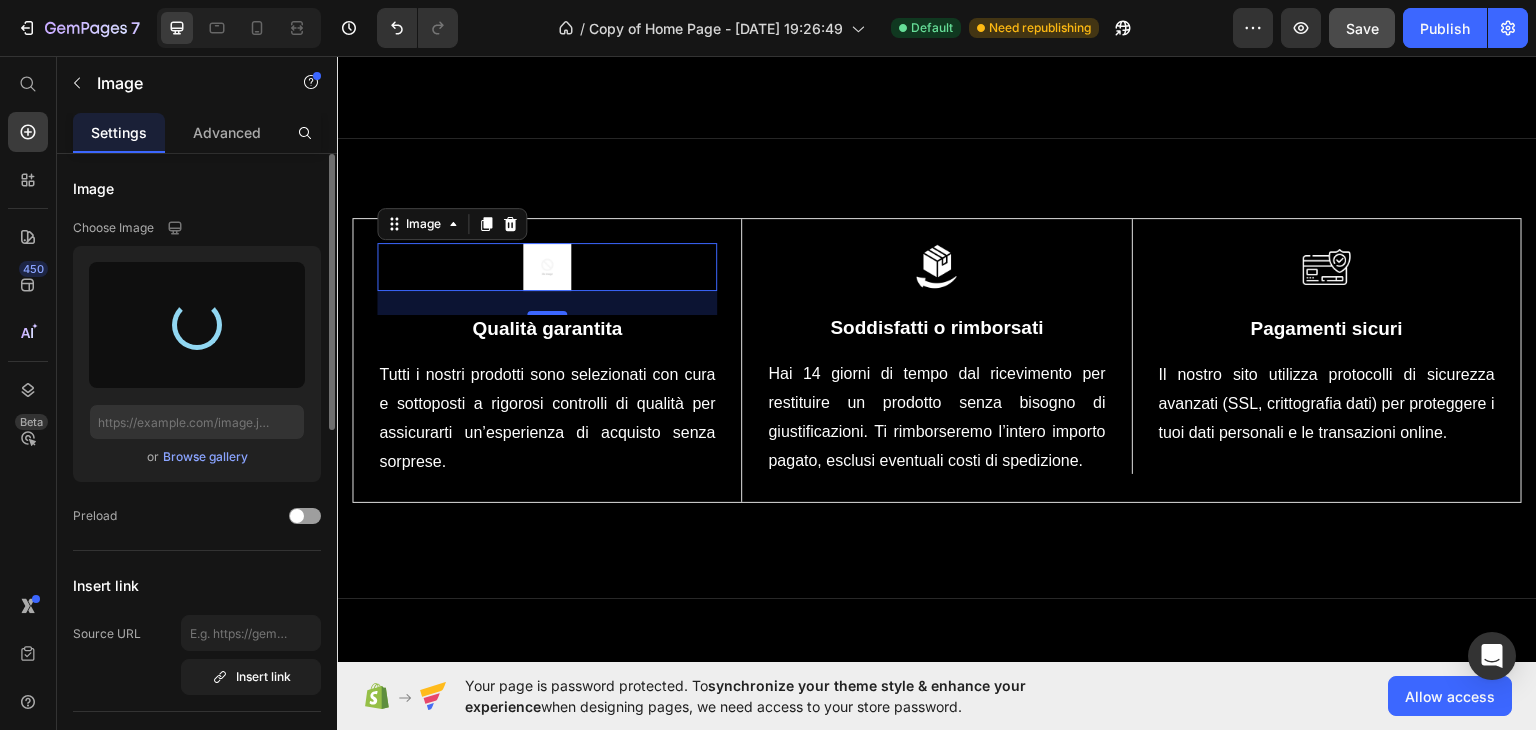 type on "[URL][DOMAIN_NAME]" 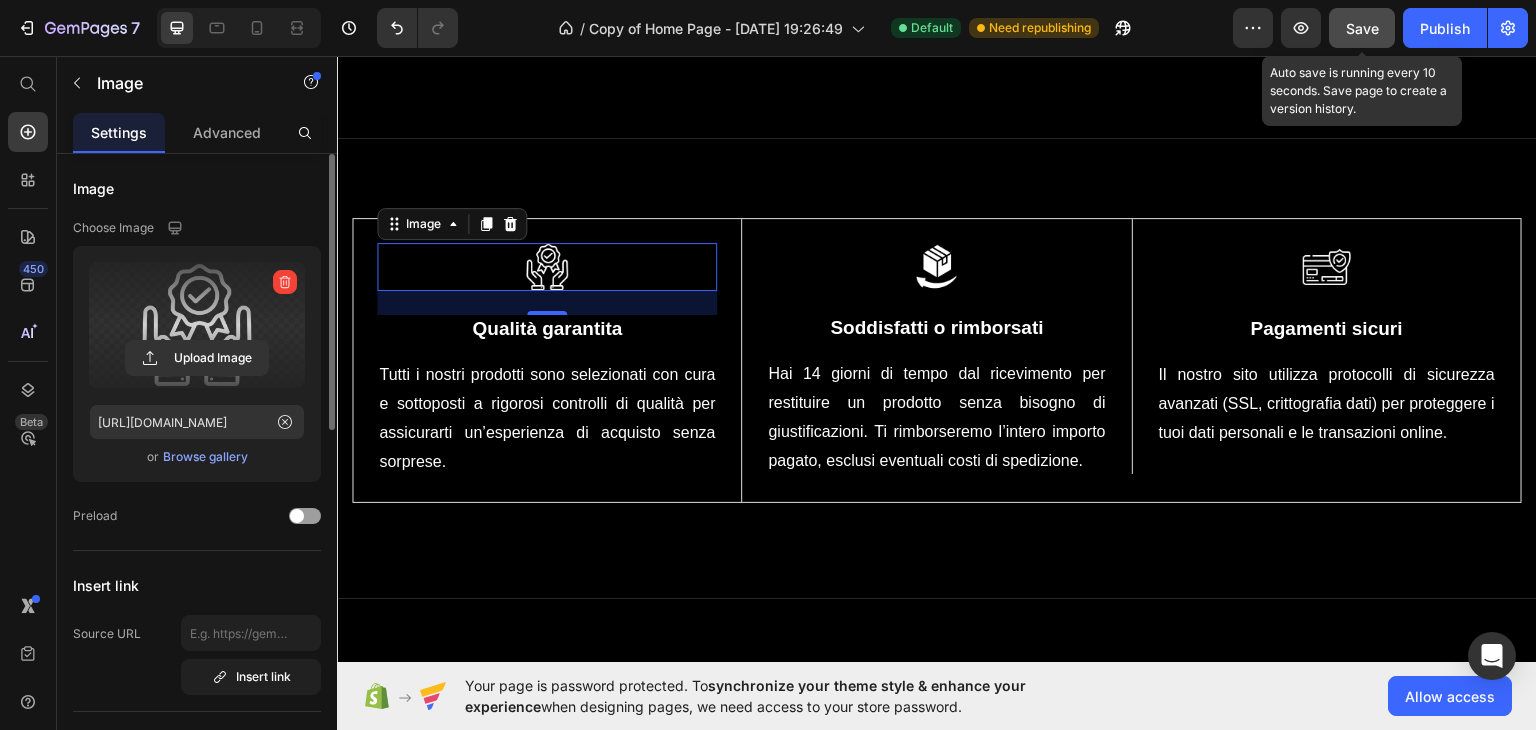 click on "Save" at bounding box center (1362, 28) 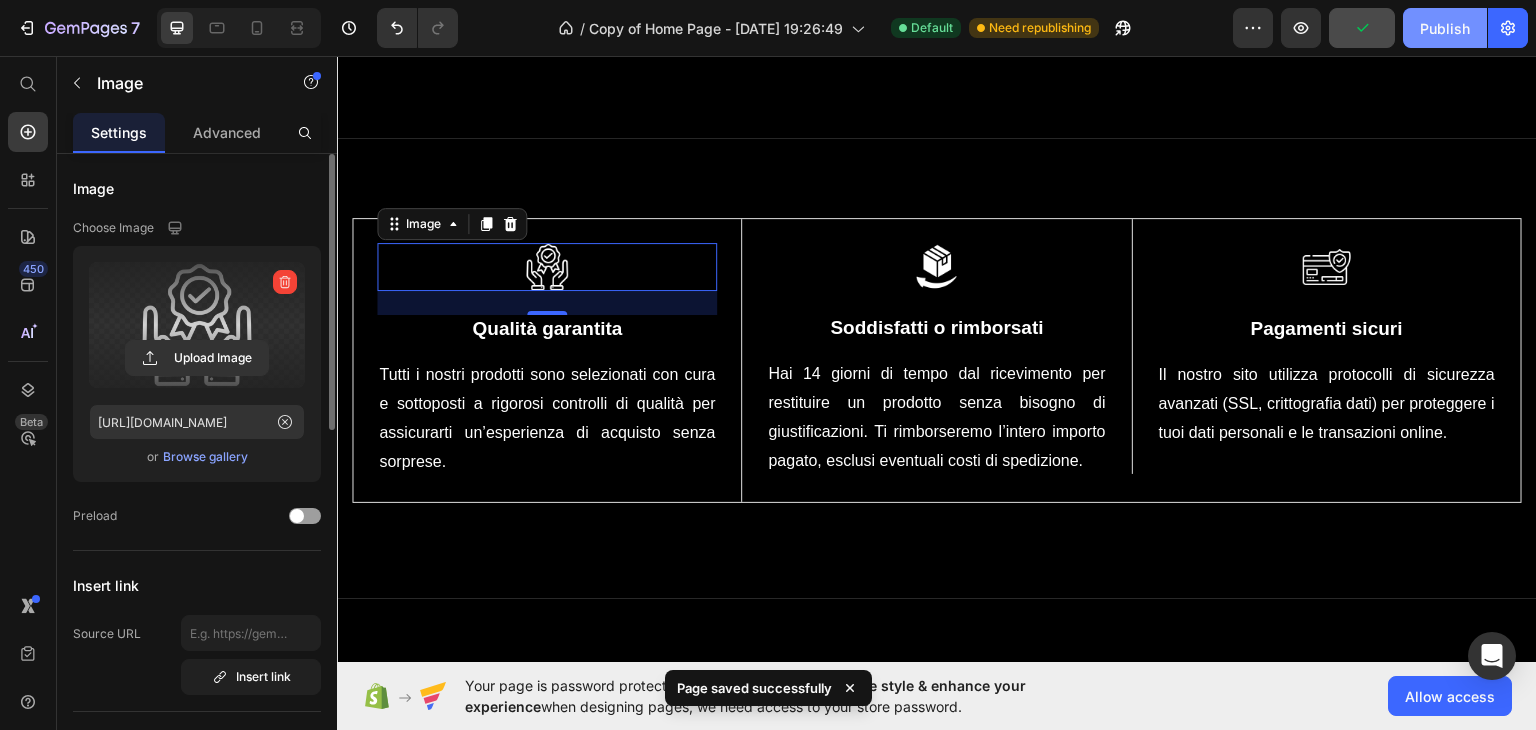 click on "Publish" at bounding box center (1445, 28) 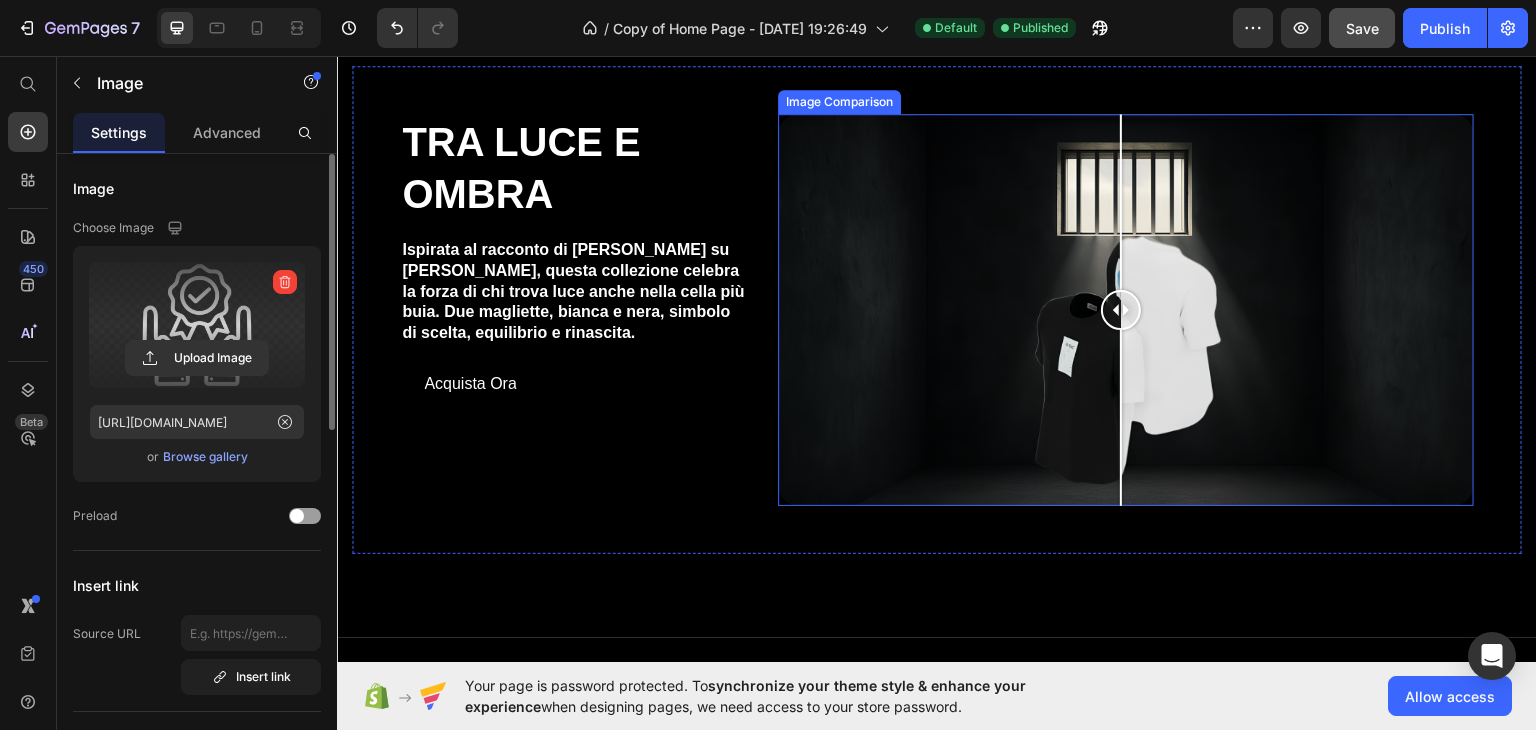 scroll, scrollTop: 0, scrollLeft: 0, axis: both 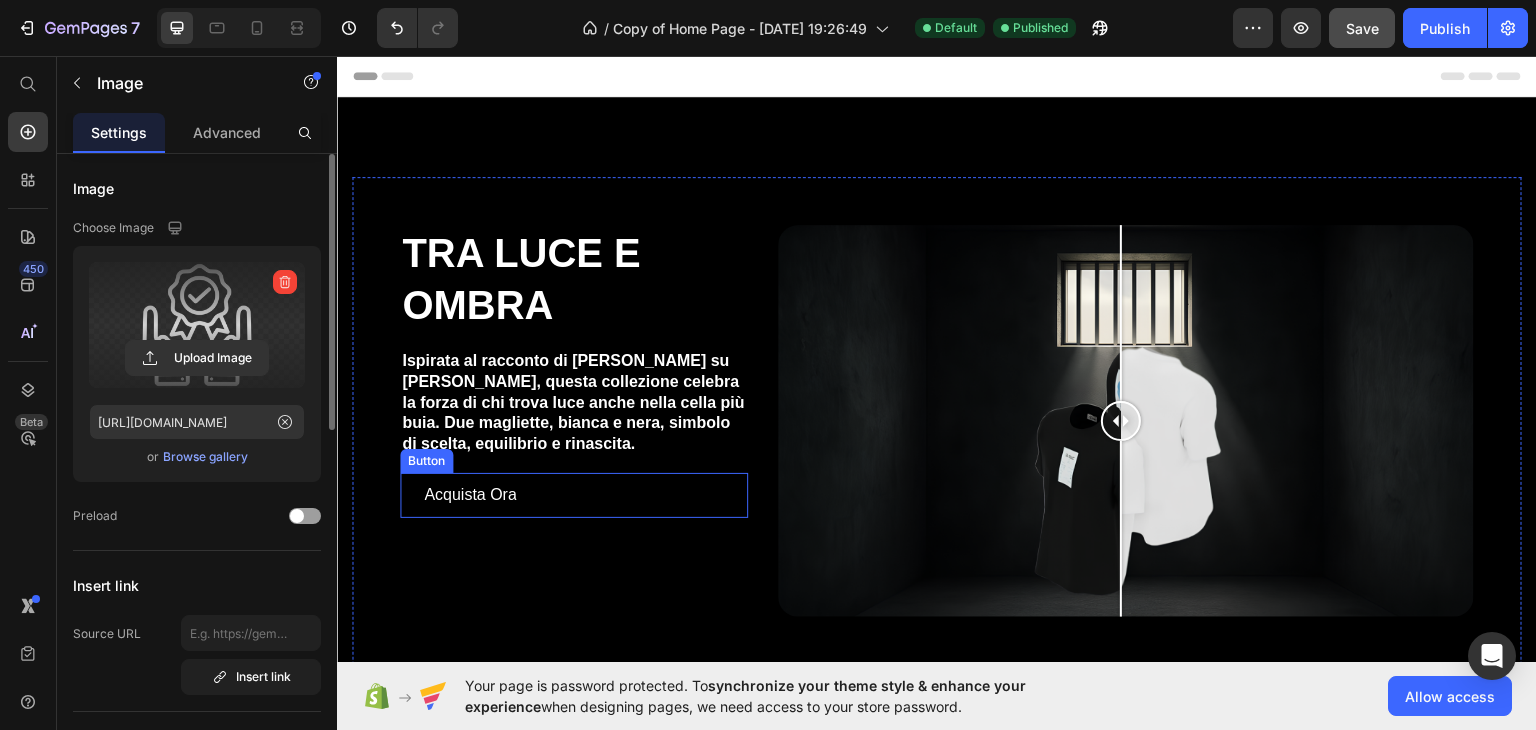 click on "Acquista Ora" at bounding box center [470, 494] 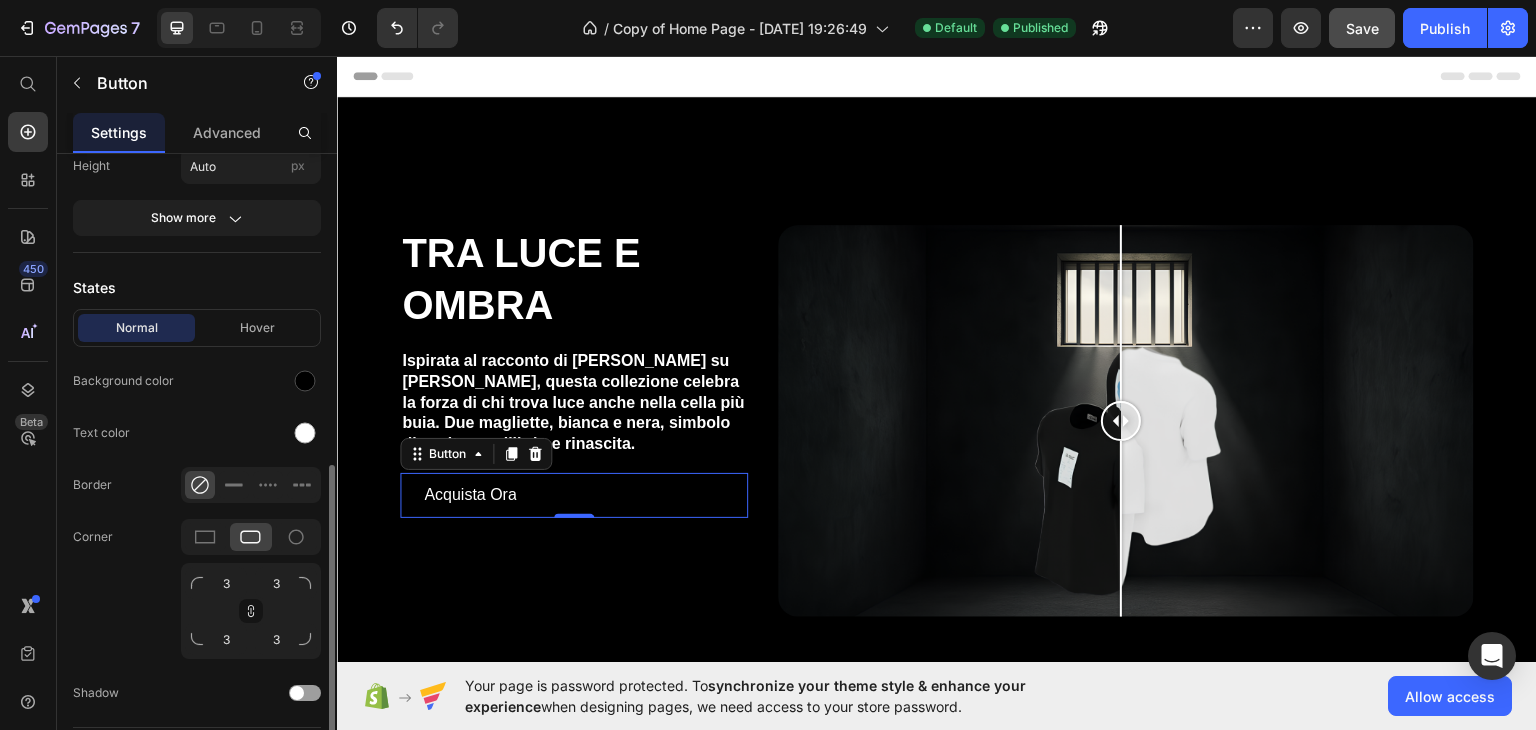 scroll, scrollTop: 500, scrollLeft: 0, axis: vertical 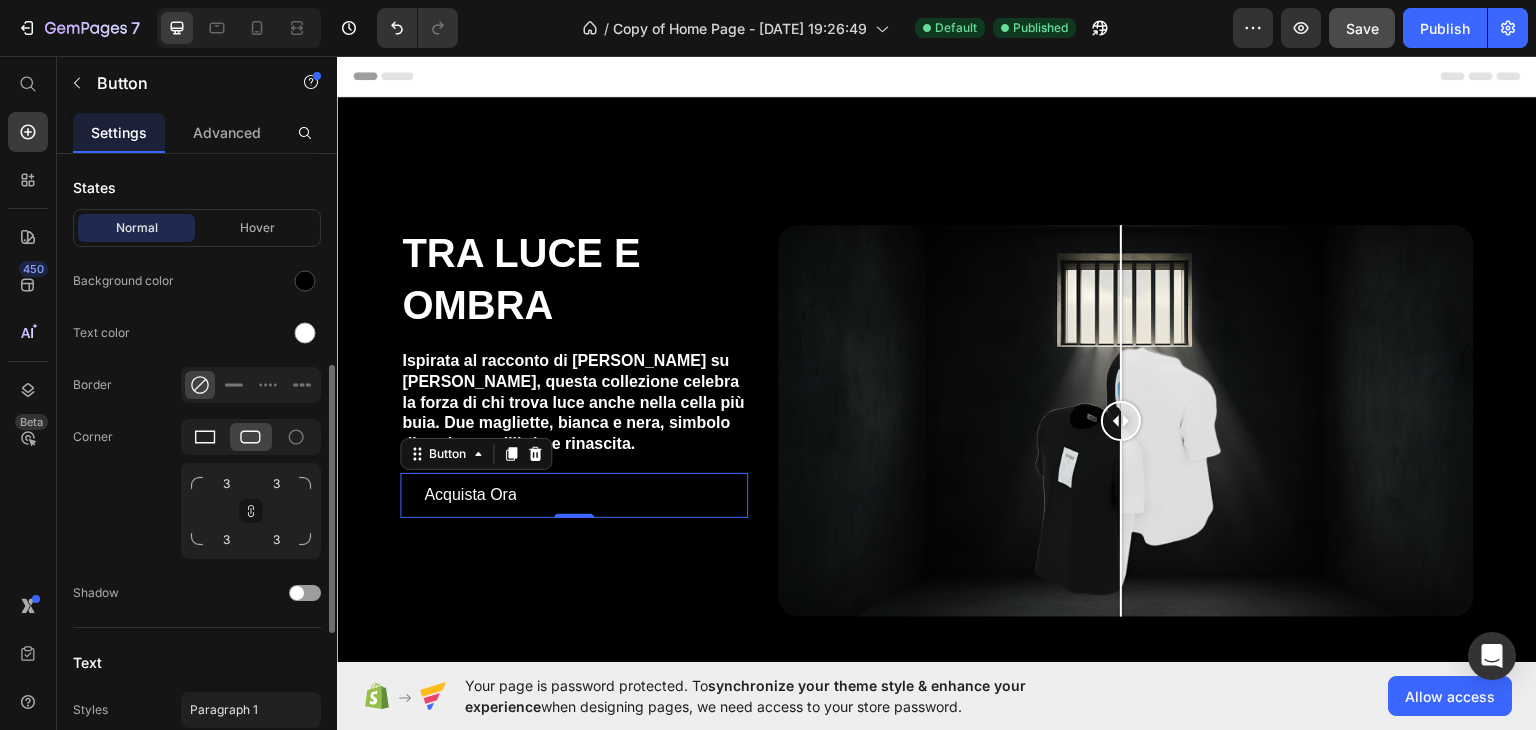 click 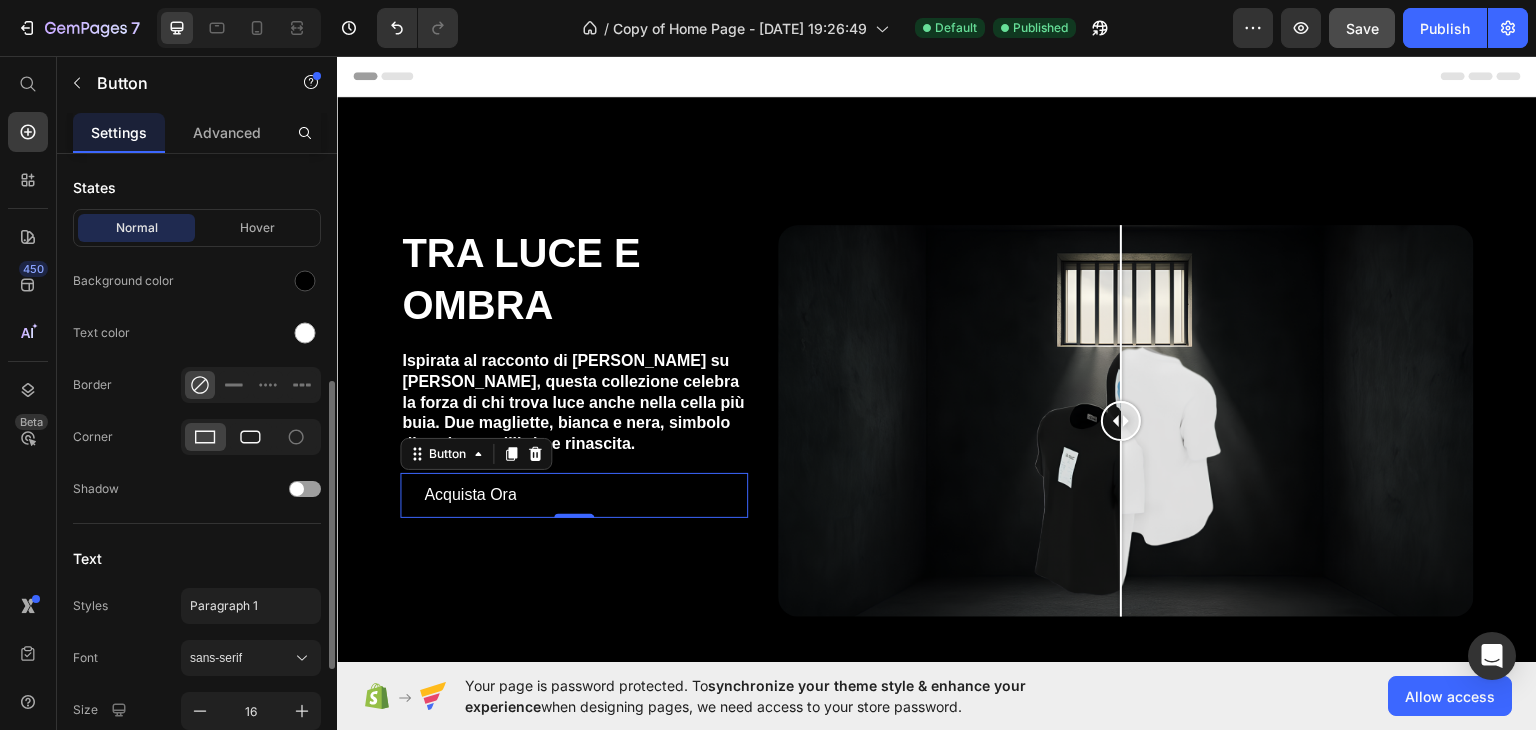 click 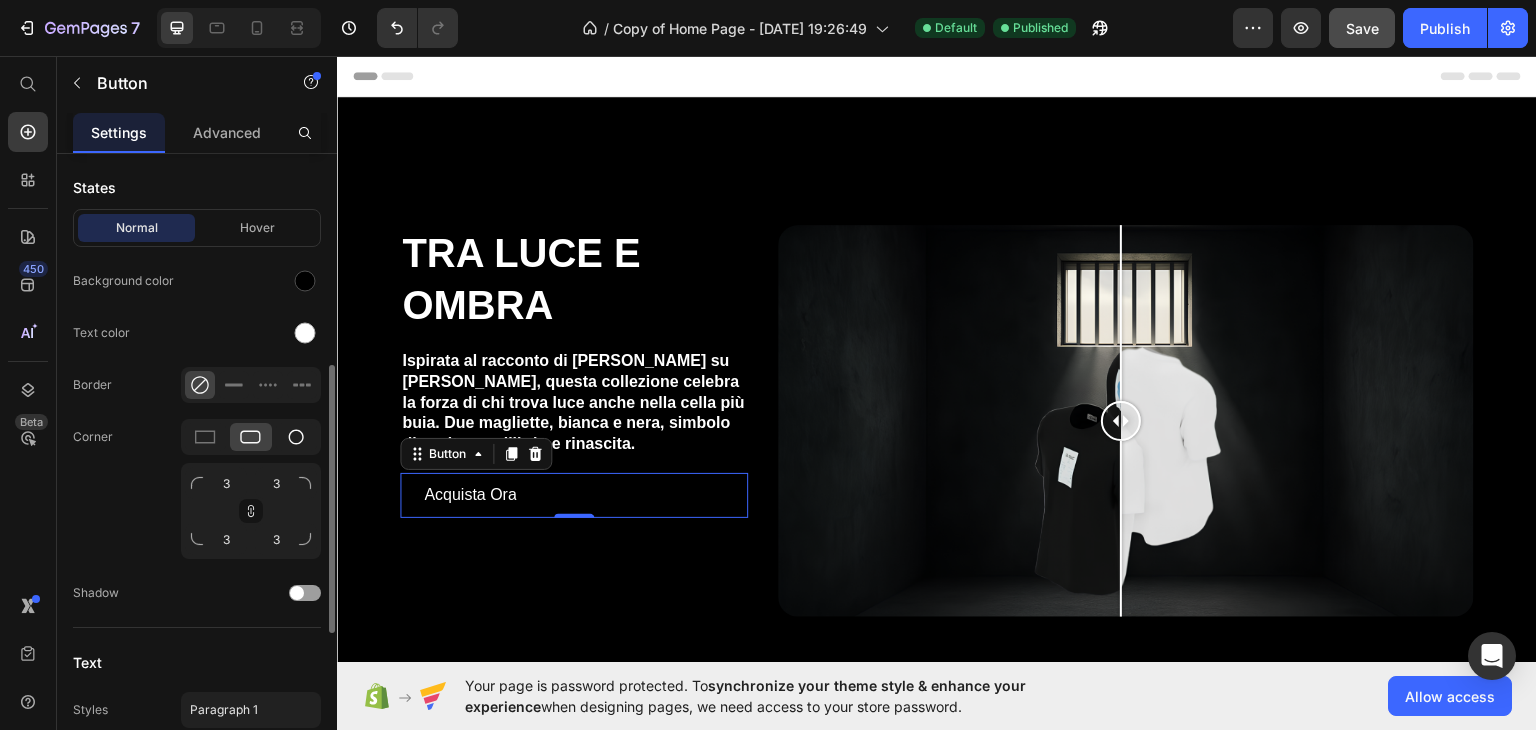 click 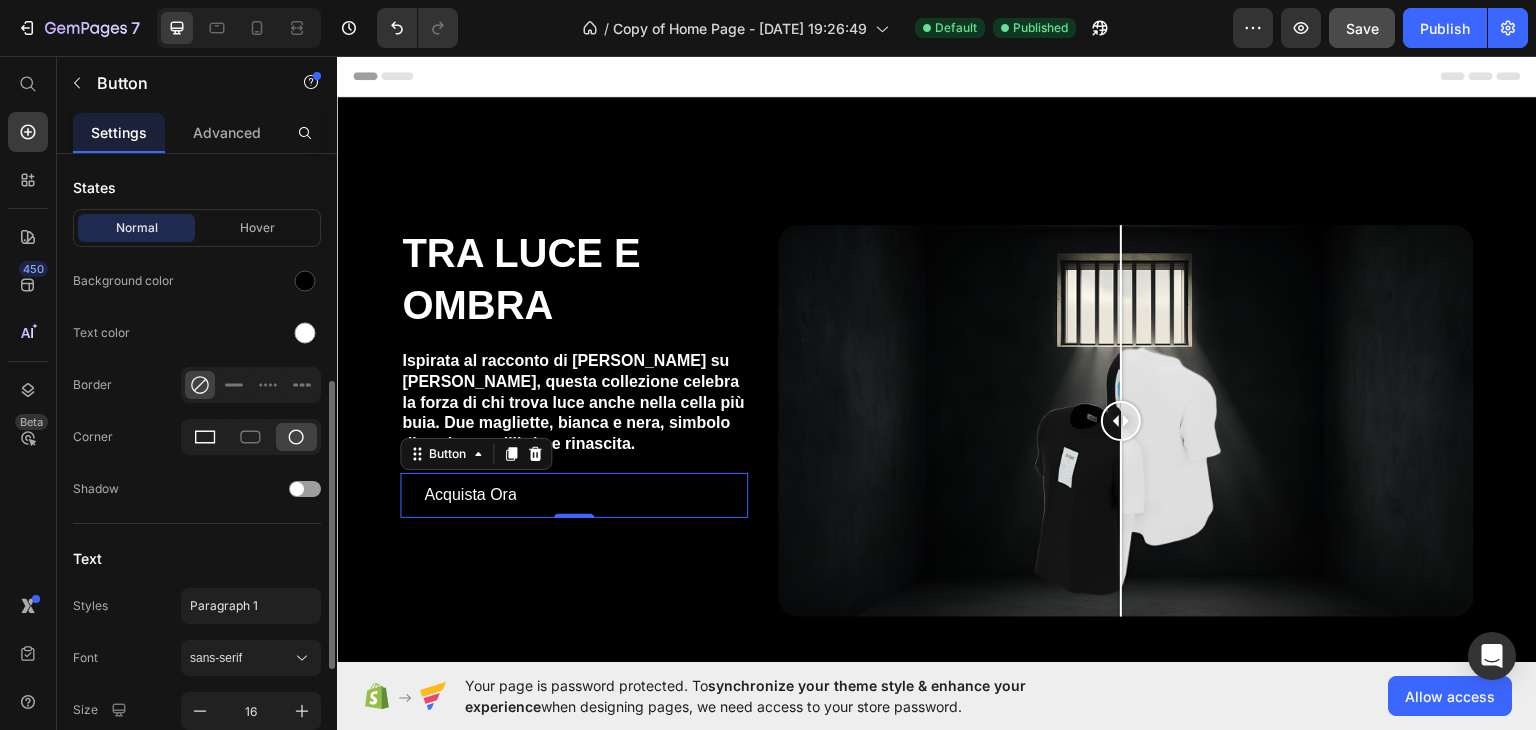 click 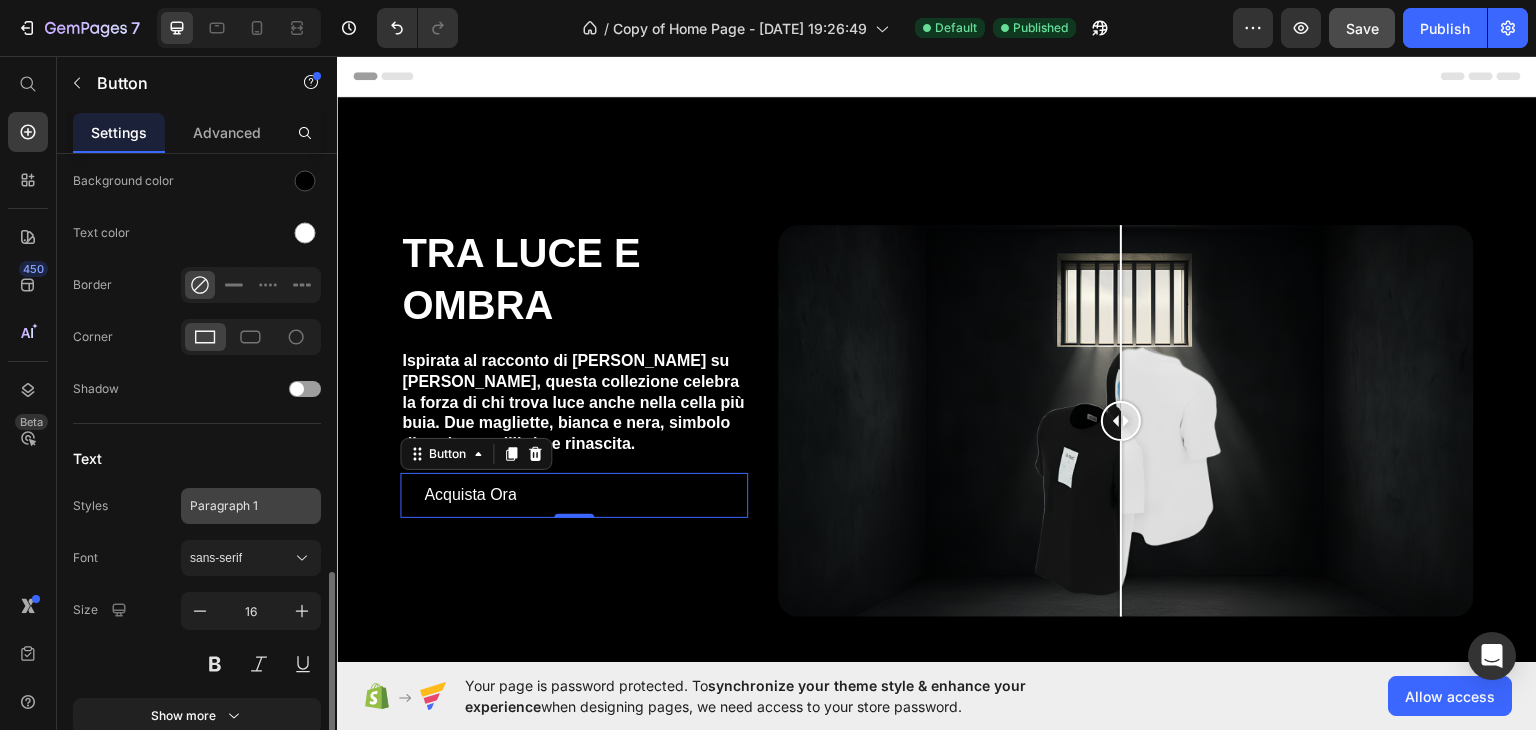 scroll, scrollTop: 700, scrollLeft: 0, axis: vertical 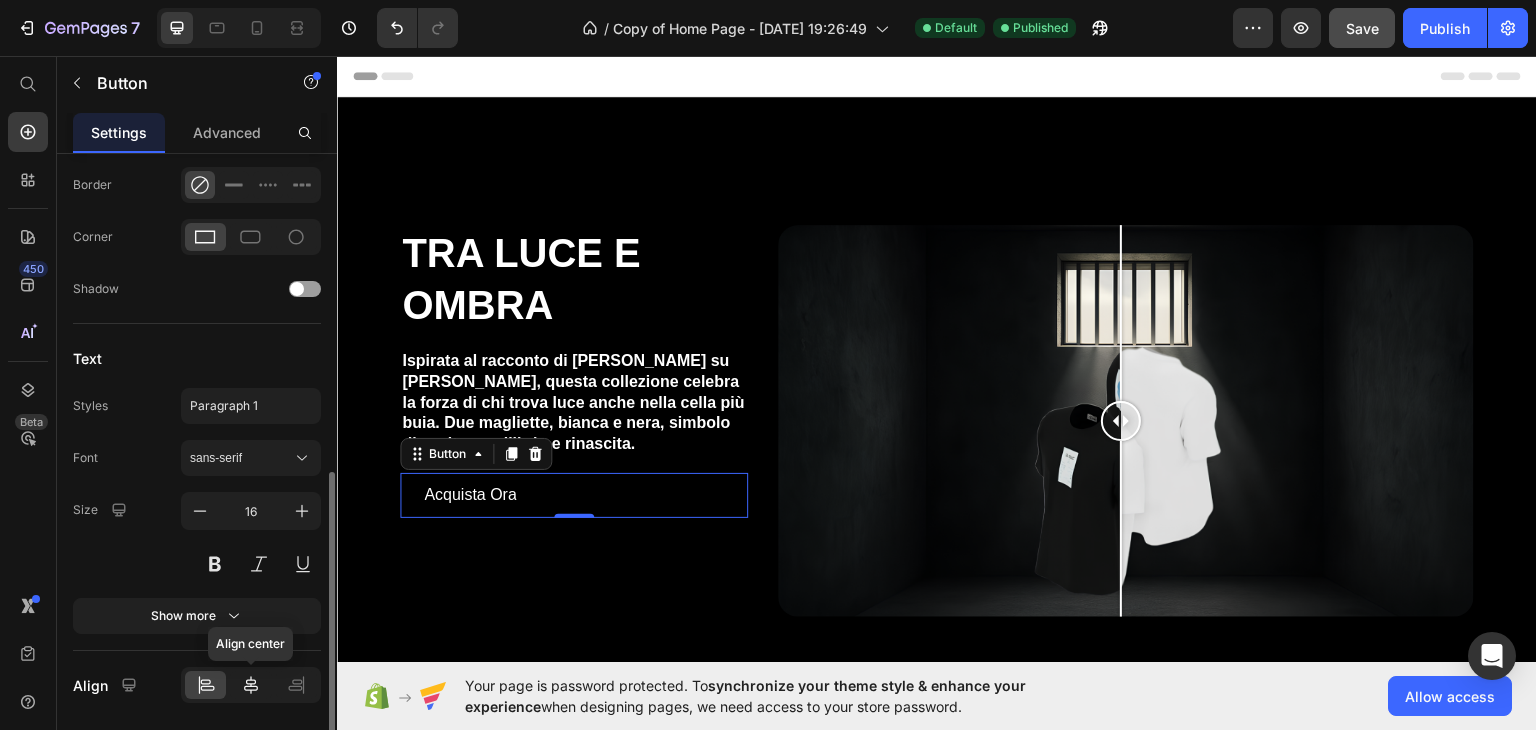 click 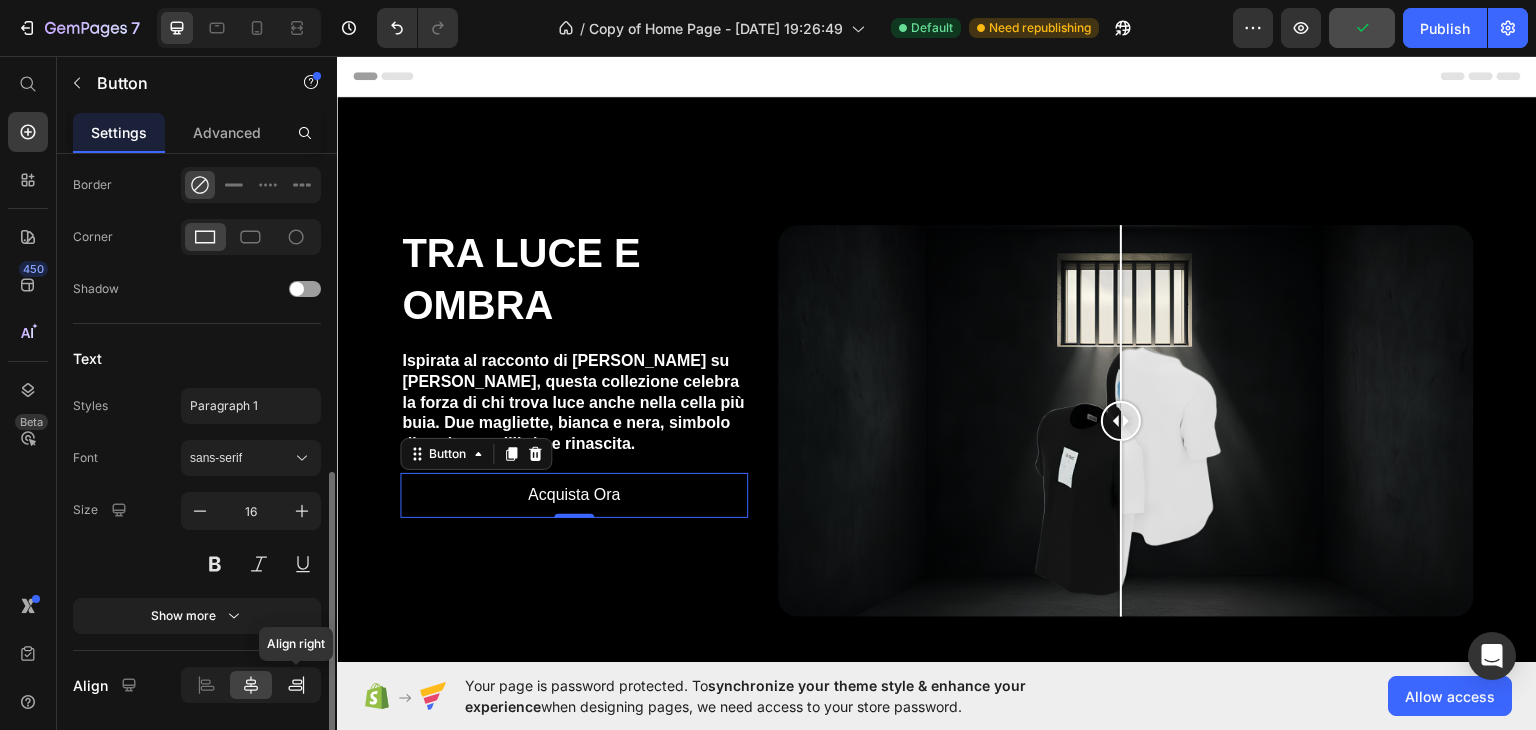 click 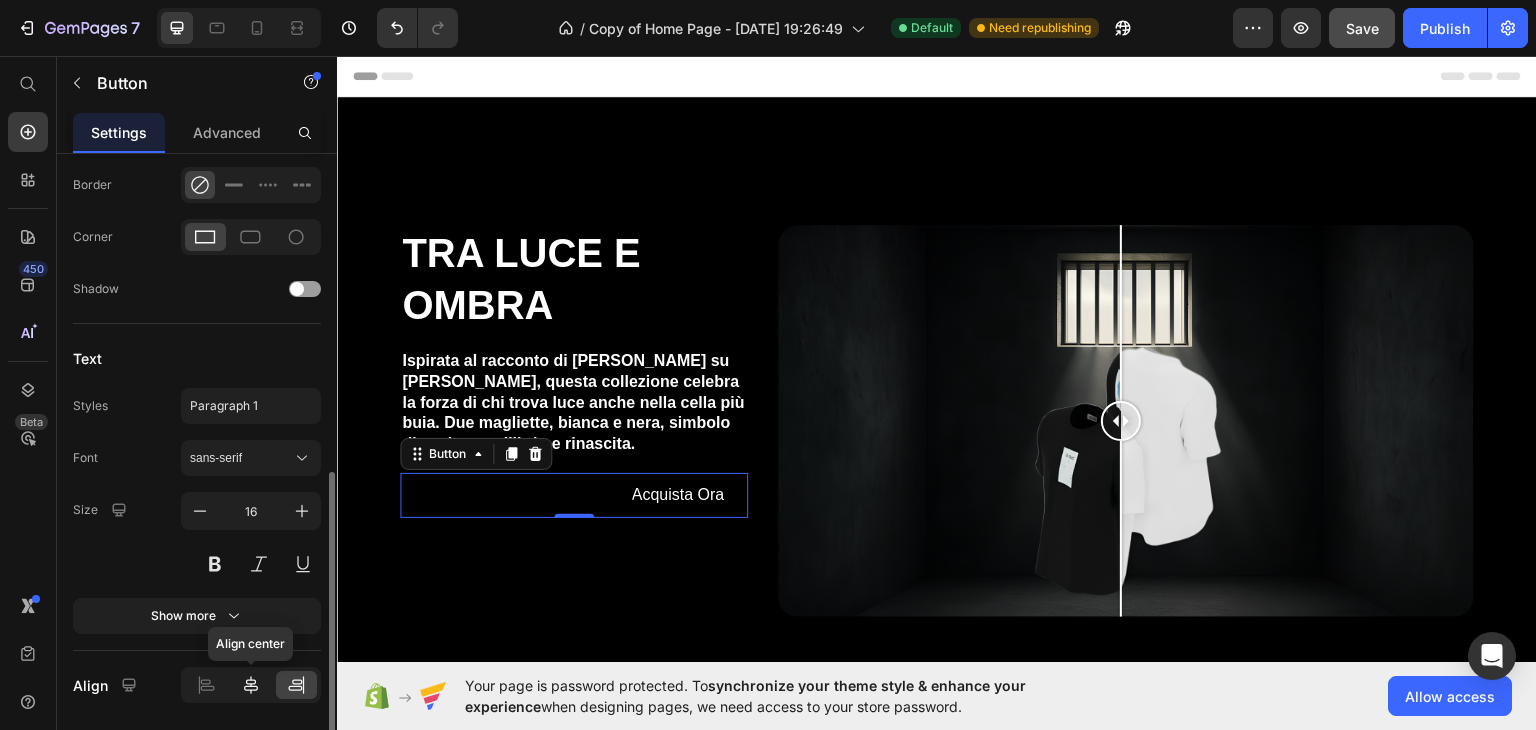 click 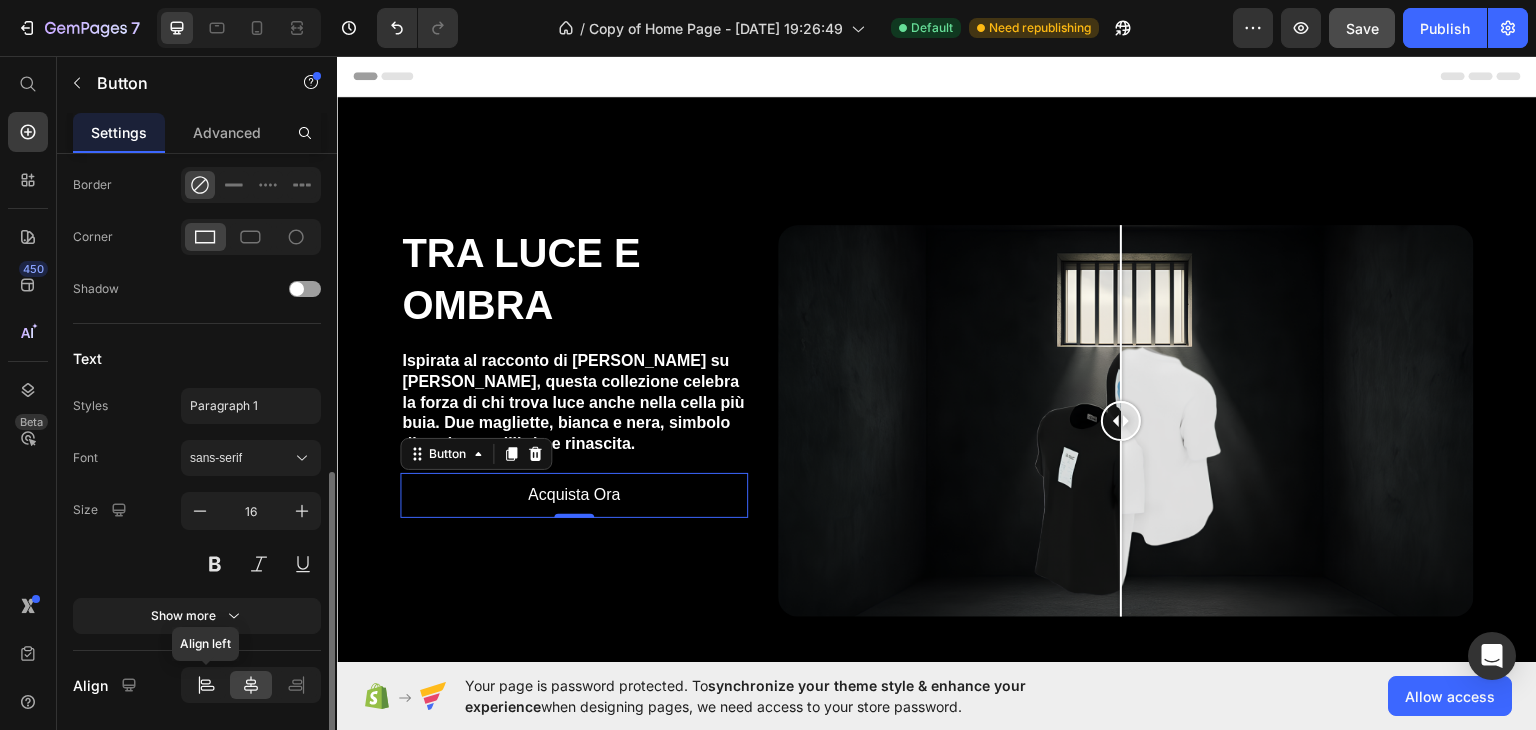 click 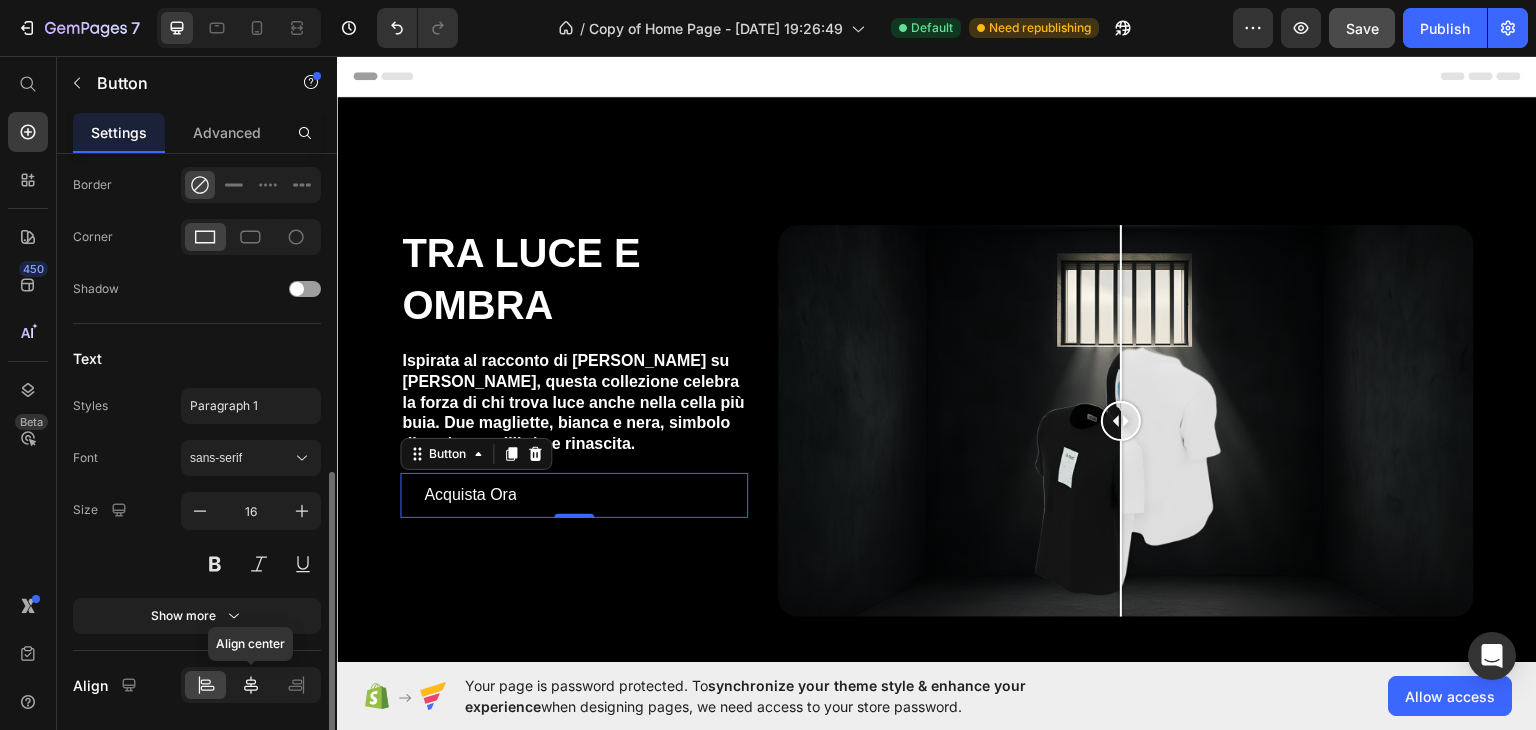 click 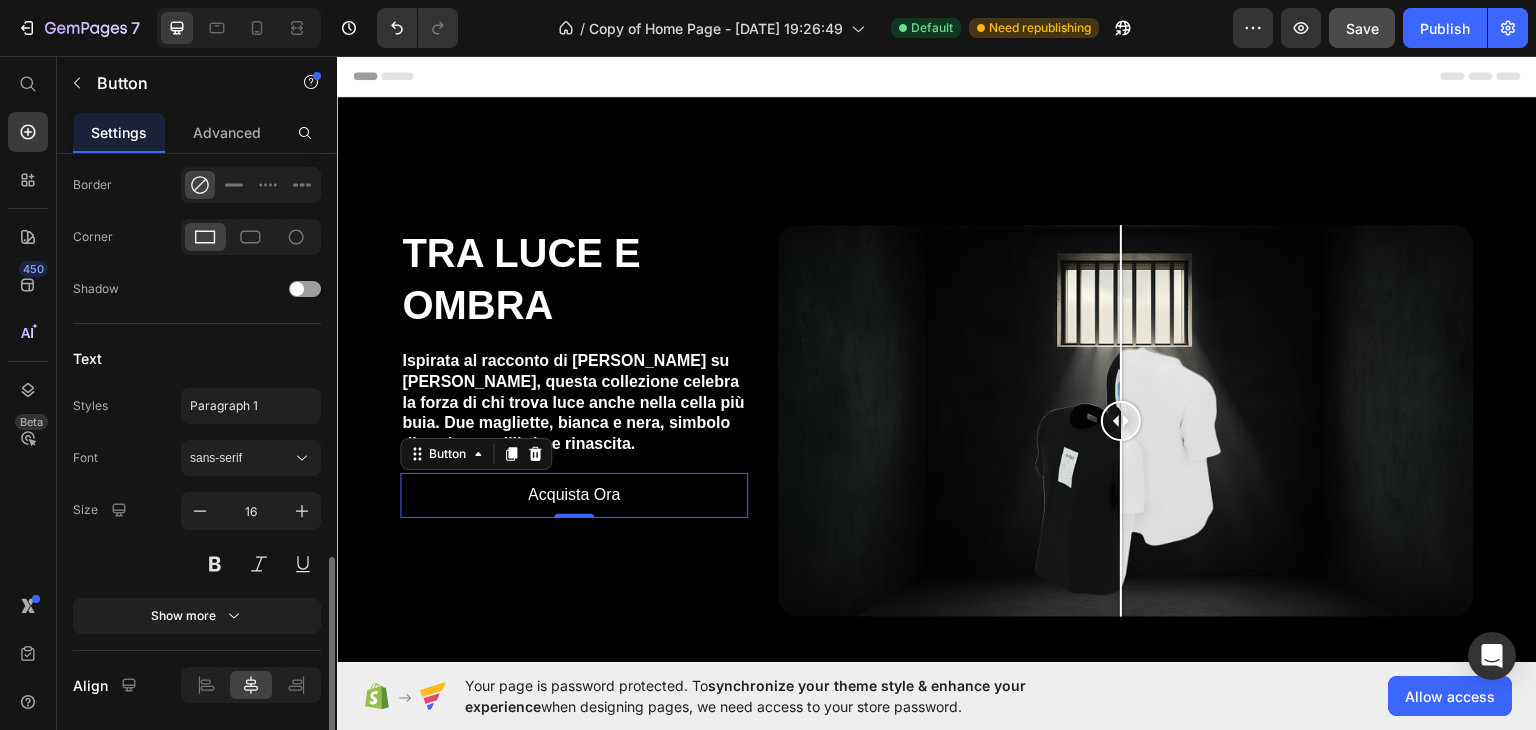 scroll, scrollTop: 758, scrollLeft: 0, axis: vertical 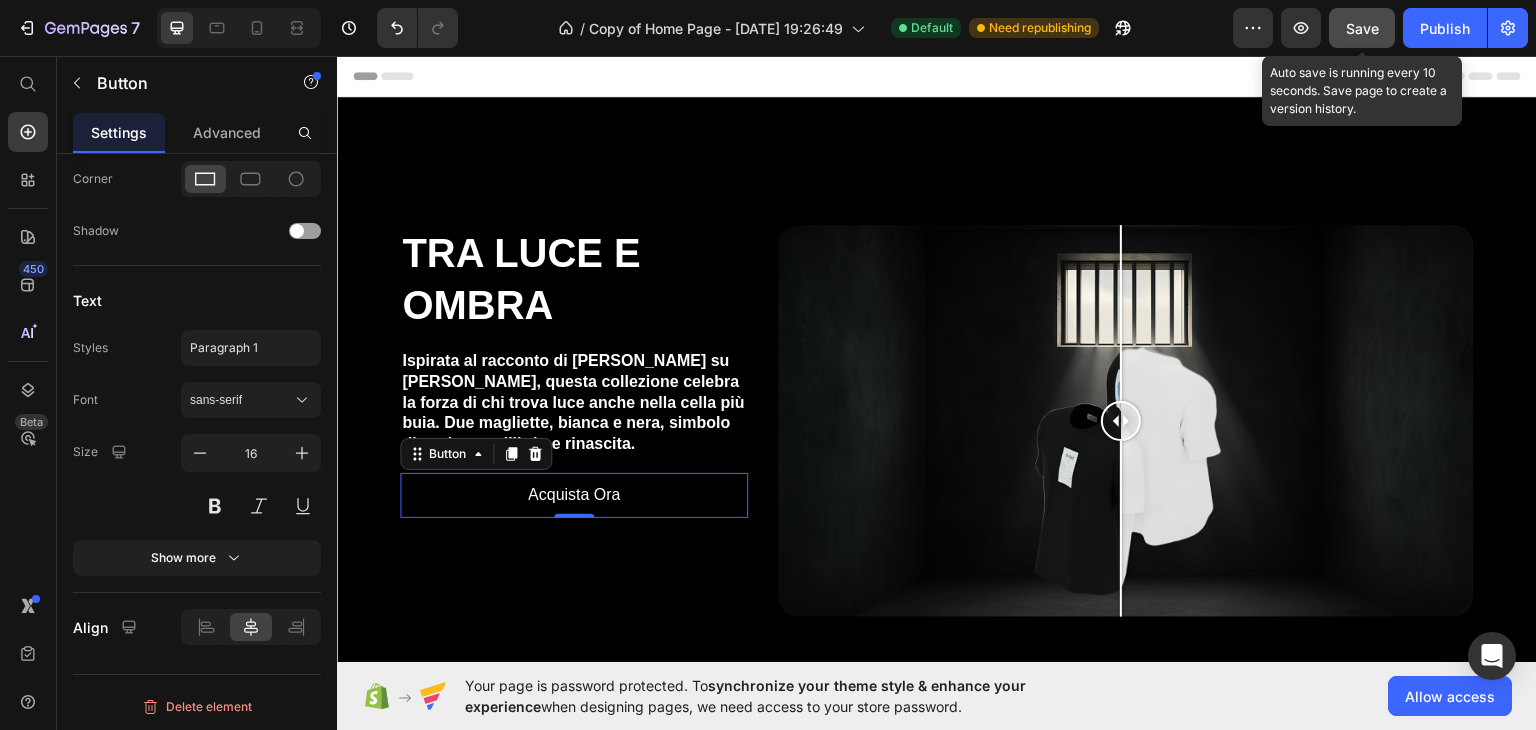 click on "Save" 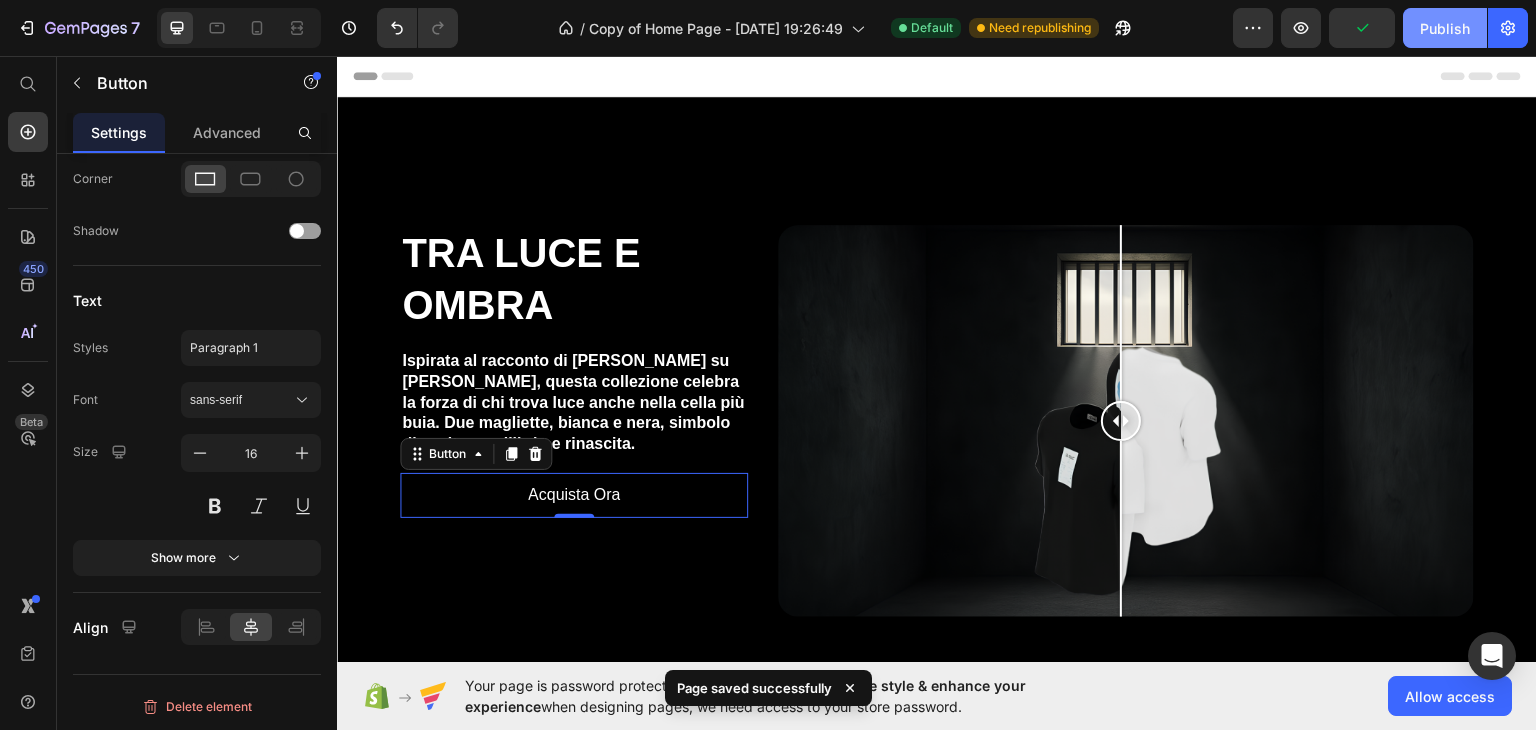 click on "Publish" 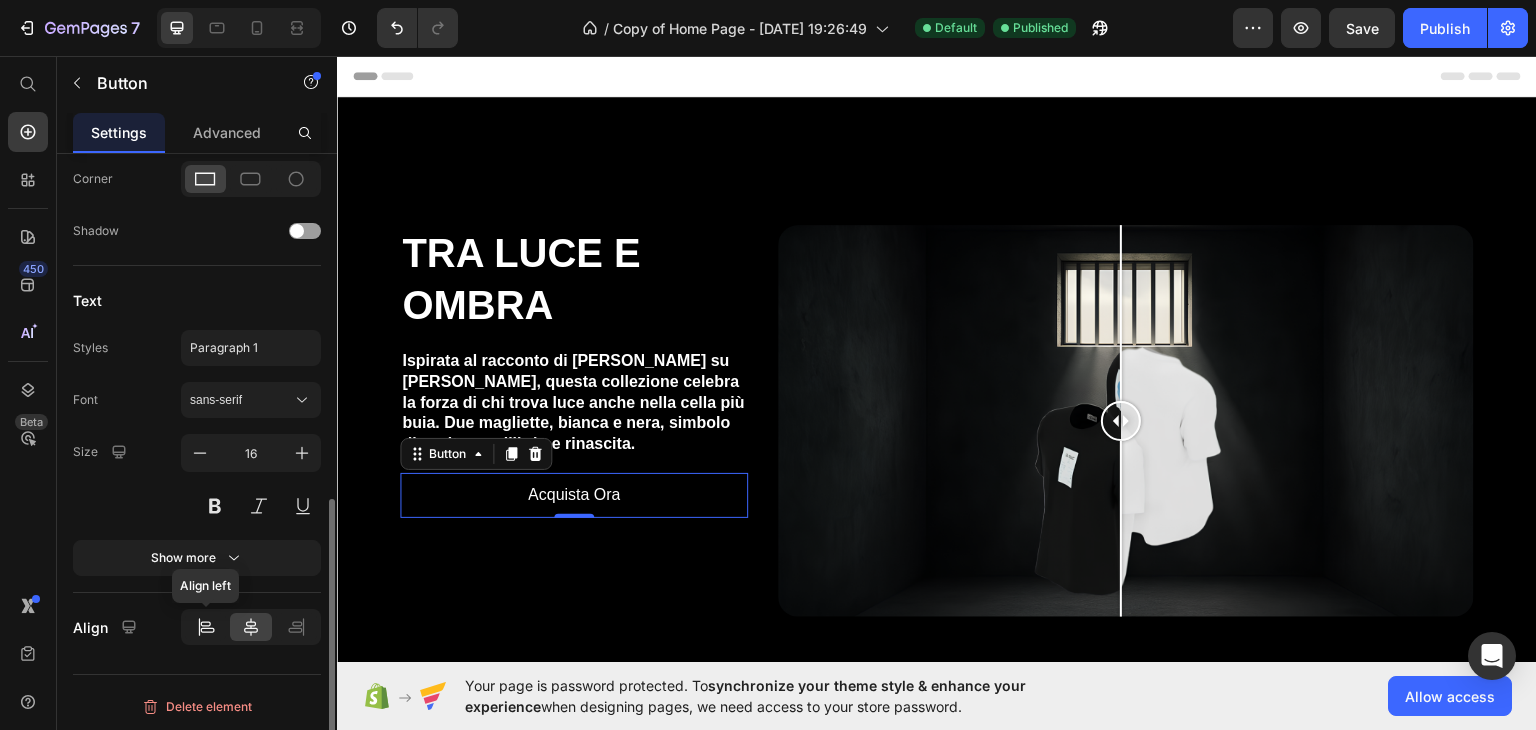 click 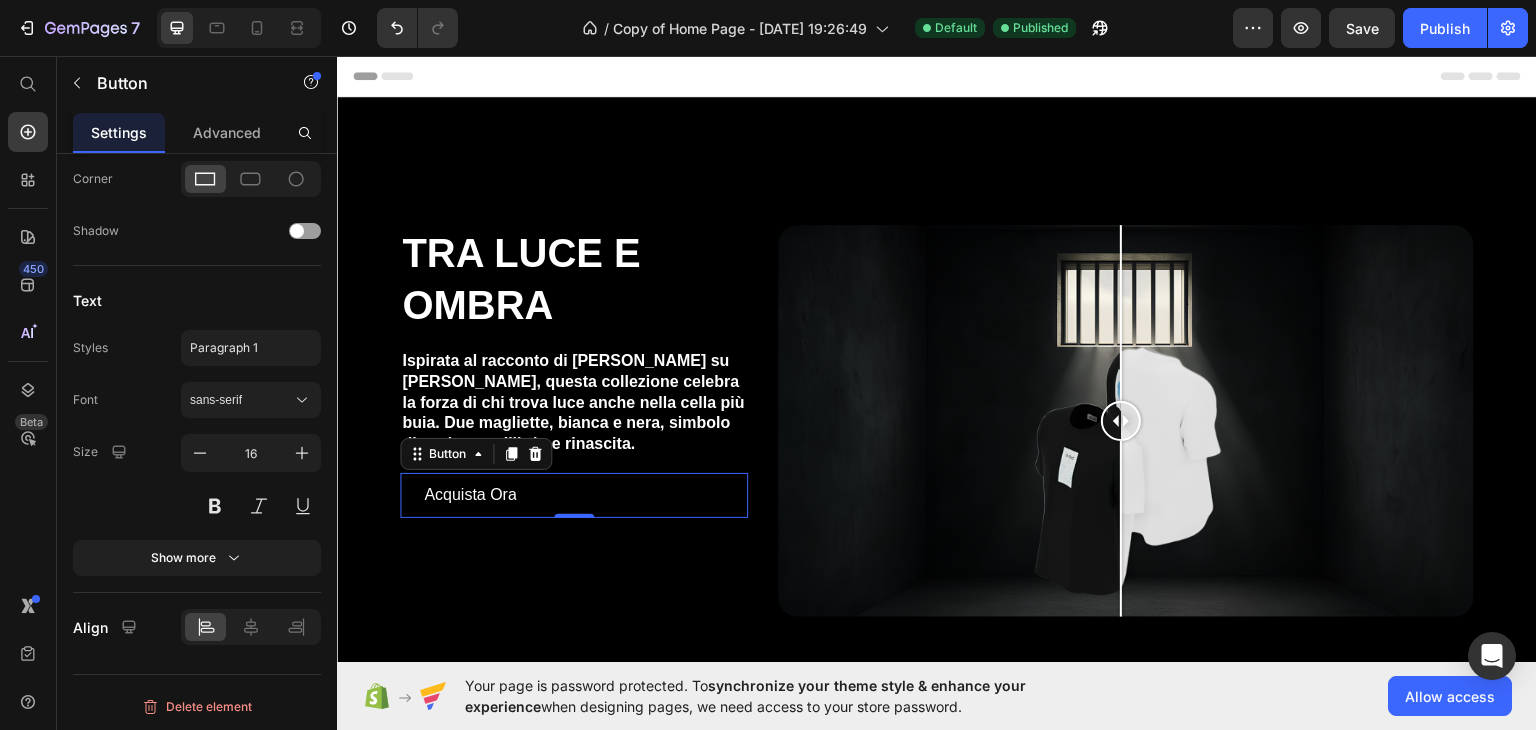 click on "Acquista Ora" at bounding box center [470, 494] 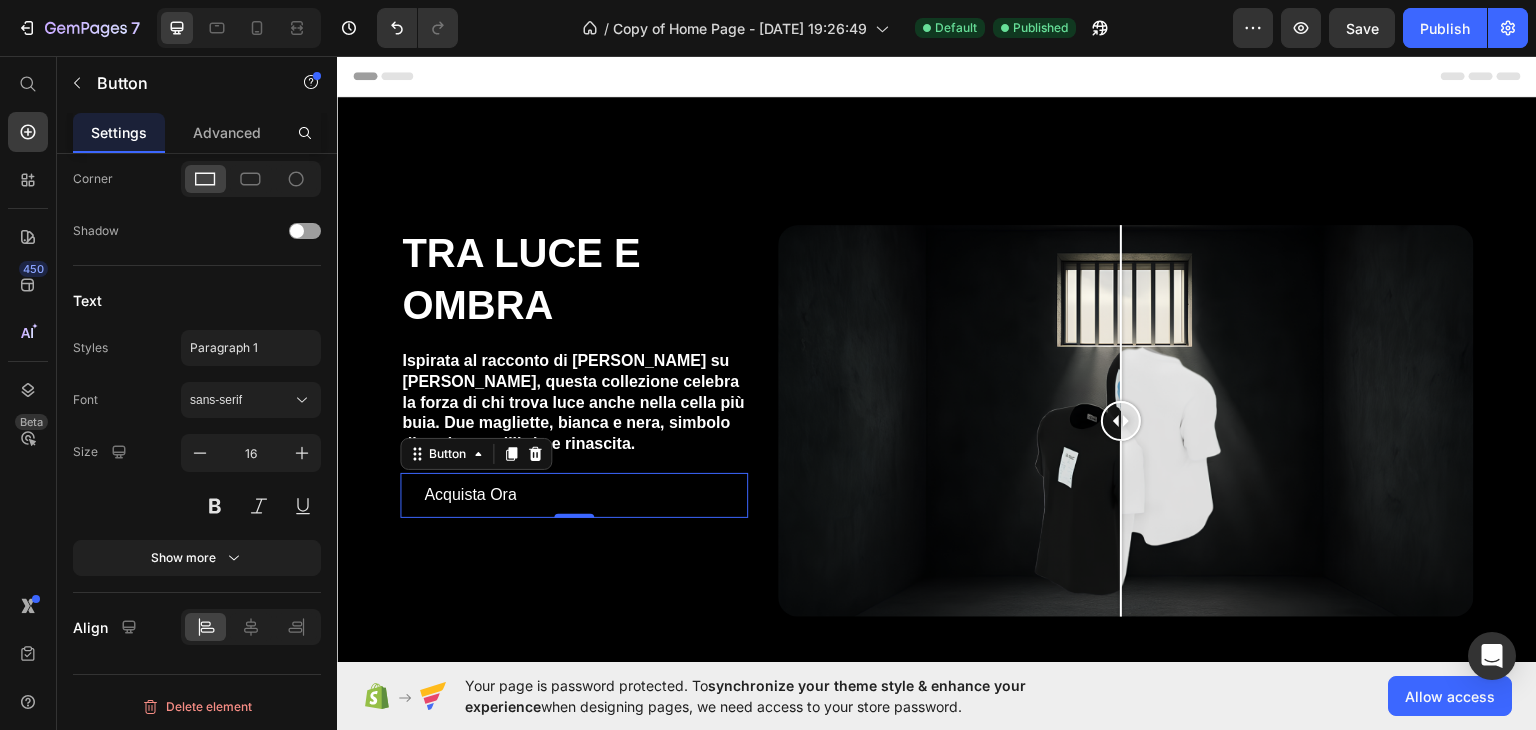 click on "Acquista Ora" at bounding box center (470, 494) 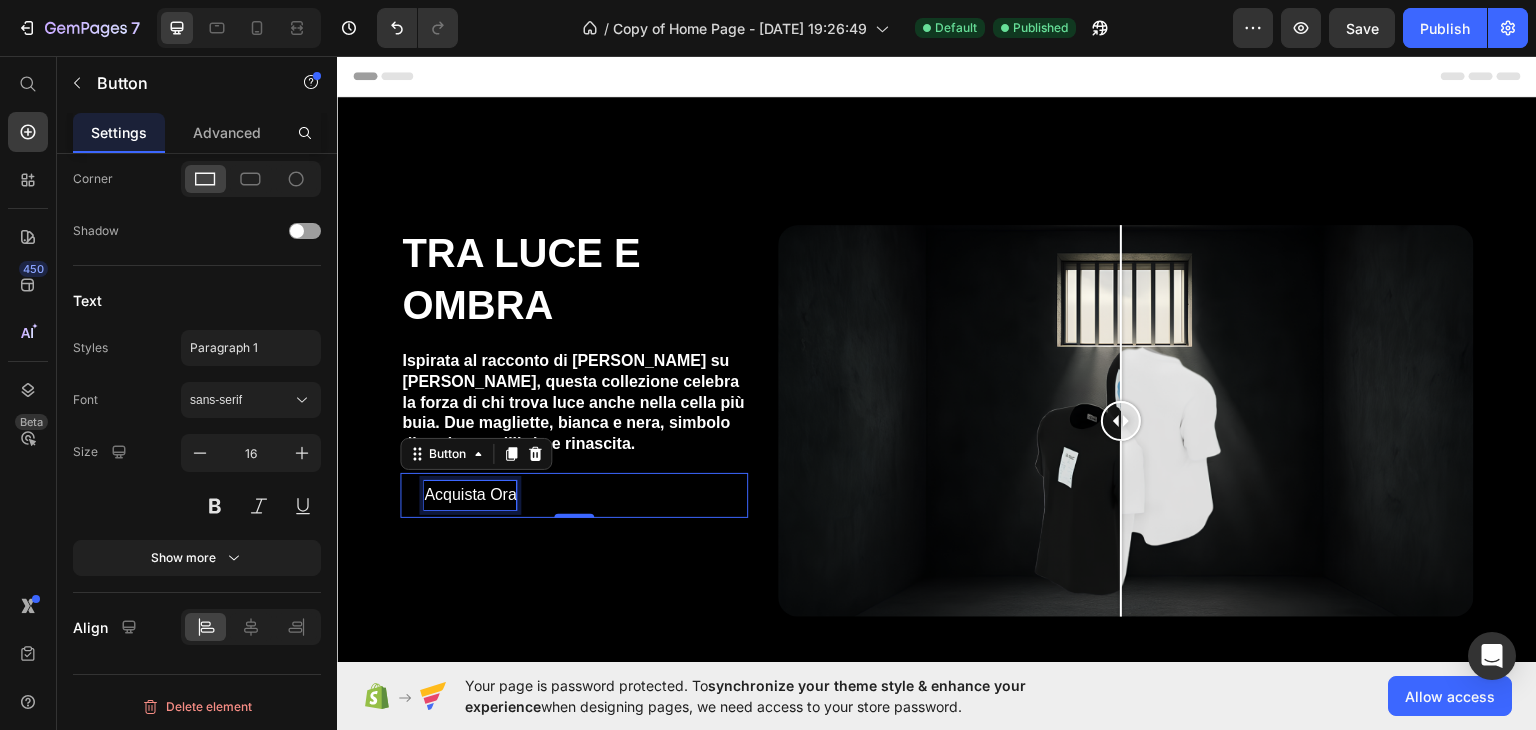 click on "Acquista Ora" at bounding box center [470, 494] 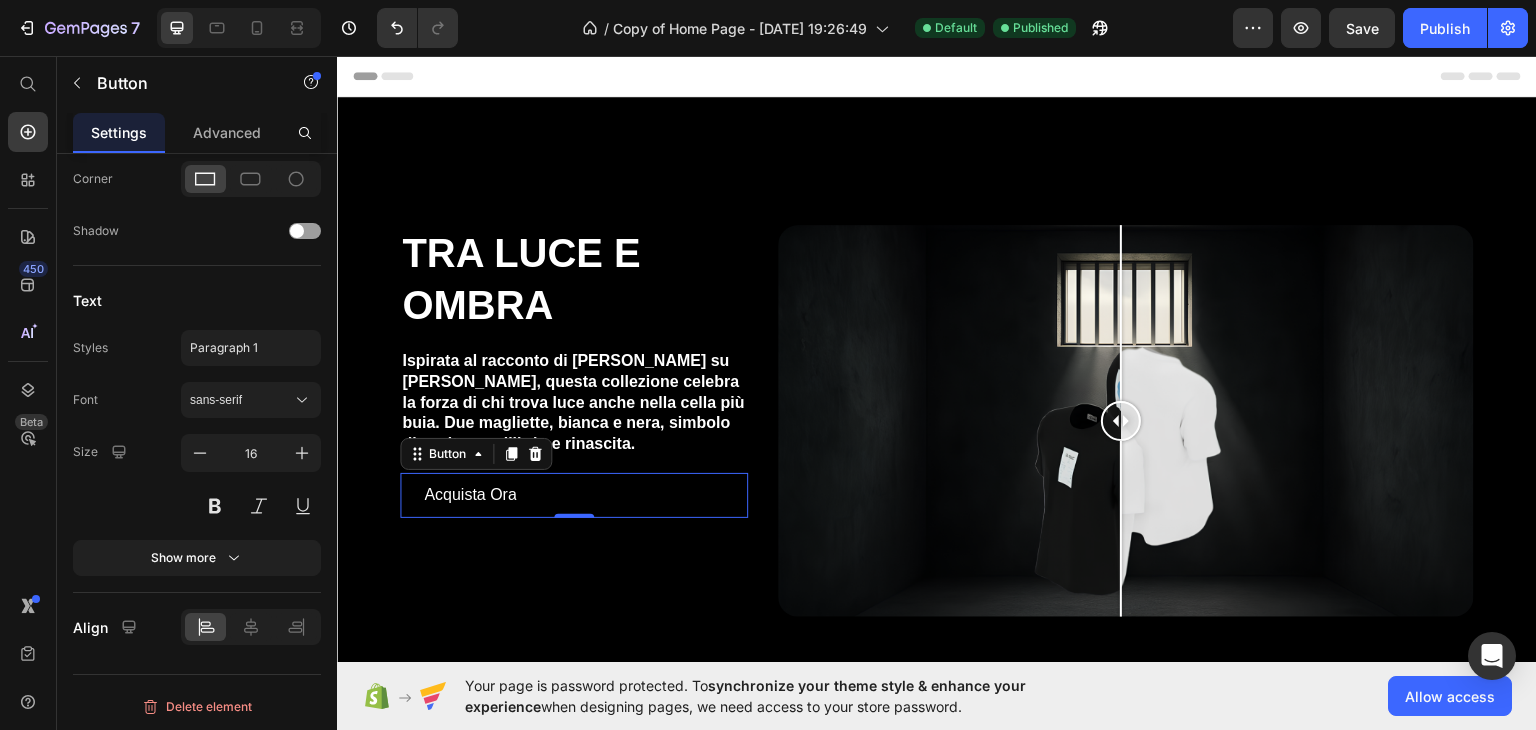 click on "Acquista Ora" at bounding box center (470, 494) 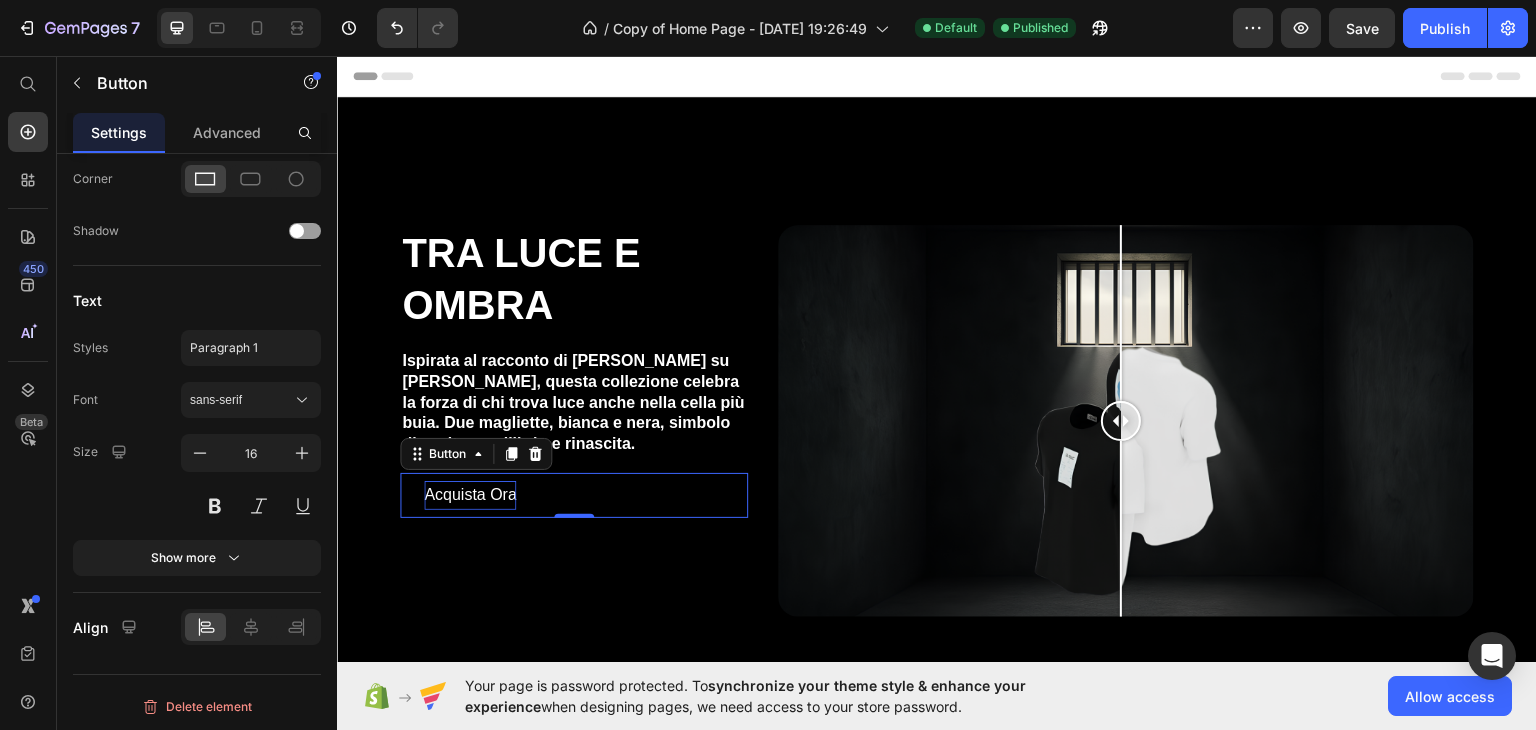 click on "Acquista Ora" at bounding box center [470, 494] 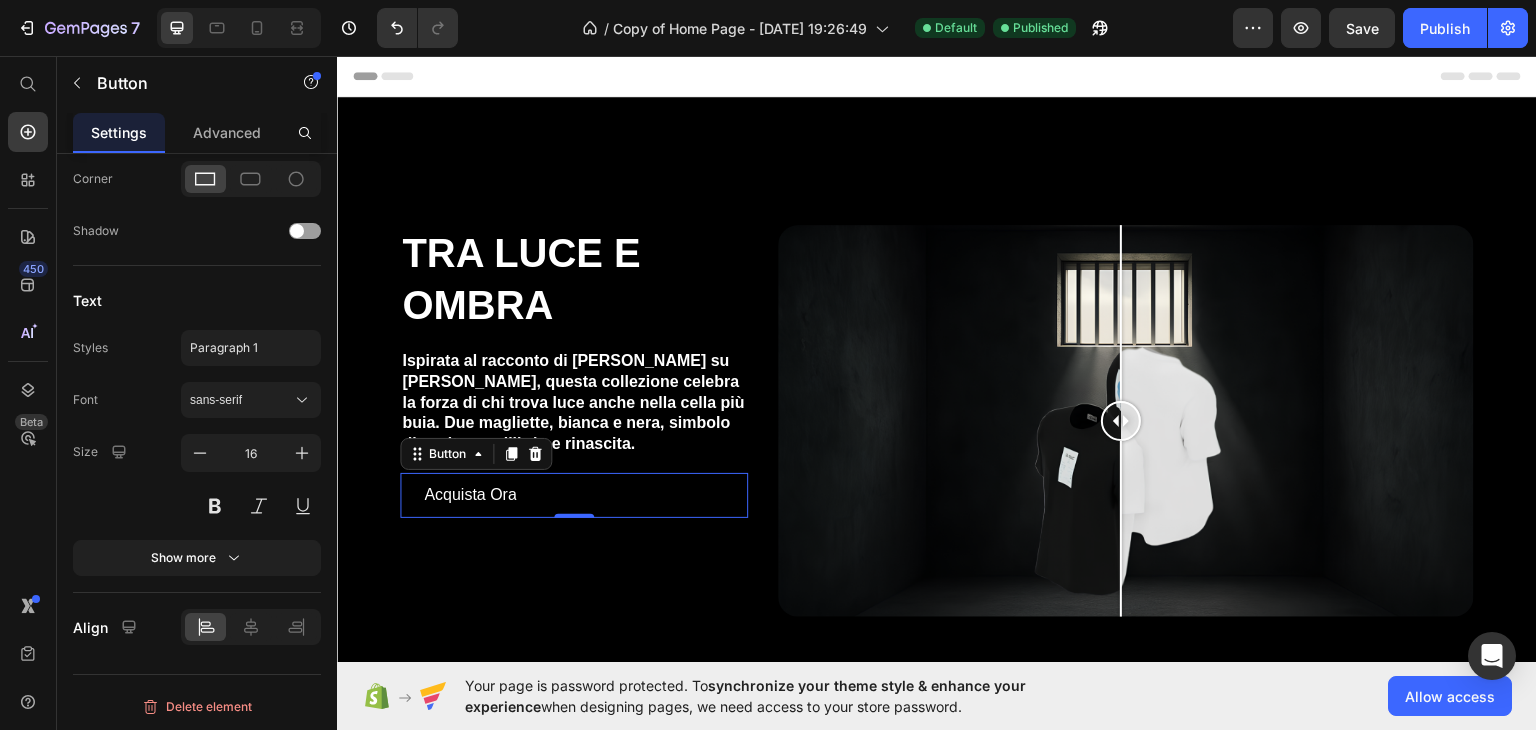 click on "Acquista Ora" at bounding box center (470, 494) 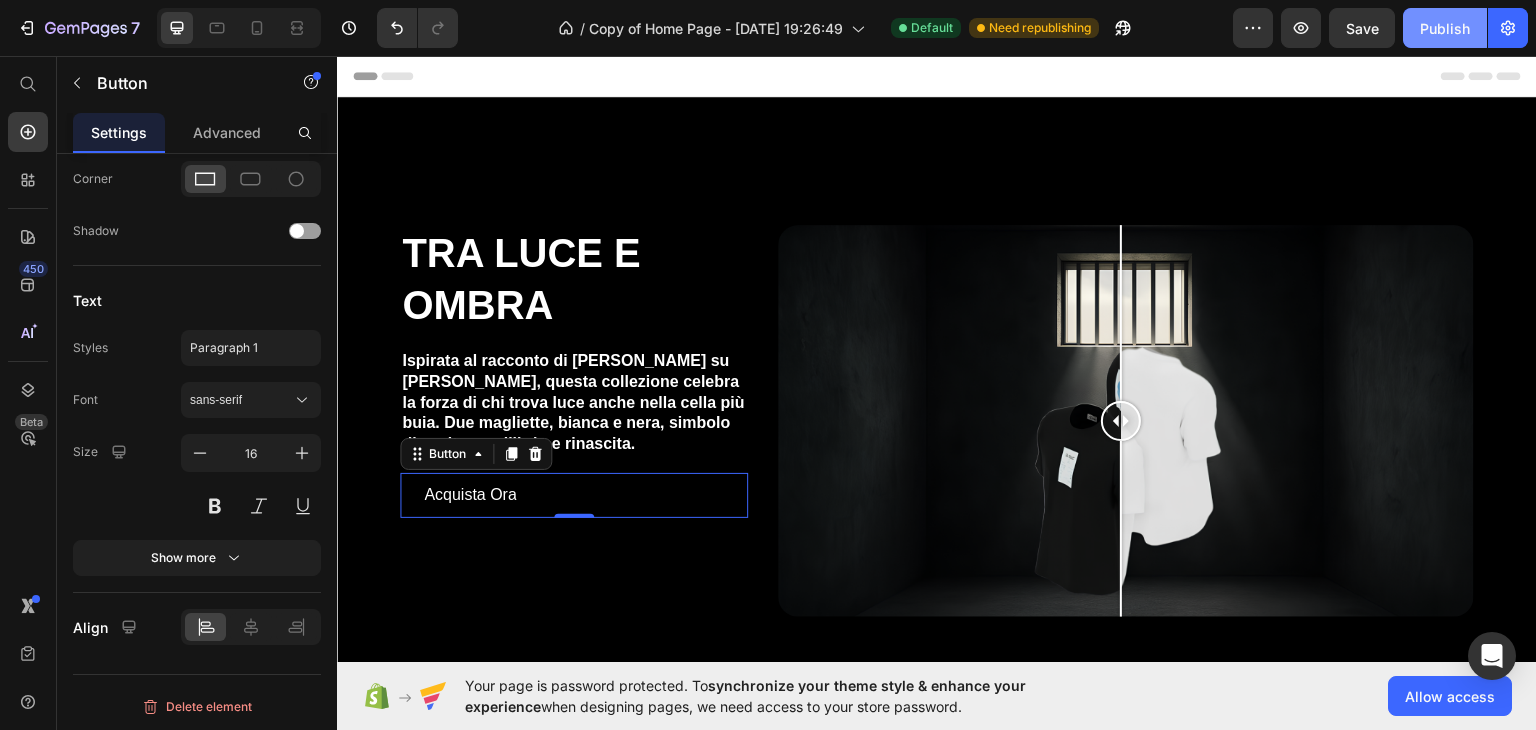 click on "Publish" 